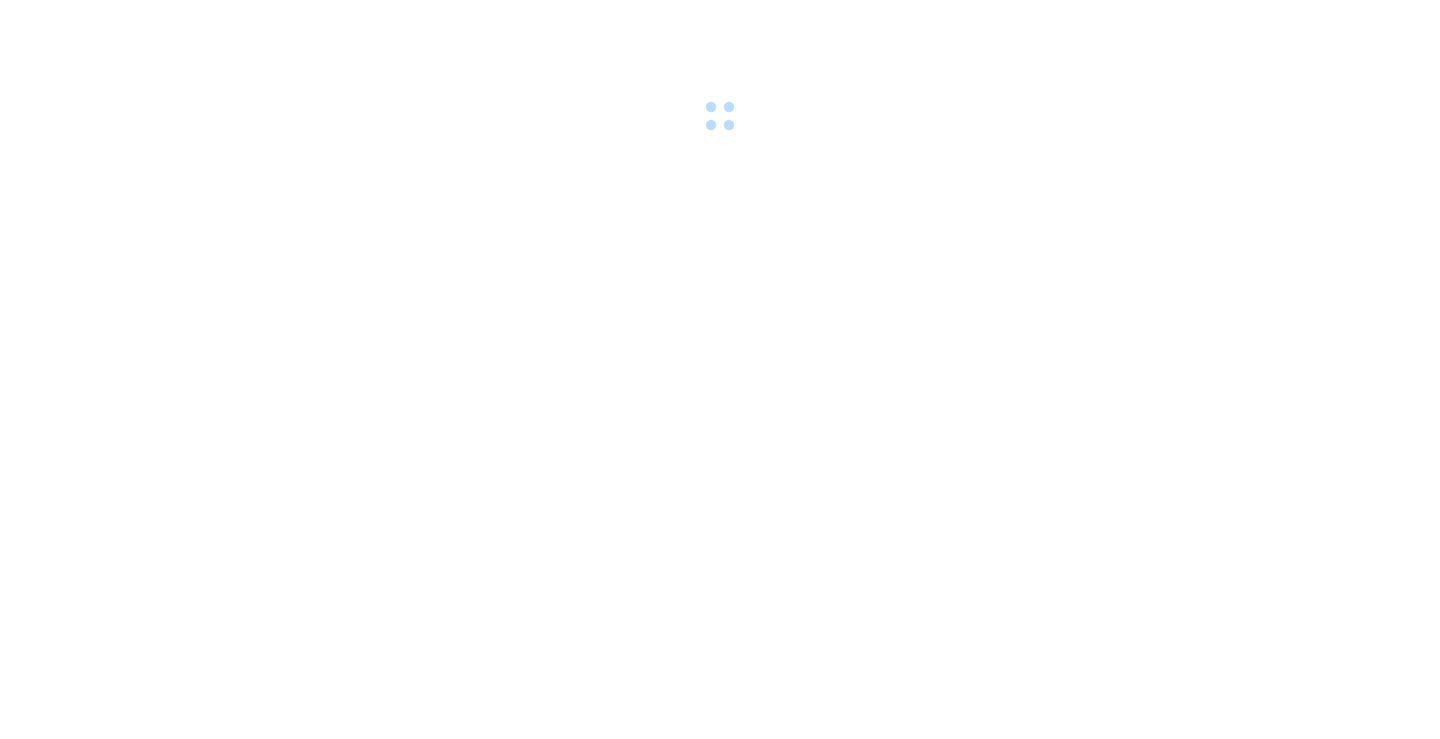 scroll, scrollTop: 0, scrollLeft: 0, axis: both 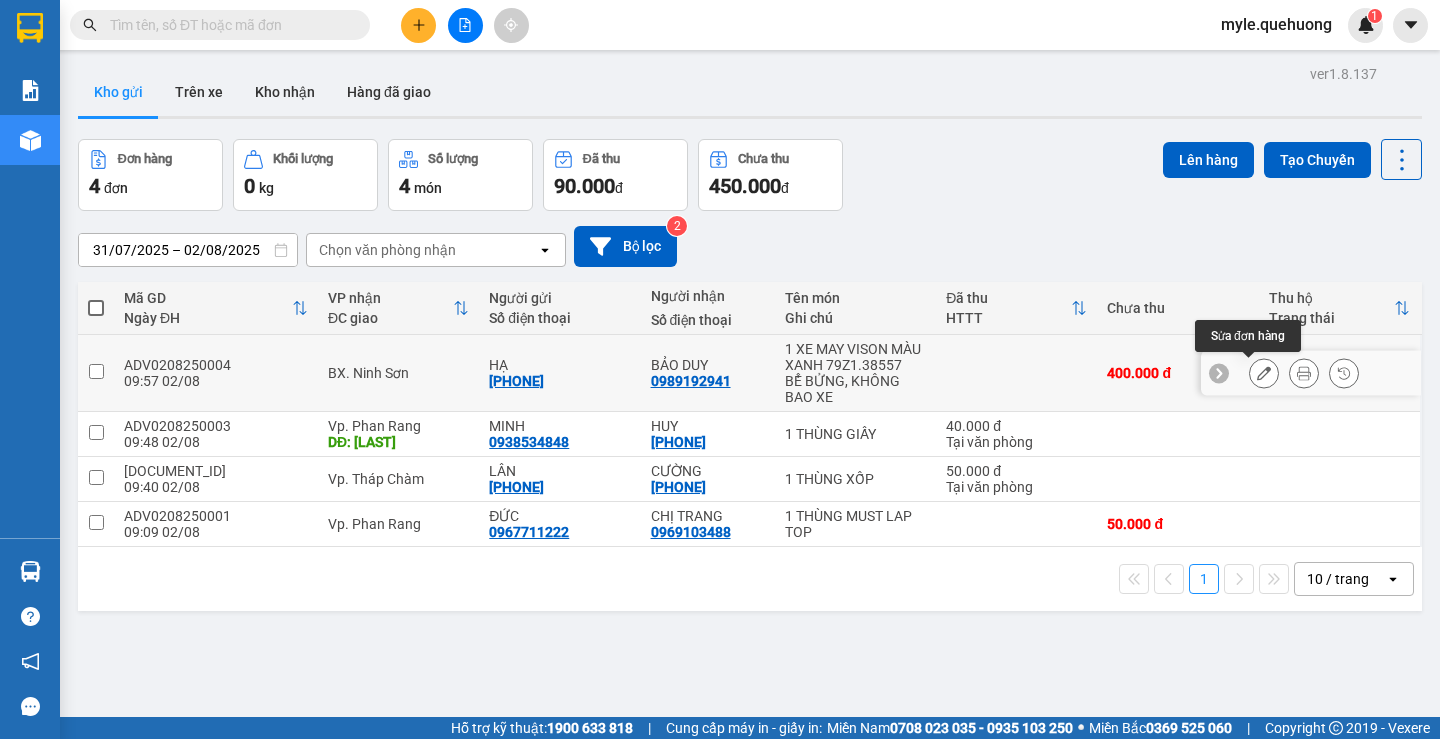 click 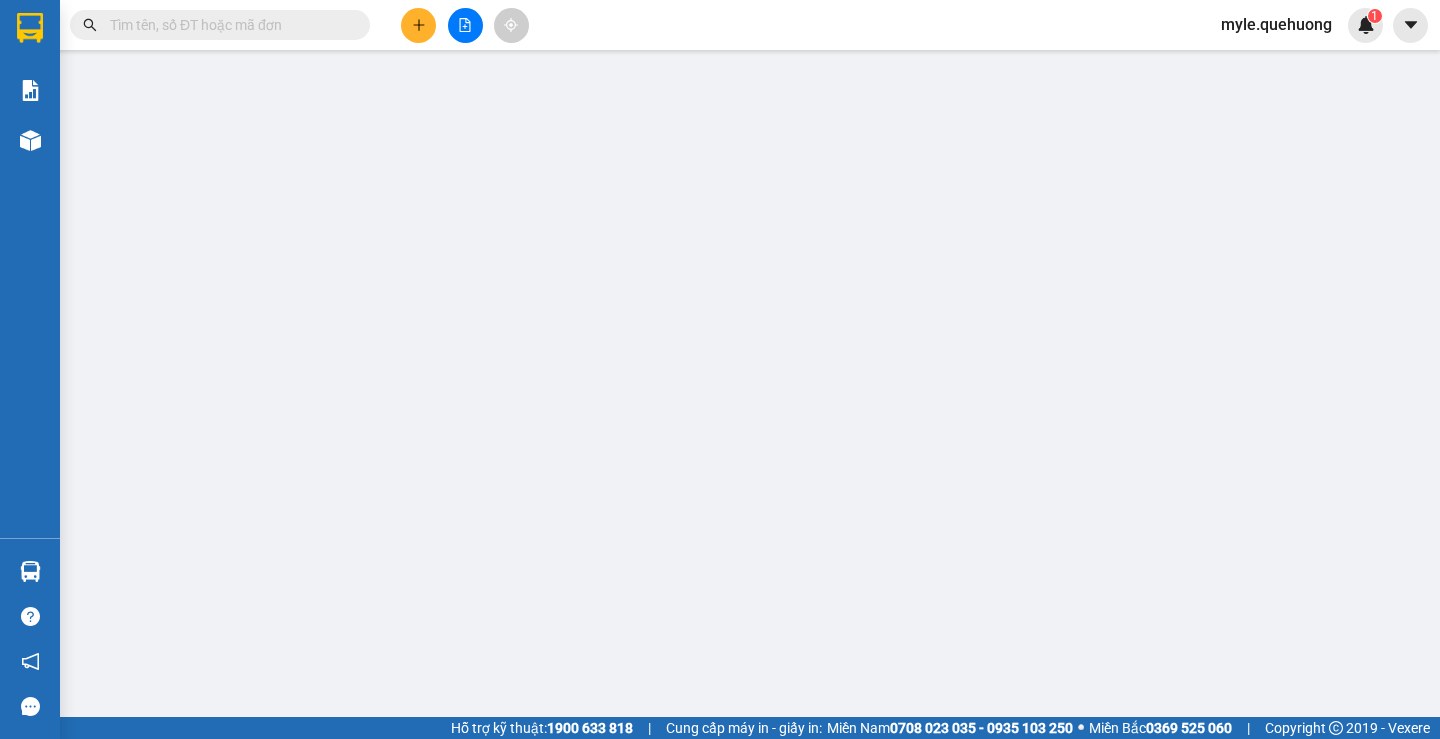 type on "[PHONE]" 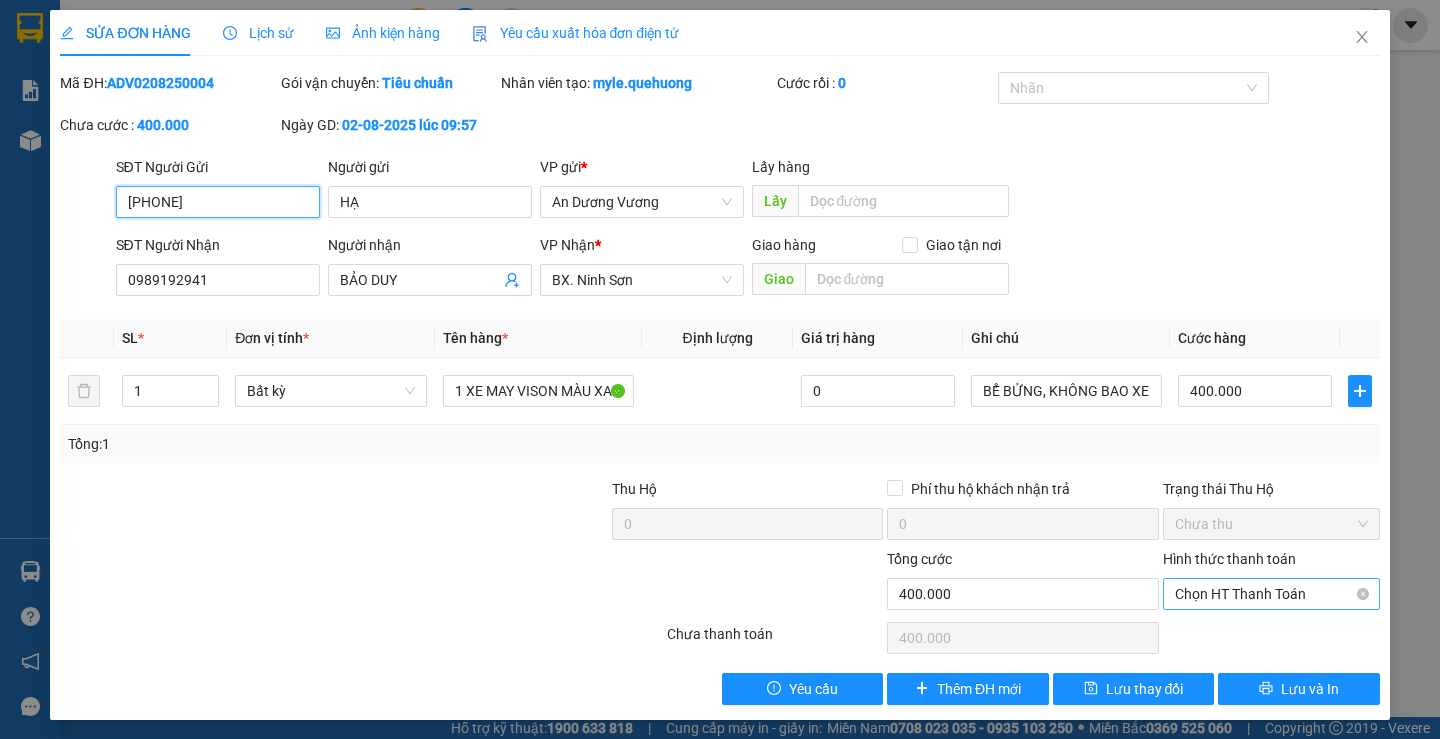click on "Chọn HT Thanh Toán" at bounding box center [1271, 594] 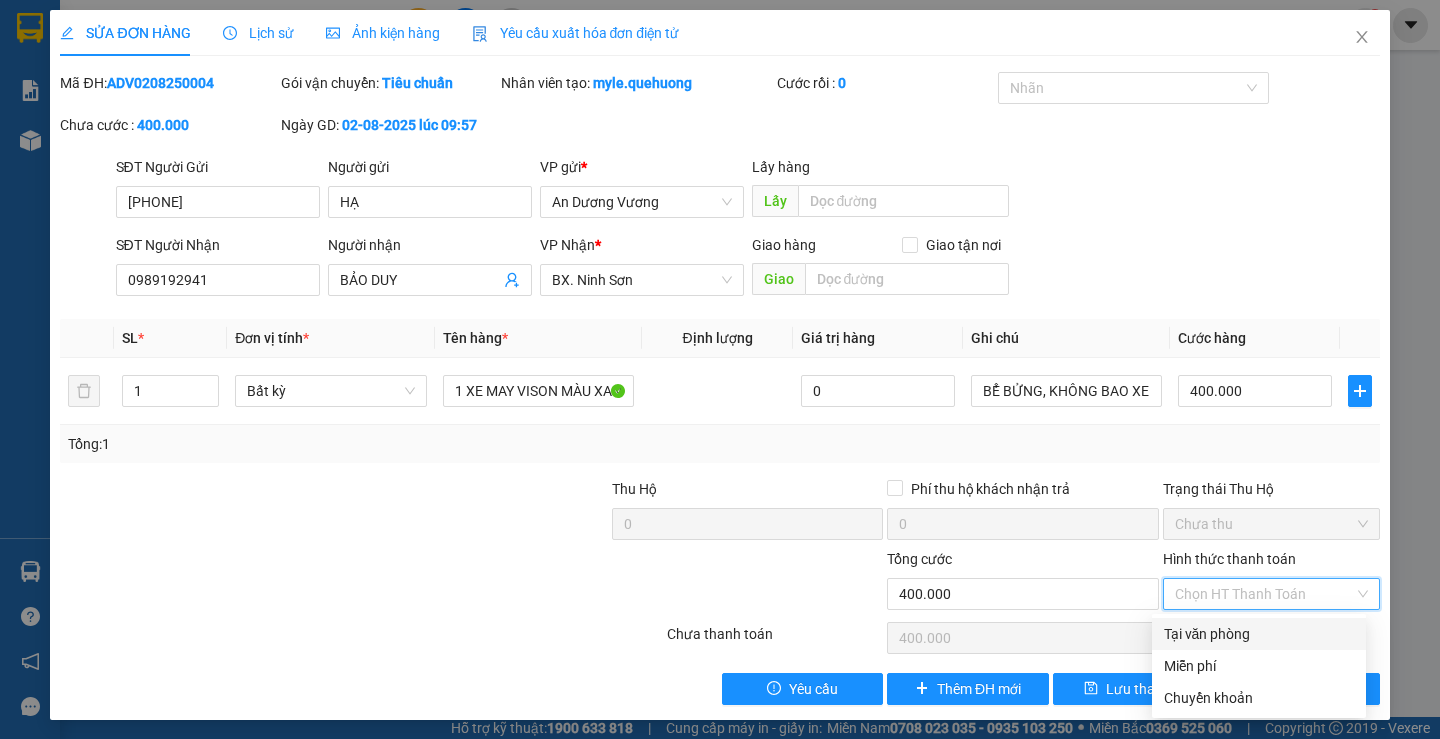 click on "Tại văn phòng" at bounding box center (1259, 634) 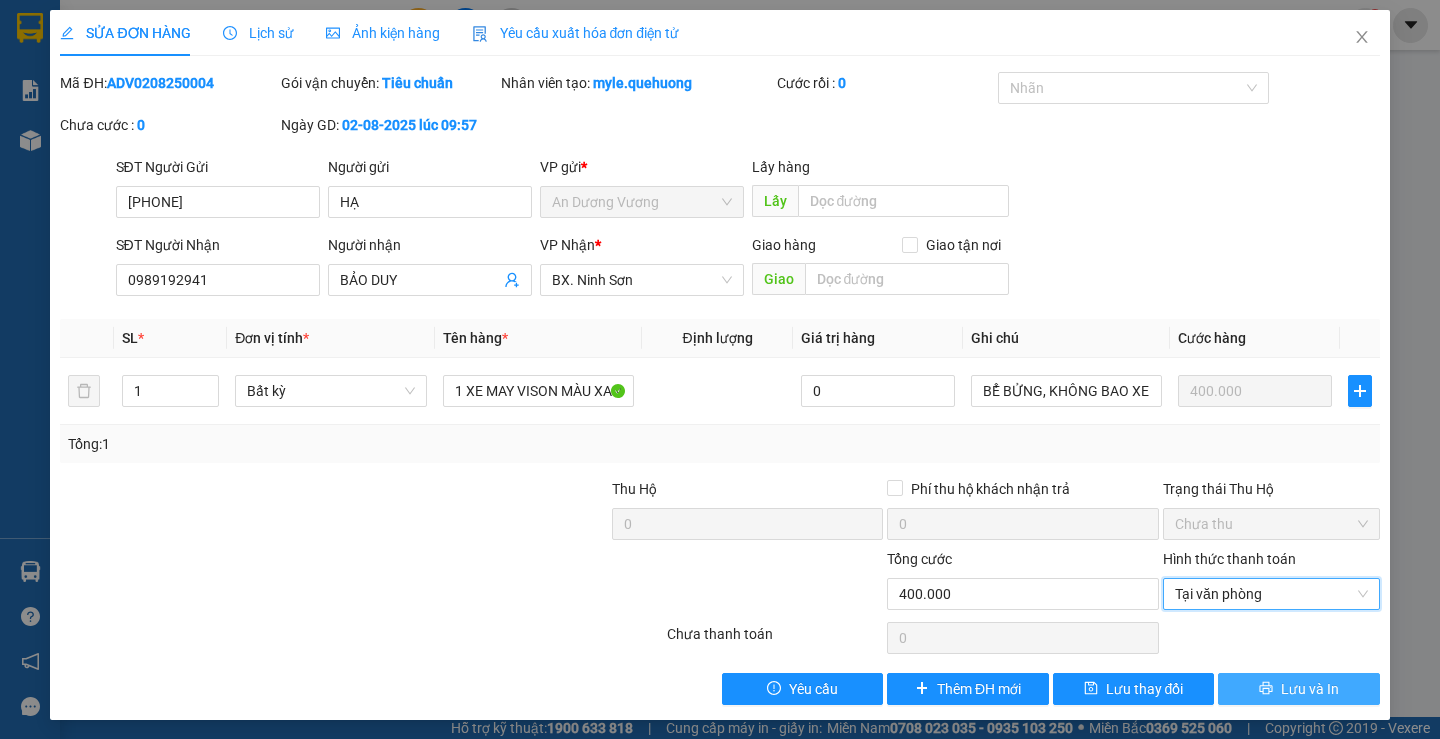 click on "Lưu và In" at bounding box center [1298, 689] 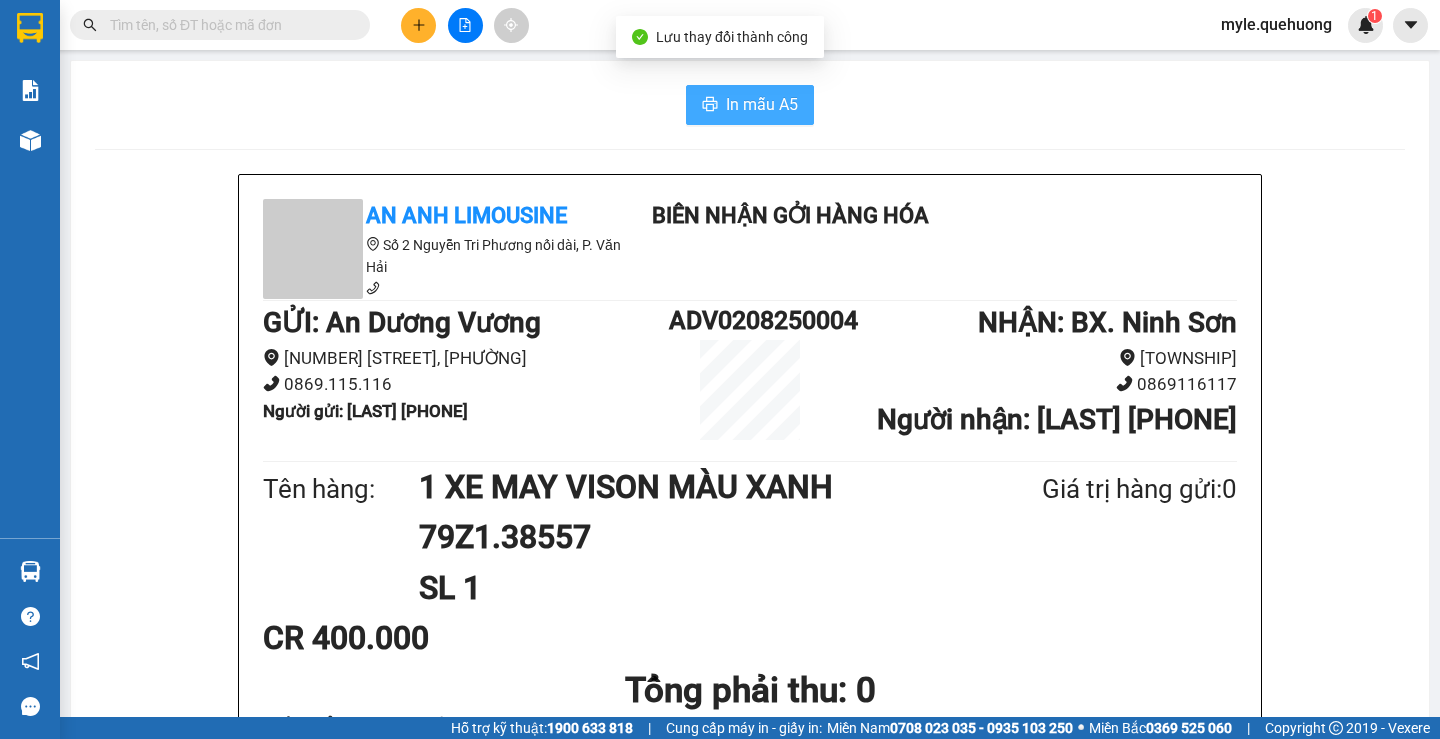click on "In mẫu A5" at bounding box center (762, 104) 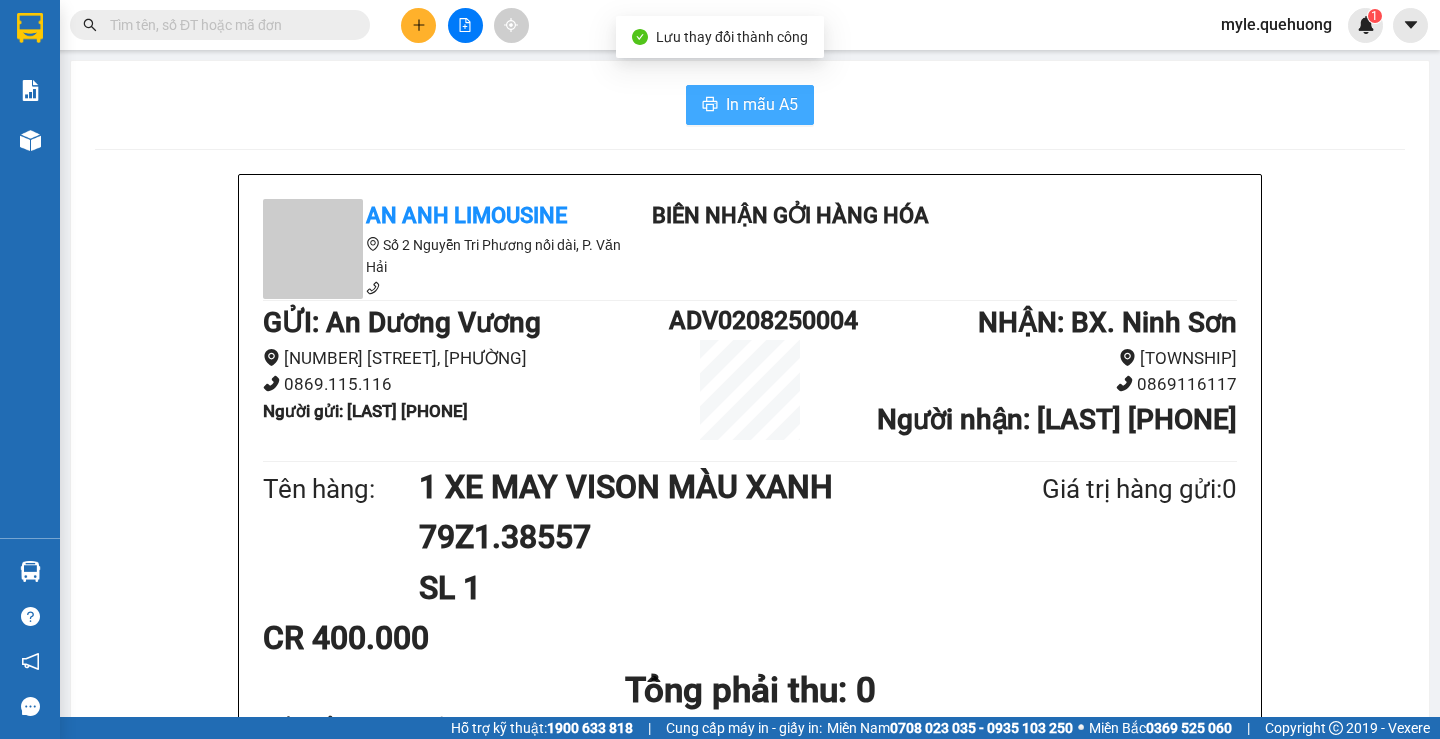 scroll, scrollTop: 0, scrollLeft: 0, axis: both 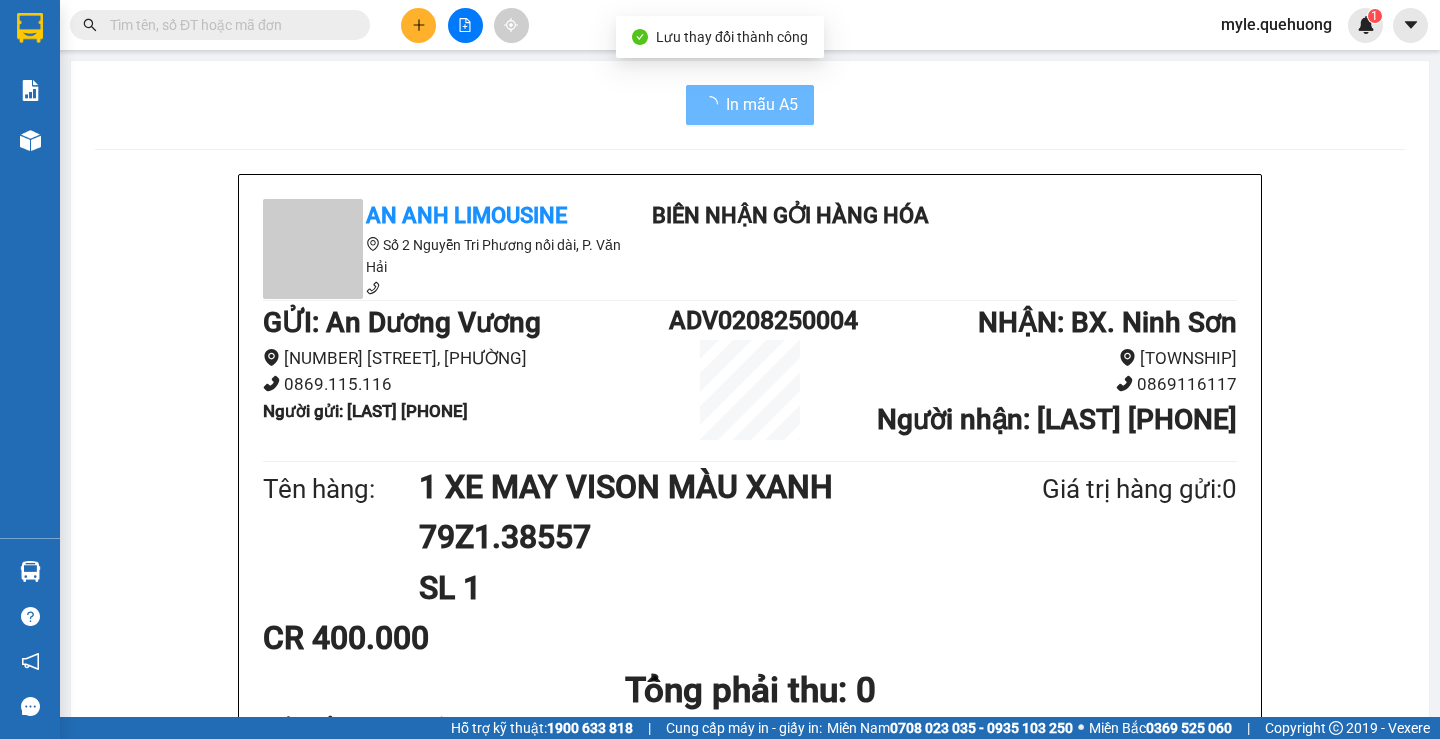 click on "Tên hàng: 1 XE MAY VISON MÀU XANH 79Z1.38557 SL 1 Giá trị hàng gửi:  0" at bounding box center (750, 537) 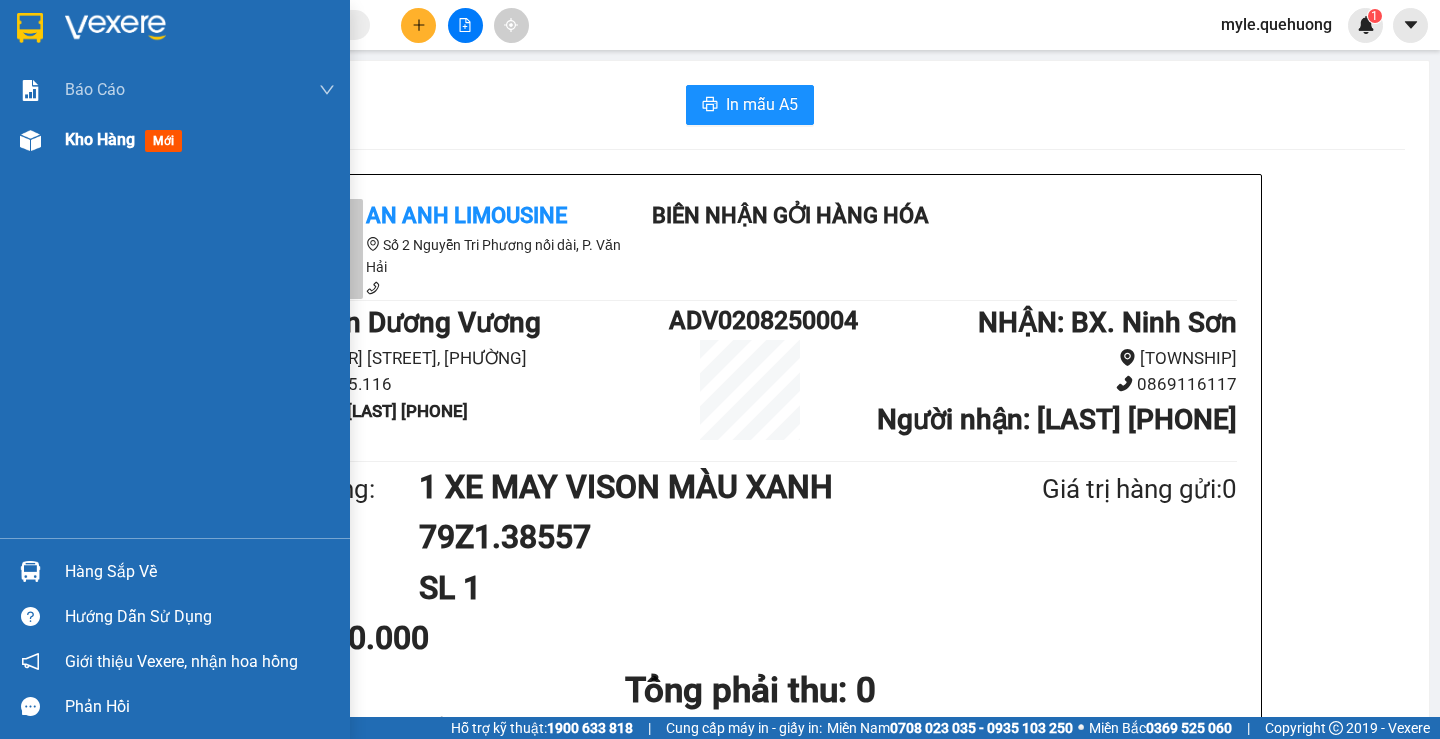 click on "Kho hàng mới" at bounding box center [200, 140] 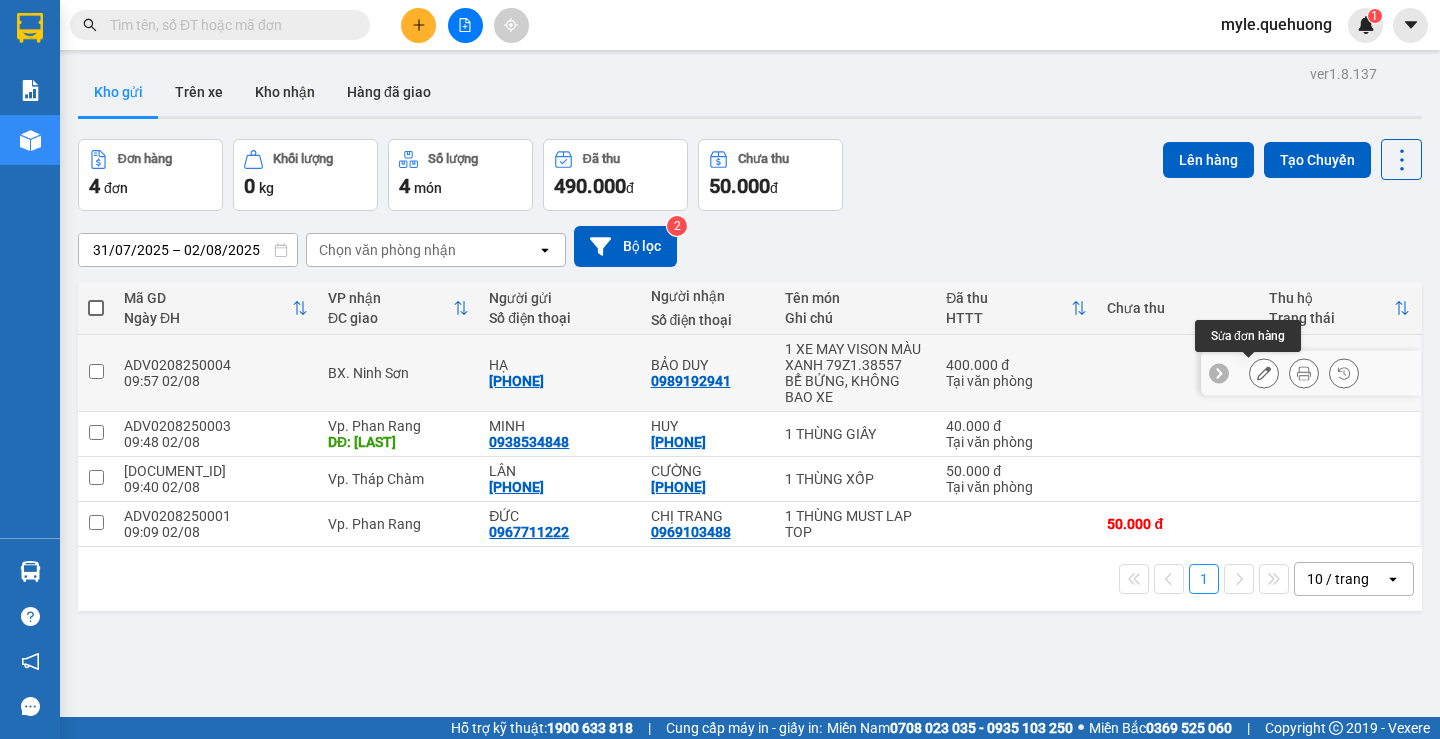 click at bounding box center [1264, 373] 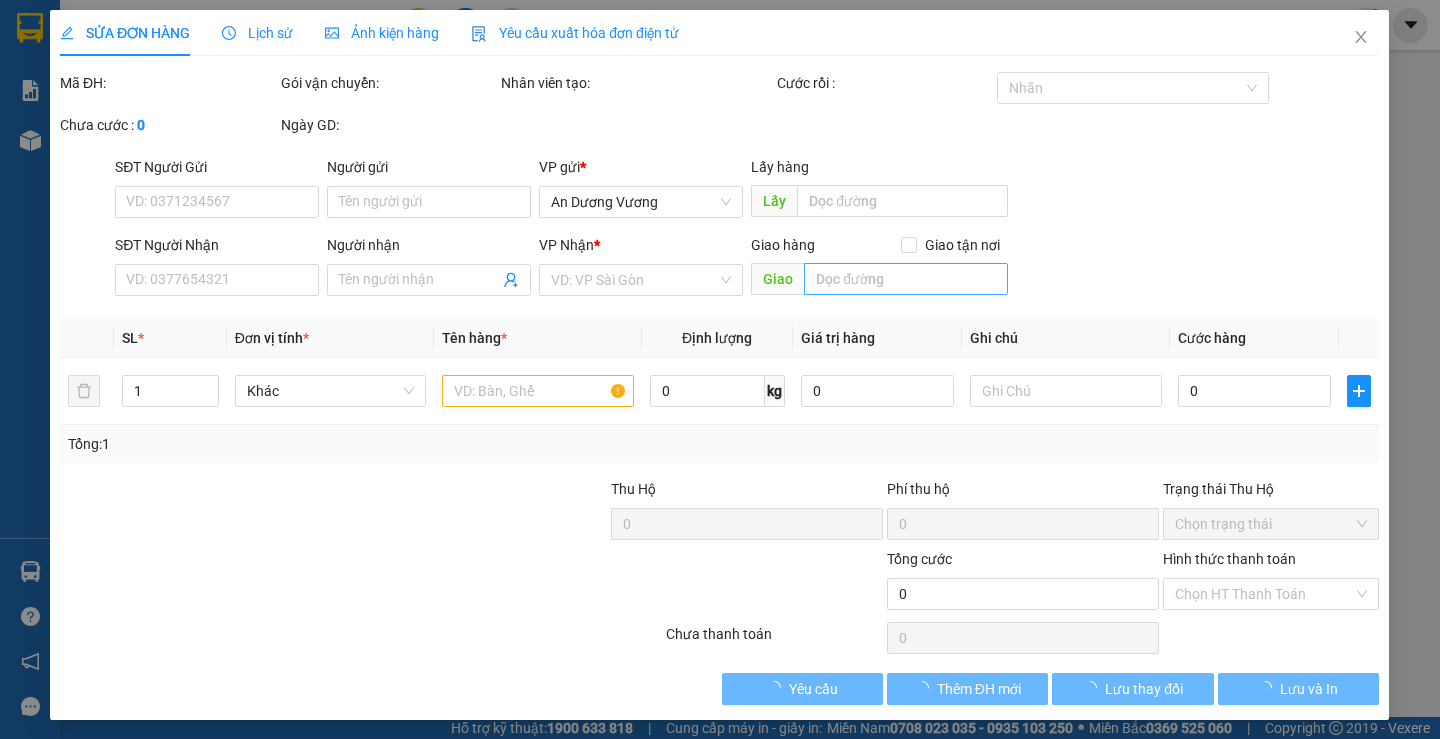 type on "[PHONE]" 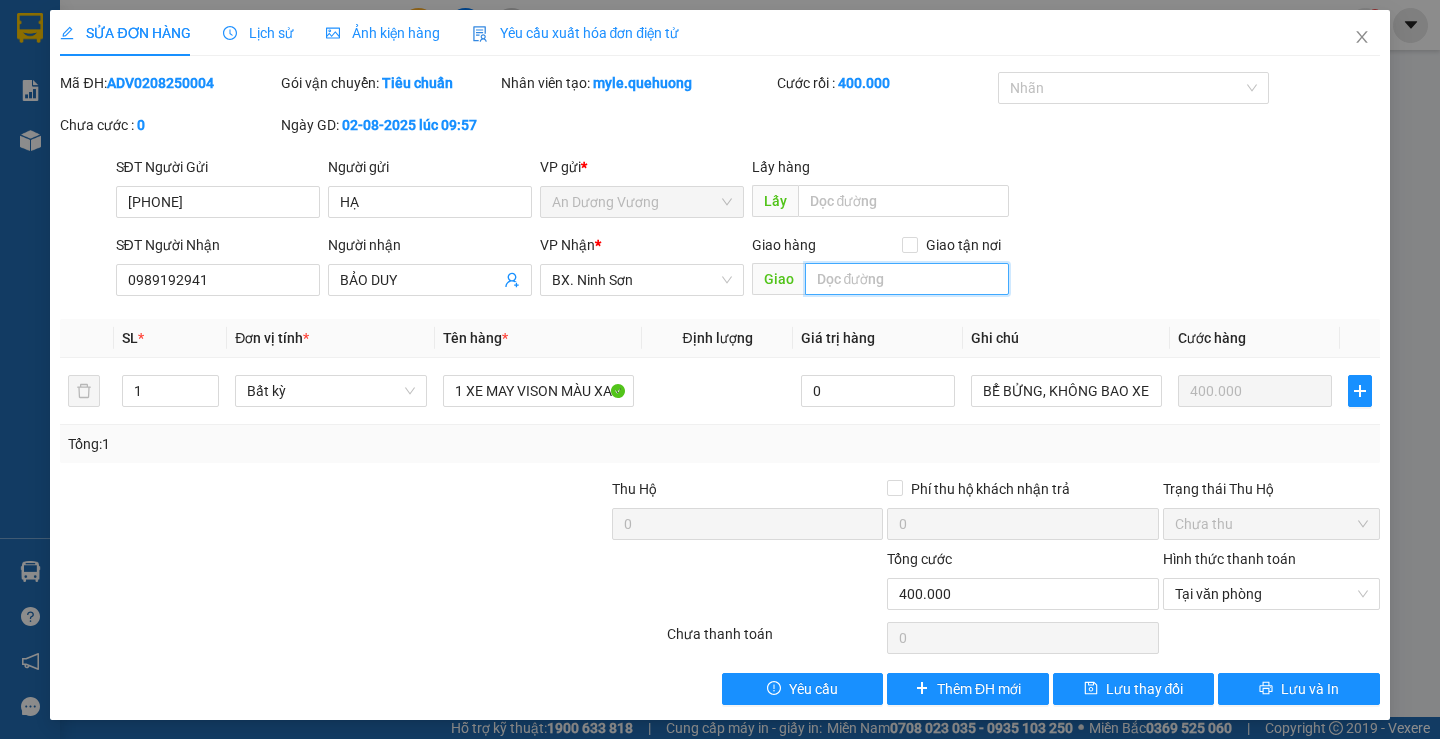 click at bounding box center [907, 279] 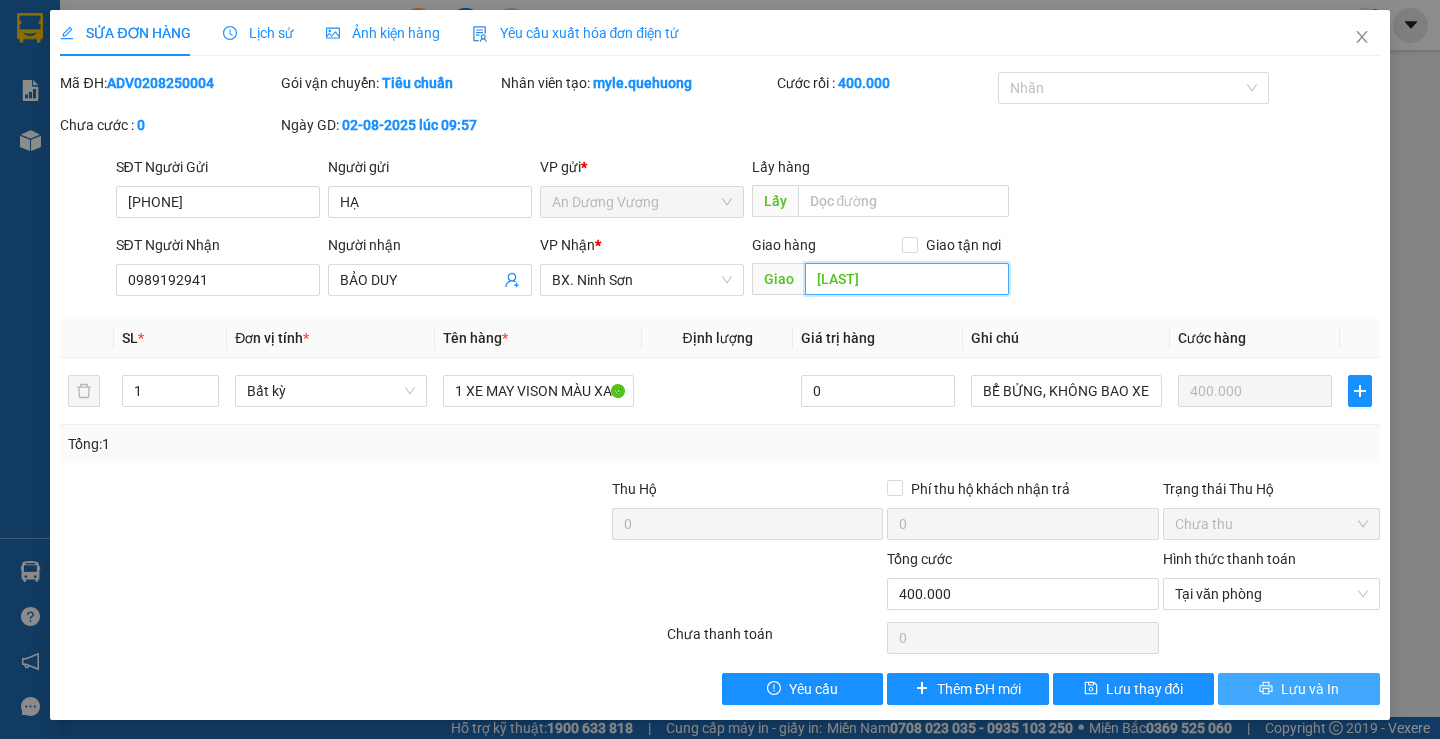 type on "QUẢNG SƠN" 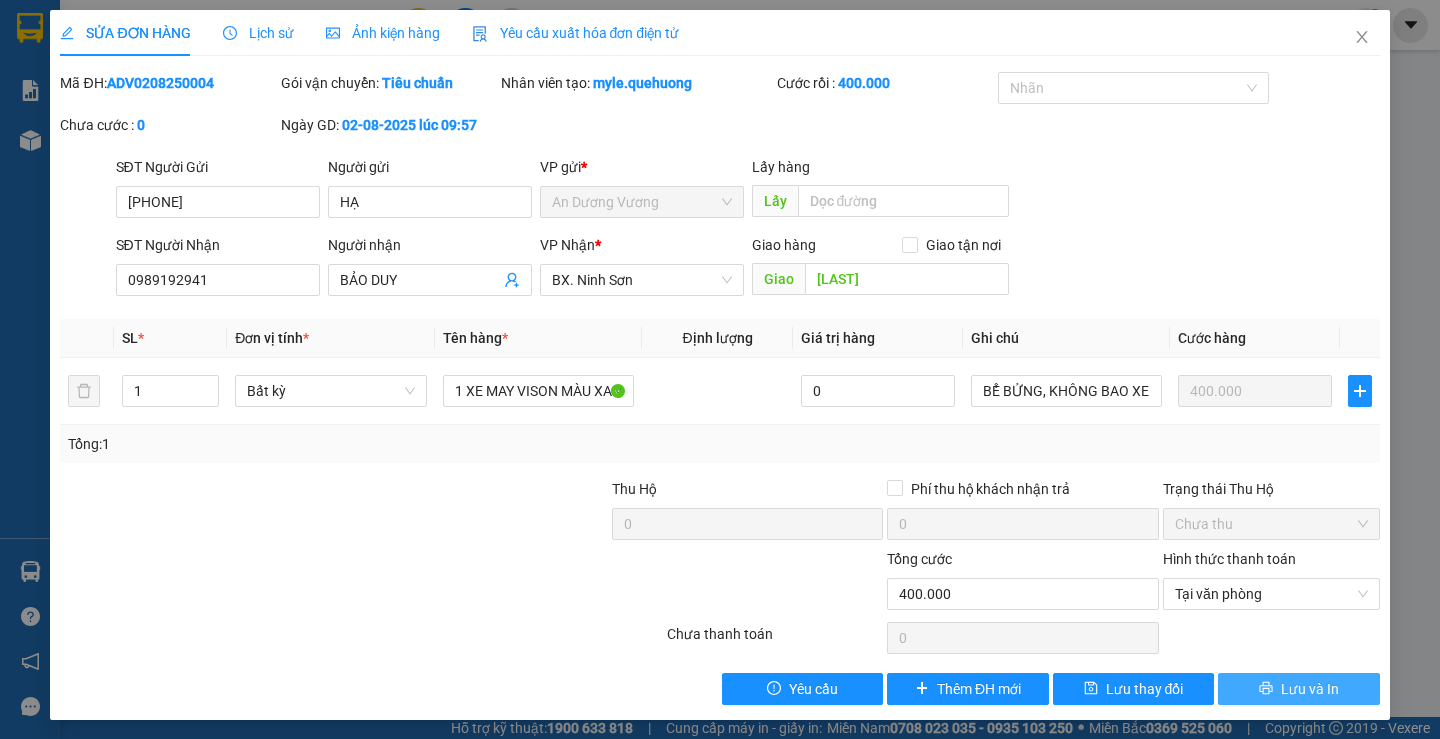 click on "Lưu và In" at bounding box center [1298, 689] 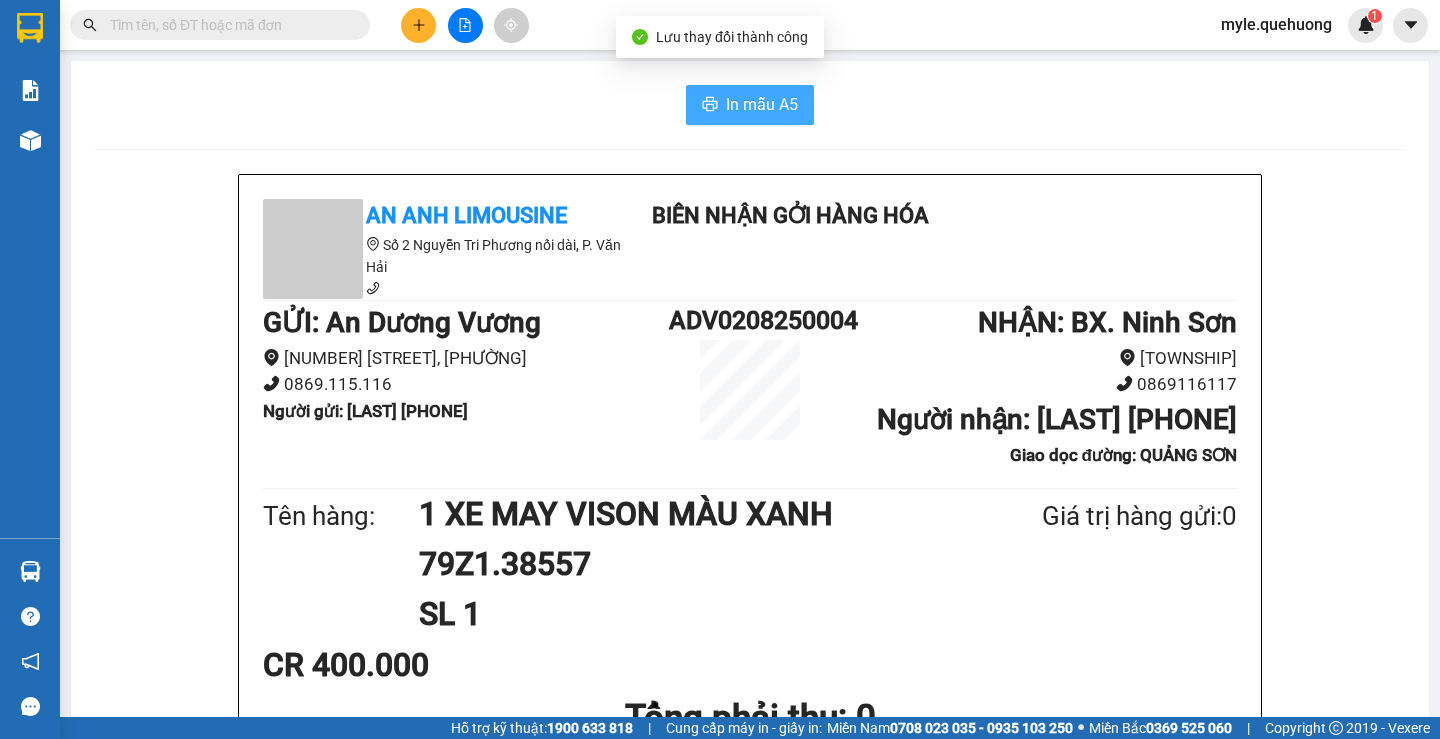 click on "In mẫu A5" at bounding box center [762, 104] 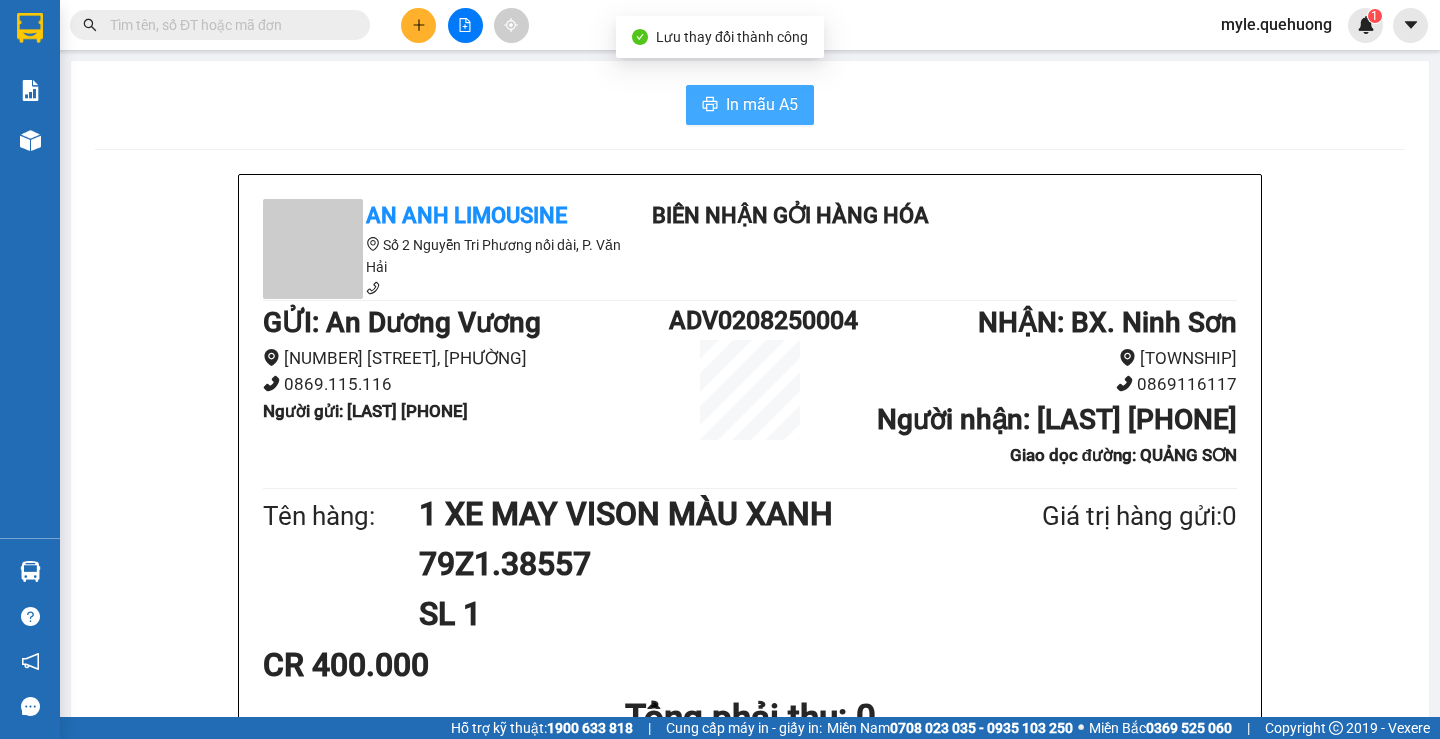 scroll, scrollTop: 0, scrollLeft: 0, axis: both 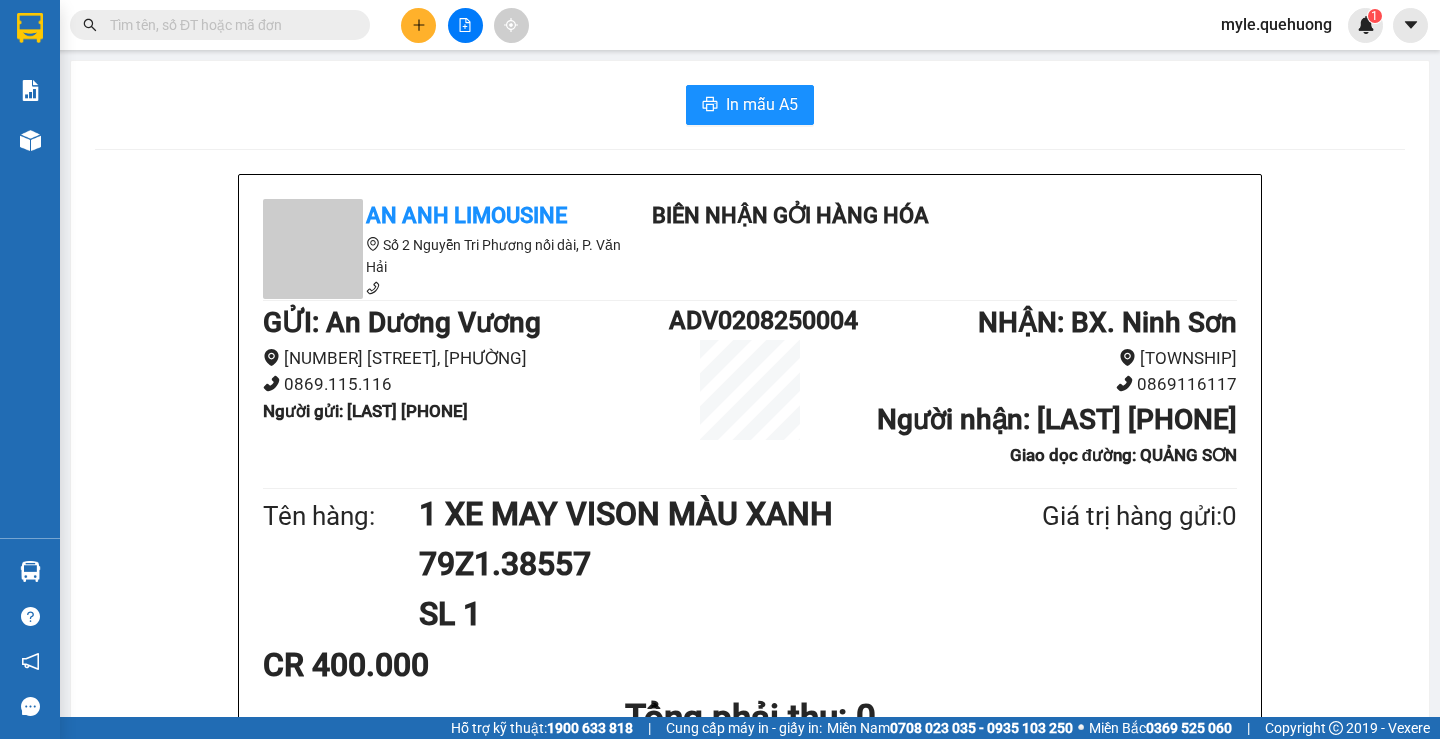 click on "Tên hàng: 1 XE MAY VISON MÀU XANH 79Z1.38557 SL 1 Giá trị hàng gửi:  0" at bounding box center (750, 564) 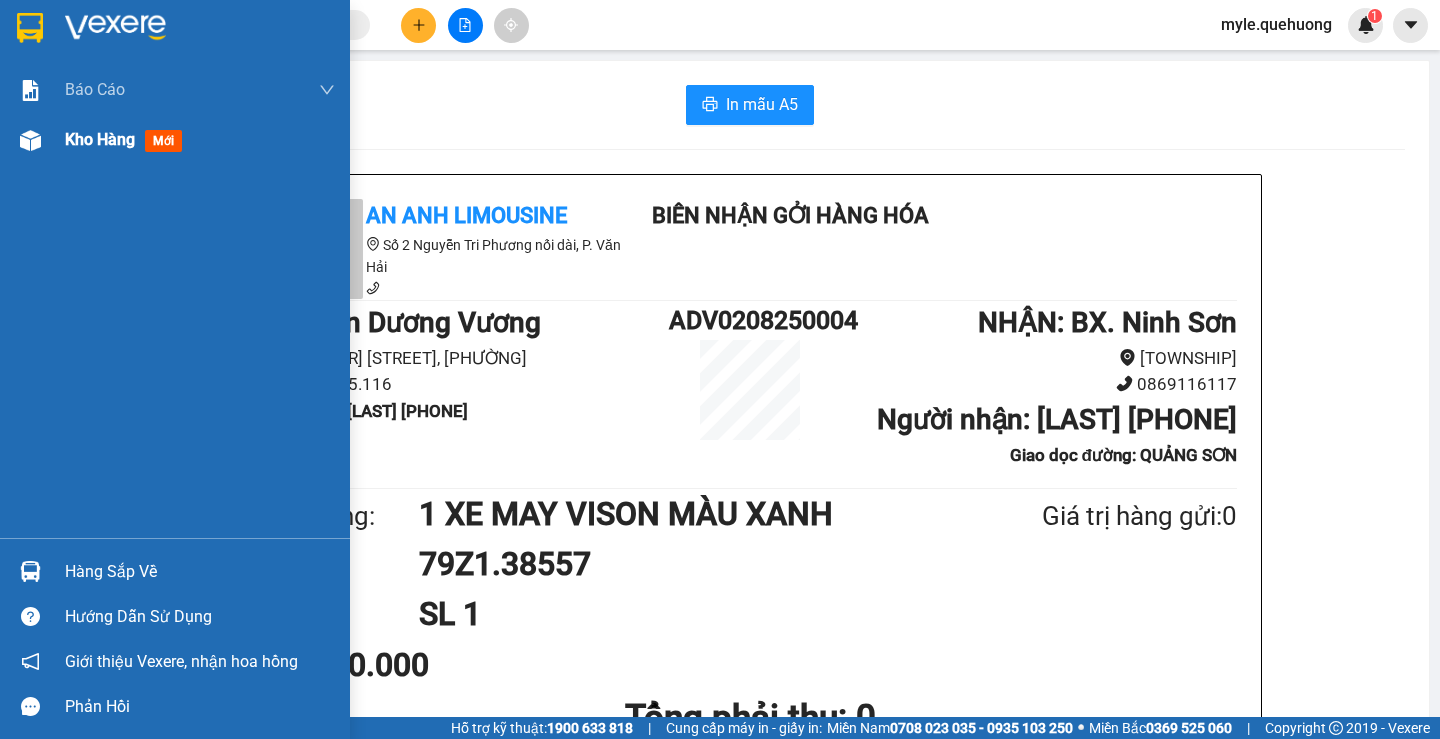 click on "Kho hàng" at bounding box center [100, 139] 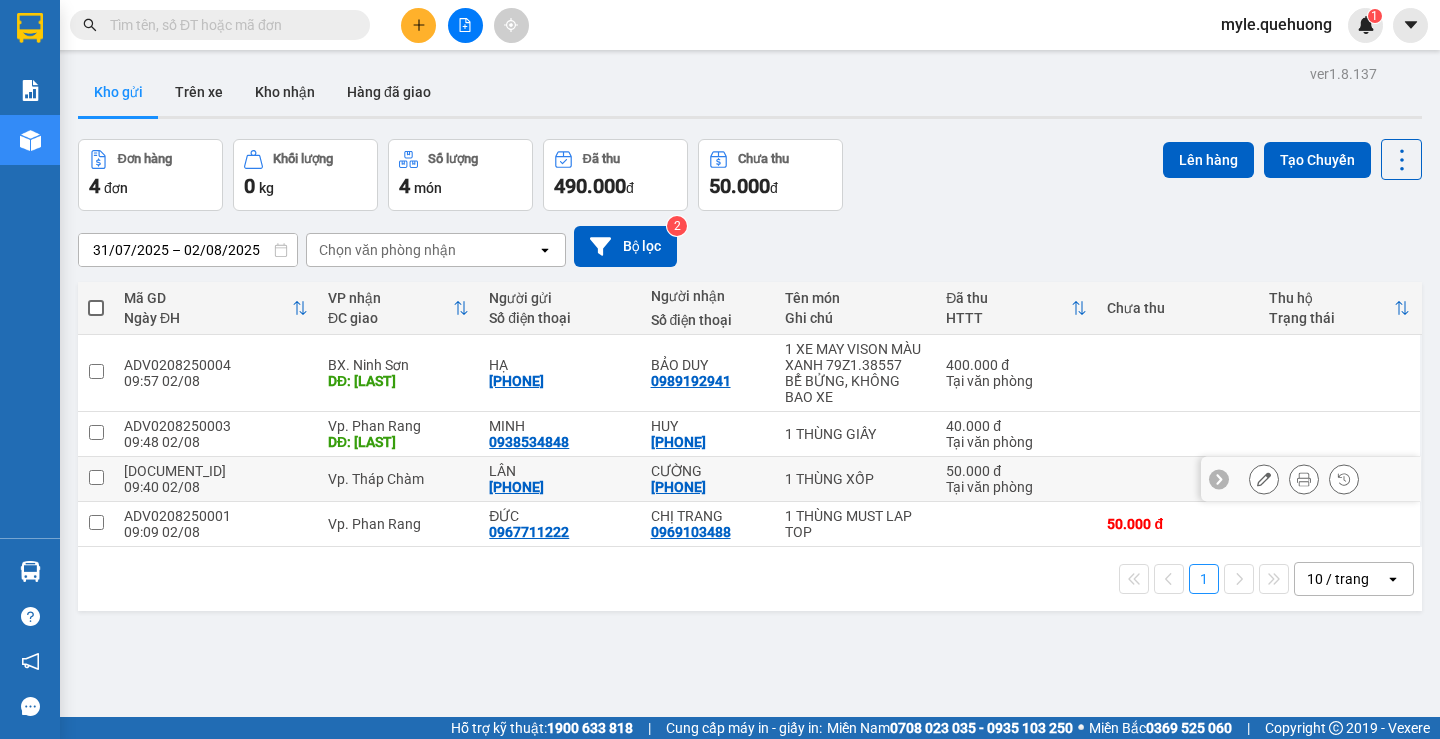 scroll, scrollTop: 92, scrollLeft: 0, axis: vertical 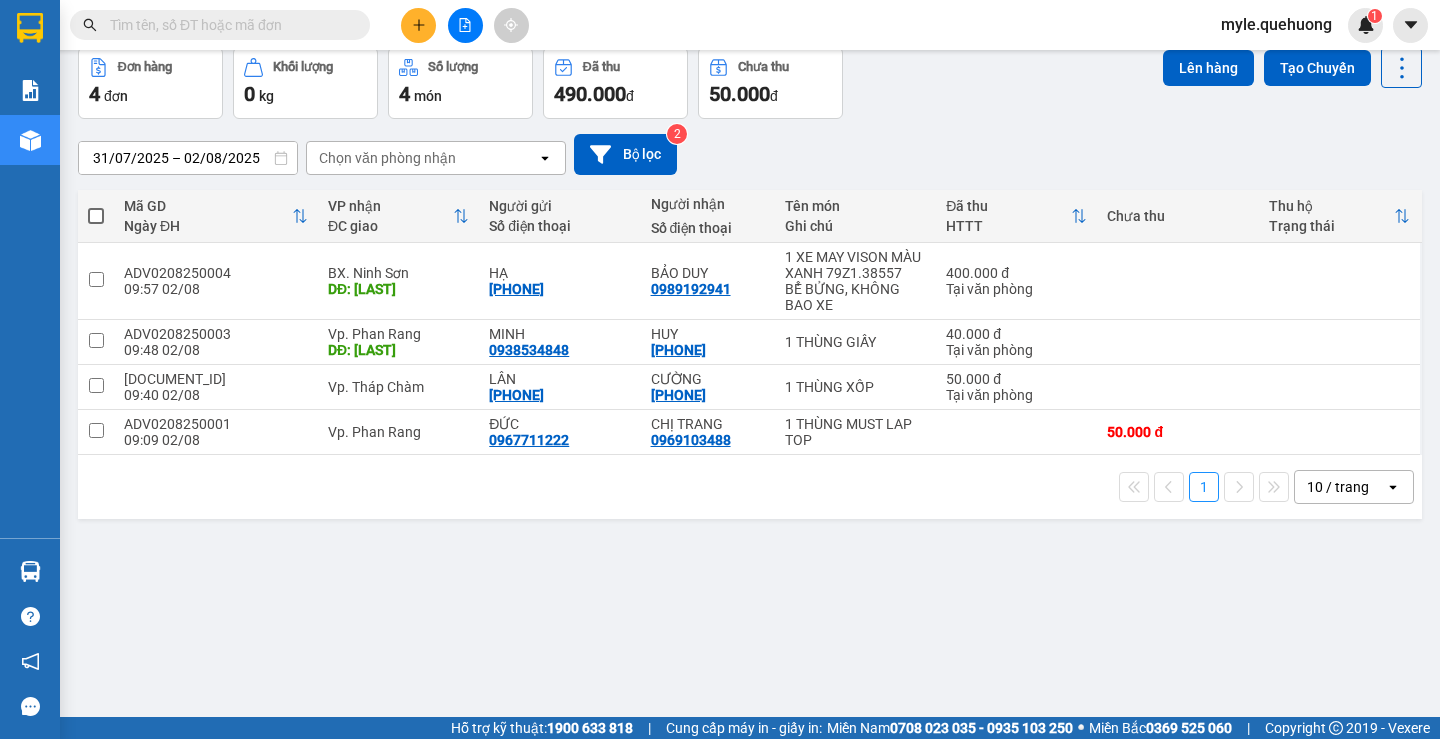 drag, startPoint x: 257, startPoint y: 579, endPoint x: 257, endPoint y: 498, distance: 81 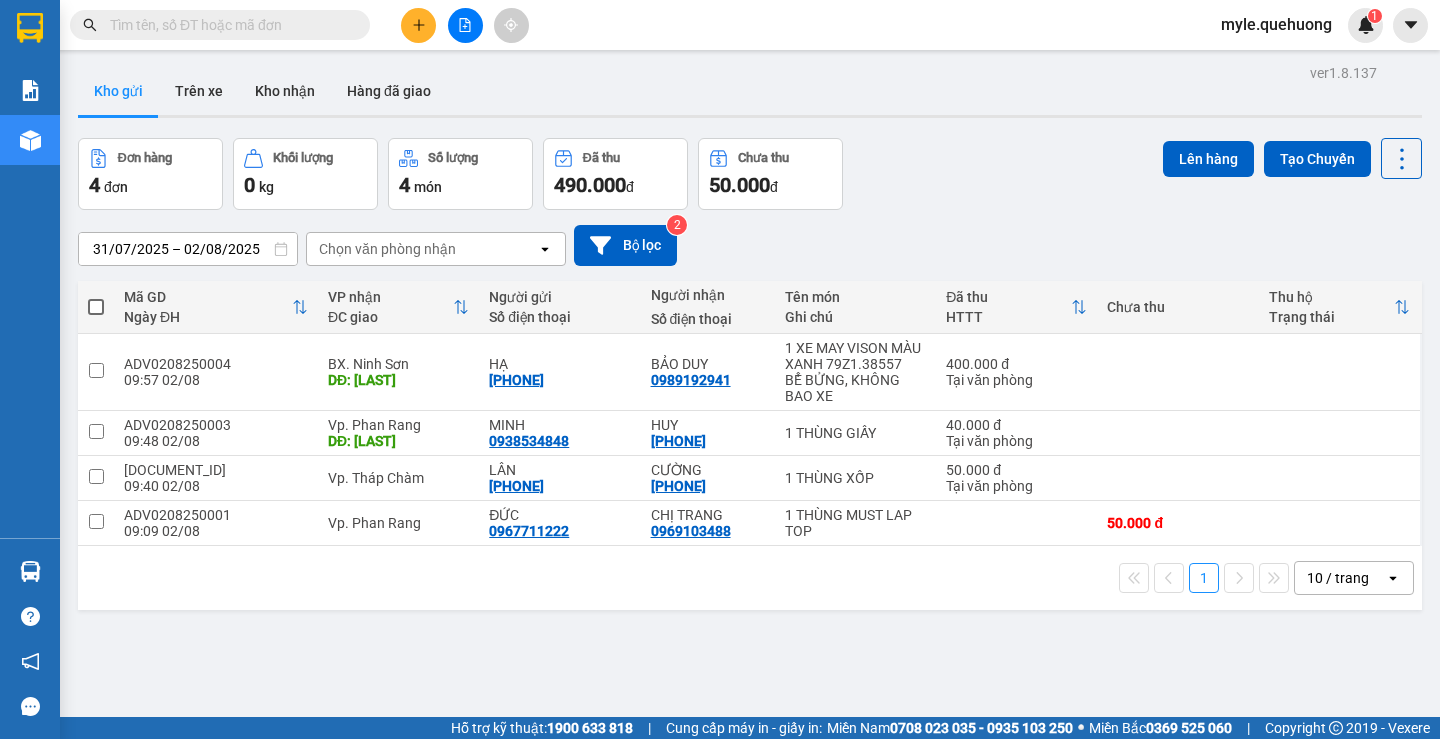scroll, scrollTop: 0, scrollLeft: 0, axis: both 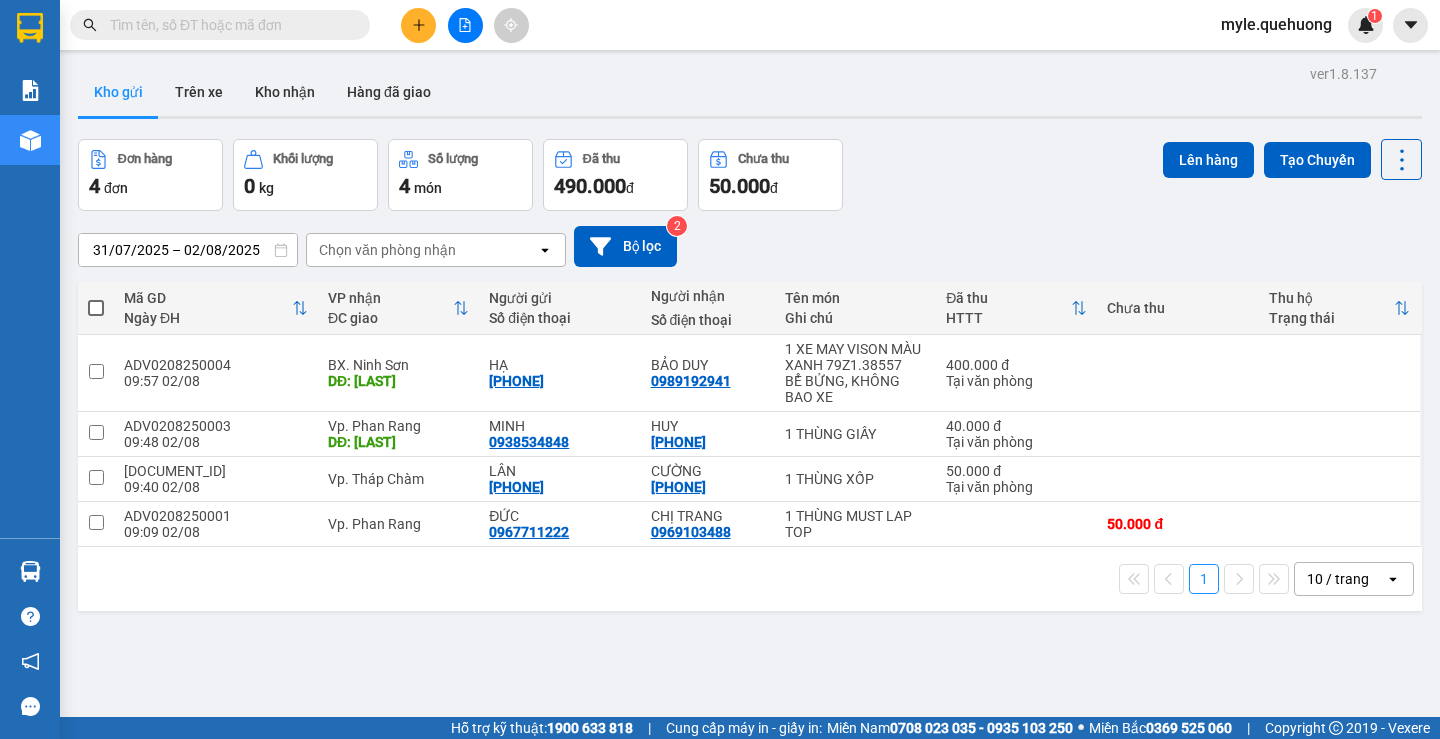 click at bounding box center (228, 25) 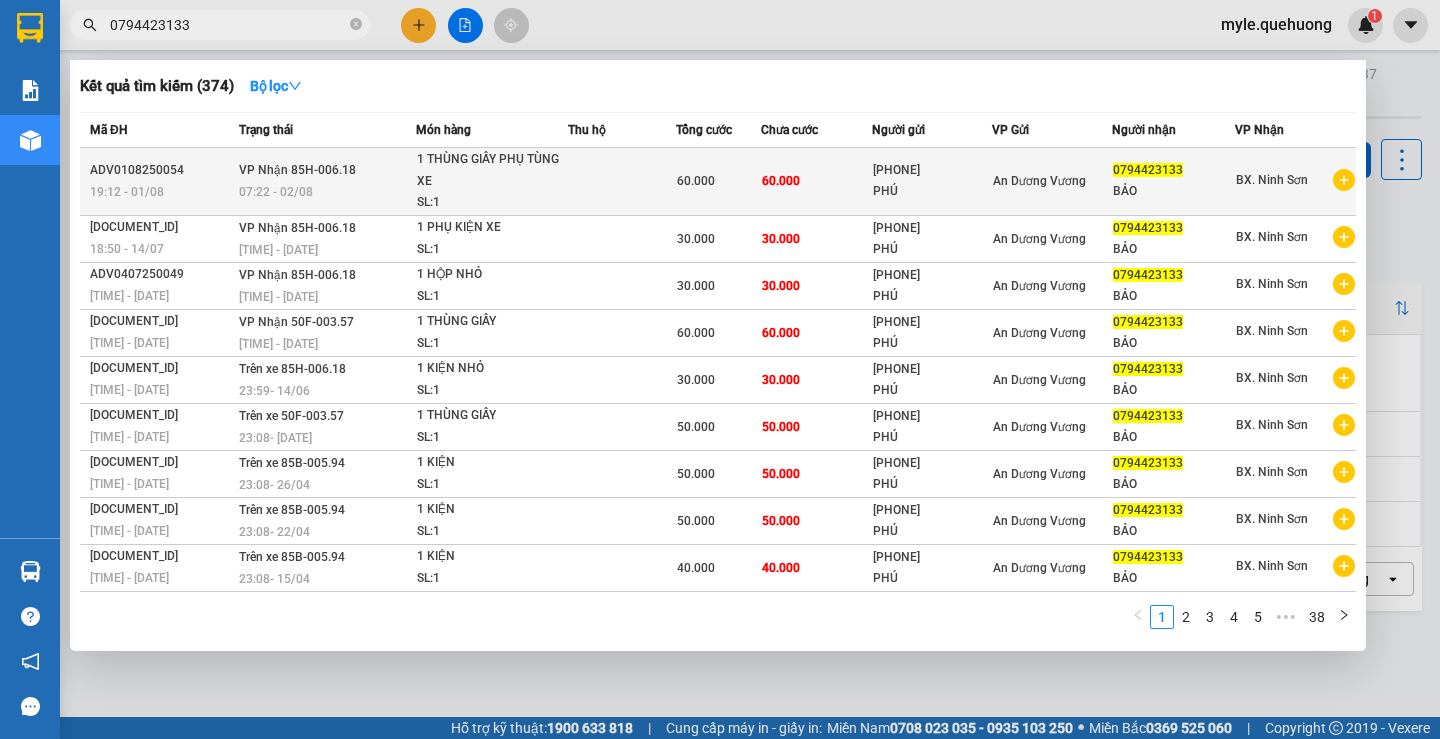 type on "0794423133" 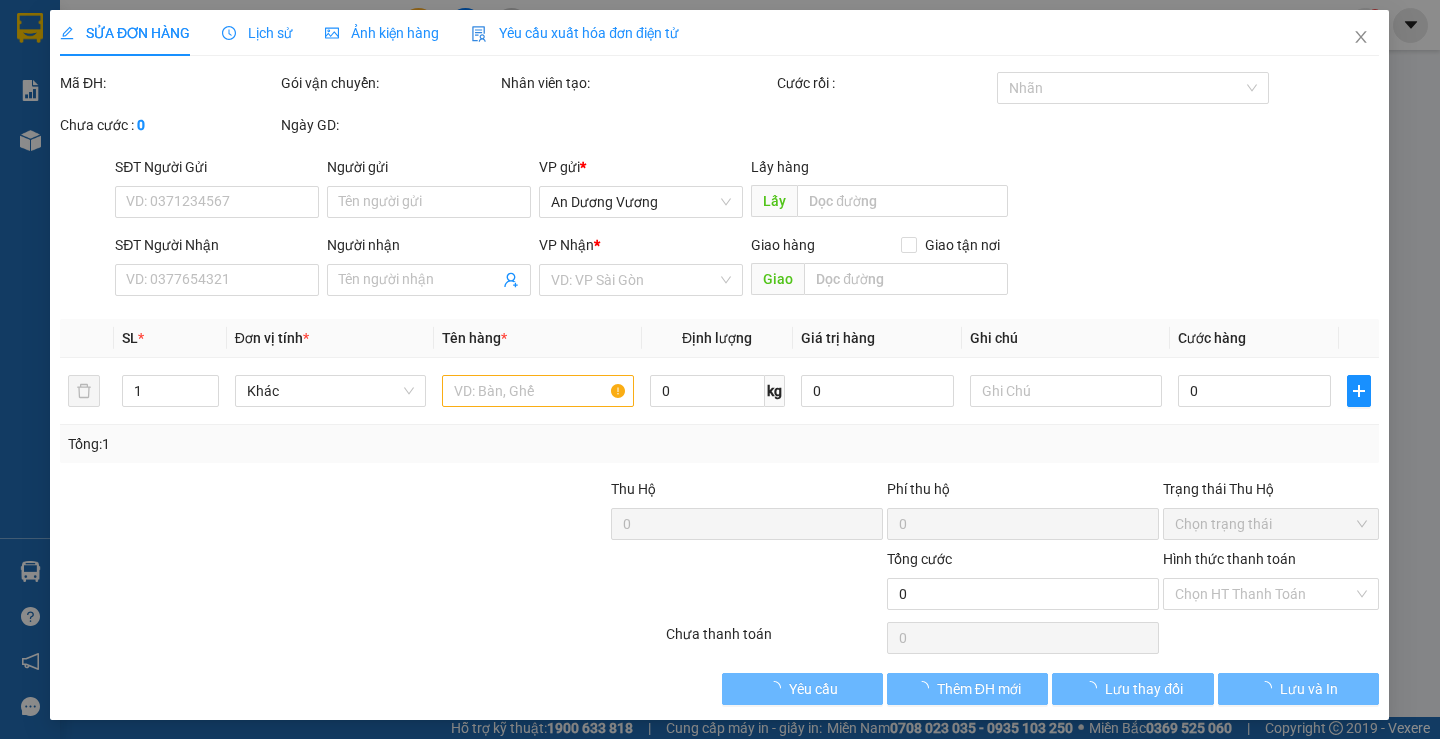 type on "0925727918" 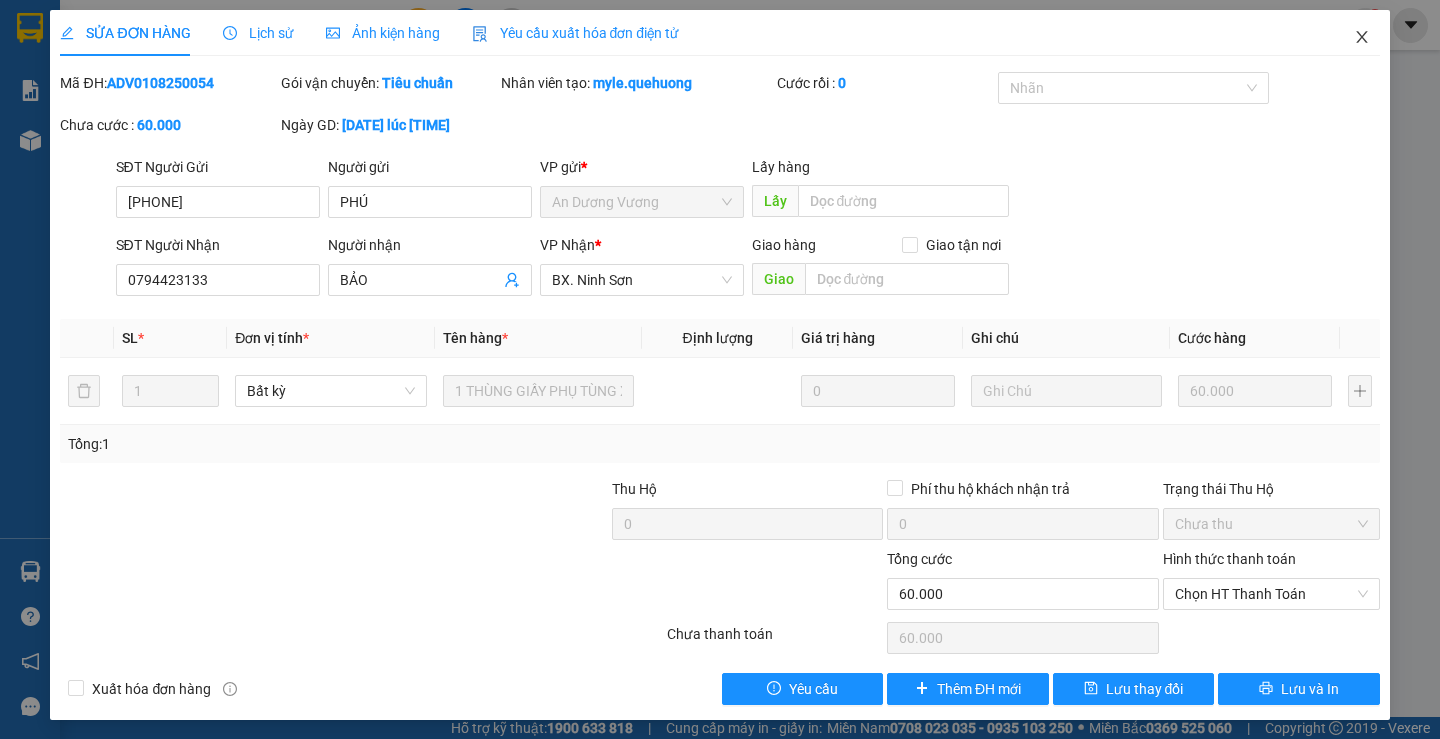 click 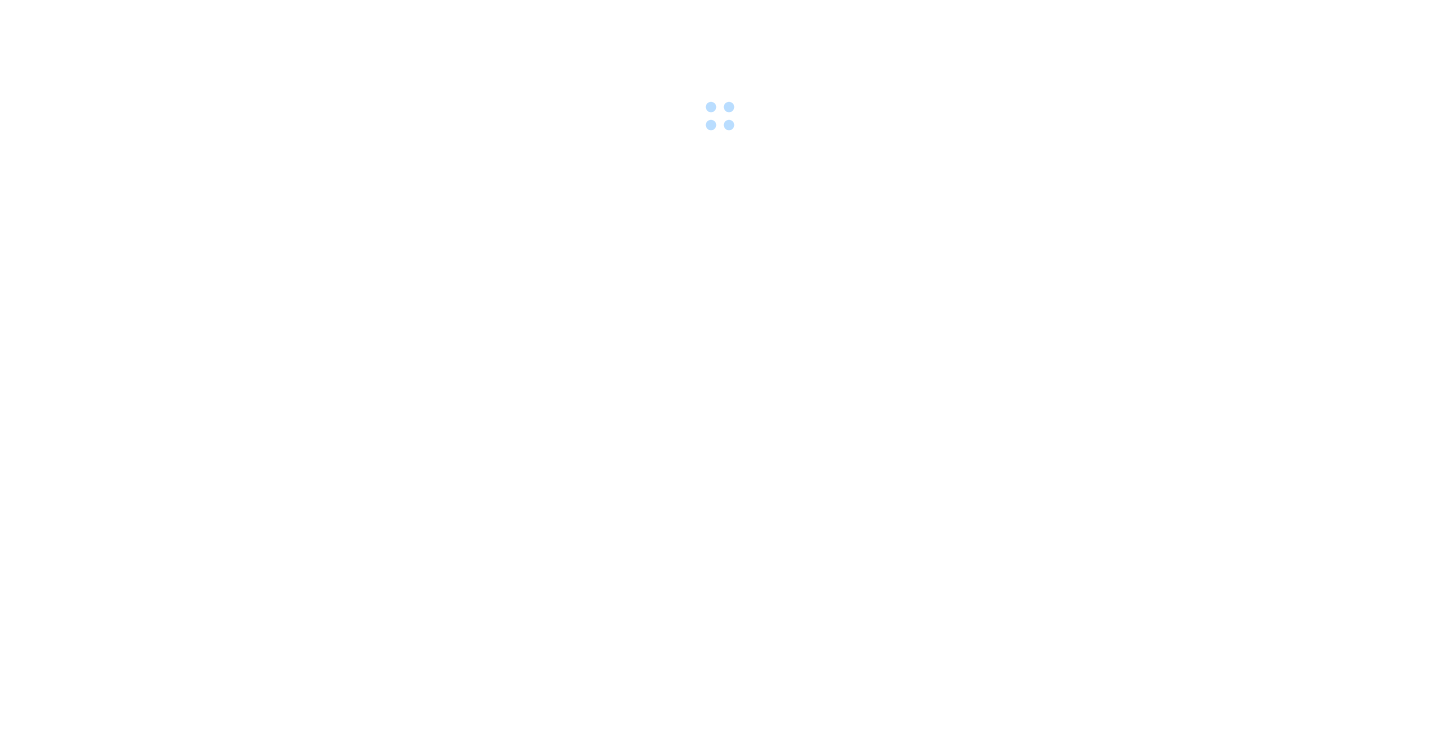 scroll, scrollTop: 0, scrollLeft: 0, axis: both 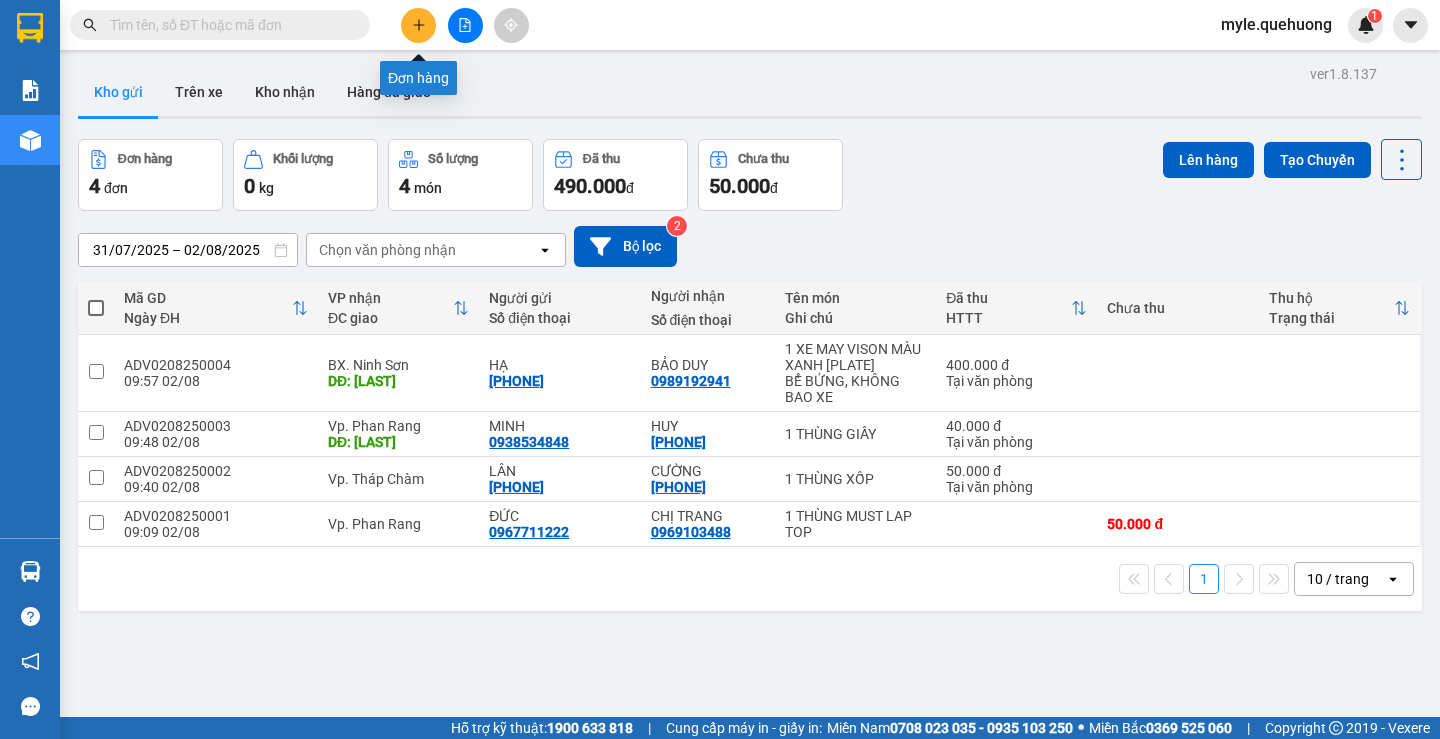 click at bounding box center [418, 25] 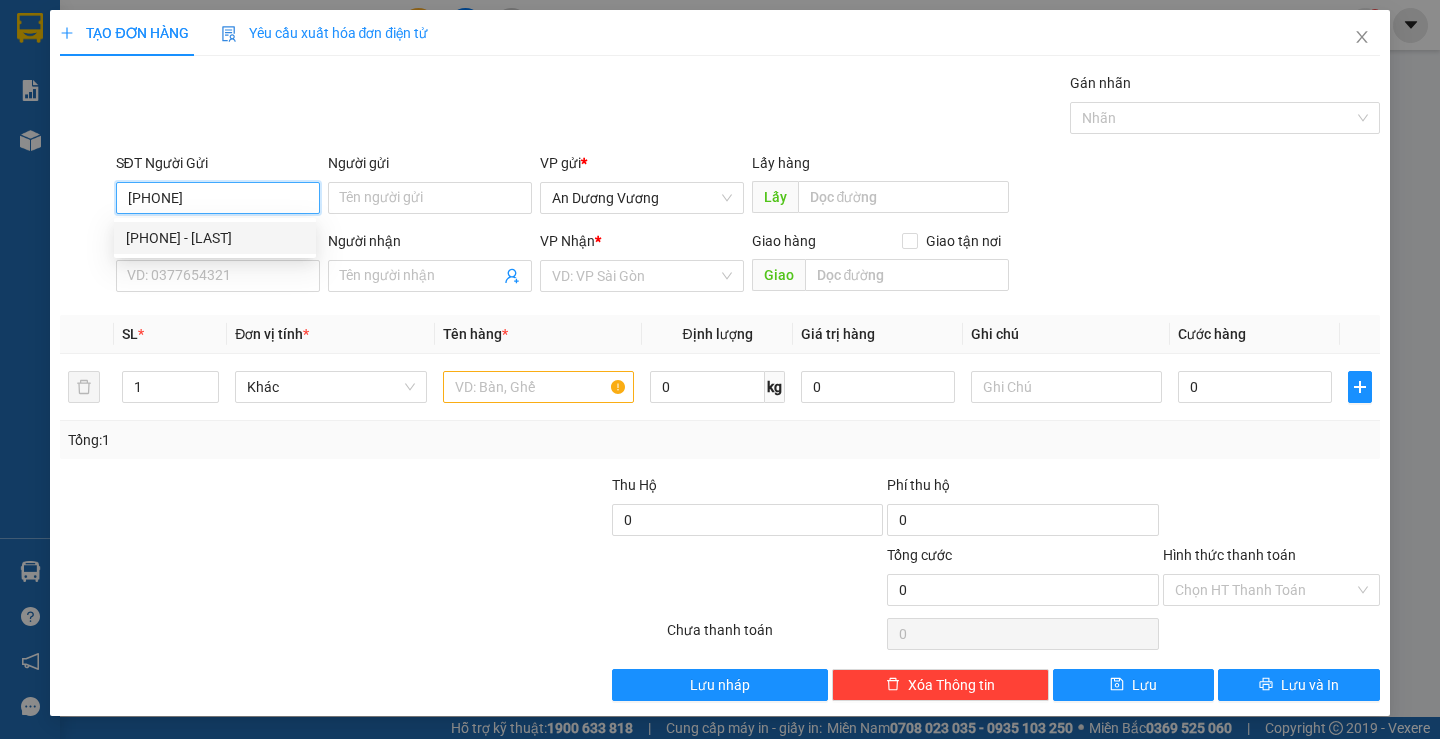 click on "[PHONE] - [LAST]" at bounding box center (215, 238) 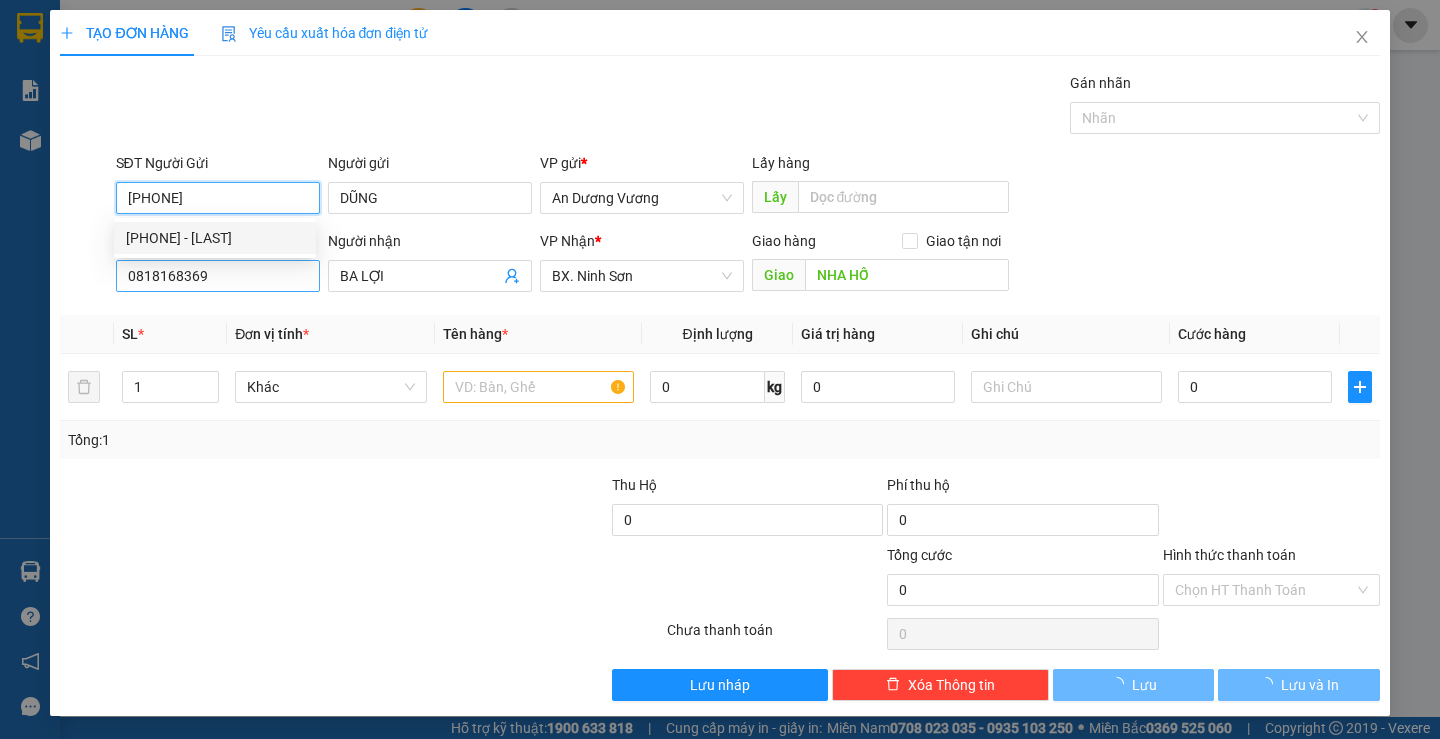type on "30.000" 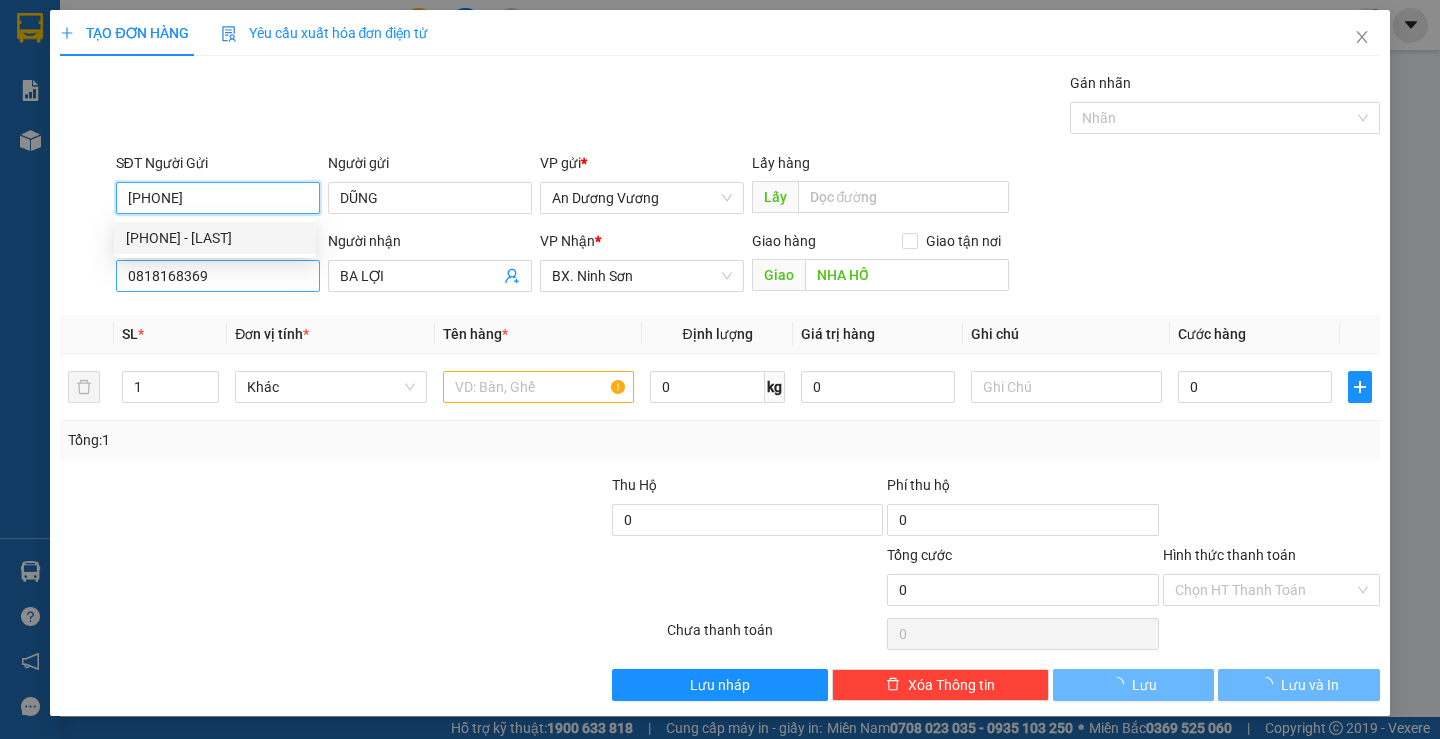 type on "30.000" 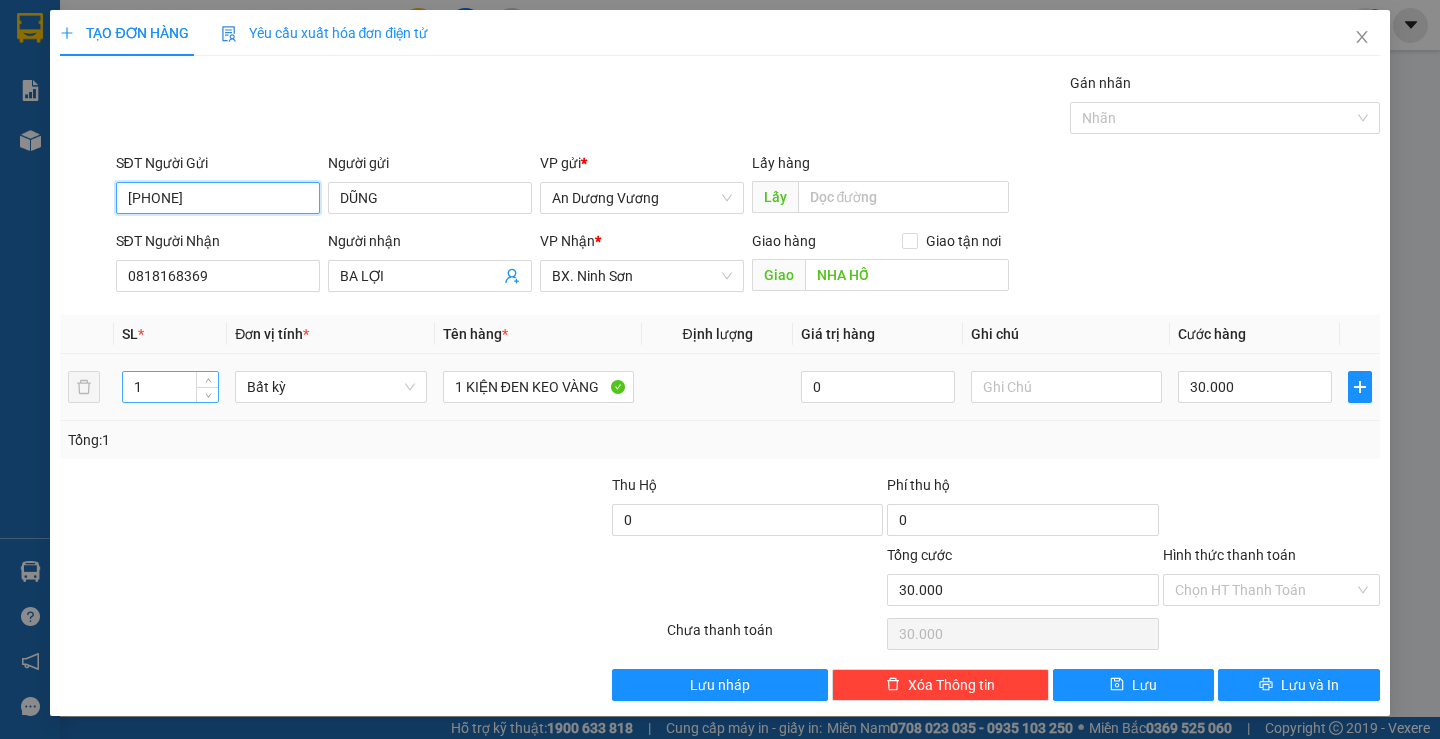 type on "[PHONE]" 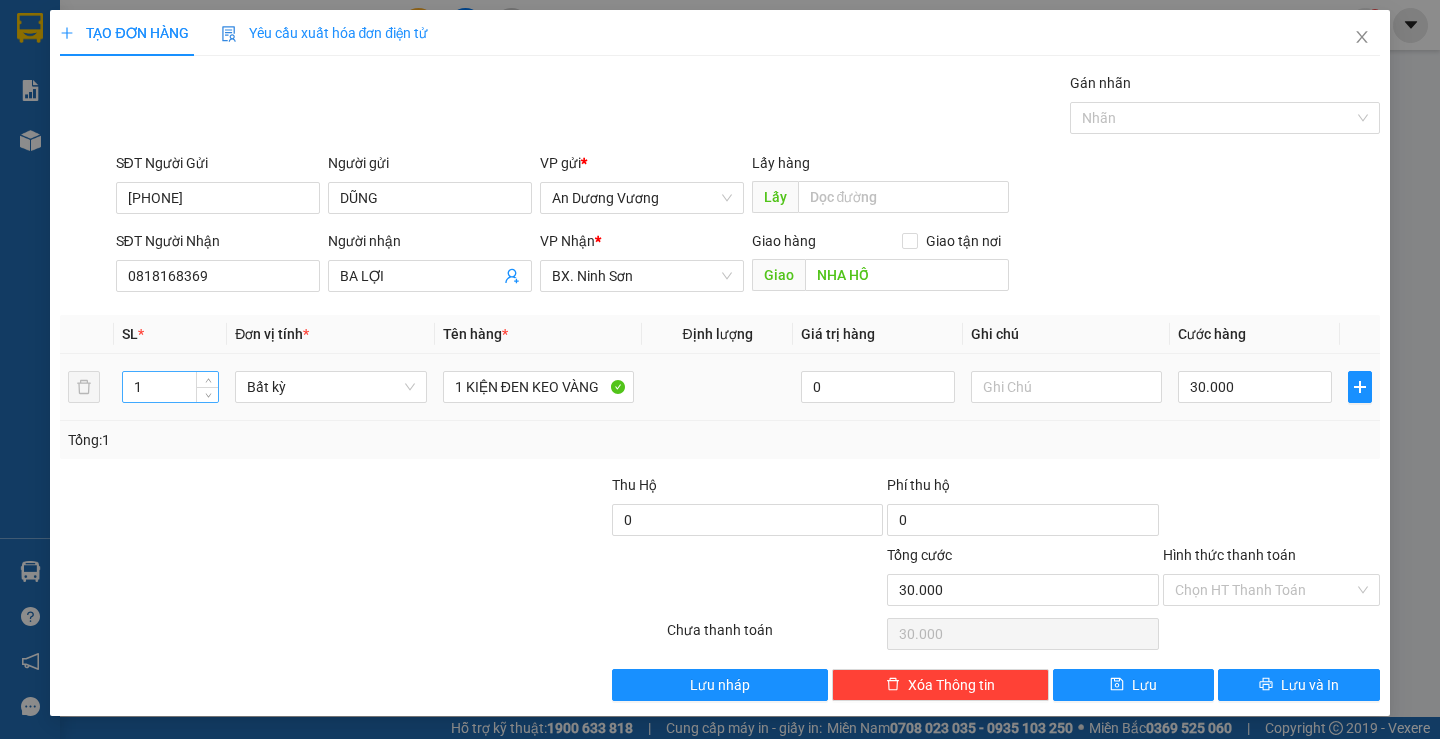 click on "1" at bounding box center [170, 387] 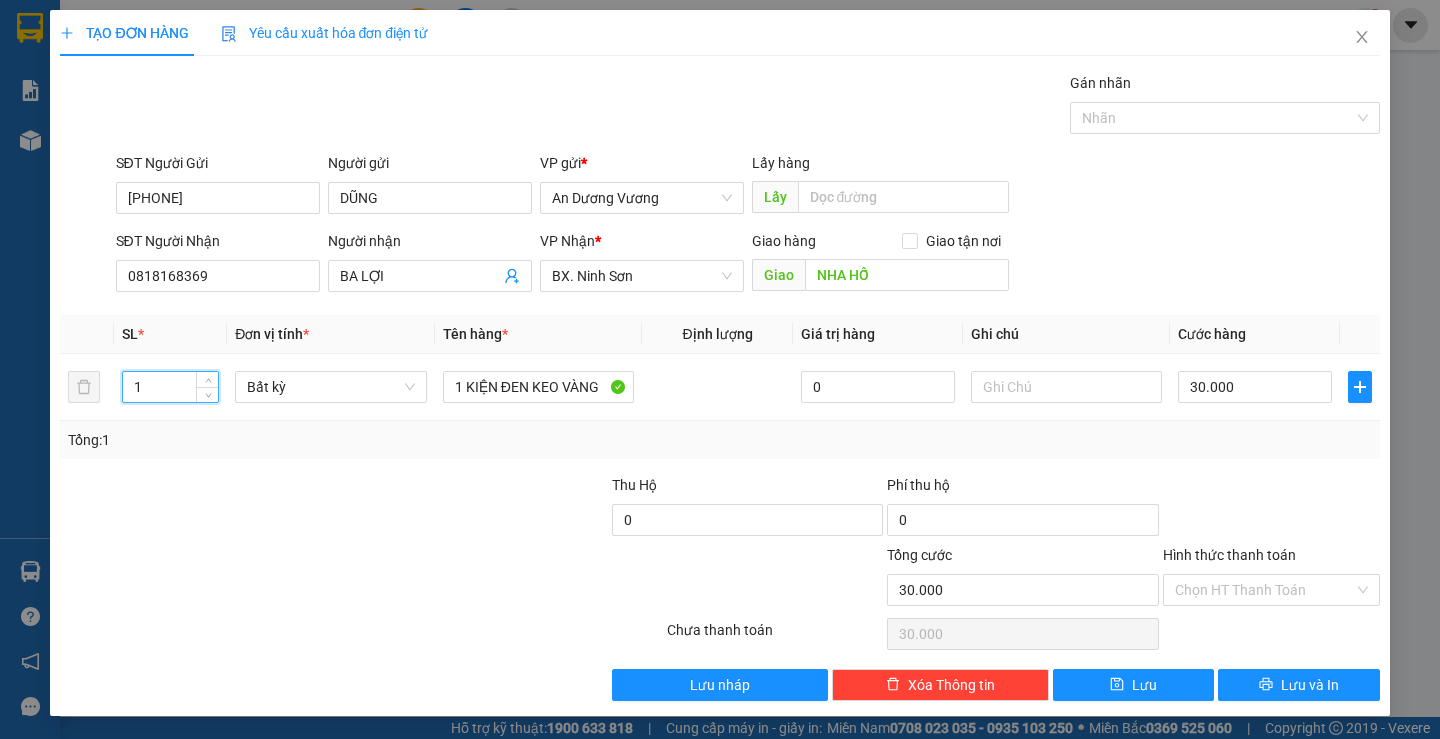 drag, startPoint x: 353, startPoint y: 279, endPoint x: 72, endPoint y: 216, distance: 287.9757 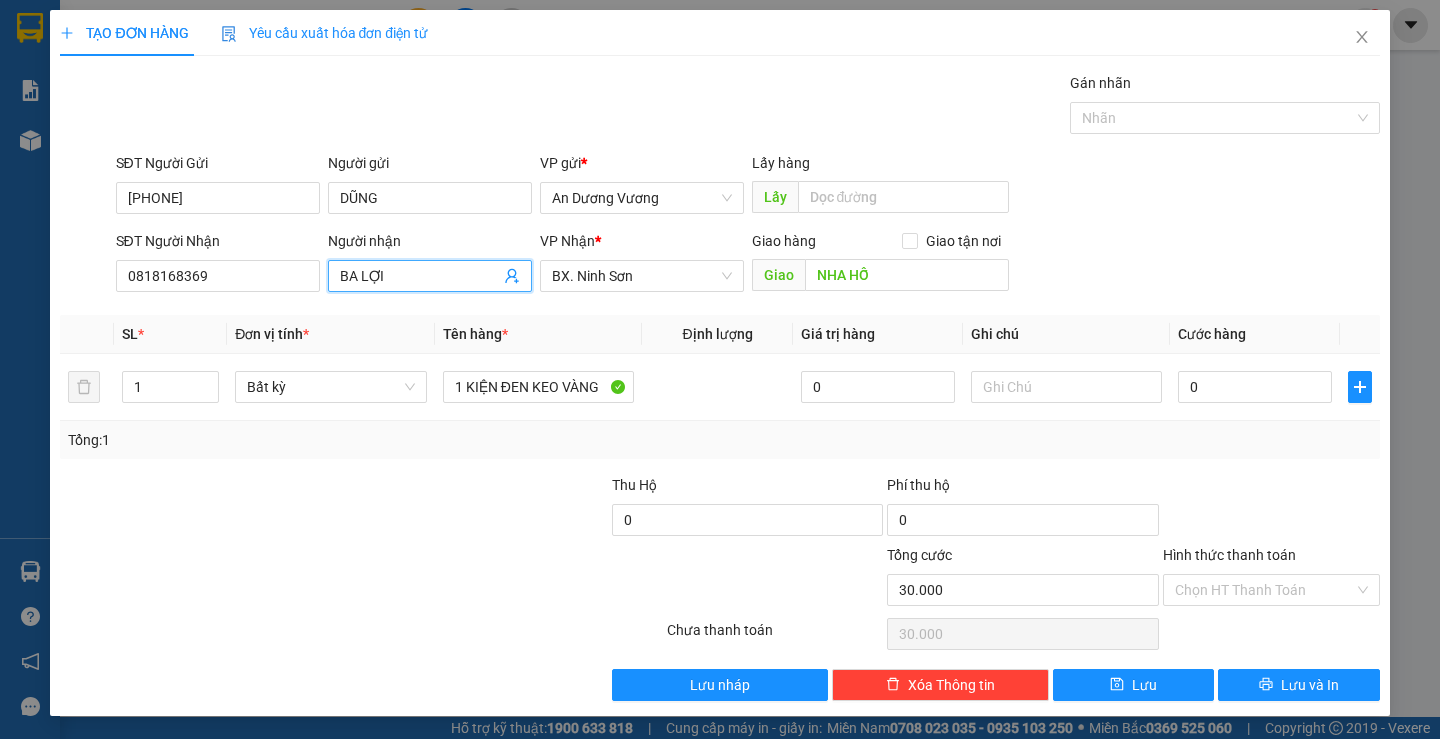 type on "0" 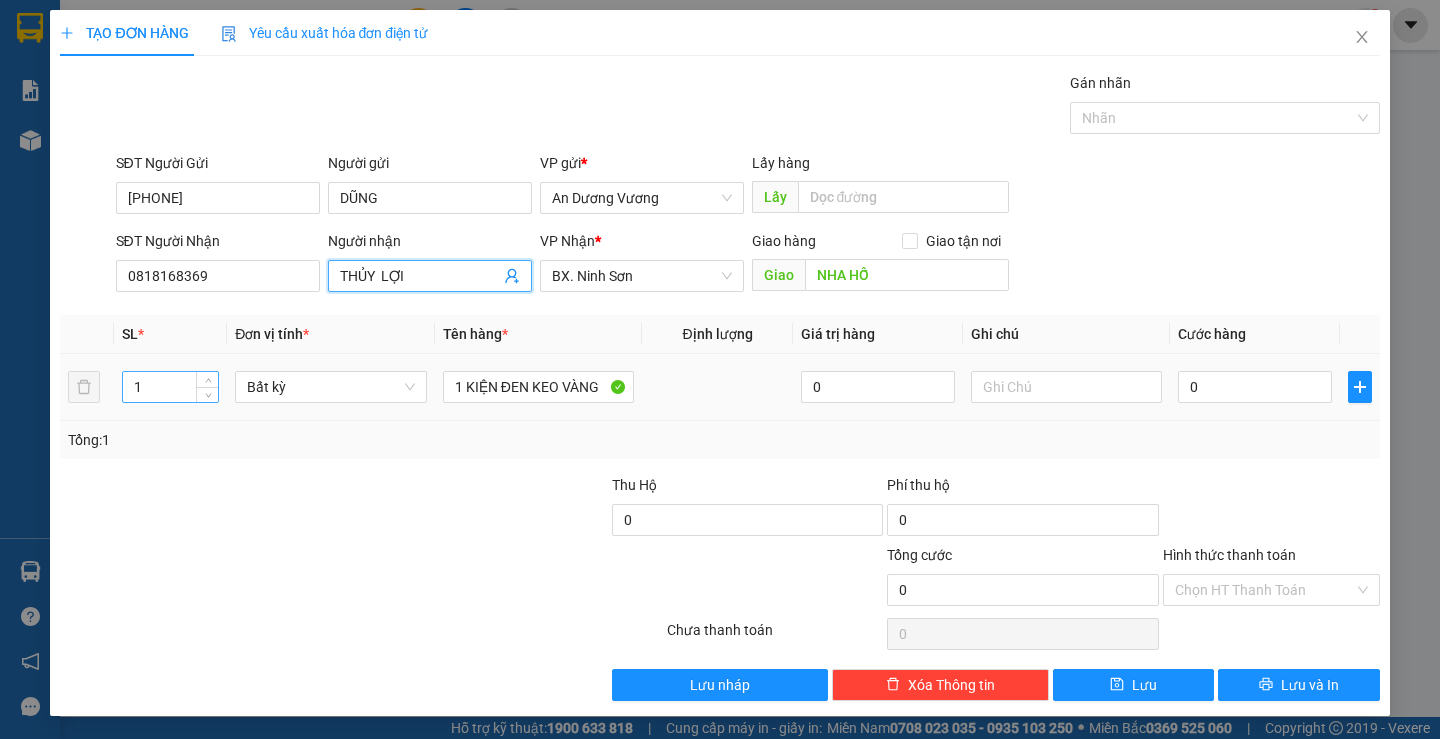 type on "THỦY  LỢI" 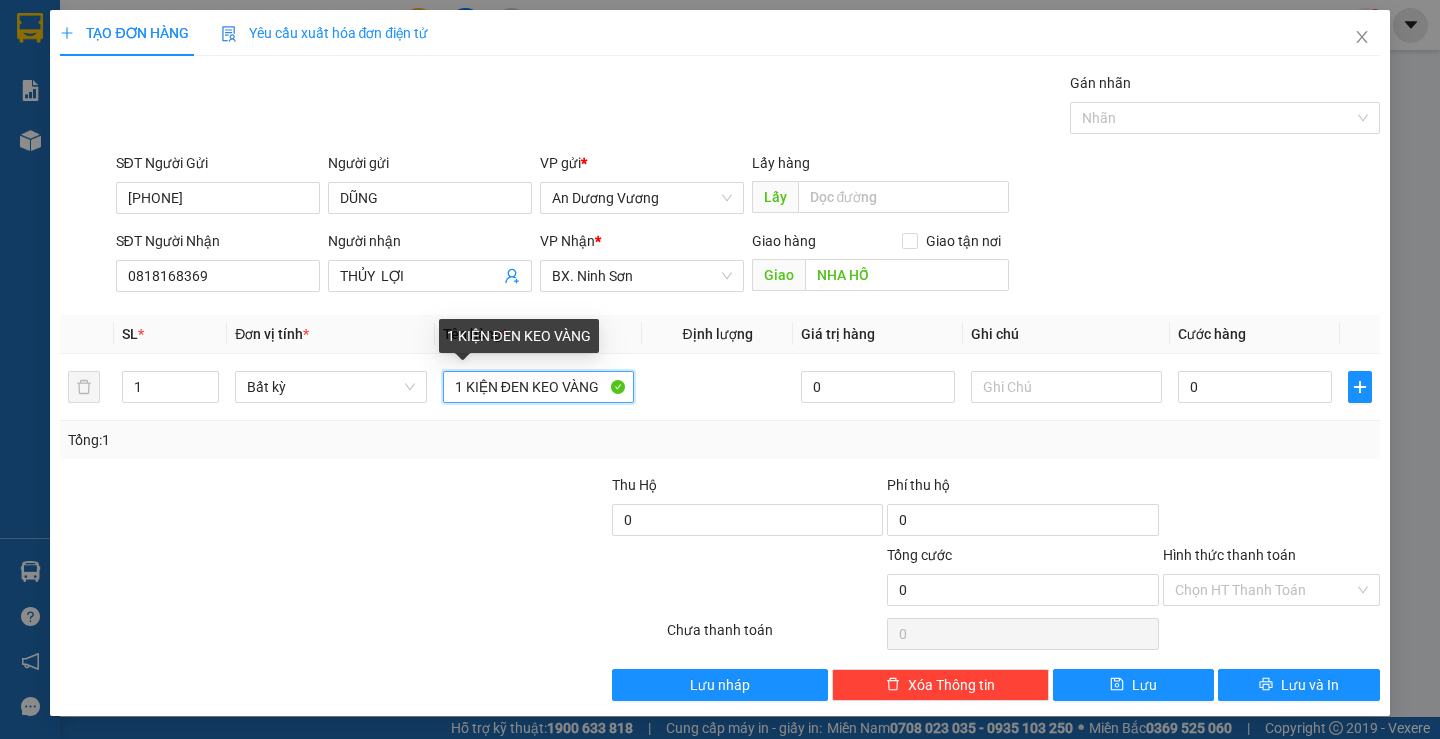 drag, startPoint x: 462, startPoint y: 379, endPoint x: 1281, endPoint y: 488, distance: 826.2215 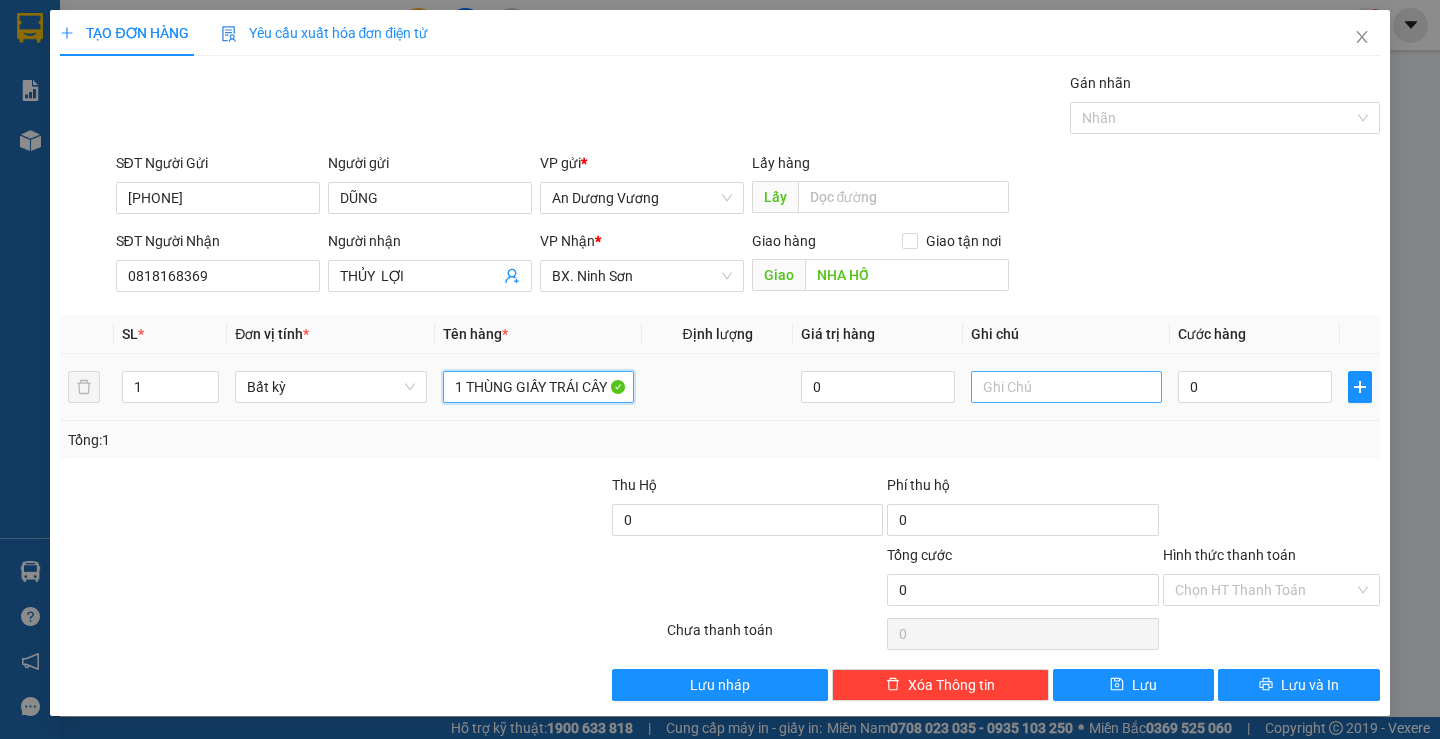 type on "1 THÙNG GIẤY TRÁI CÂY" 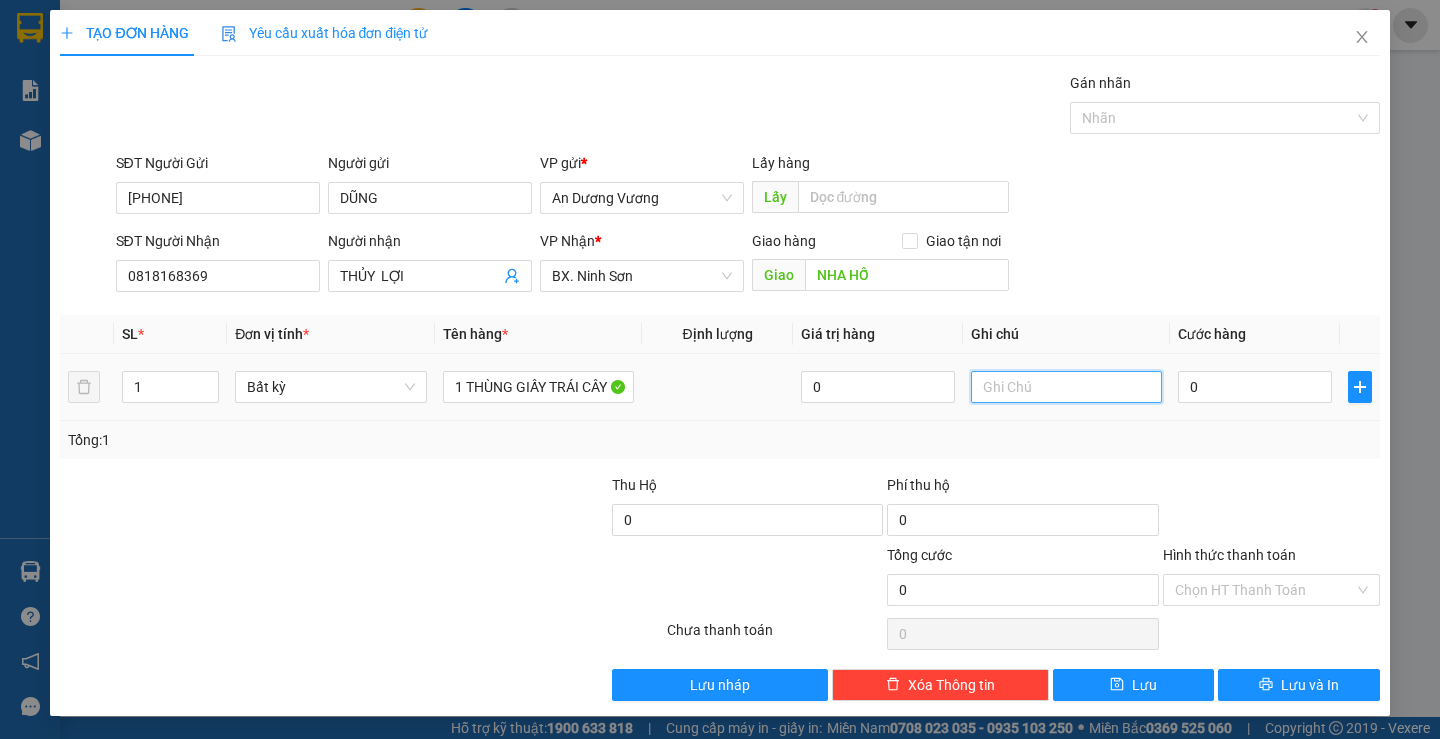 click at bounding box center (1066, 387) 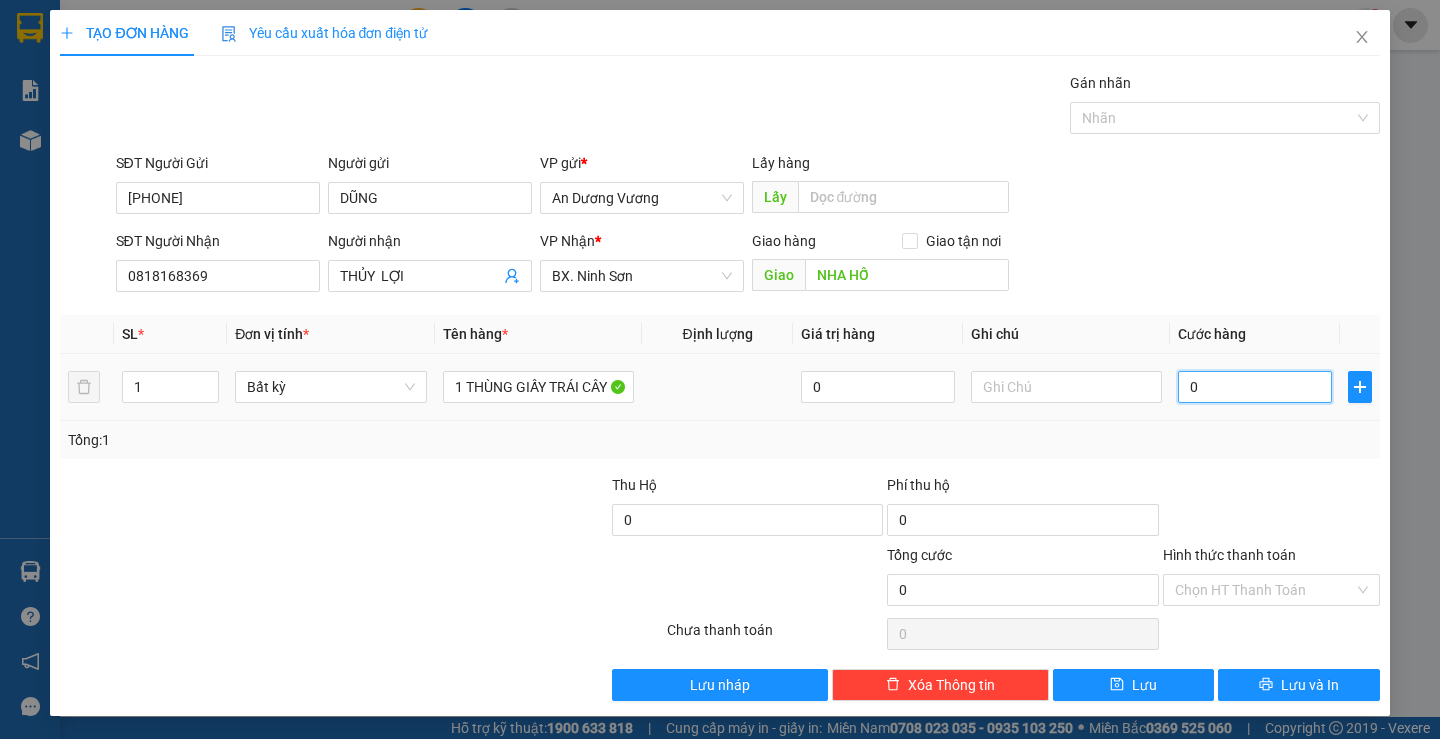 click on "0" at bounding box center (1255, 387) 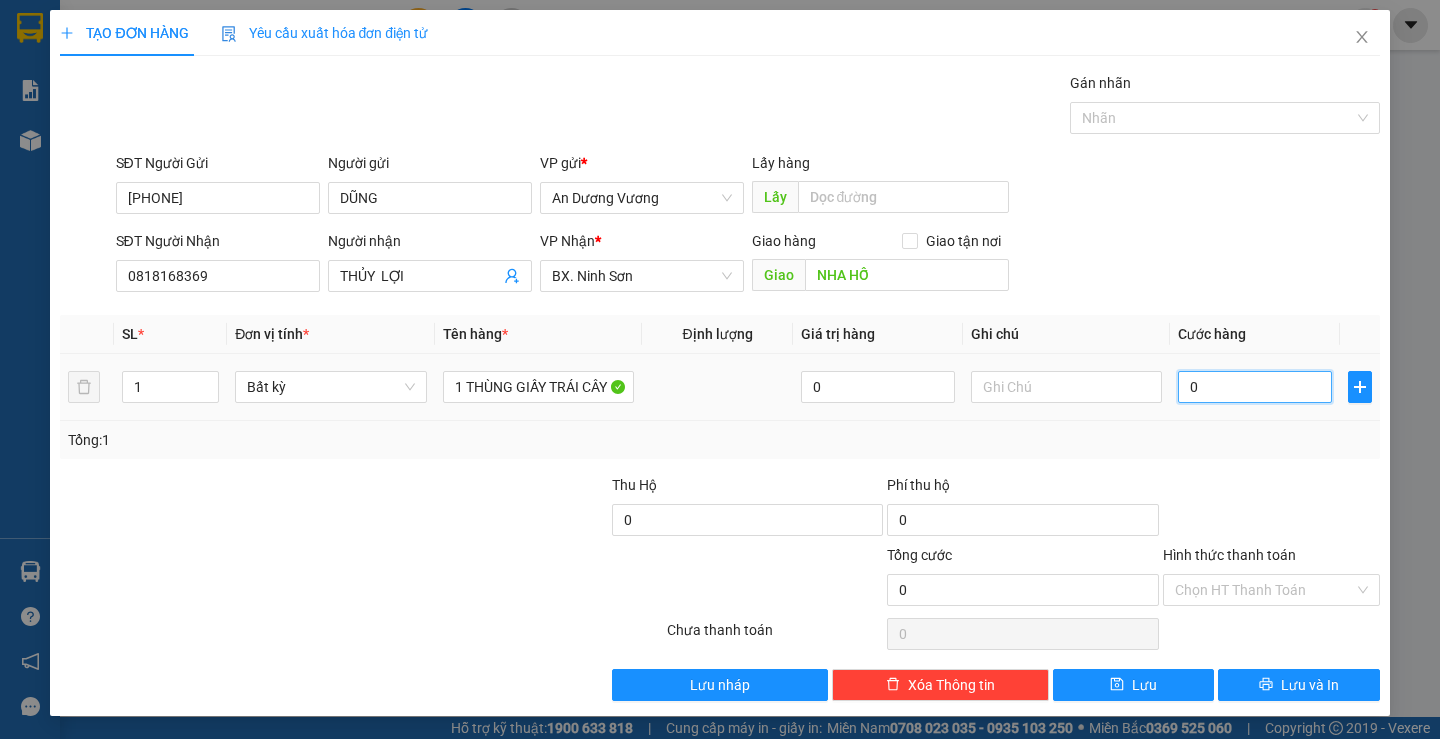 type on "4" 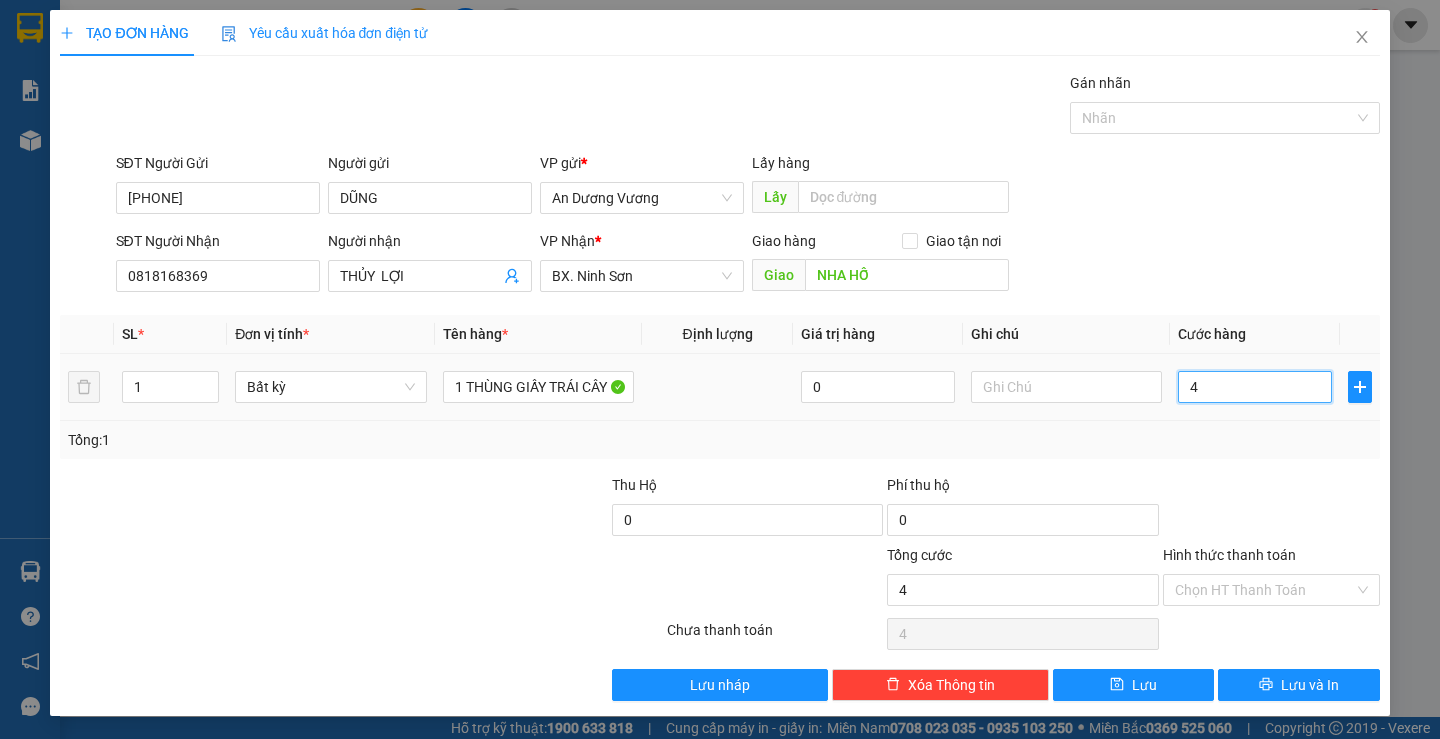 type on "40" 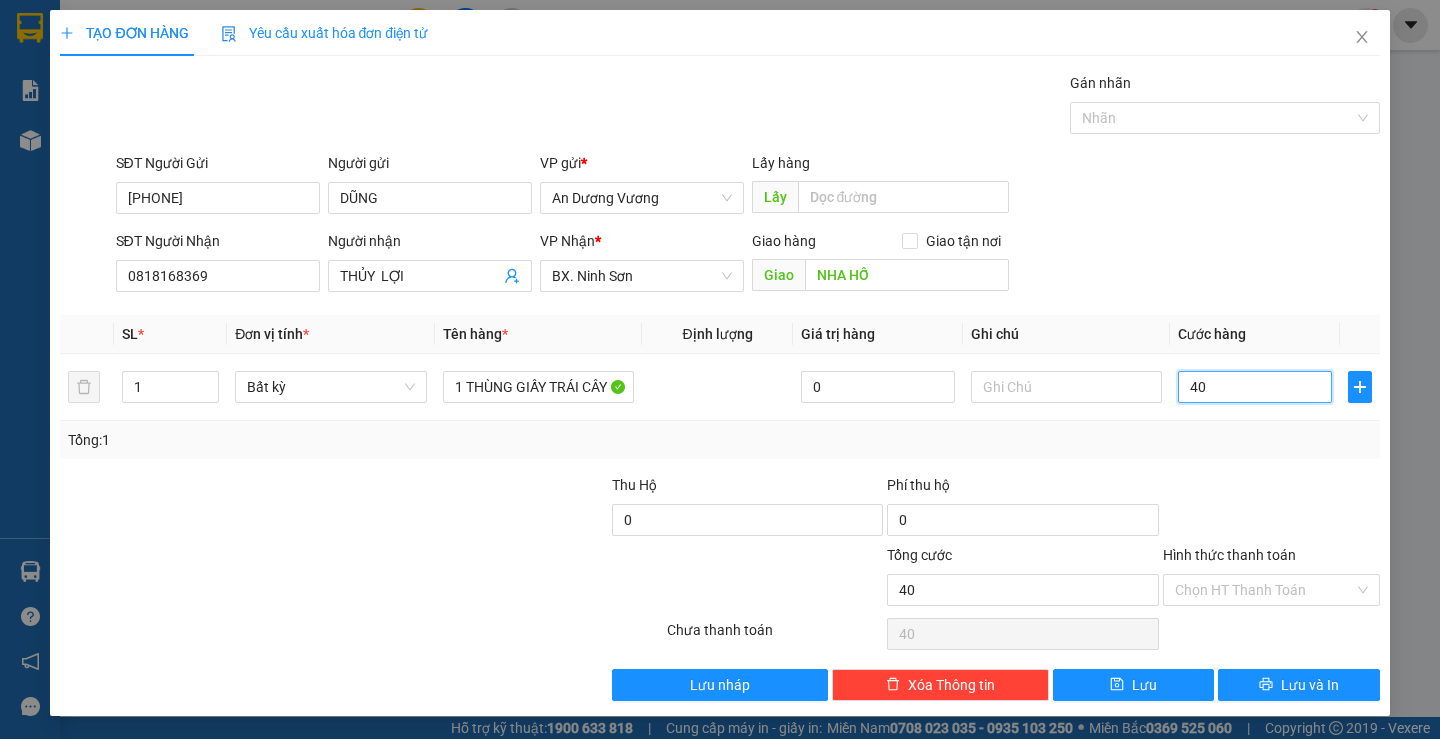 type on "40" 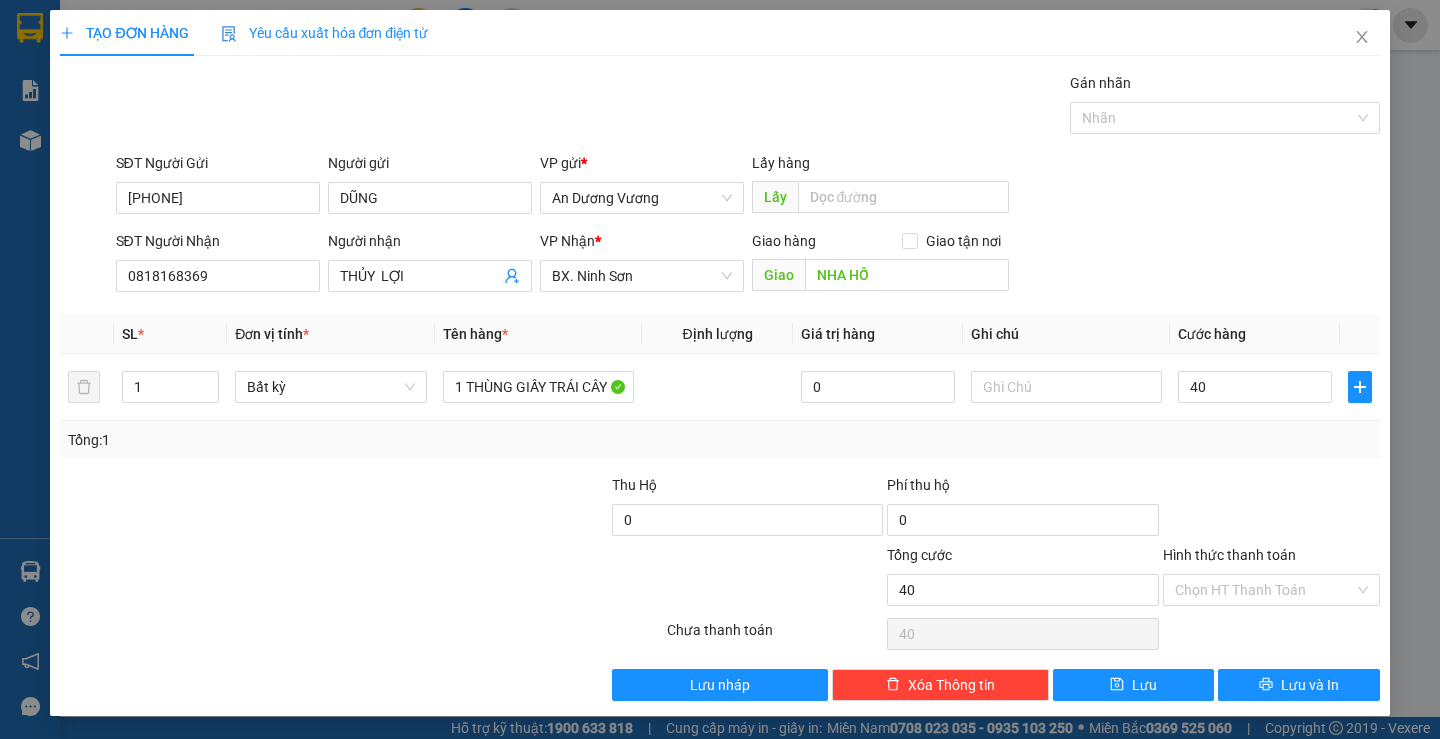 click at bounding box center (1271, 509) 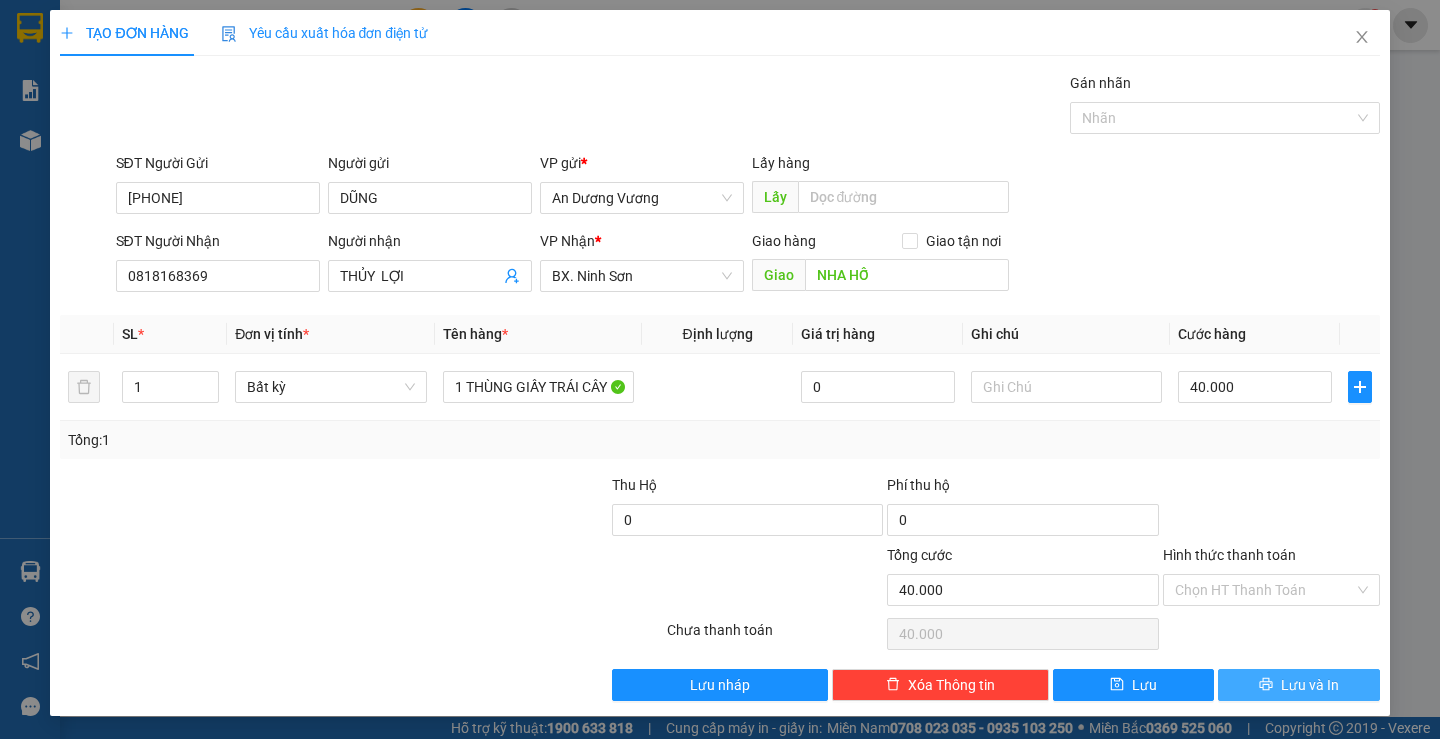 click on "Lưu và In" at bounding box center [1298, 685] 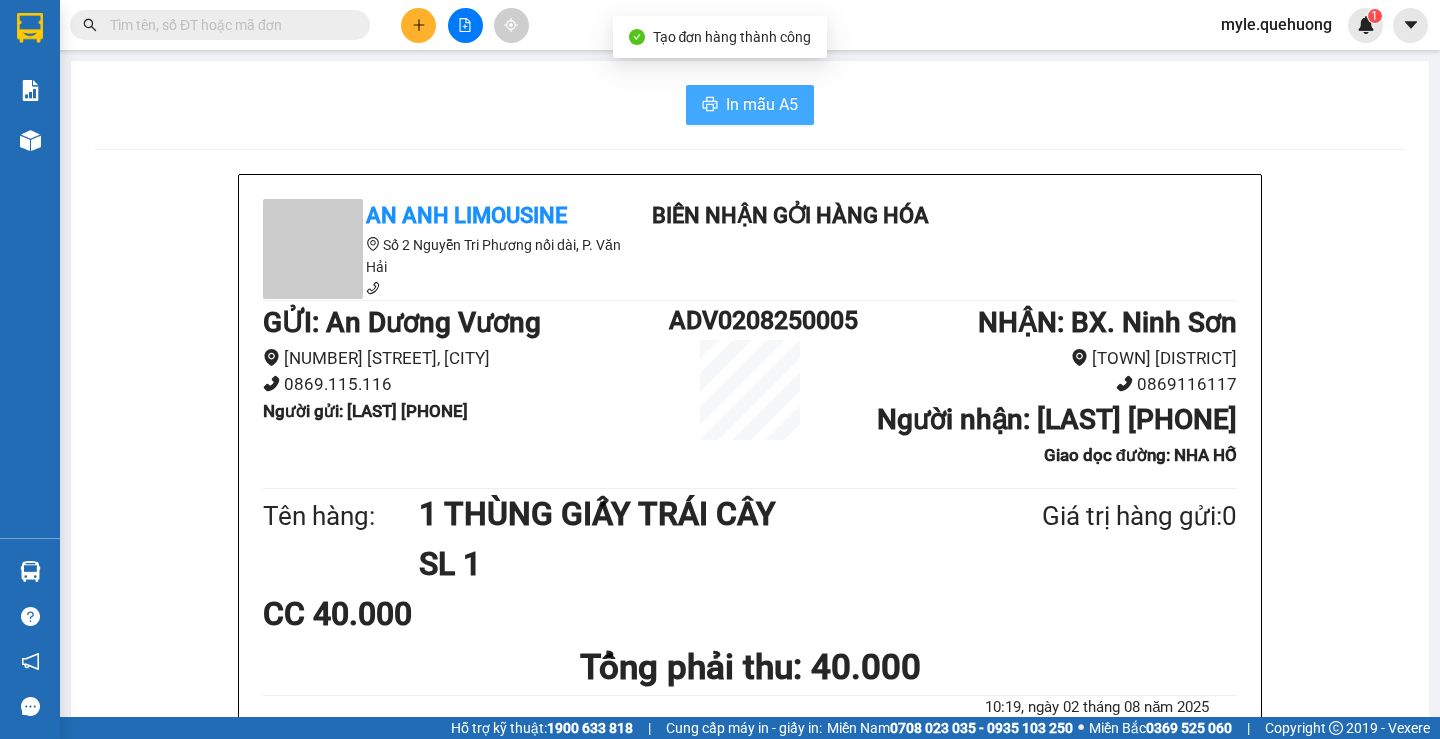 click on "In mẫu A5" at bounding box center (762, 104) 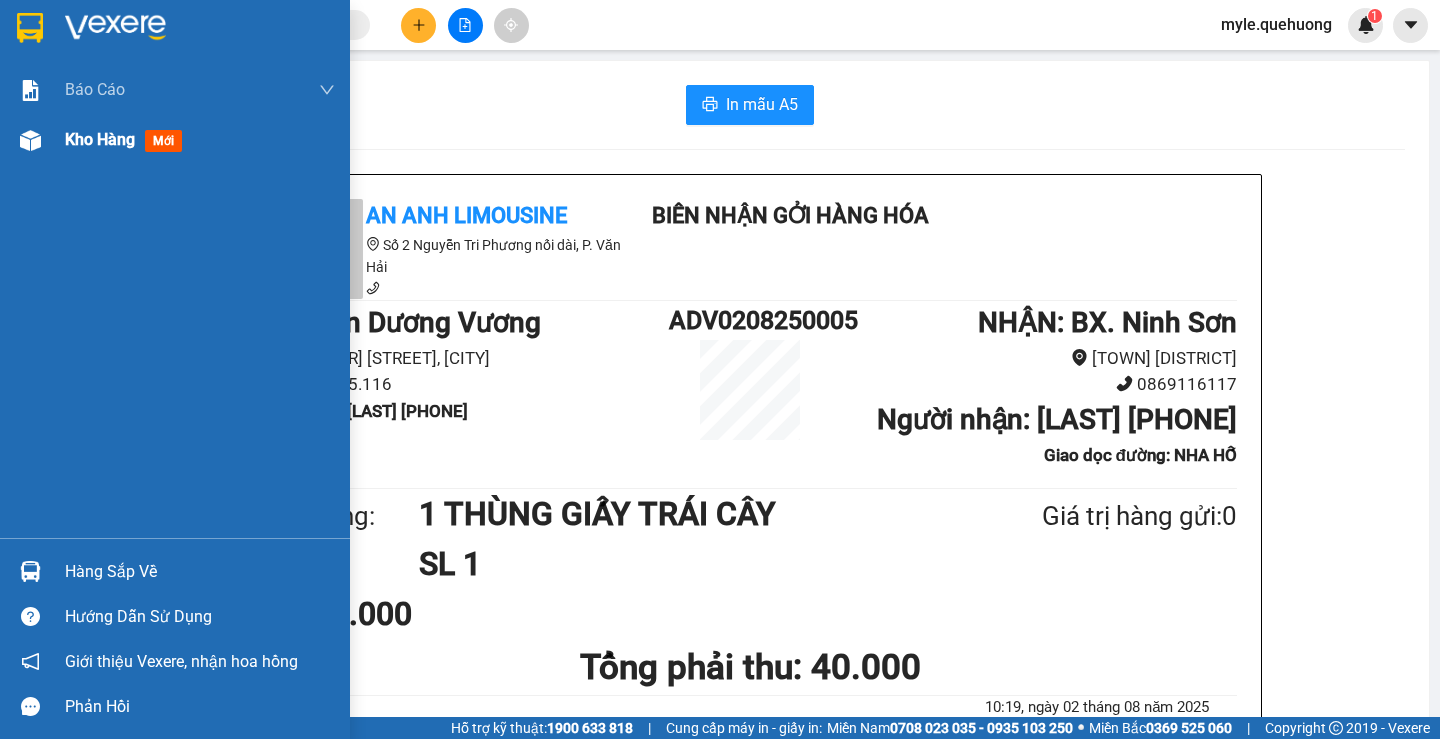 click on "Kho hàng" at bounding box center [100, 139] 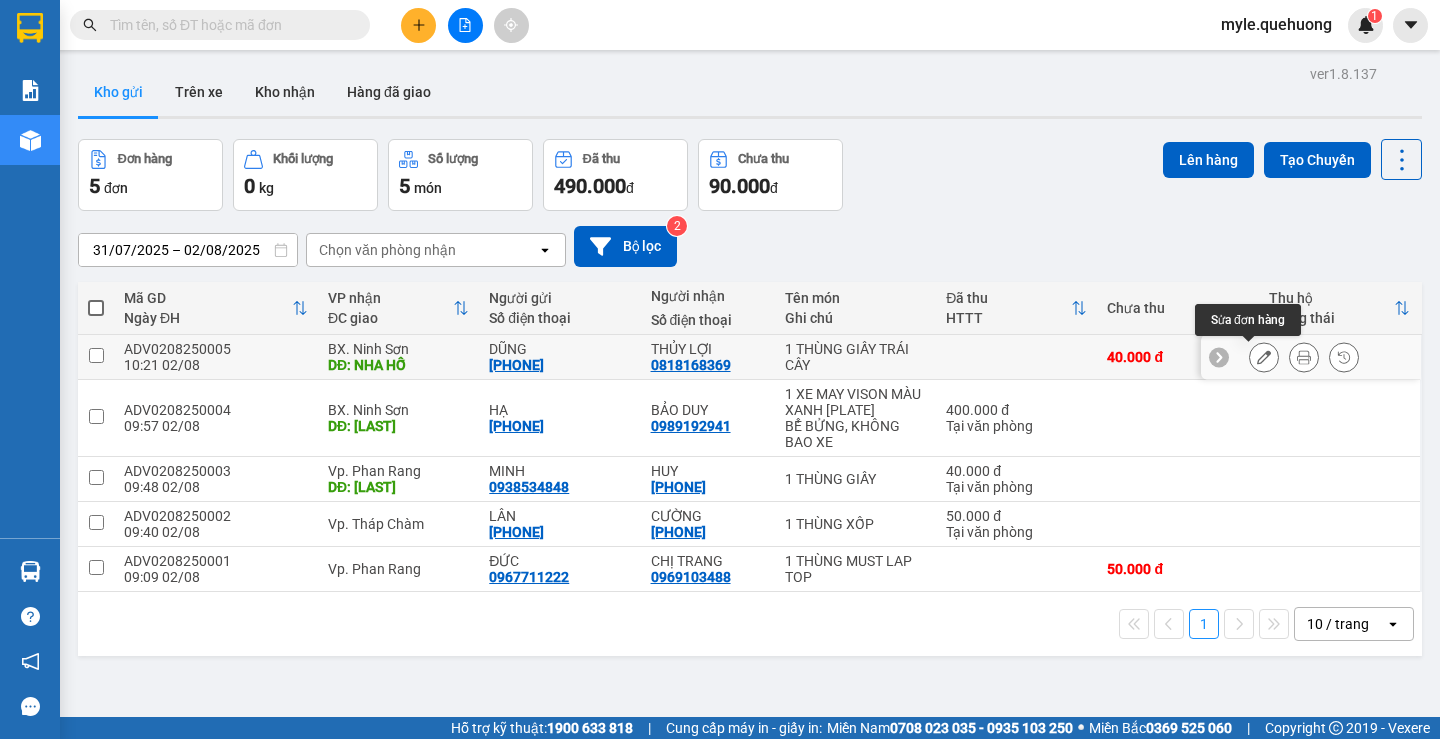 click 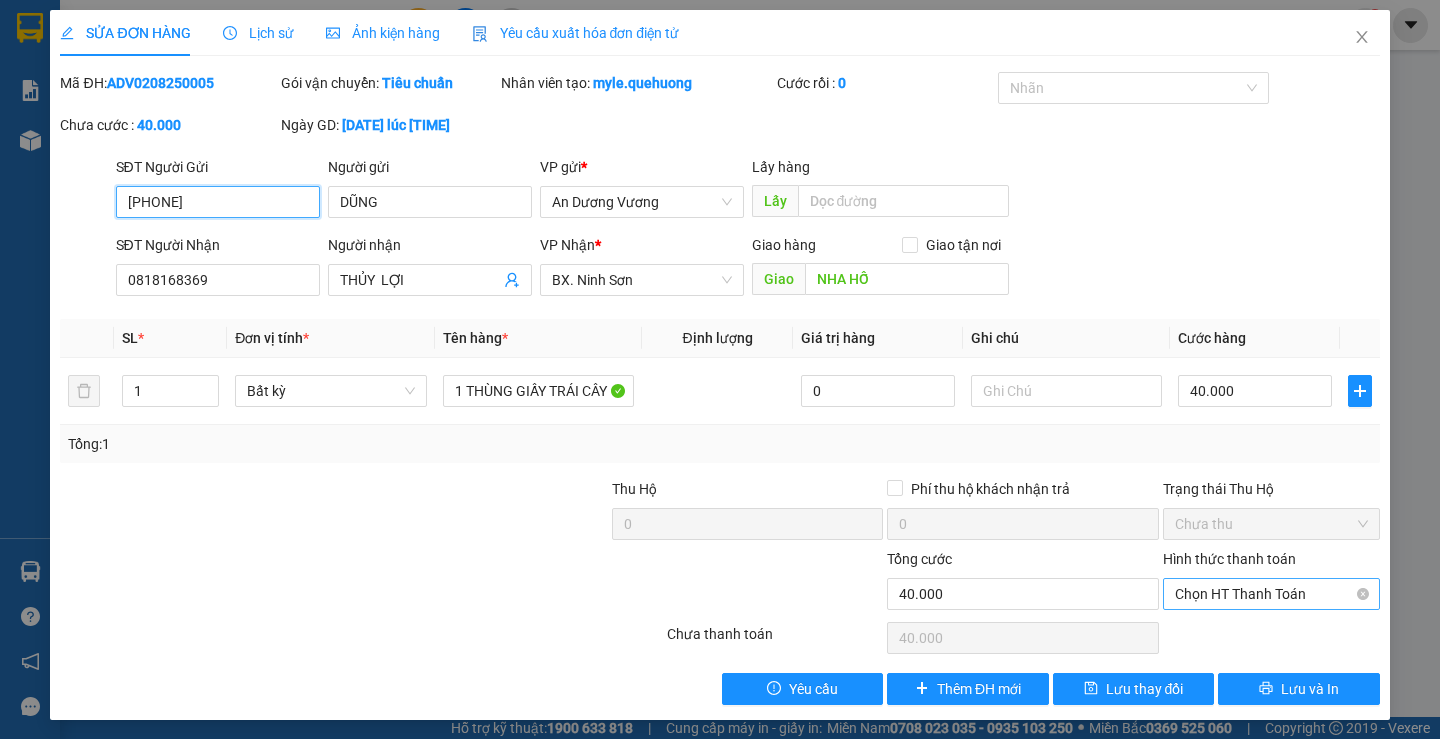 drag, startPoint x: 1249, startPoint y: 598, endPoint x: 1245, endPoint y: 608, distance: 10.770329 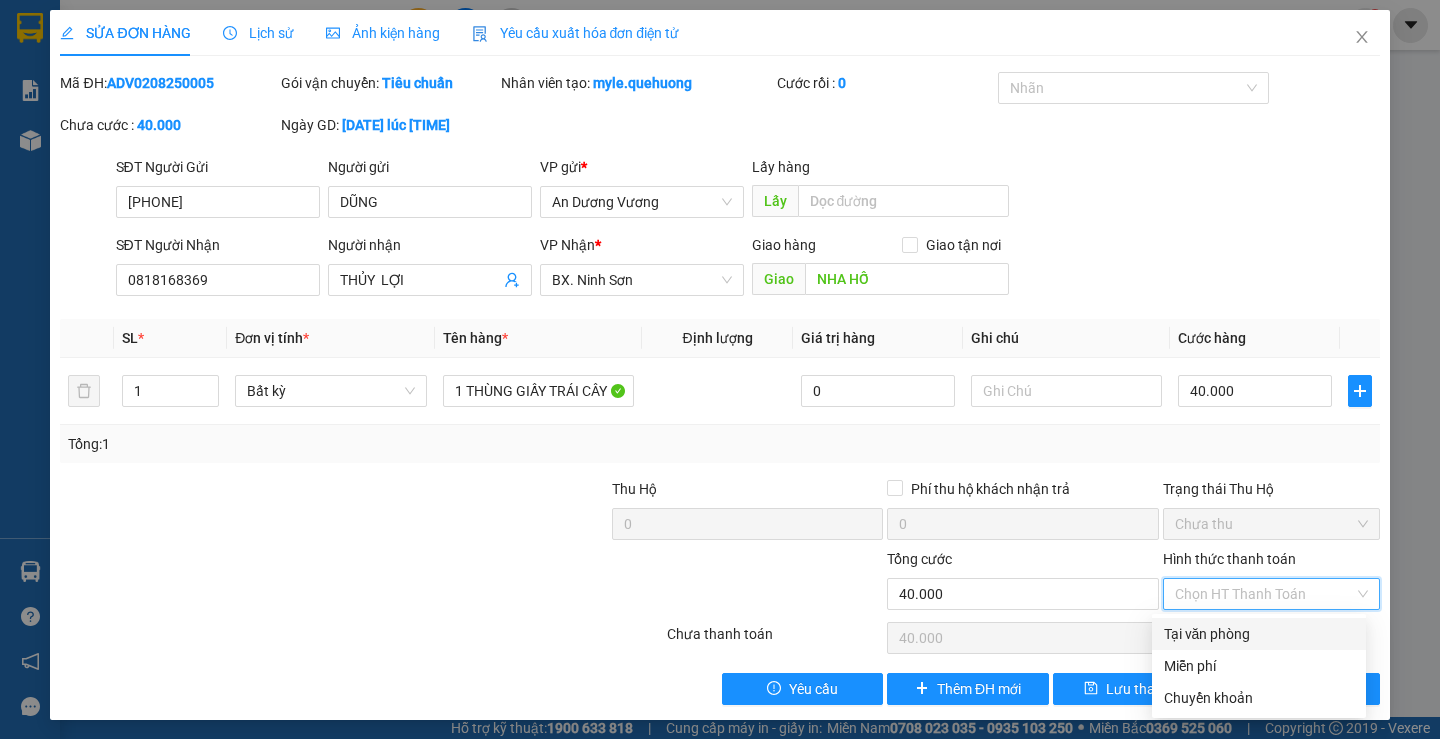 click on "Tại văn phòng" at bounding box center (1259, 634) 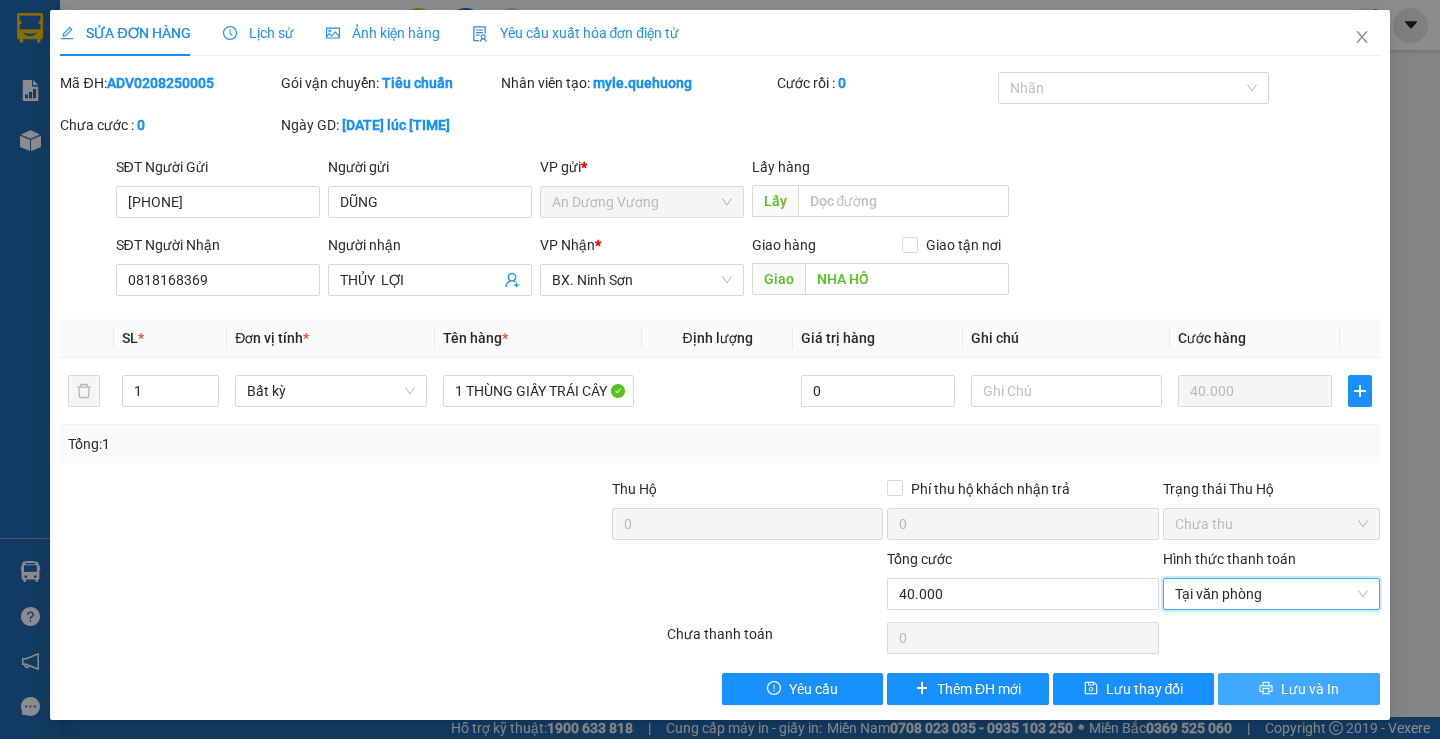 click on "Lưu và In" at bounding box center (1298, 689) 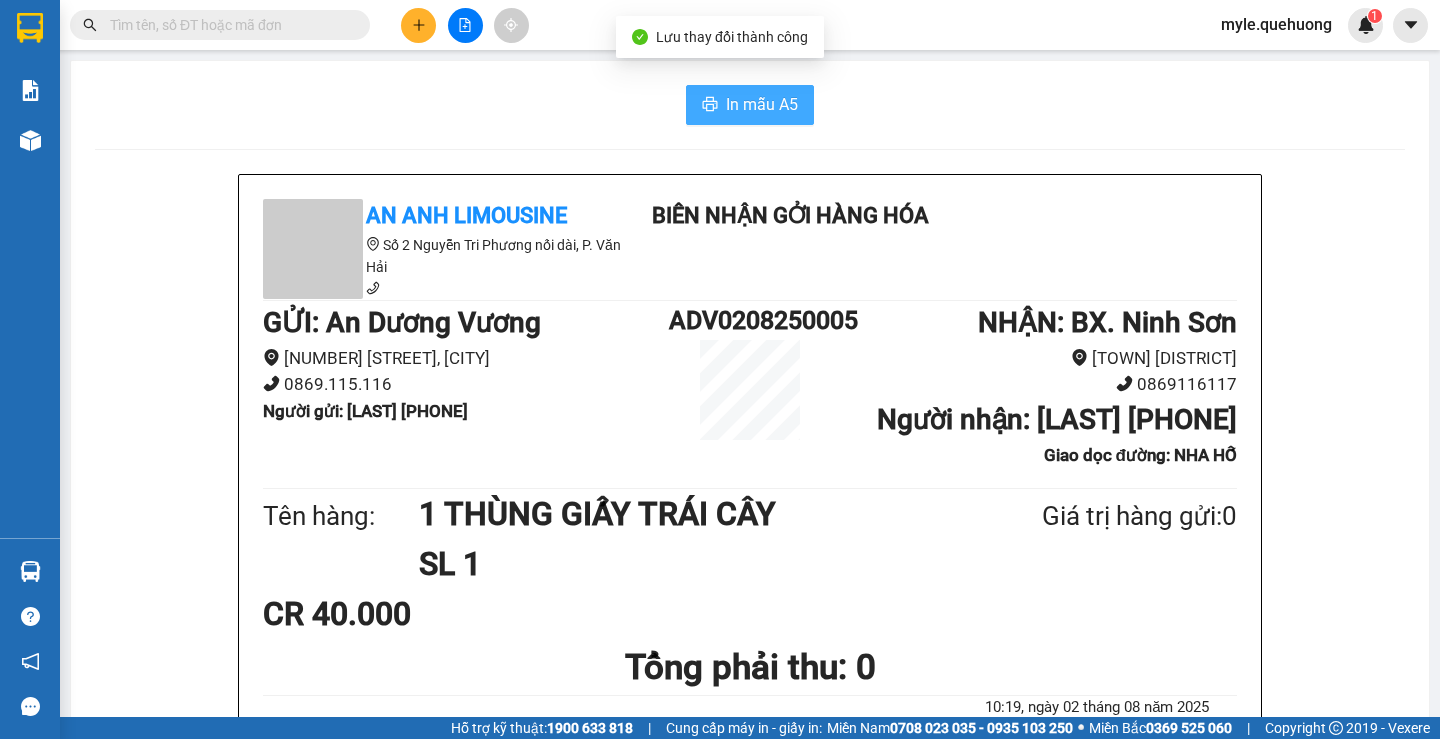 click on "In mẫu A5" at bounding box center (750, 105) 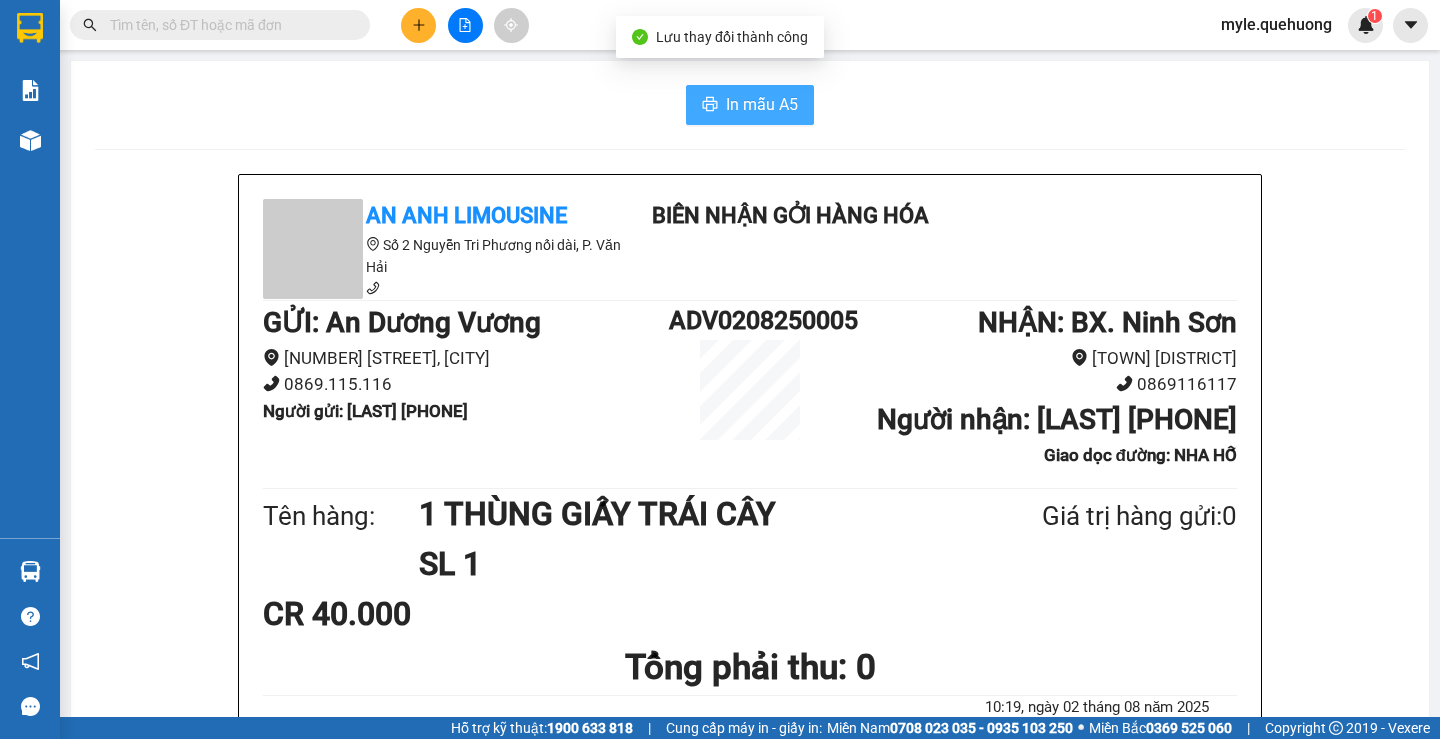 scroll, scrollTop: 0, scrollLeft: 0, axis: both 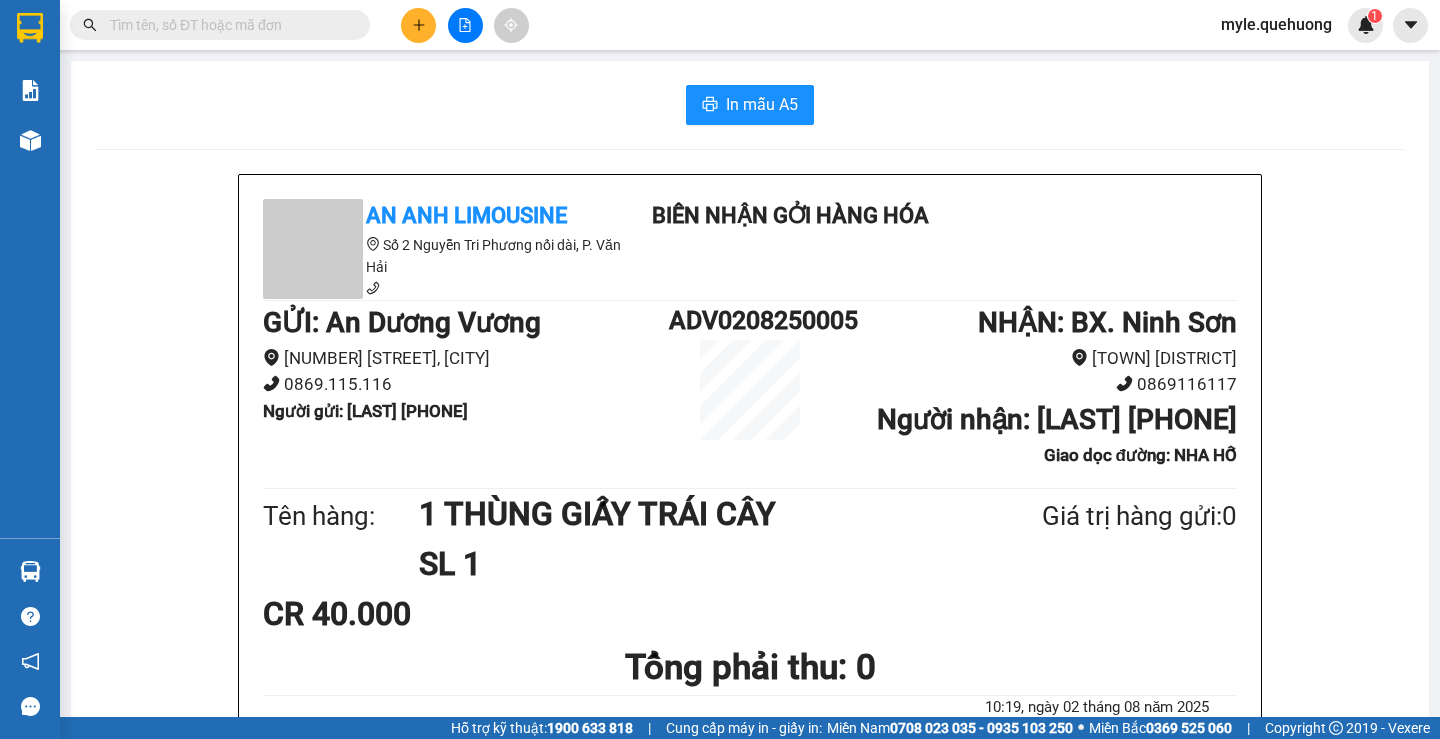click on "In mẫu A5" at bounding box center (750, 105) 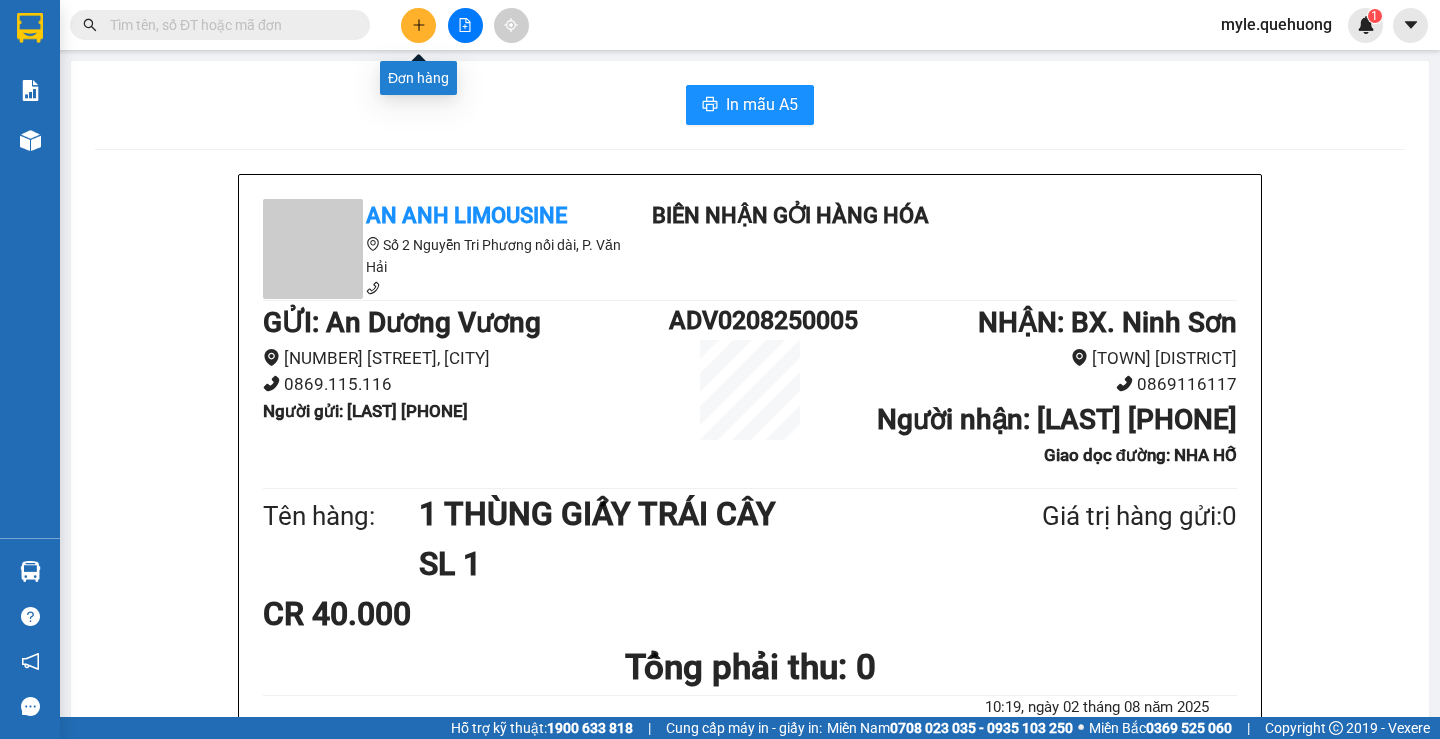 click at bounding box center (418, 25) 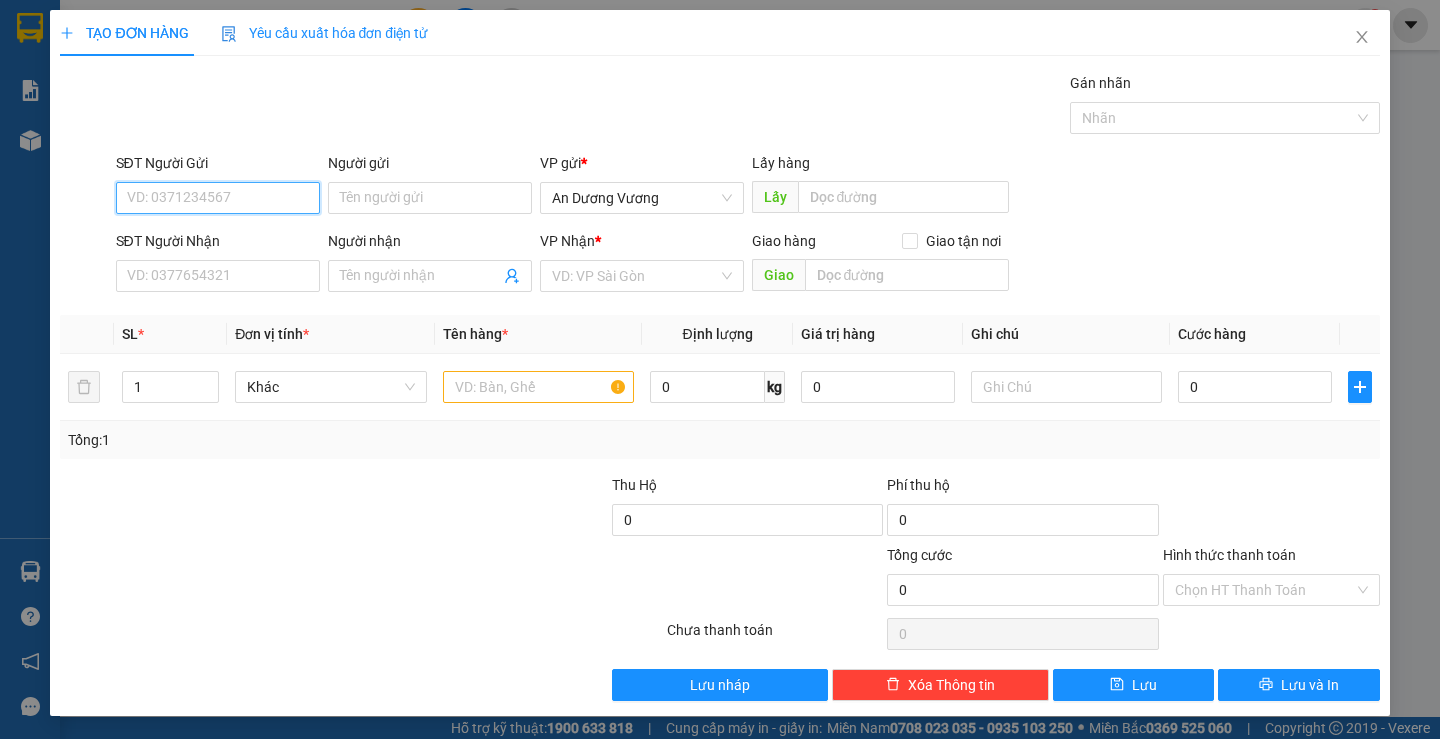 click on "SĐT Người Gửi" at bounding box center [218, 198] 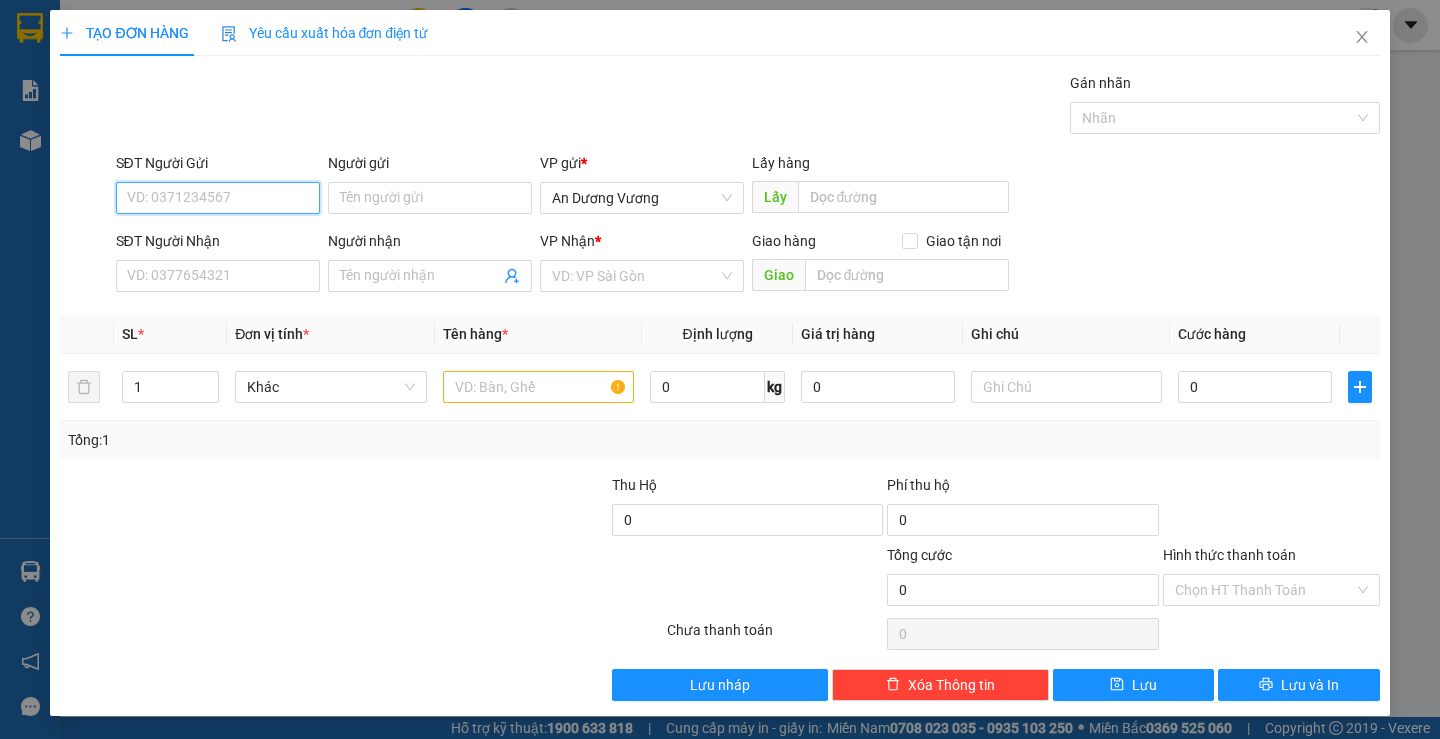 click on "SĐT Người Gửi" at bounding box center (218, 198) 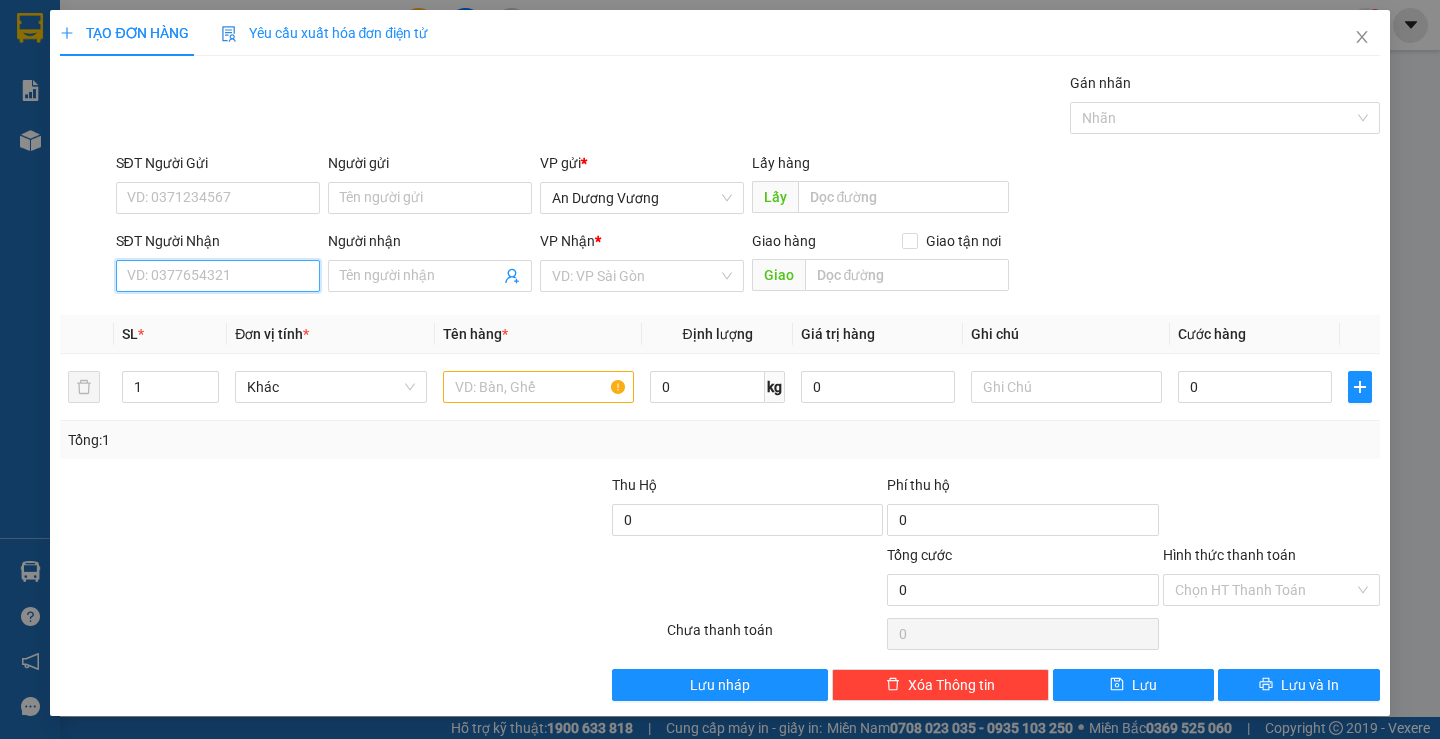 click on "SĐT Người Nhận" at bounding box center (218, 276) 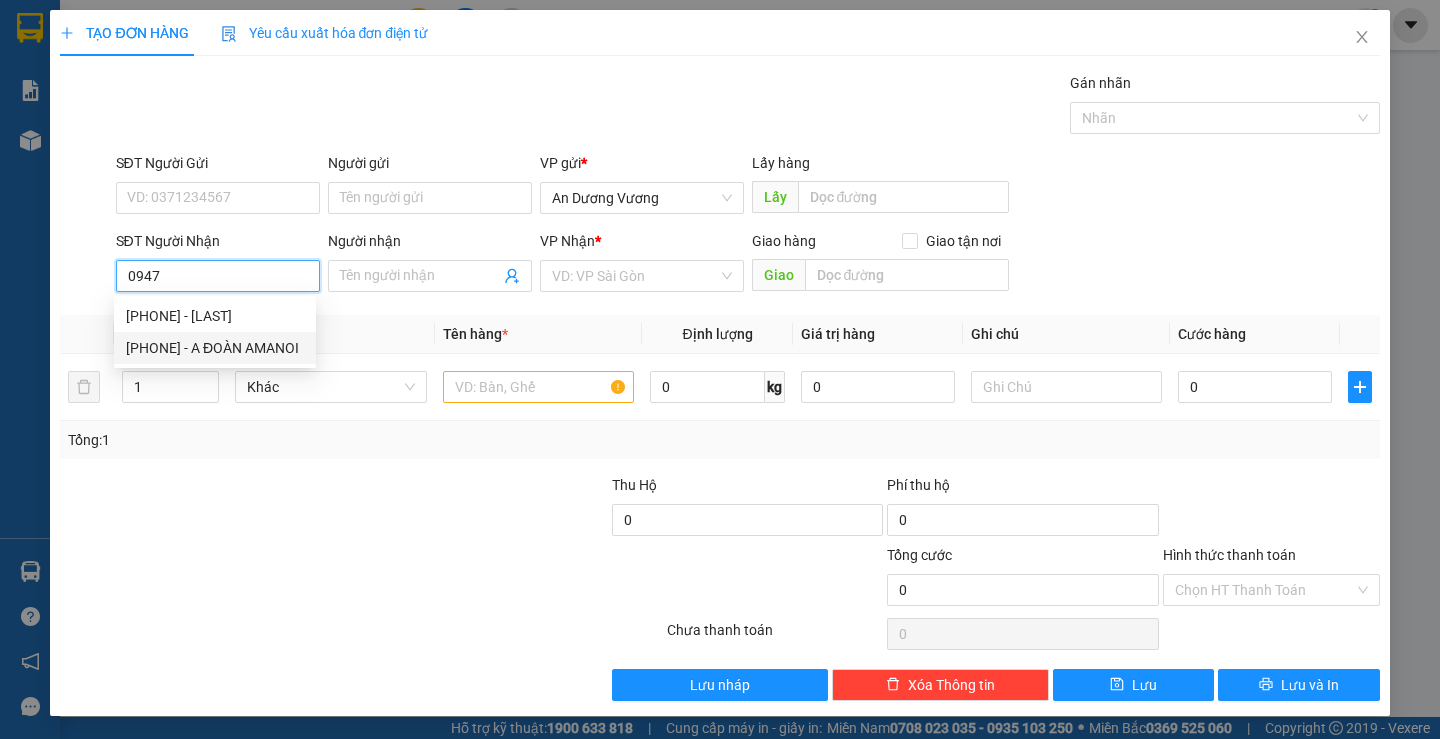 click on "0947390066 - A ĐOÀN  AMANOI" at bounding box center [215, 348] 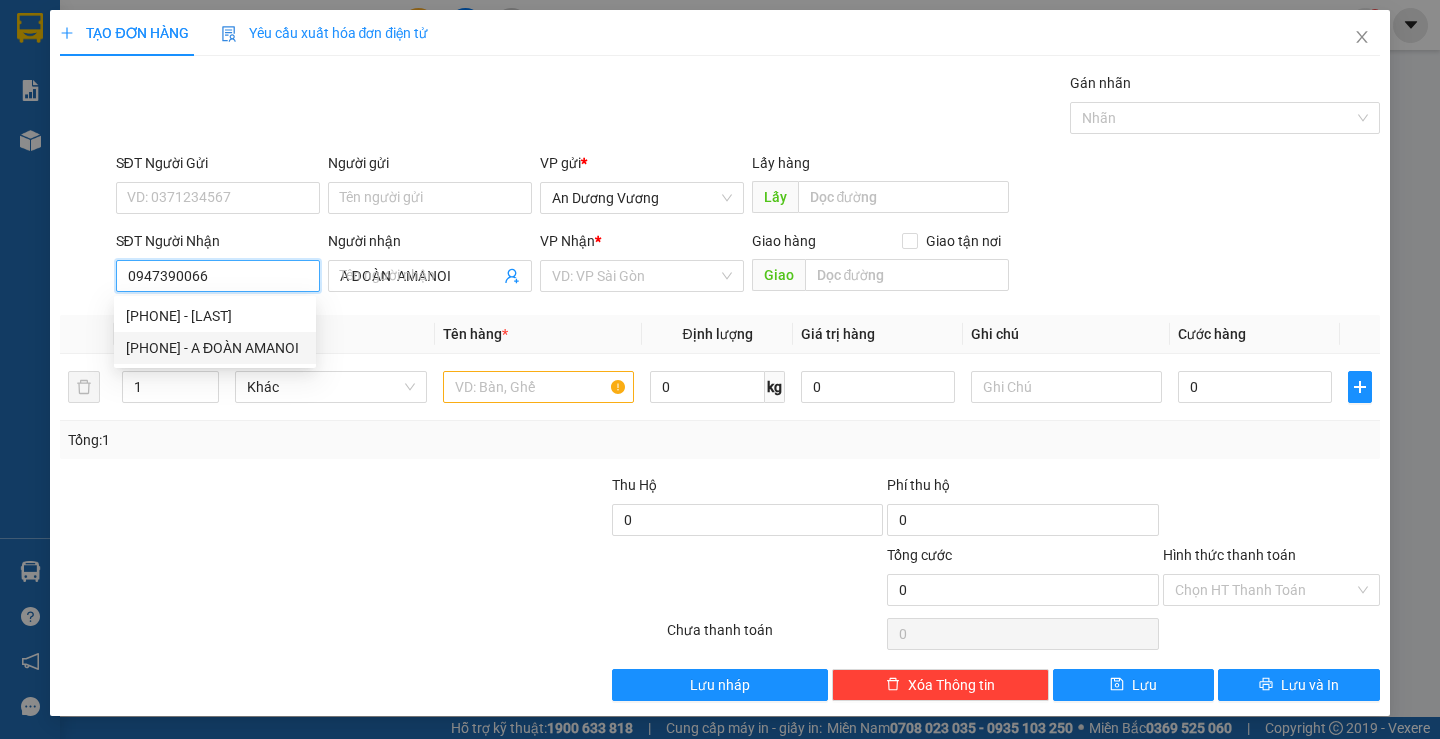 type on "40.000" 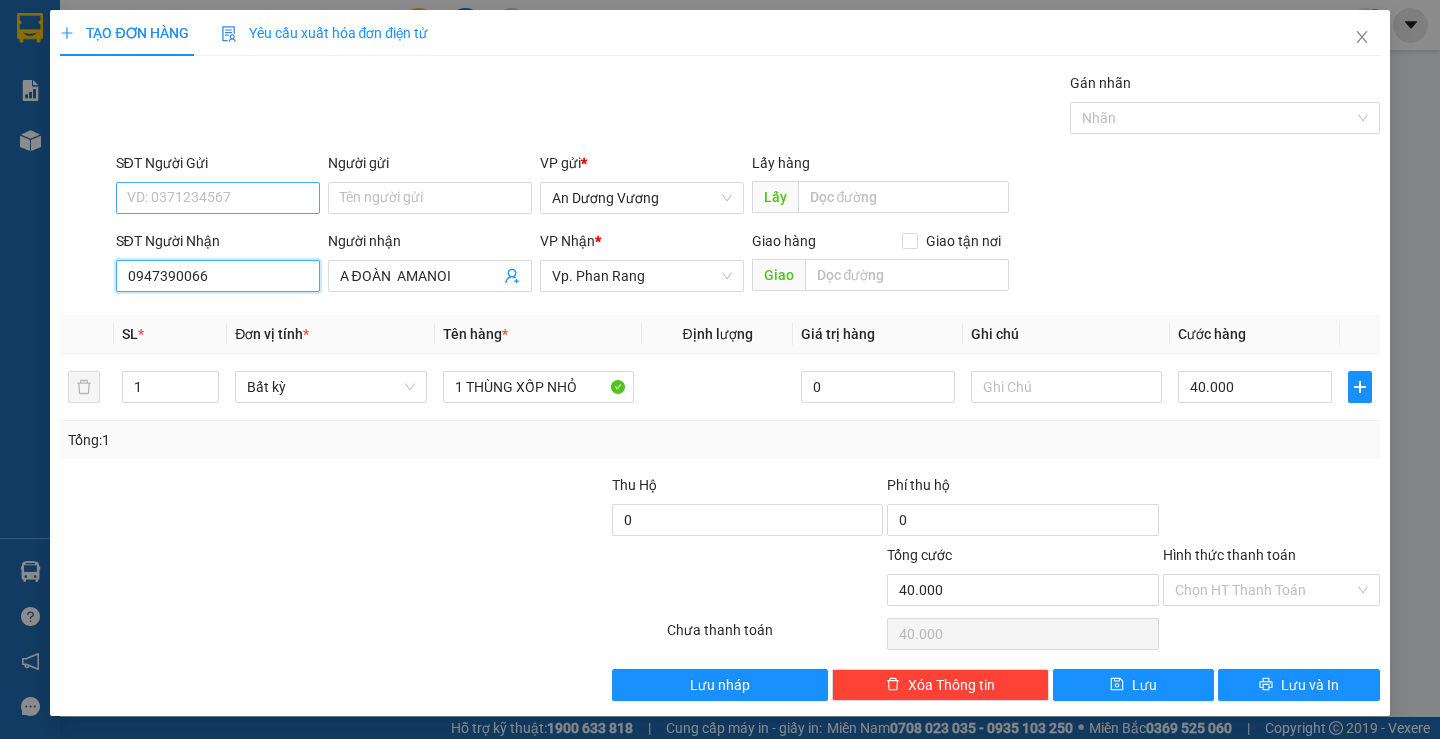 type on "0947390066" 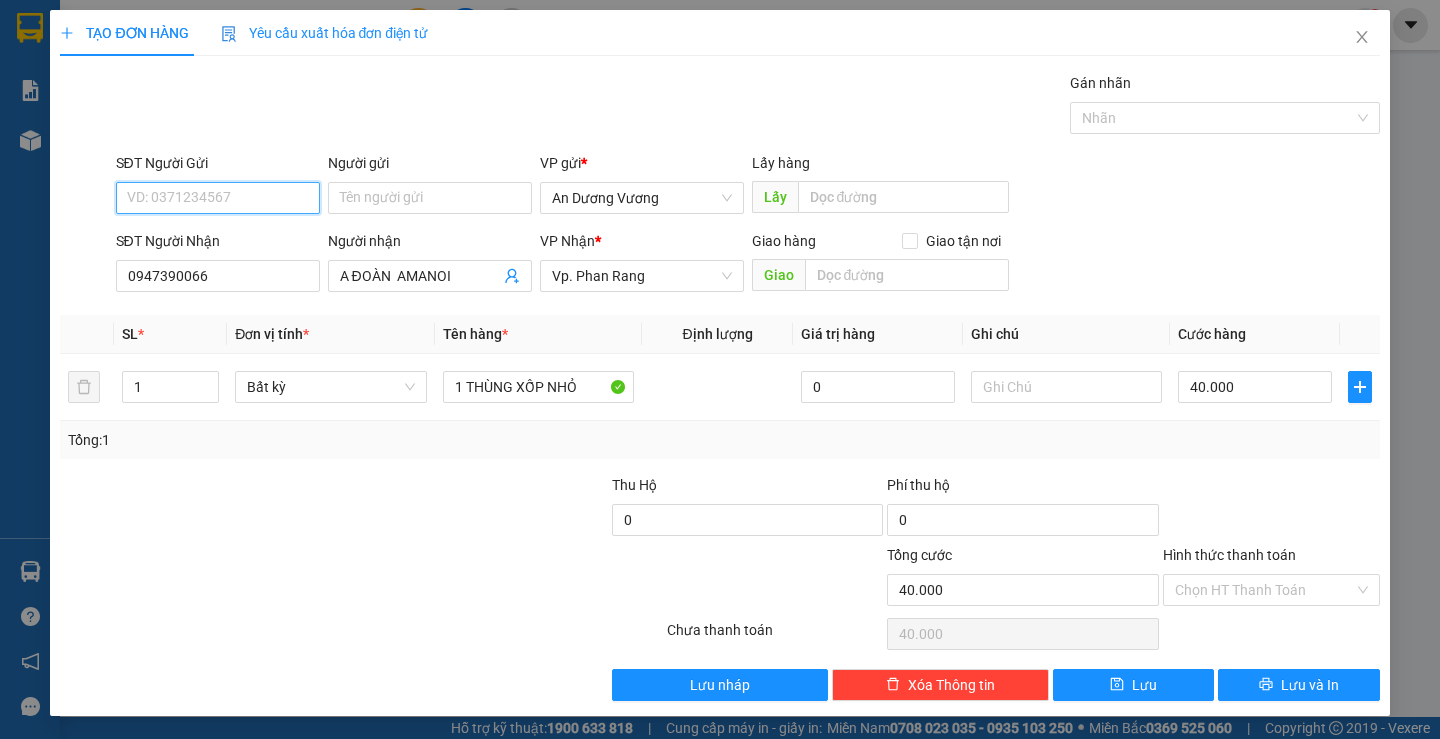 click on "SĐT Người Gửi" at bounding box center [218, 198] 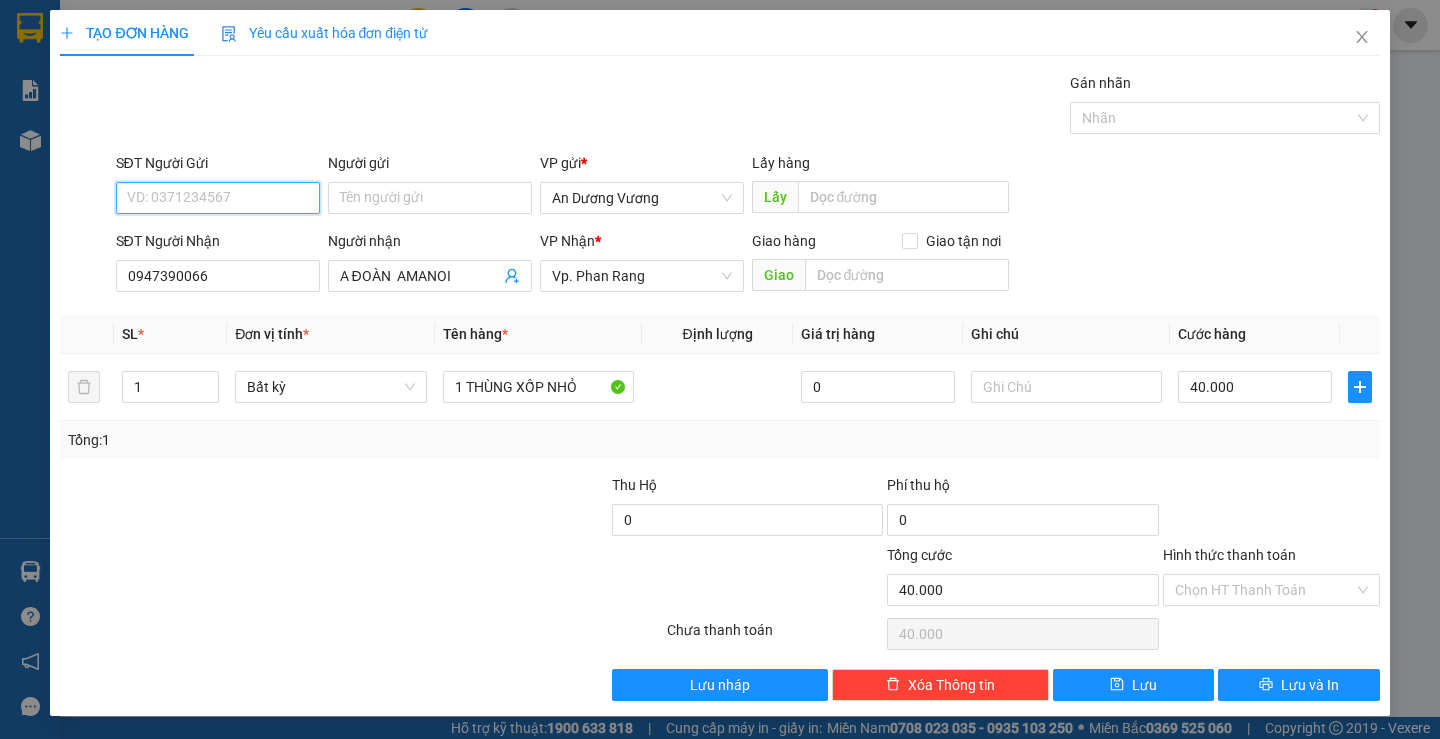 click on "SĐT Người Gửi" at bounding box center [218, 198] 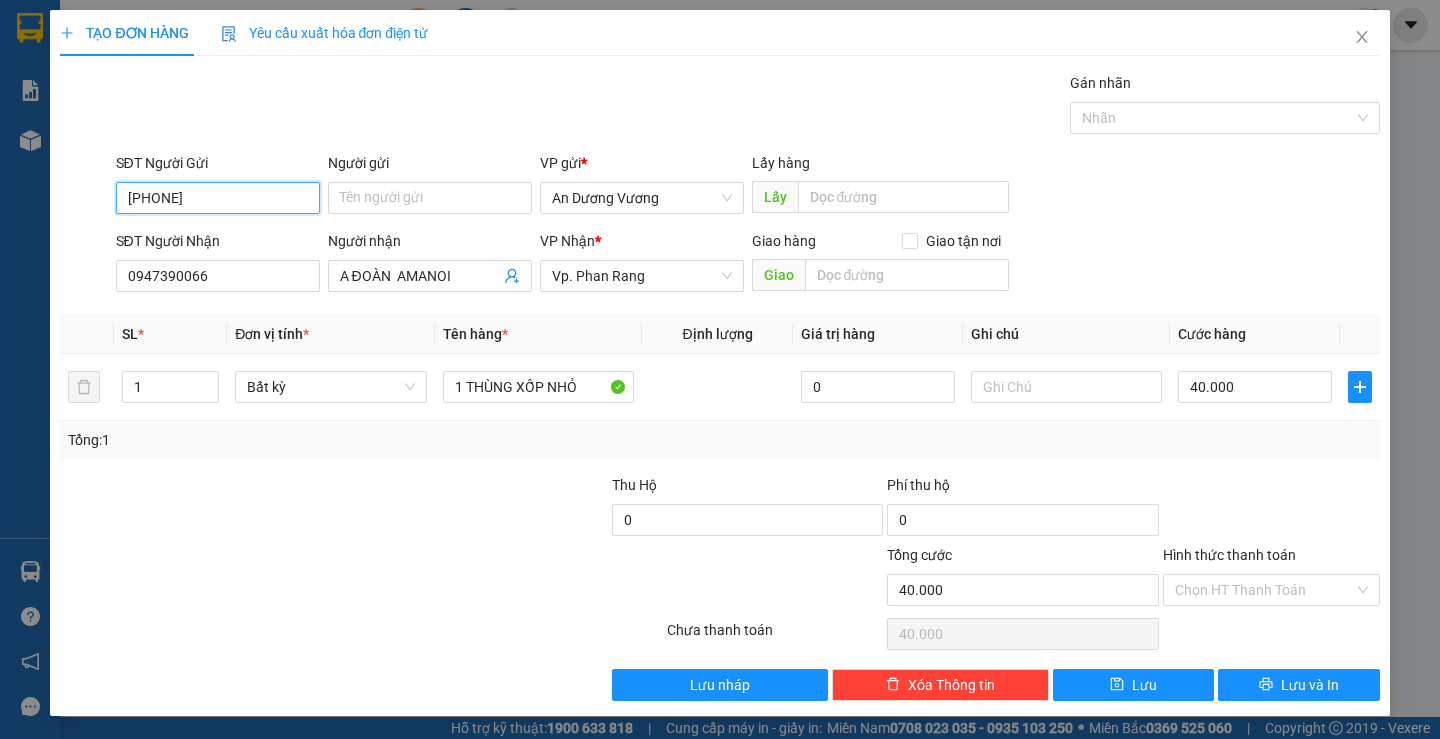 click on "[PHONE]" at bounding box center [218, 198] 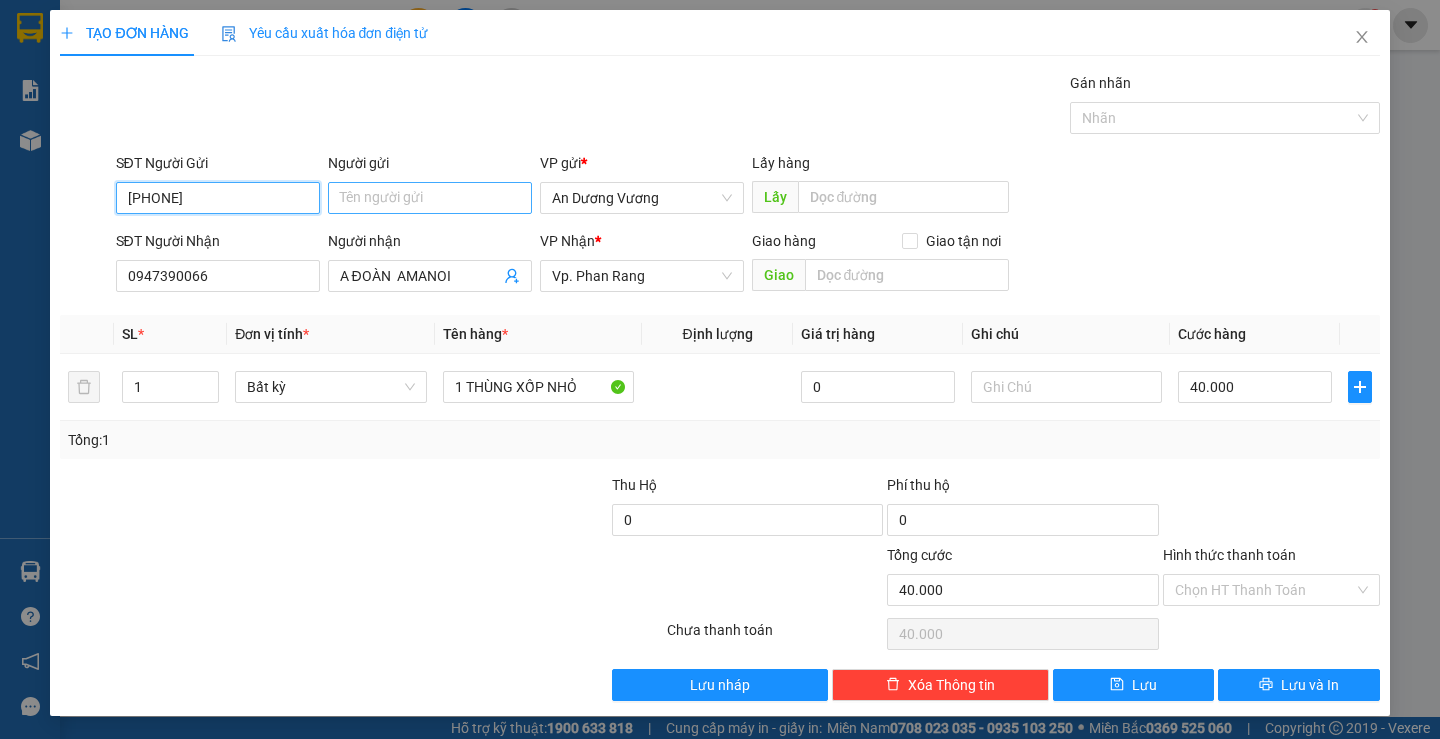 type on "[PHONE]" 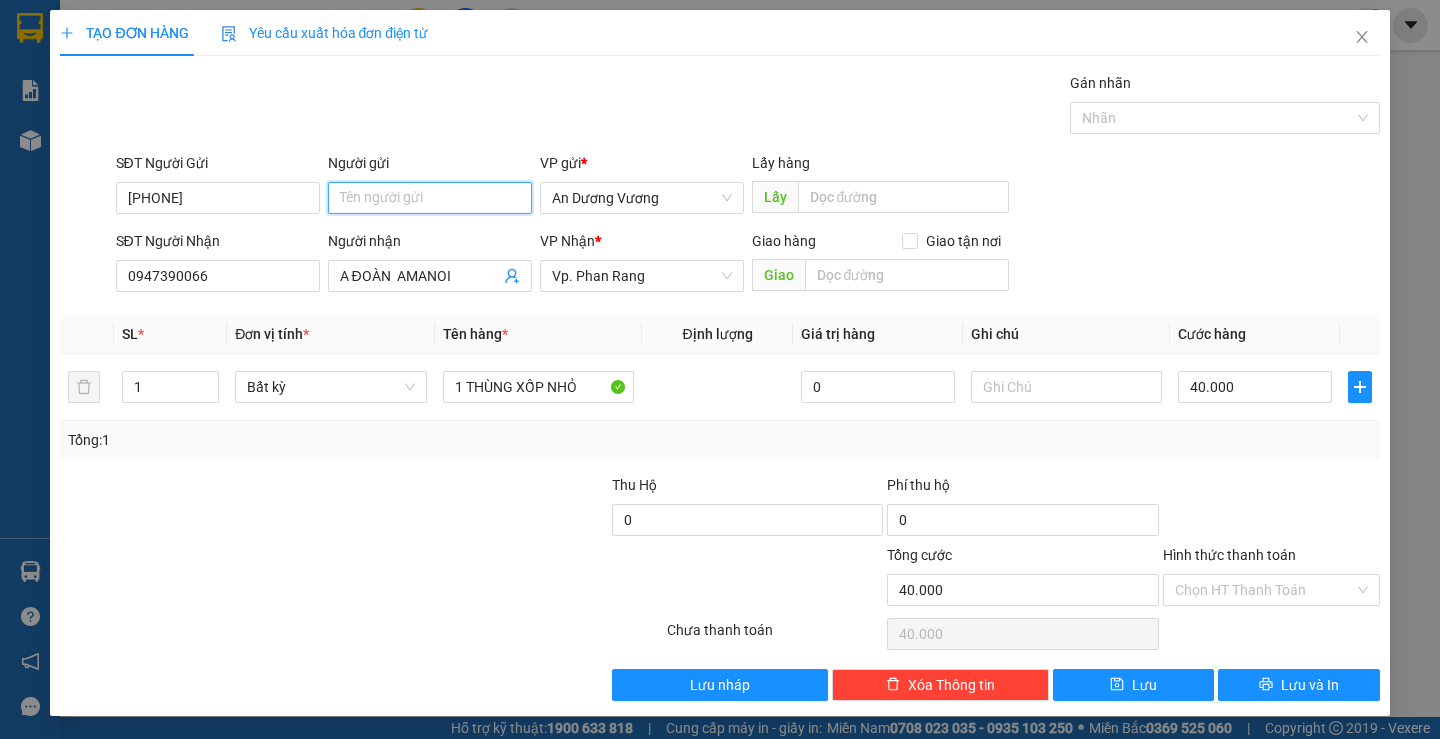click on "Người gửi" at bounding box center [430, 198] 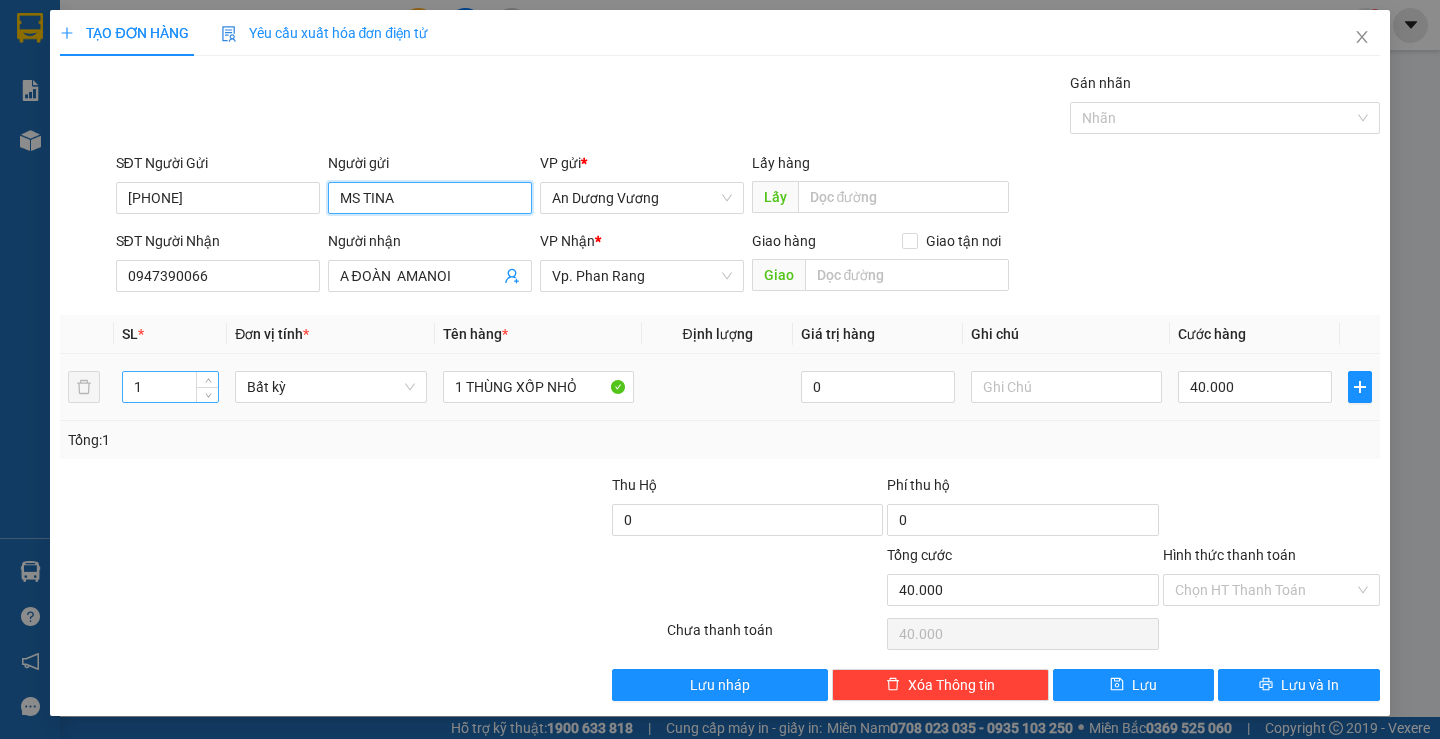 type on "MS TINA" 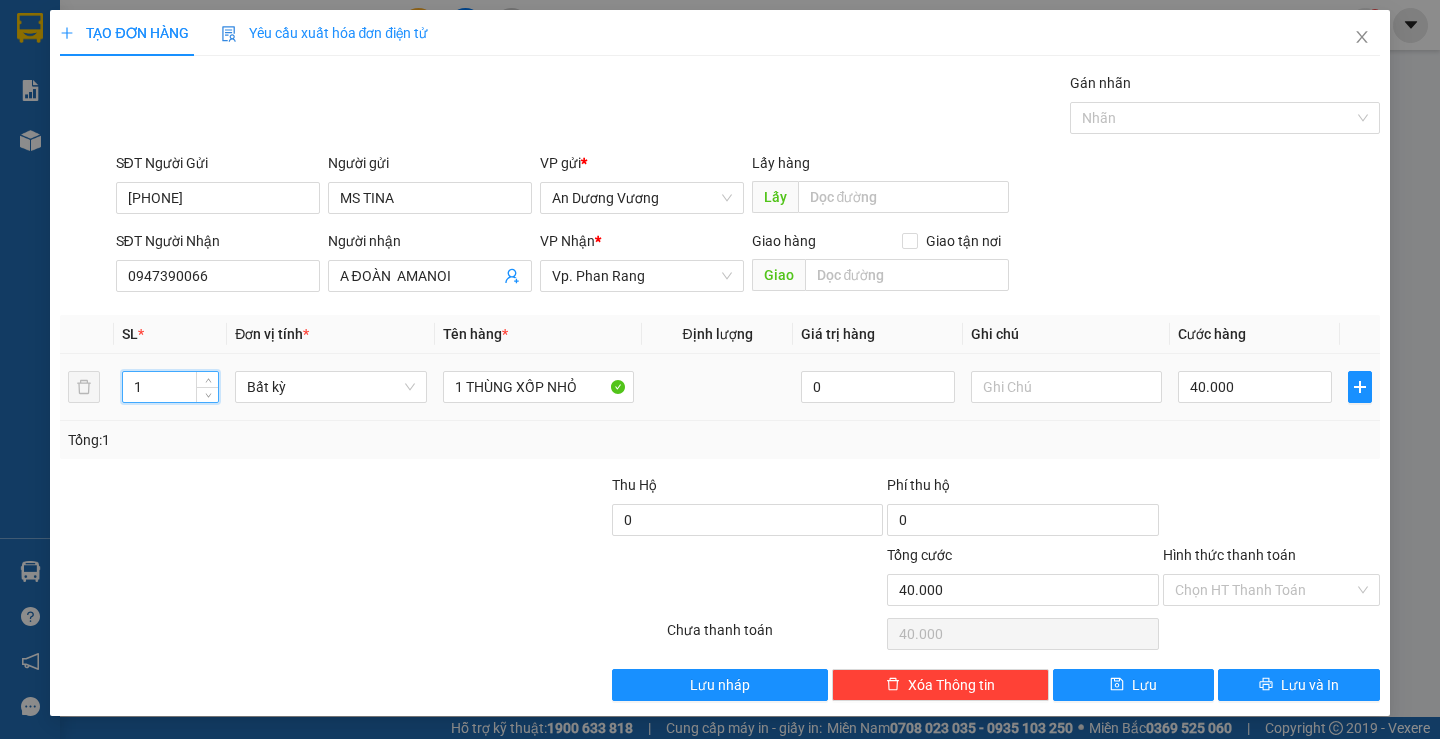 click on "1" at bounding box center [170, 387] 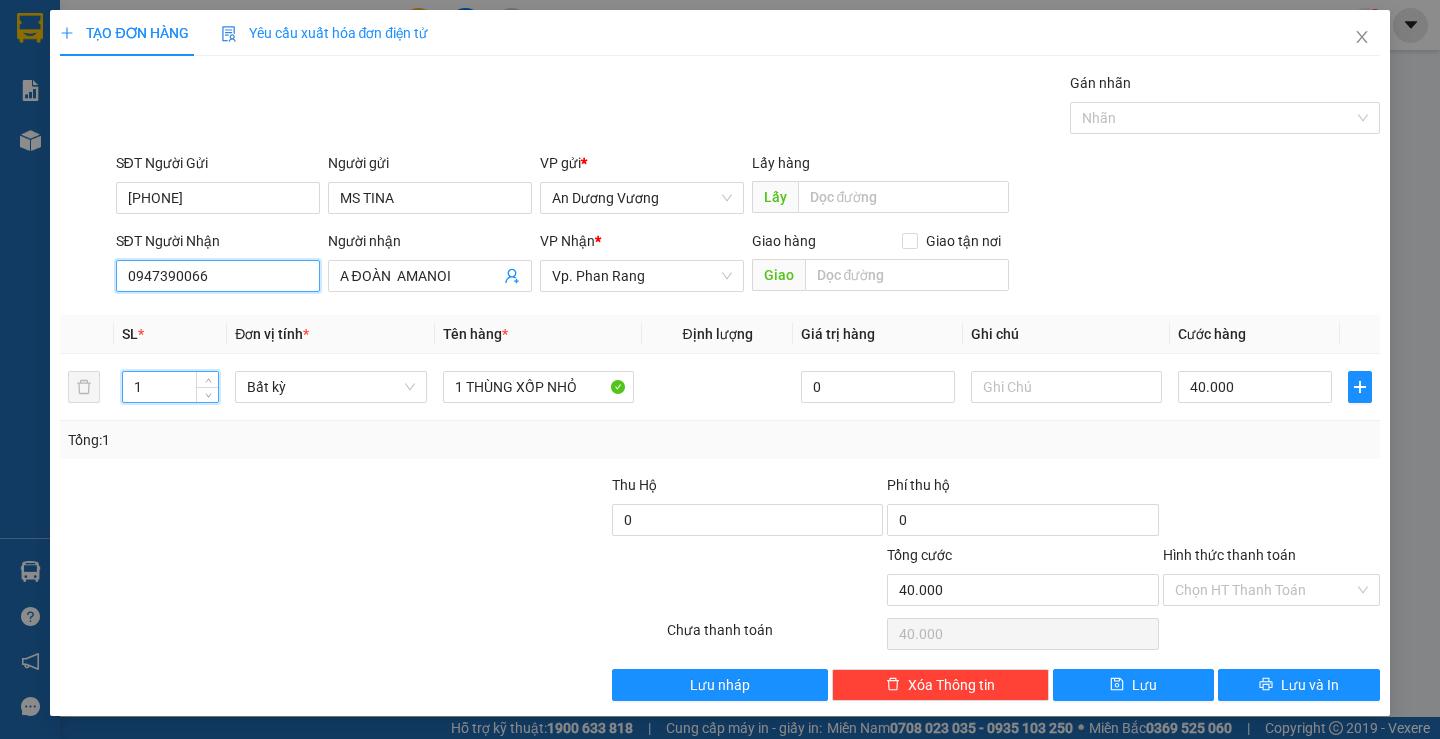 click on "0947390066" at bounding box center [218, 276] 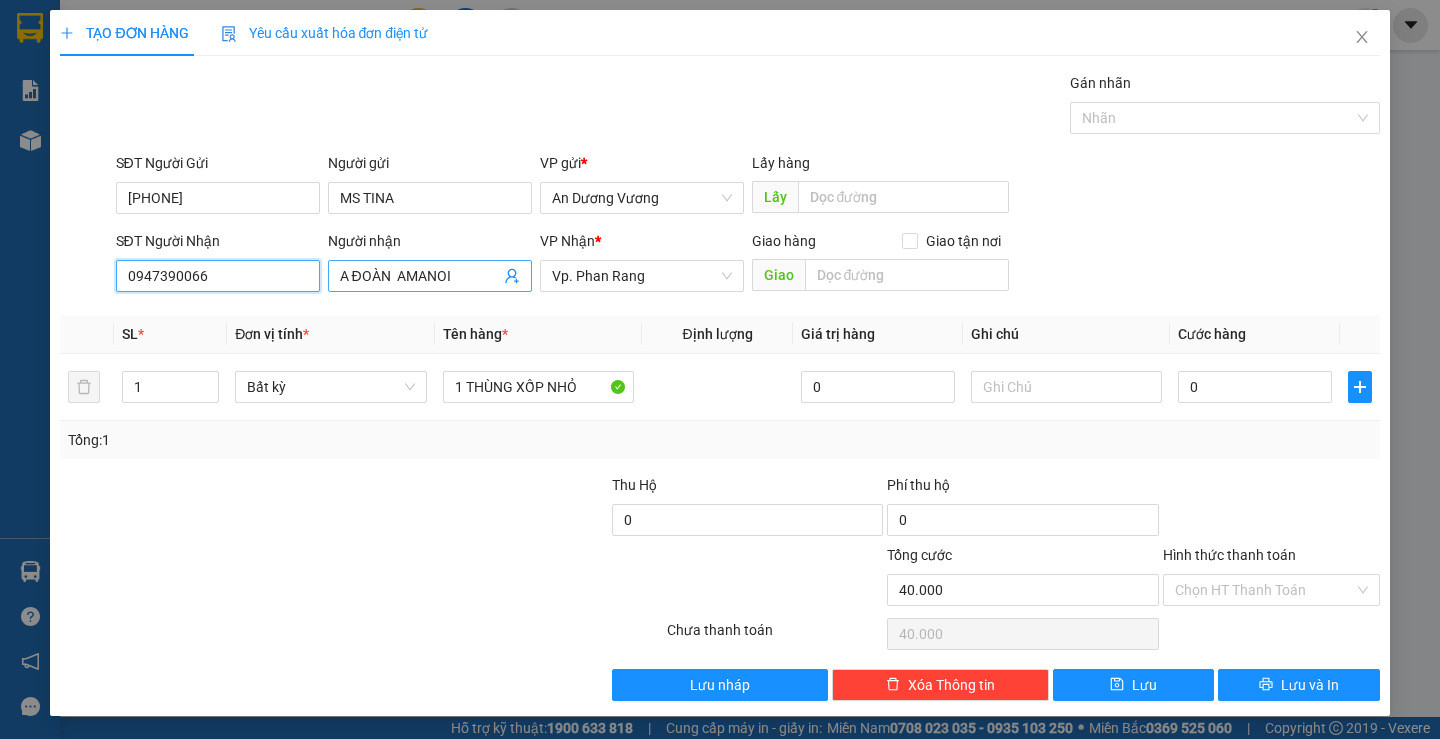 type on "0" 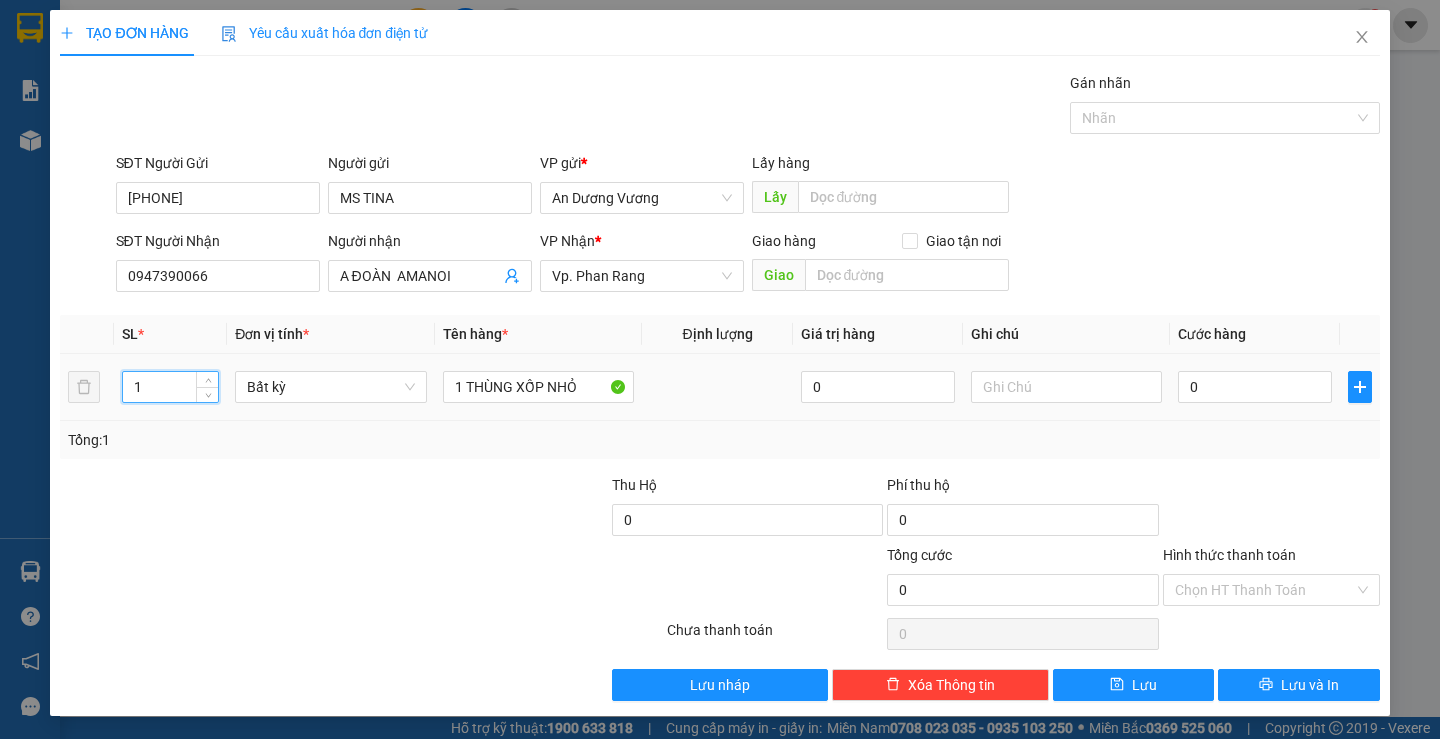 click on "1" at bounding box center [170, 387] 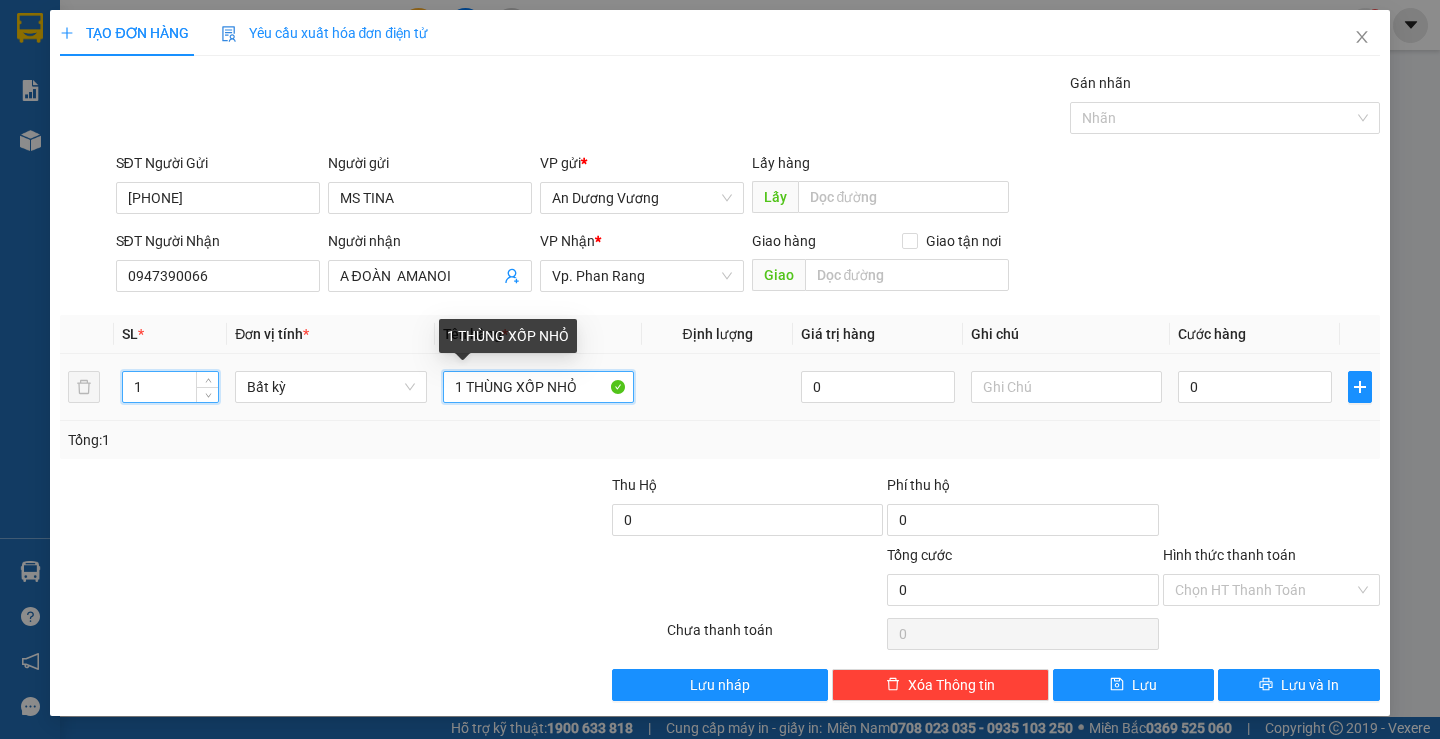 click on "1 THÙNG XỐP NHỎ" at bounding box center (538, 387) 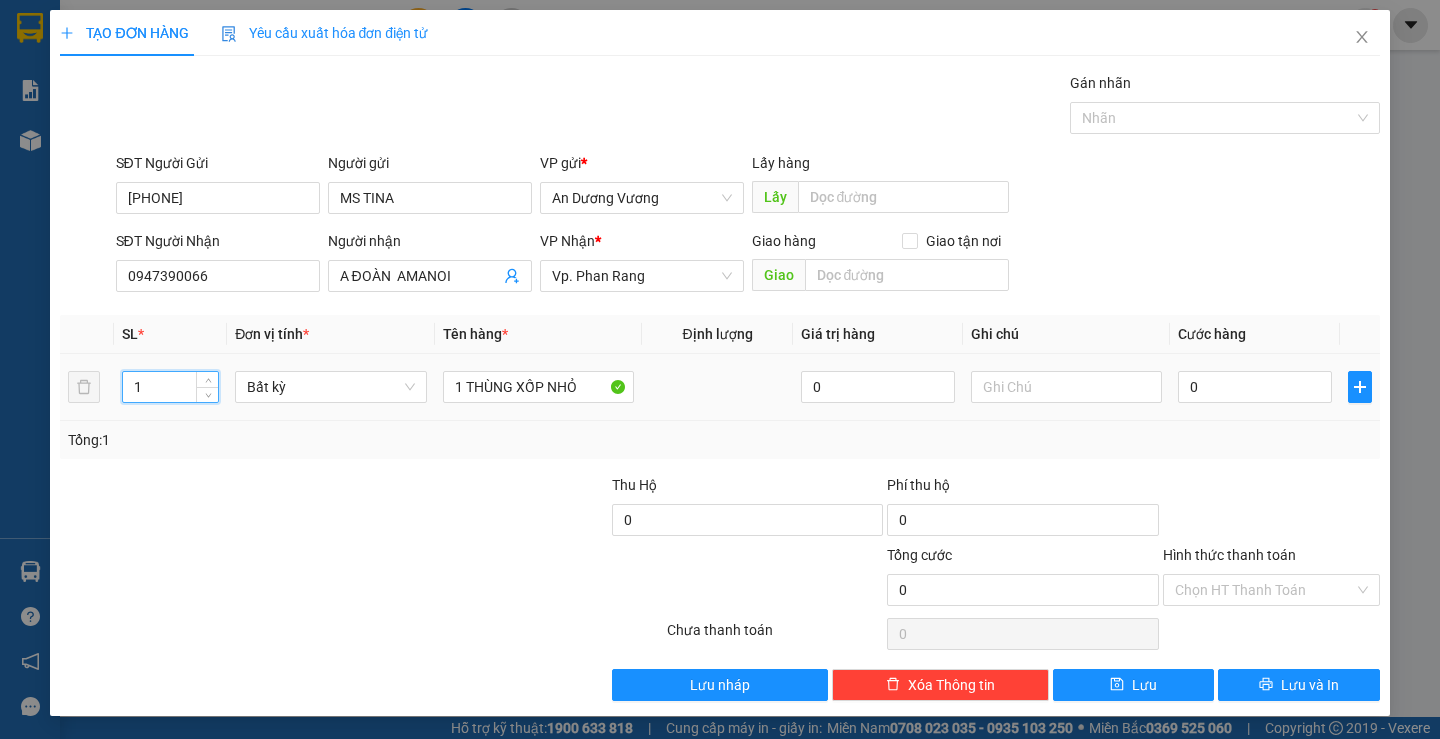 click on "1" at bounding box center [170, 387] 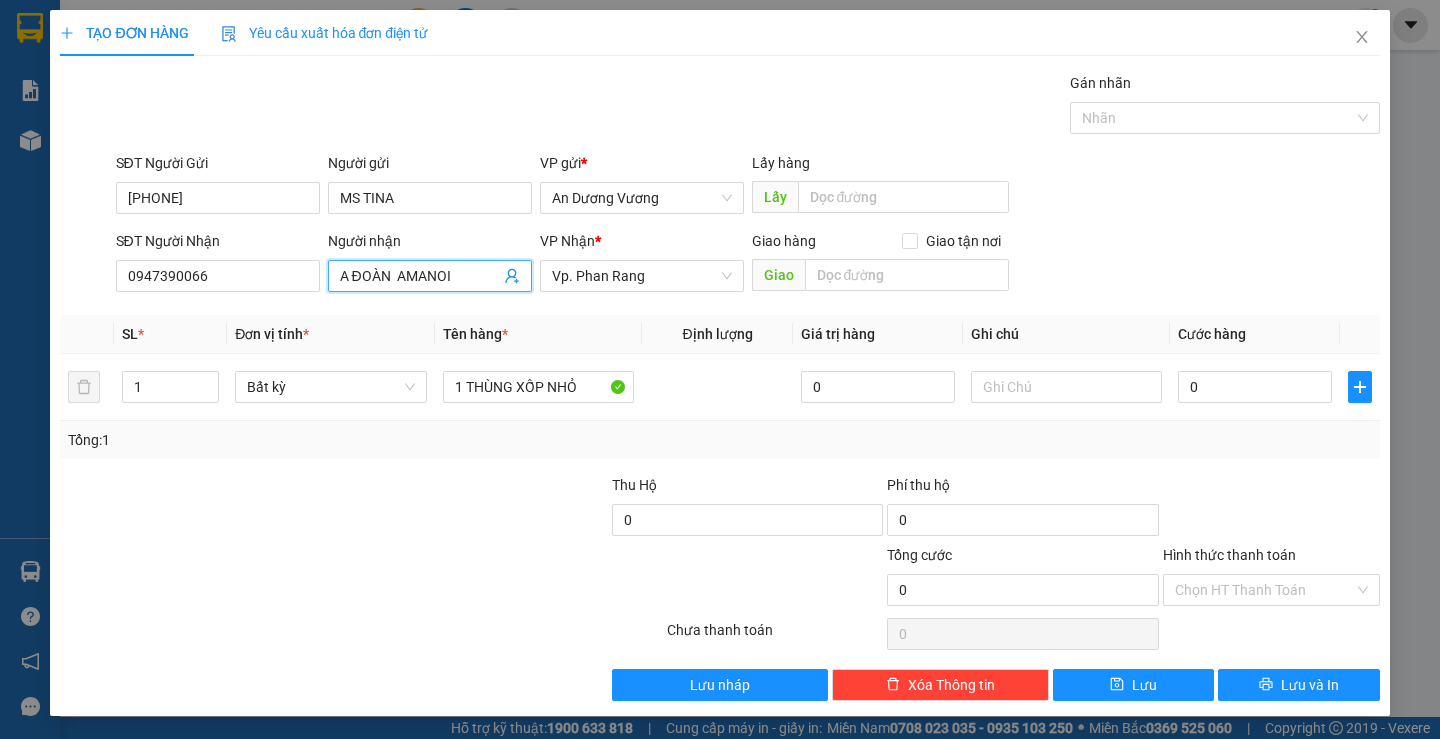 drag, startPoint x: 349, startPoint y: 269, endPoint x: 389, endPoint y: 267, distance: 40.04997 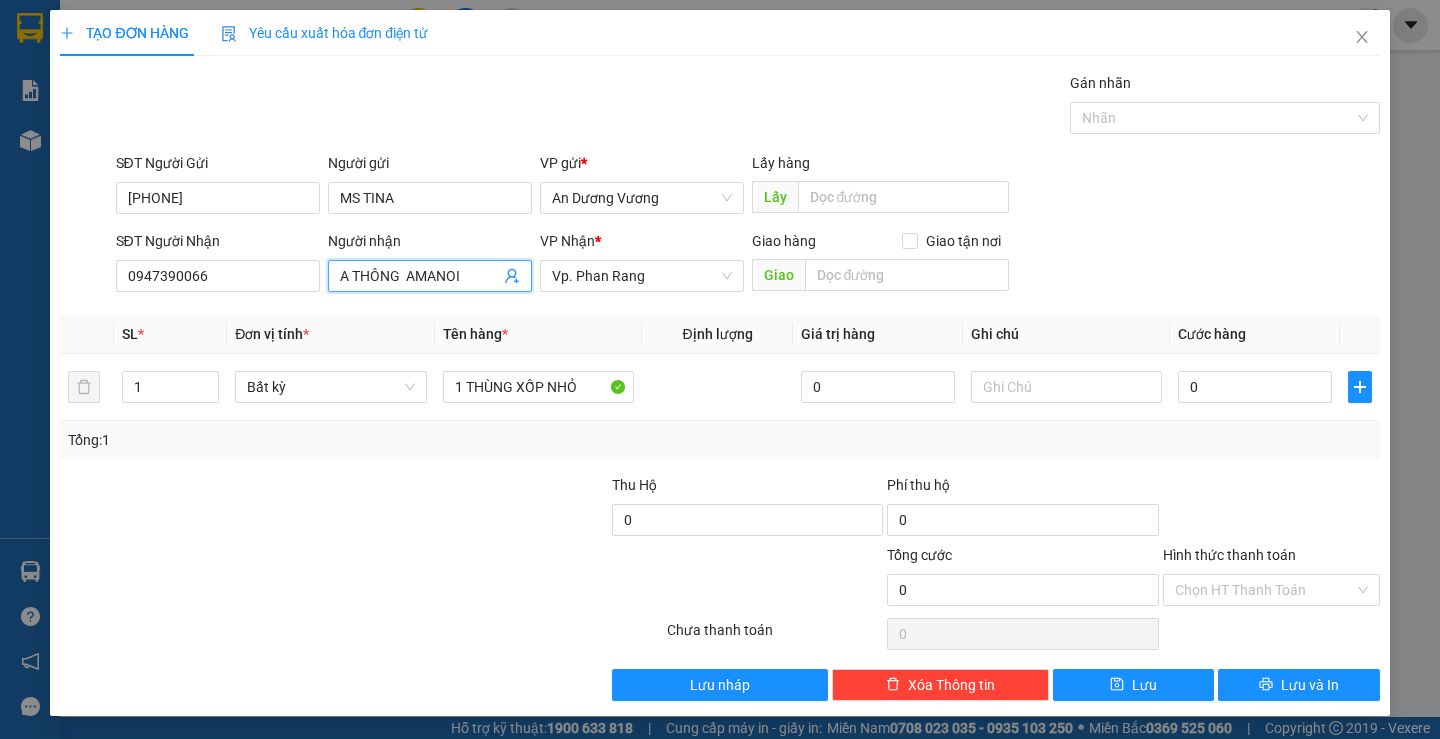 type on "A THÔNG  AMANOI" 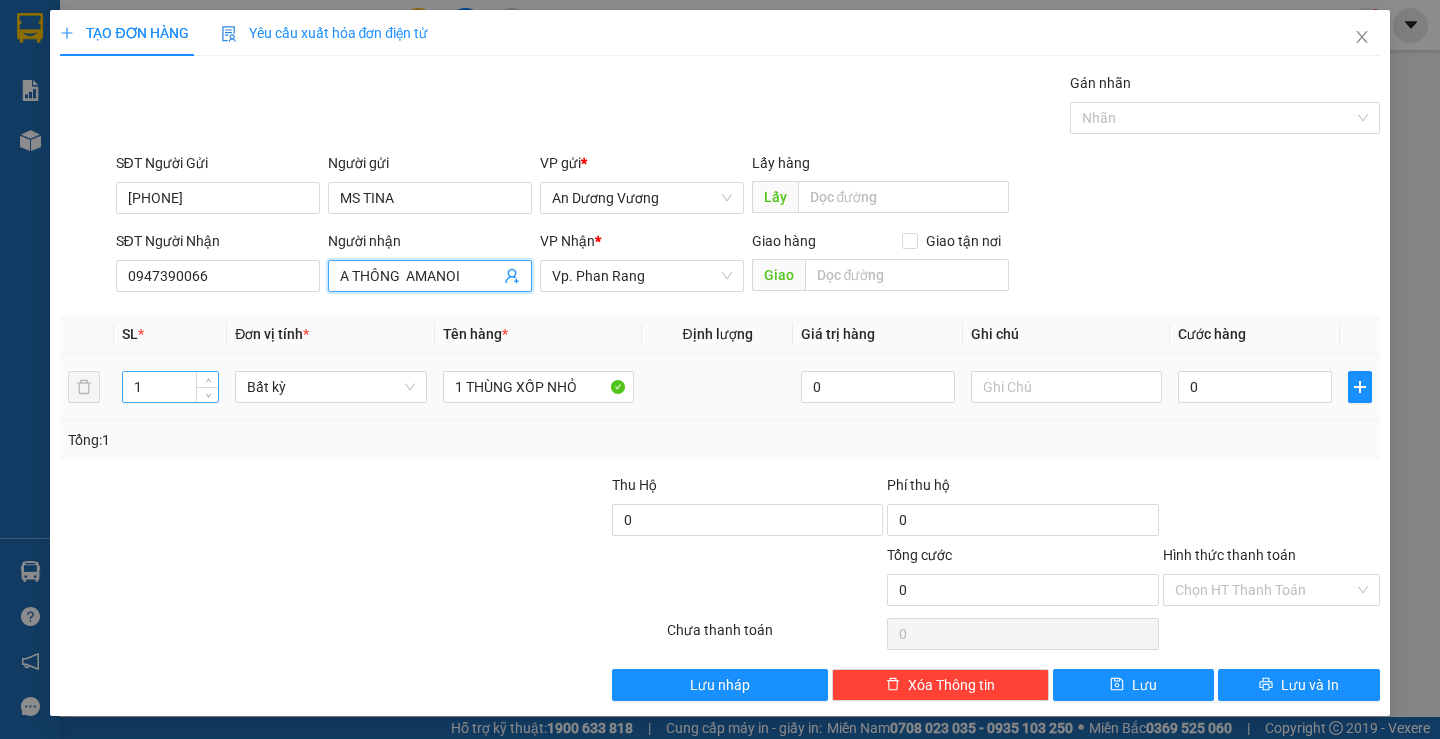 click on "1" at bounding box center [170, 387] 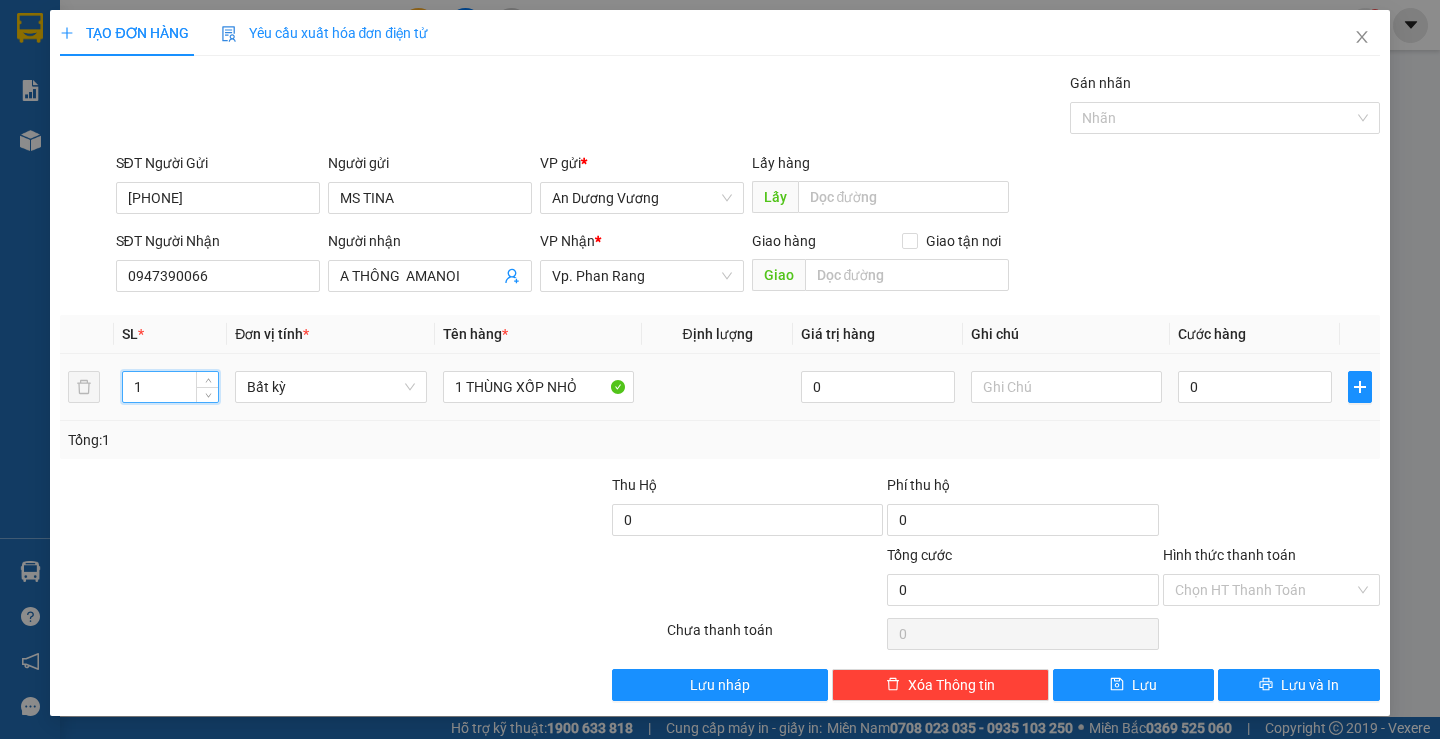 drag, startPoint x: 161, startPoint y: 381, endPoint x: 0, endPoint y: 355, distance: 163.08586 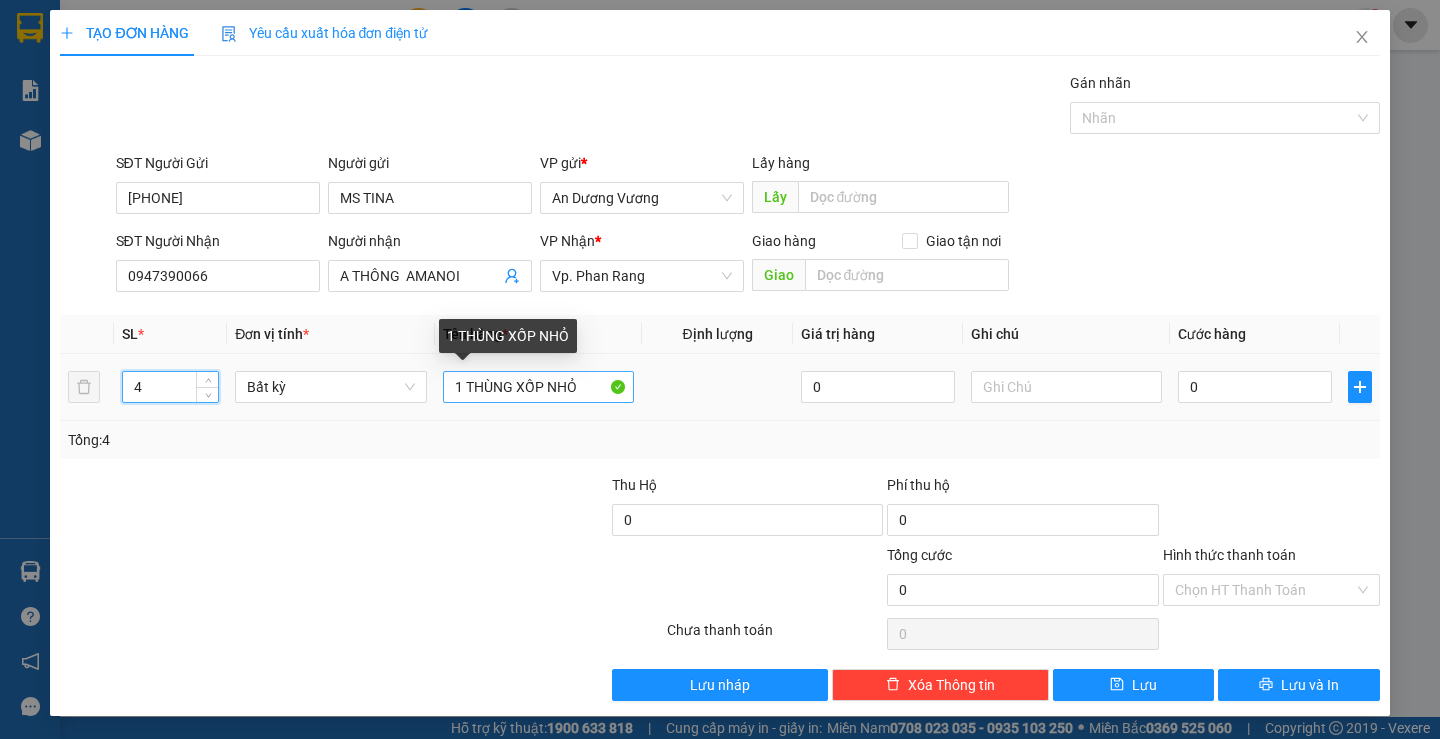 type on "4" 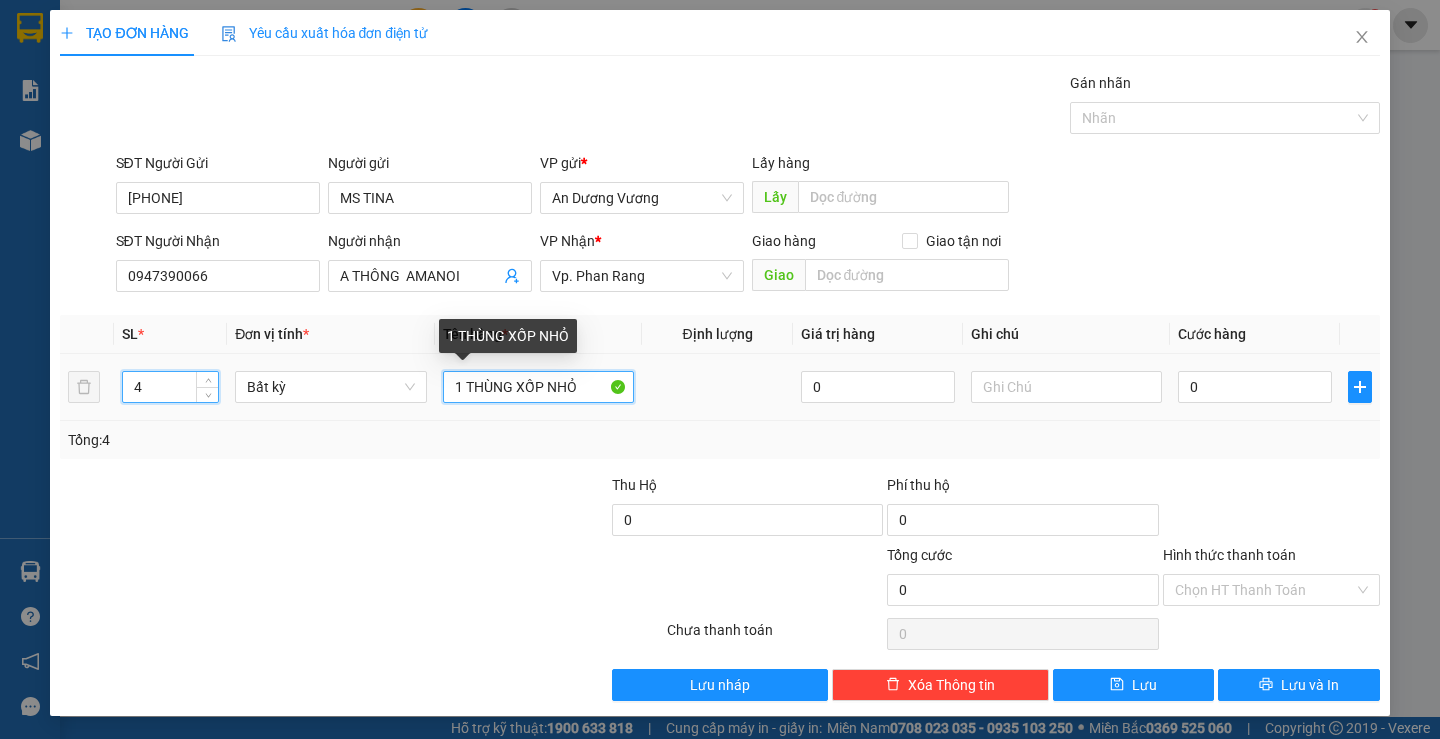 click on "1 THÙNG XỐP NHỎ" at bounding box center [538, 387] 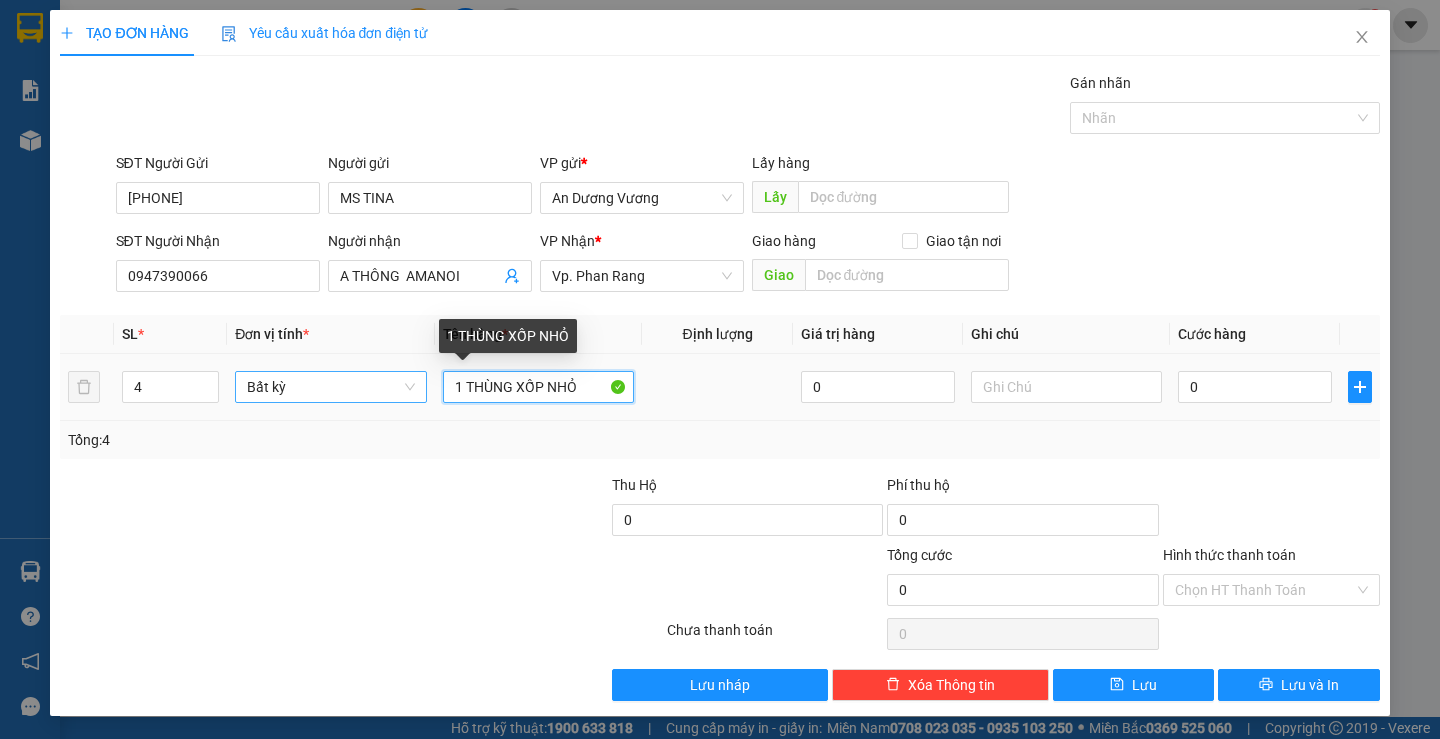 drag, startPoint x: 460, startPoint y: 387, endPoint x: 405, endPoint y: 384, distance: 55.081757 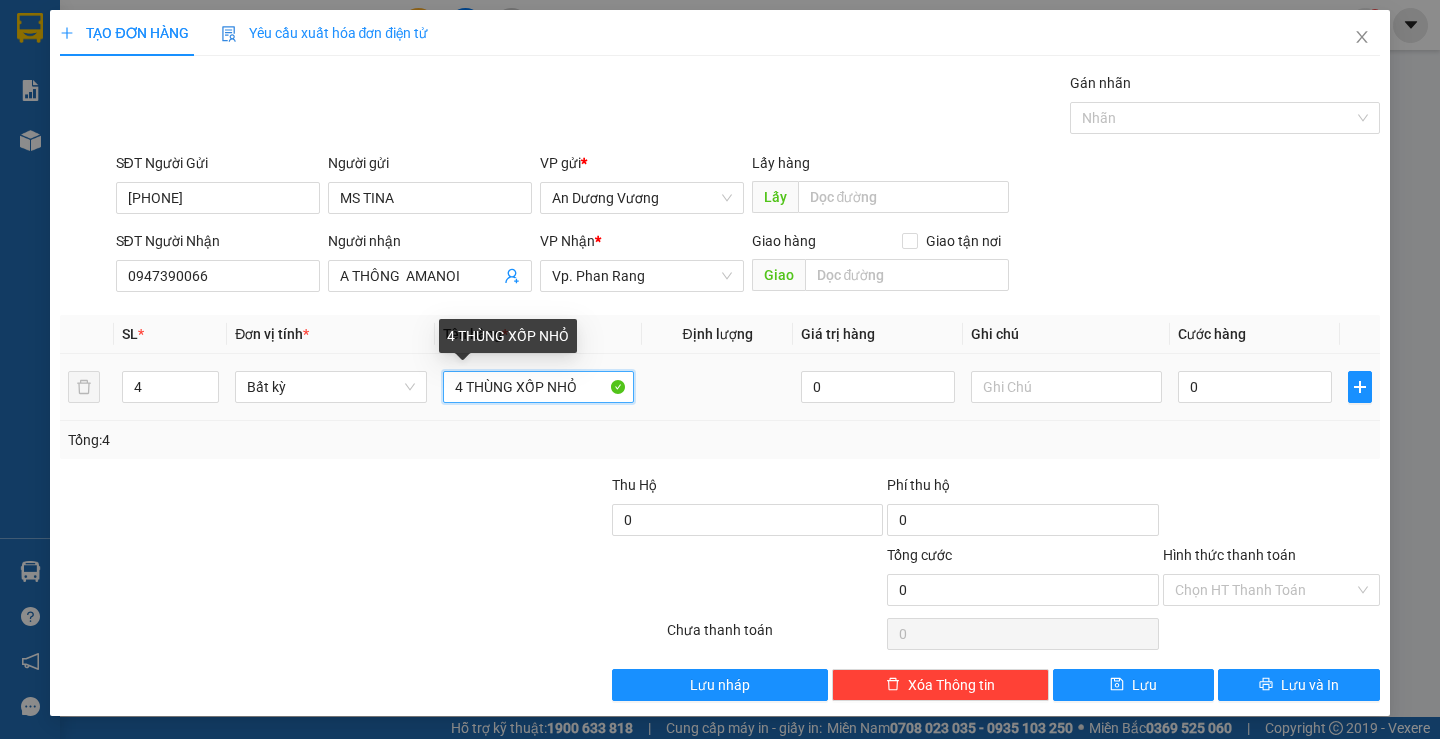 drag, startPoint x: 477, startPoint y: 388, endPoint x: 1172, endPoint y: 460, distance: 698.71954 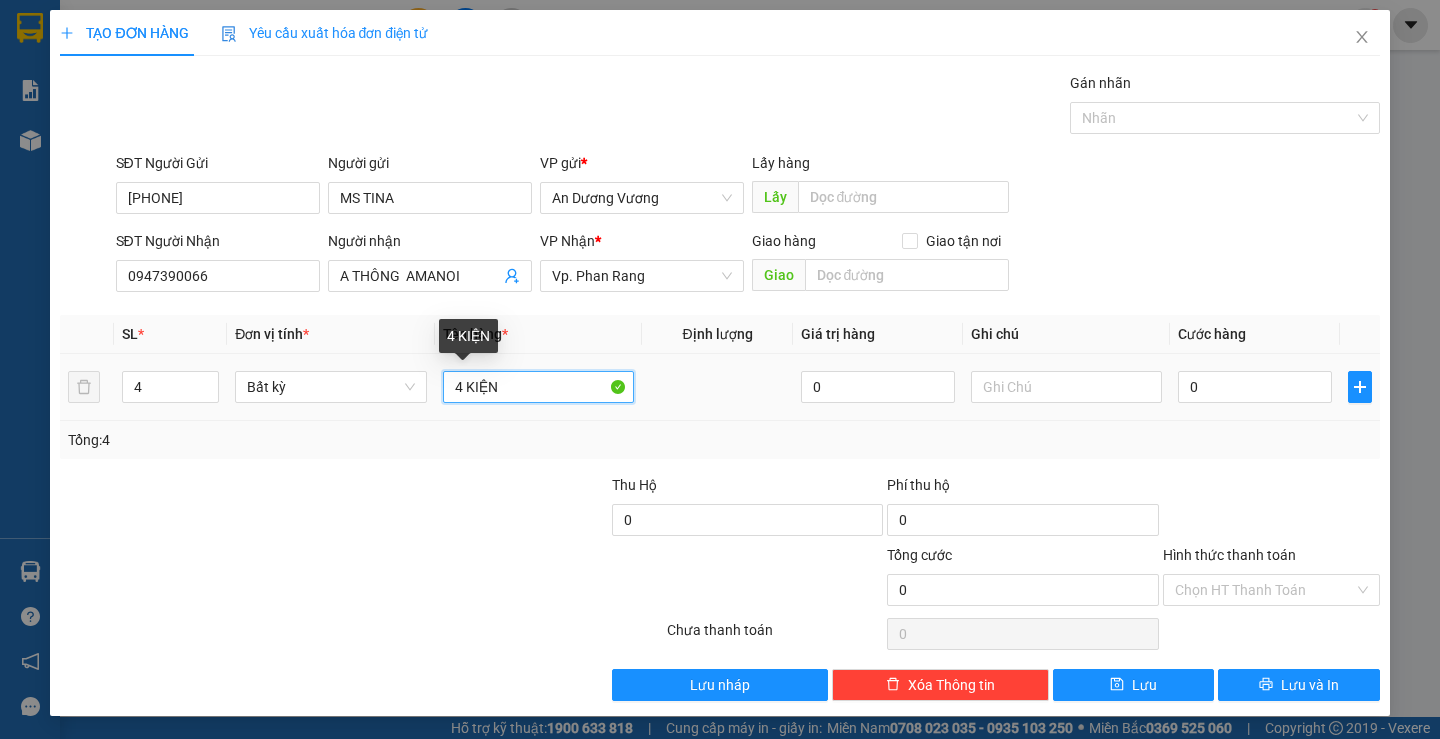 click on "4 KIỆN" at bounding box center (538, 387) 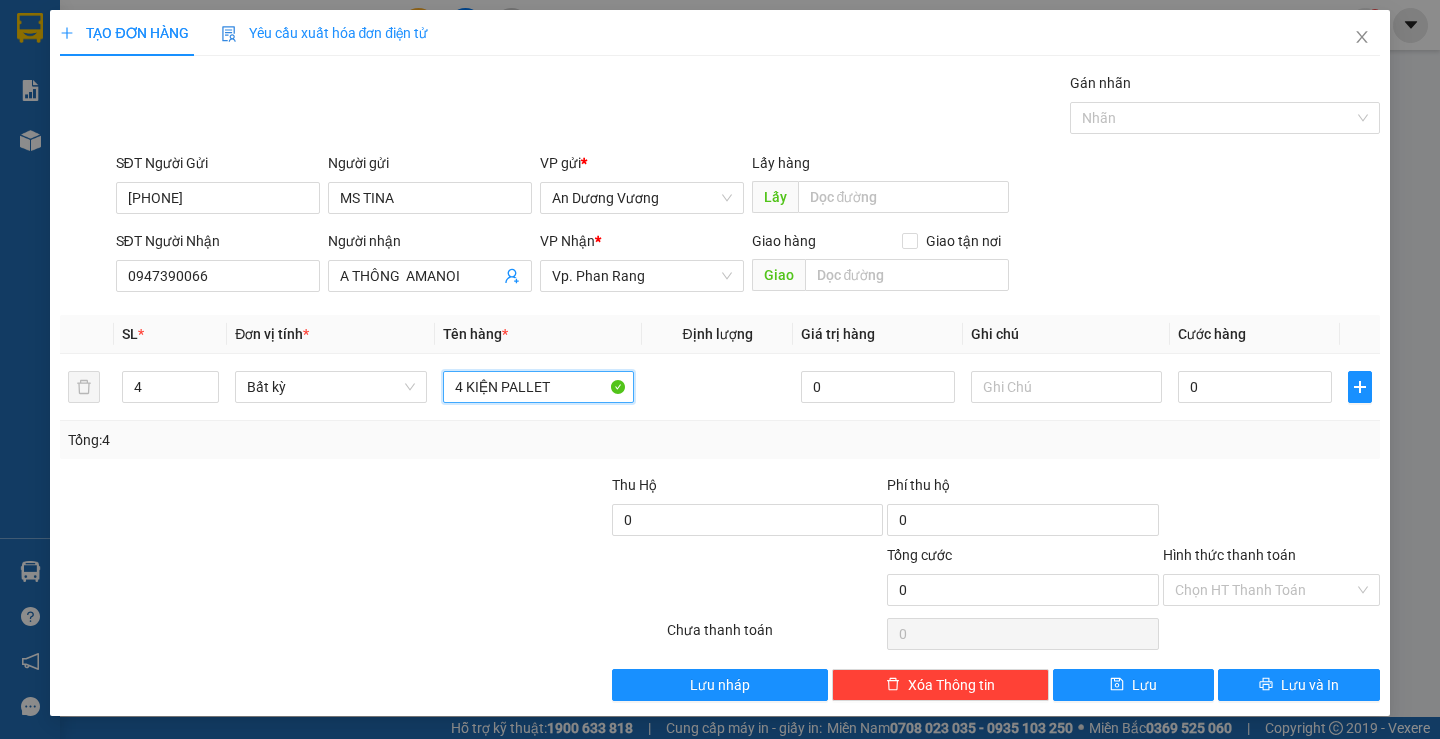 type on "4 KIỆN PALLET" 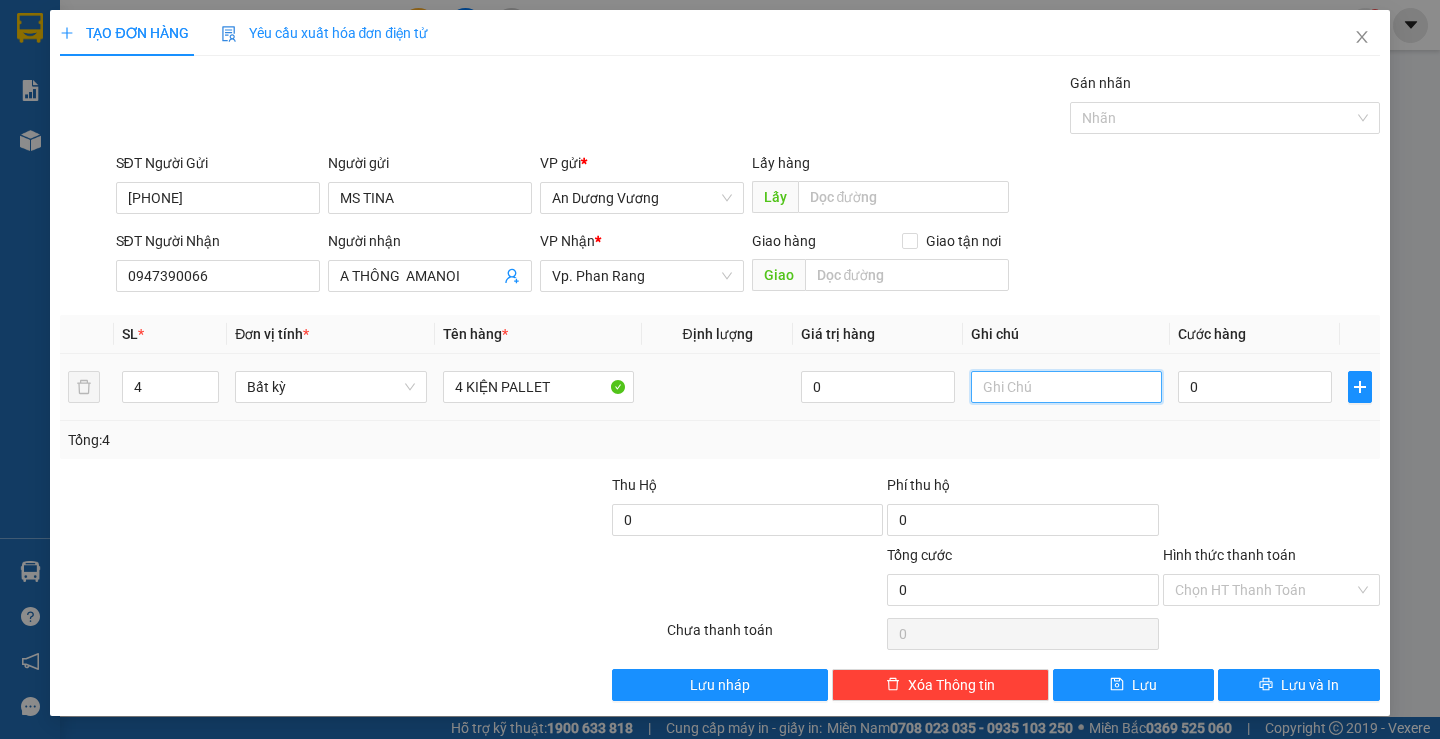 click at bounding box center [1066, 387] 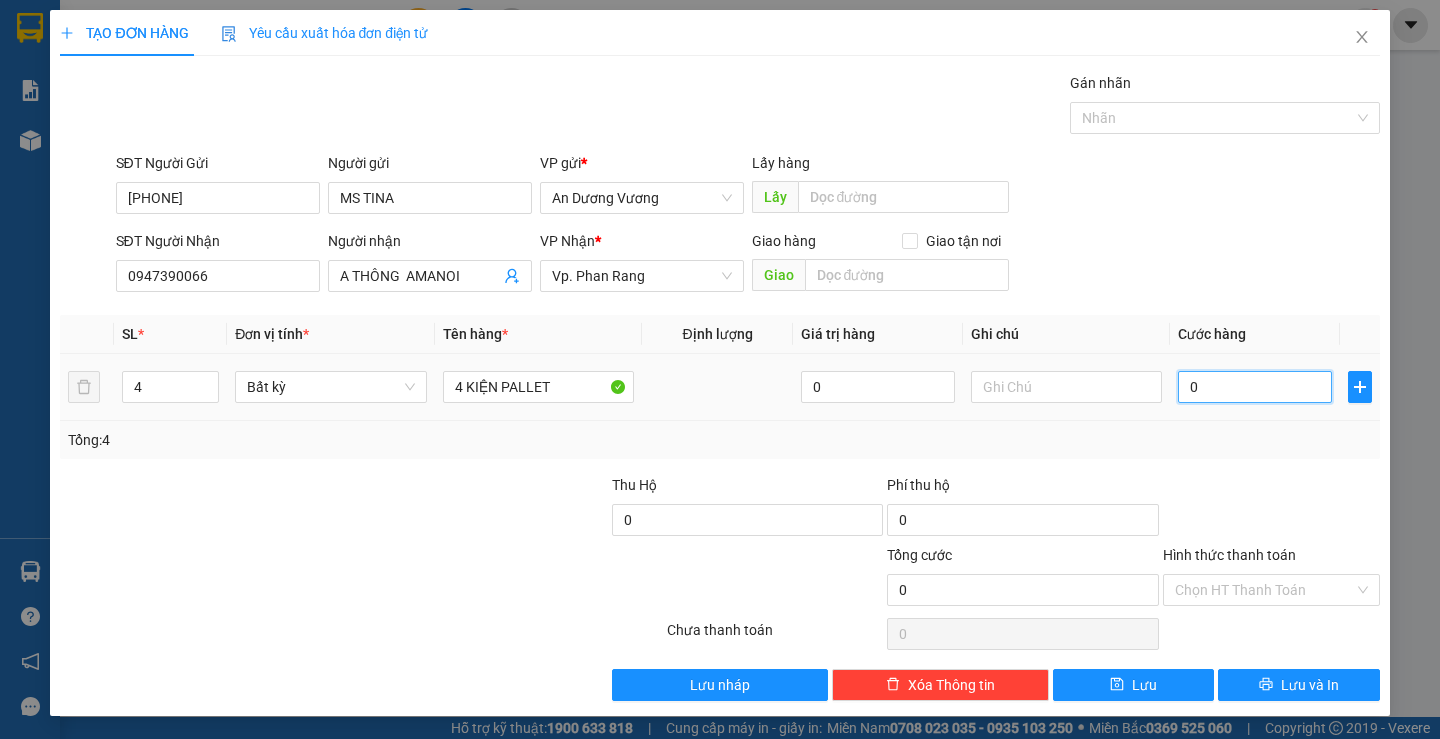 click on "0" at bounding box center (1255, 387) 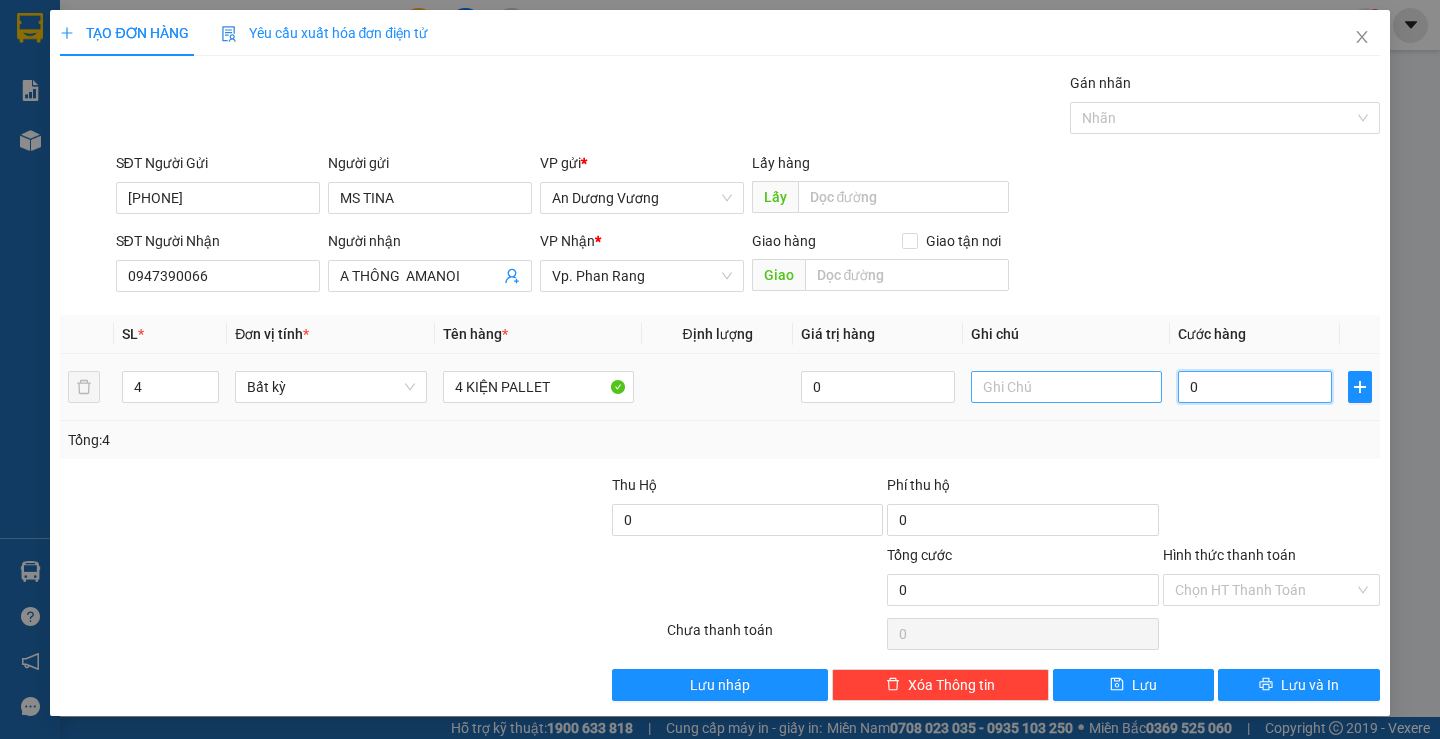 drag, startPoint x: 1216, startPoint y: 385, endPoint x: 1051, endPoint y: 382, distance: 165.02727 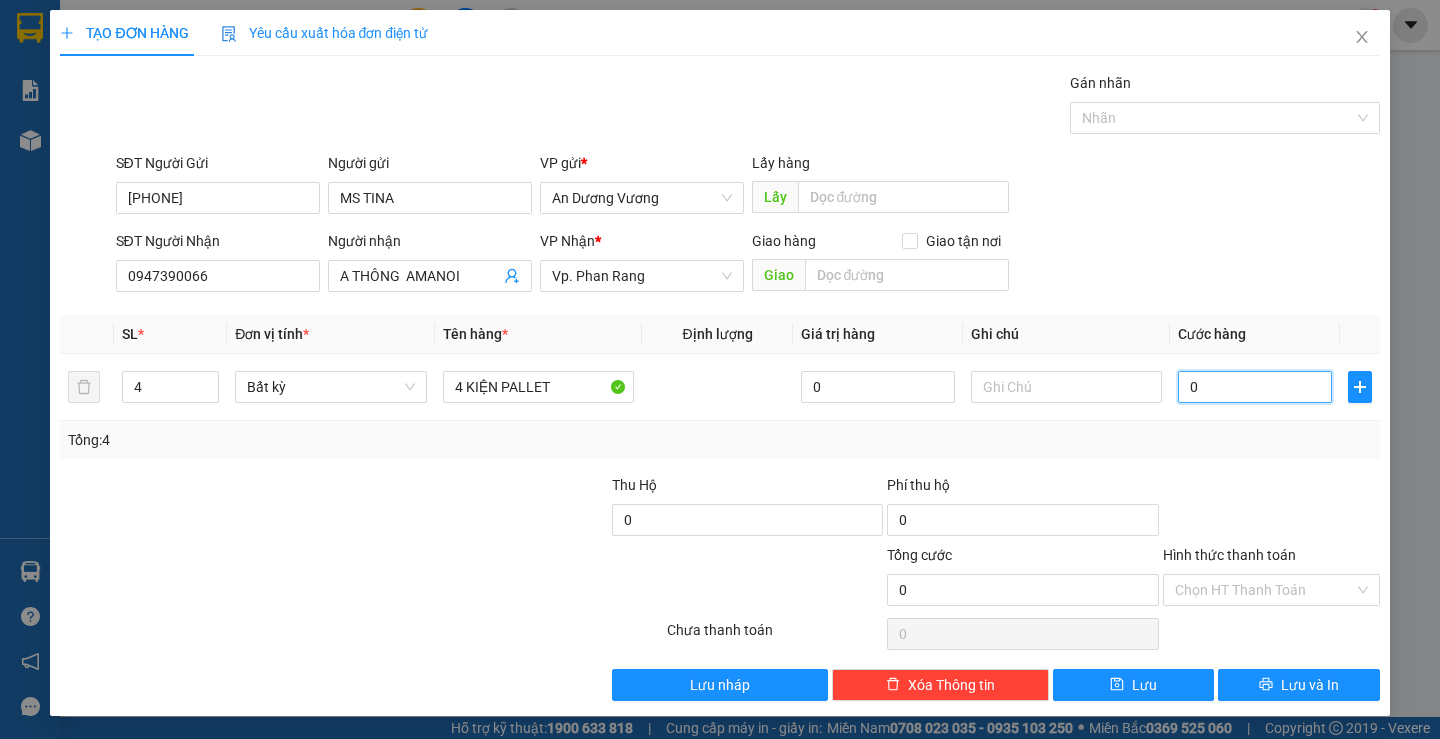 type on "3" 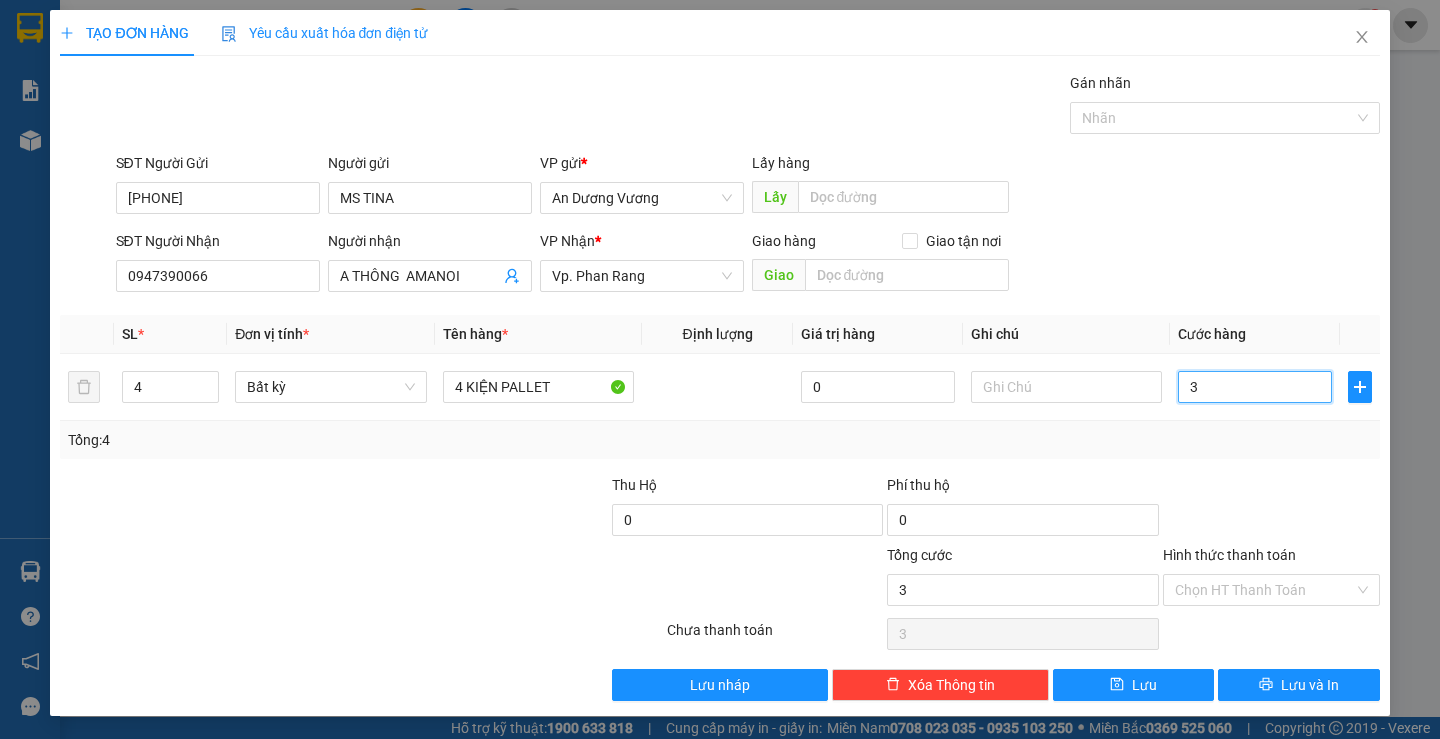 type on "32" 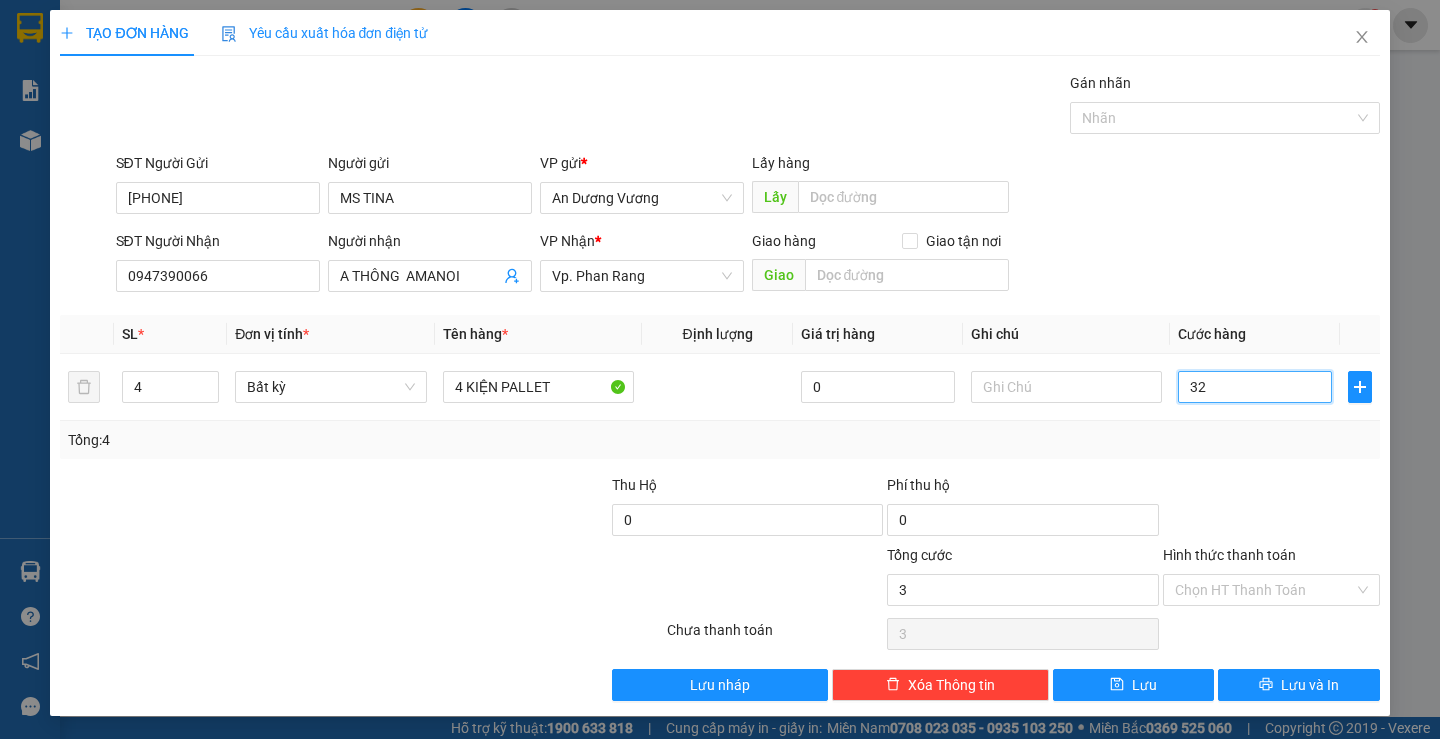 type on "32" 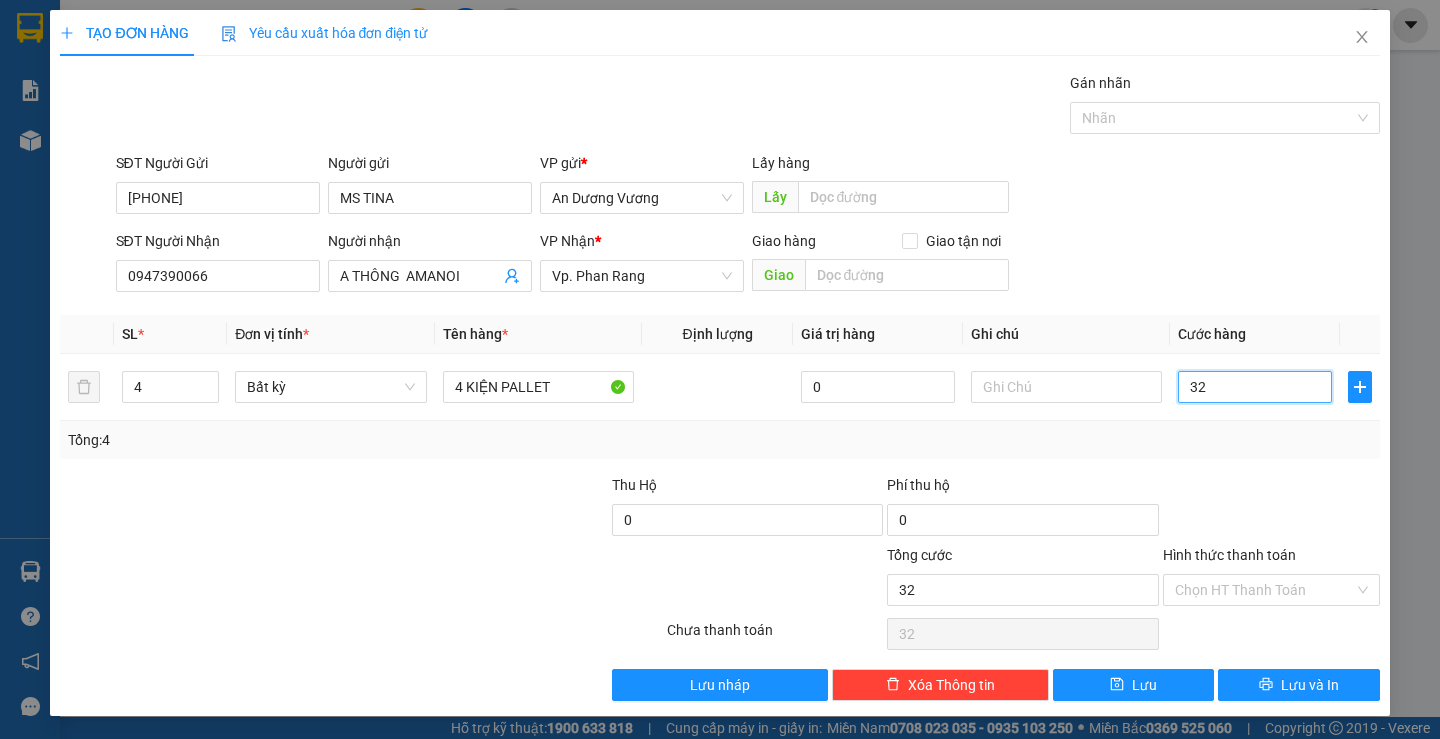 type on "320" 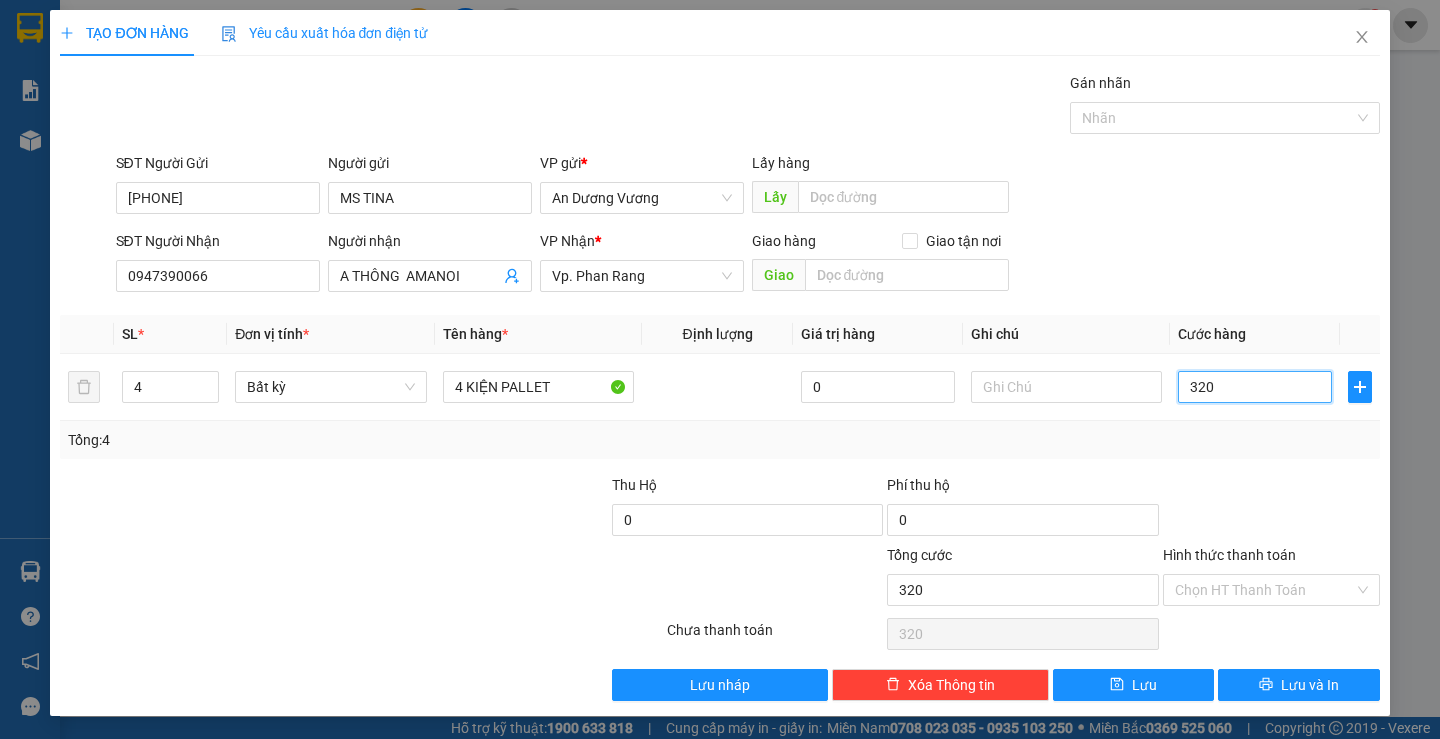 type on "3.200" 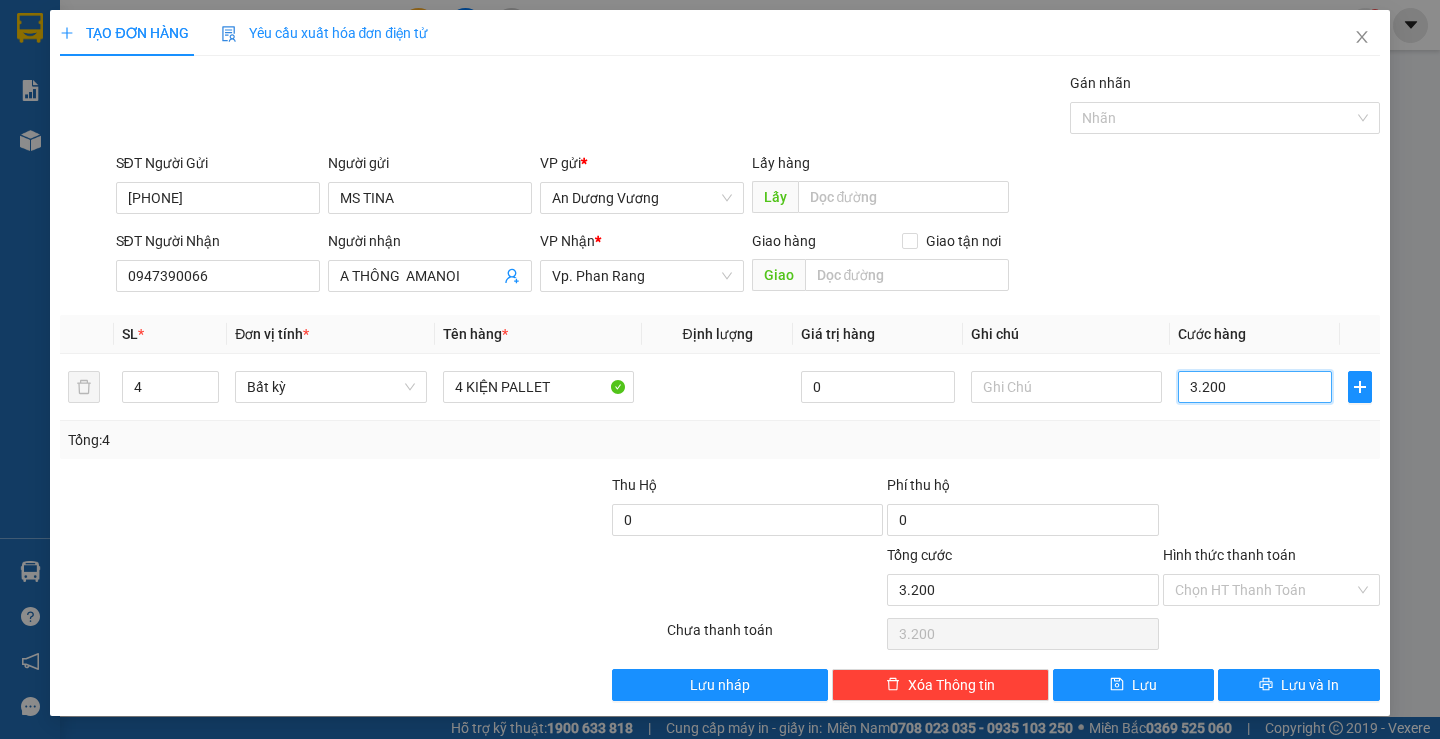 type on "3.200" 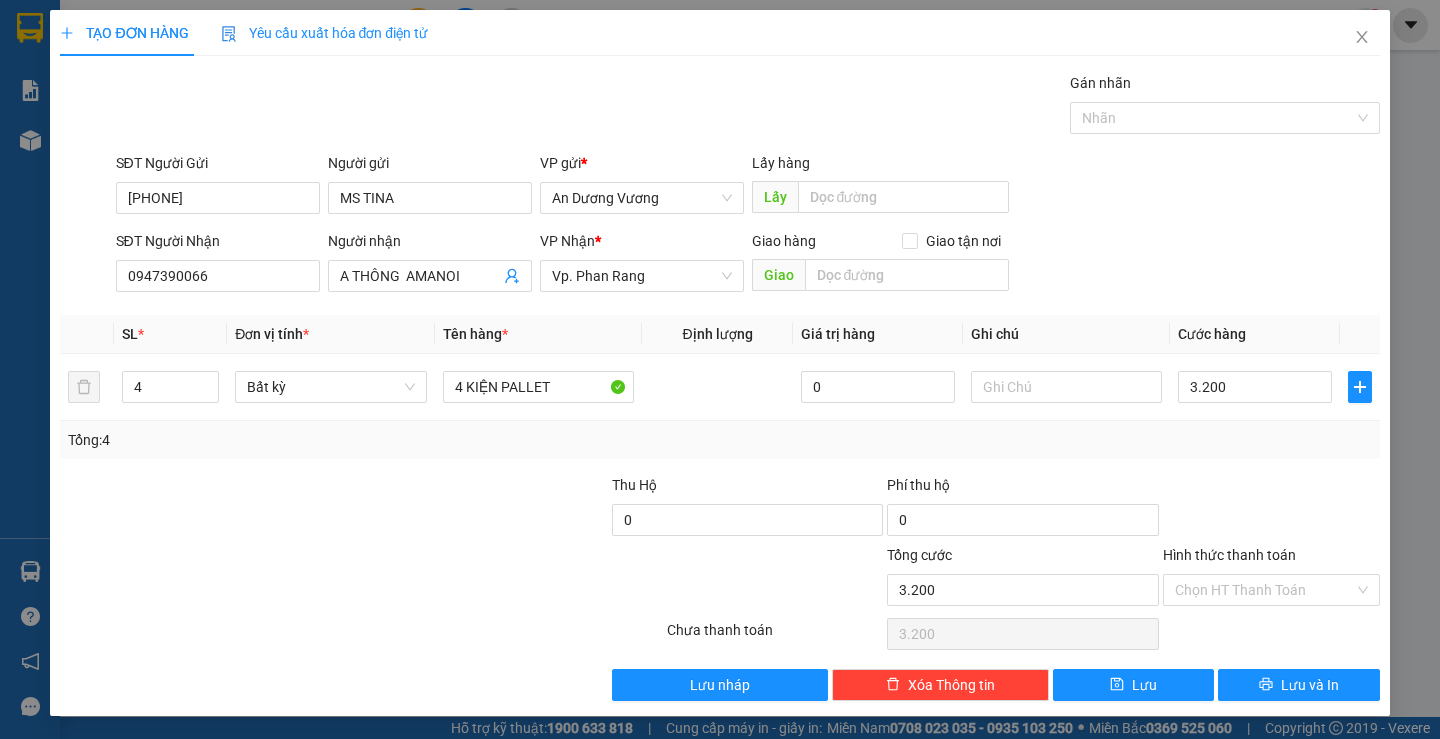 click at bounding box center (1271, 509) 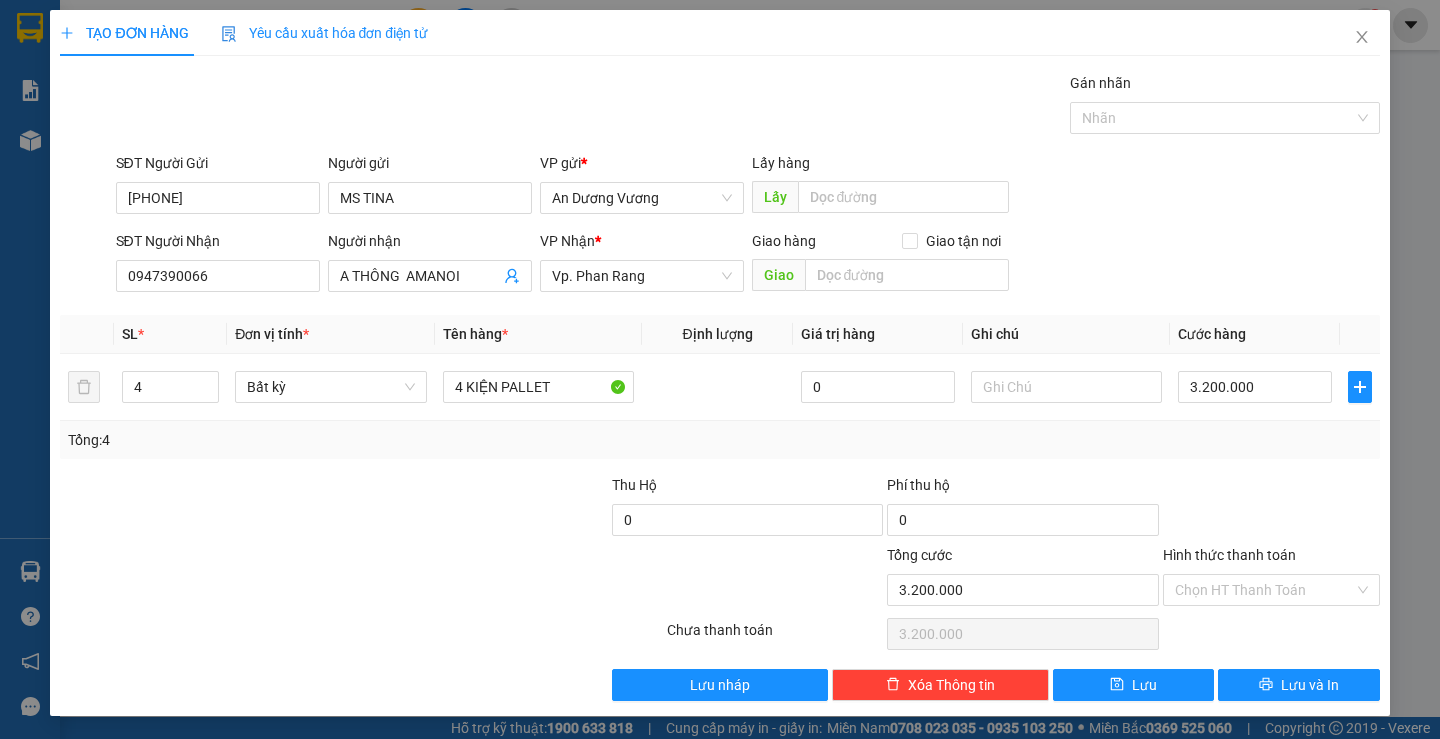 click on "Hình thức thanh toán" at bounding box center (1229, 555) 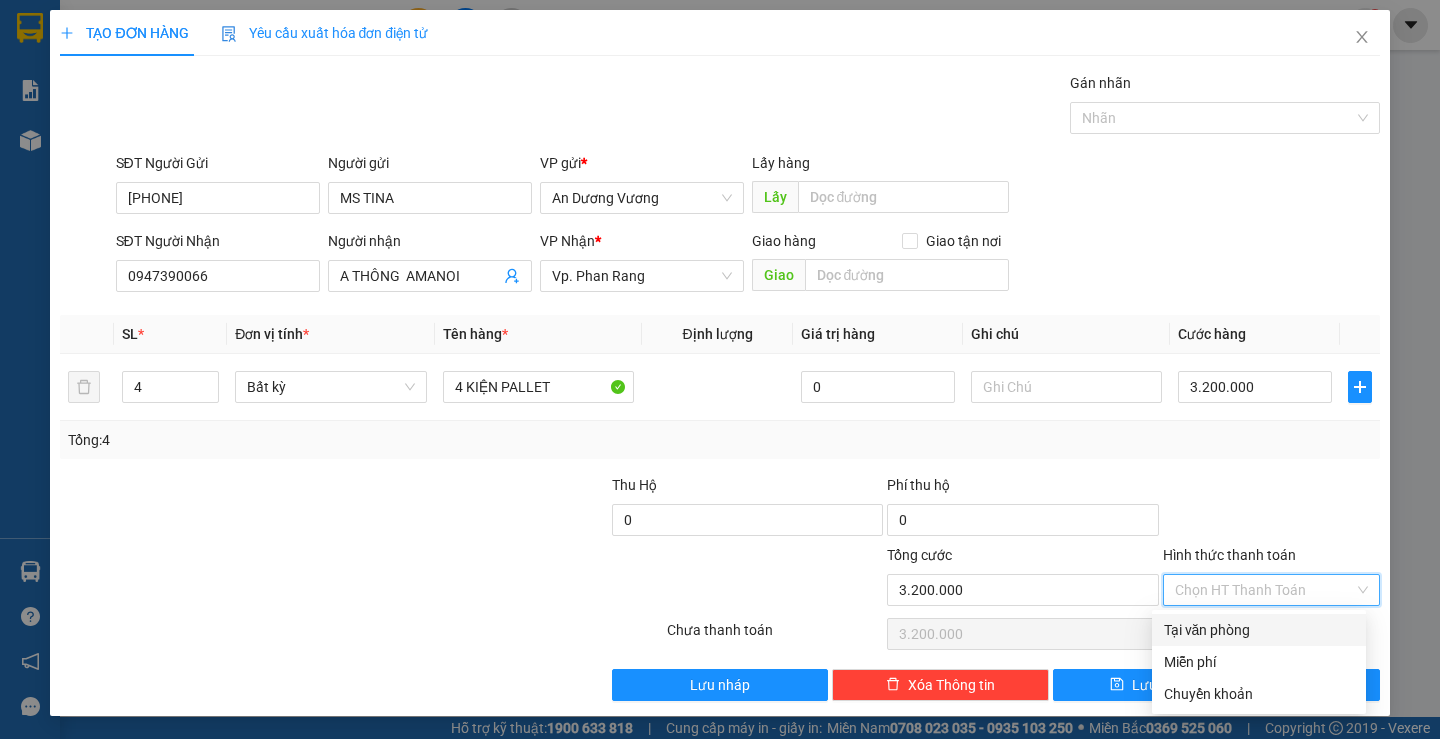 click on "Tại văn phòng" at bounding box center [1259, 630] 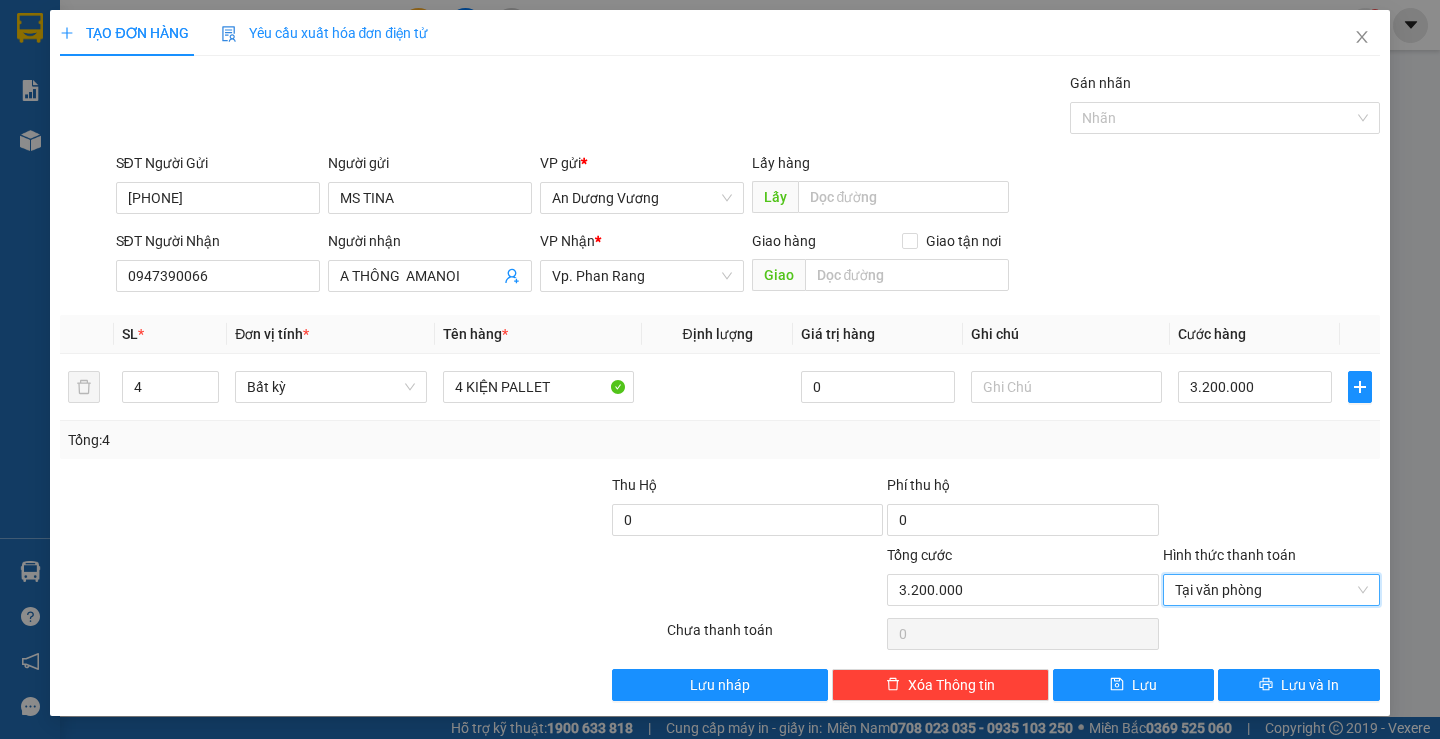 click at bounding box center (1271, 509) 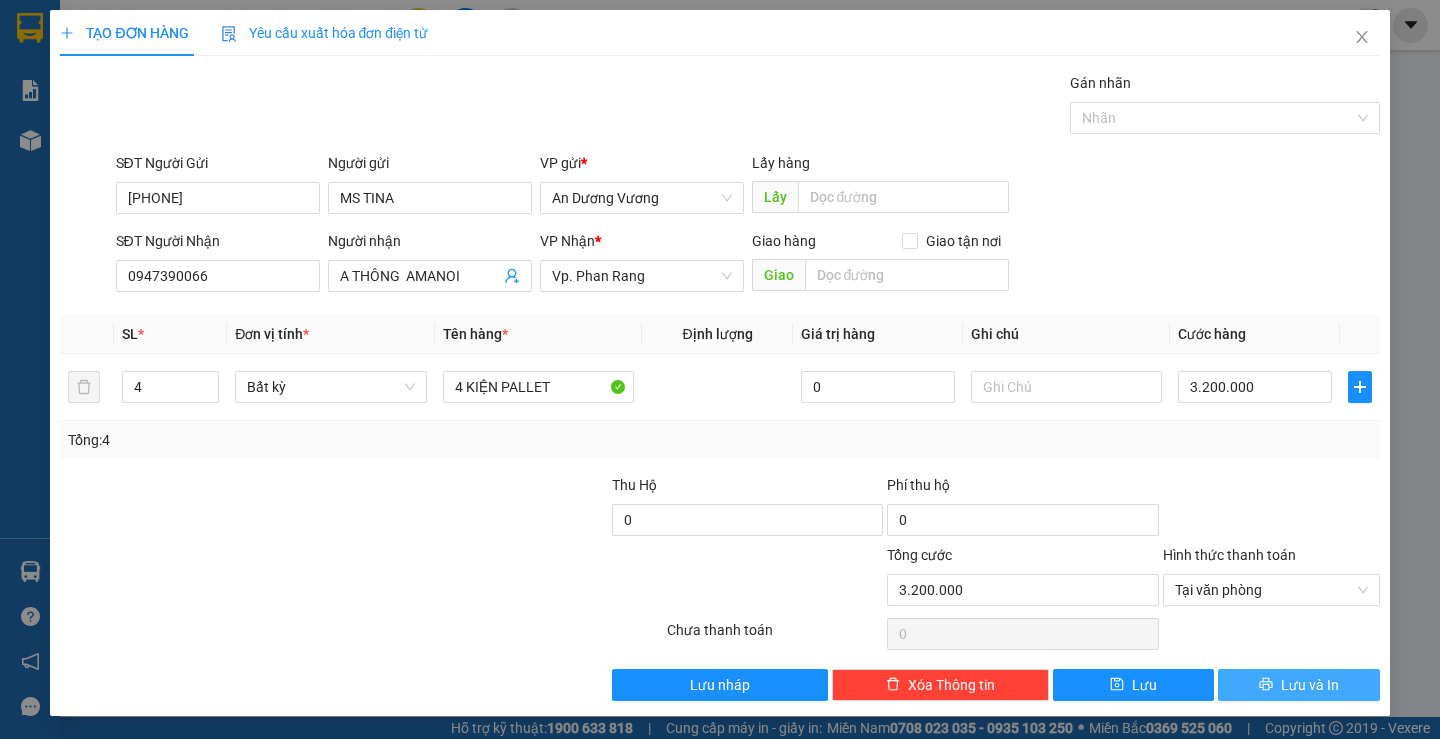 click 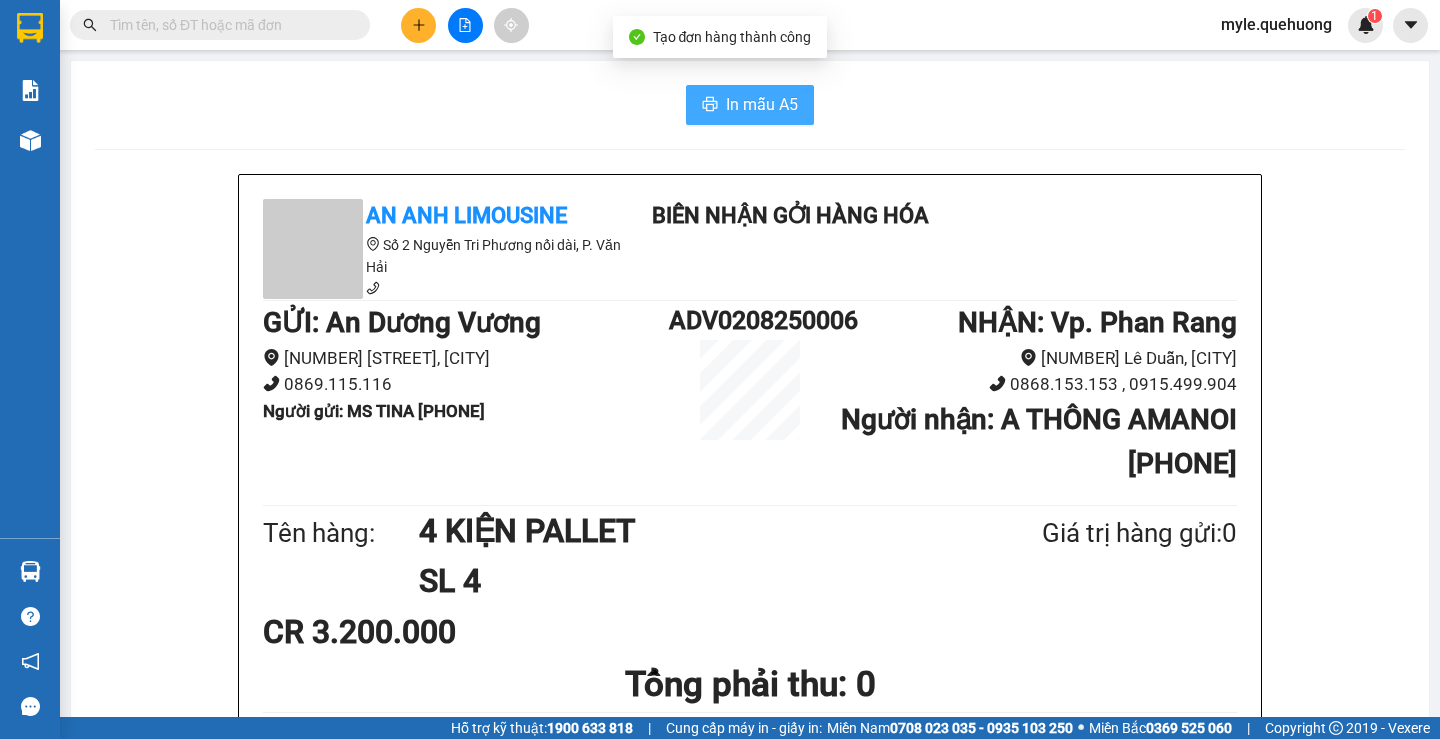 click on "In mẫu A5" at bounding box center (762, 104) 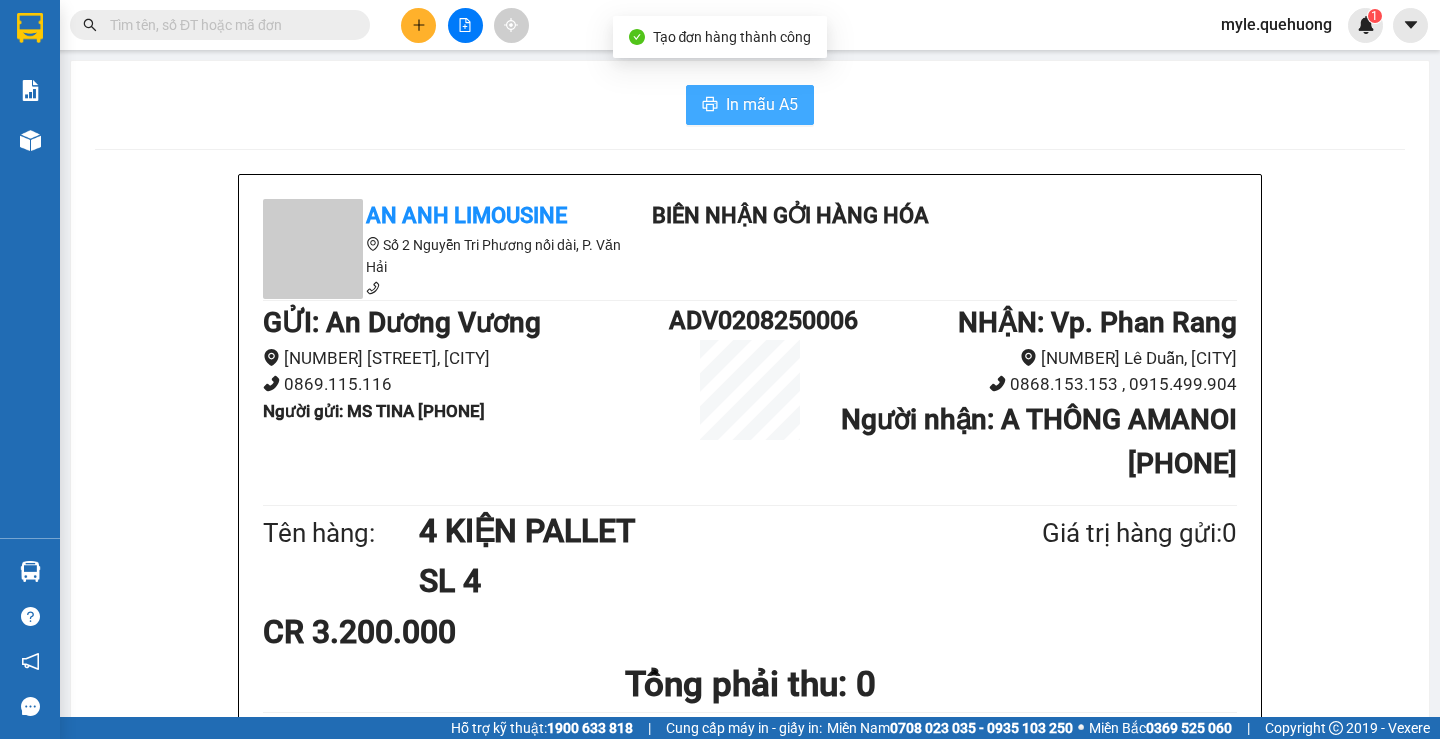 scroll, scrollTop: 0, scrollLeft: 0, axis: both 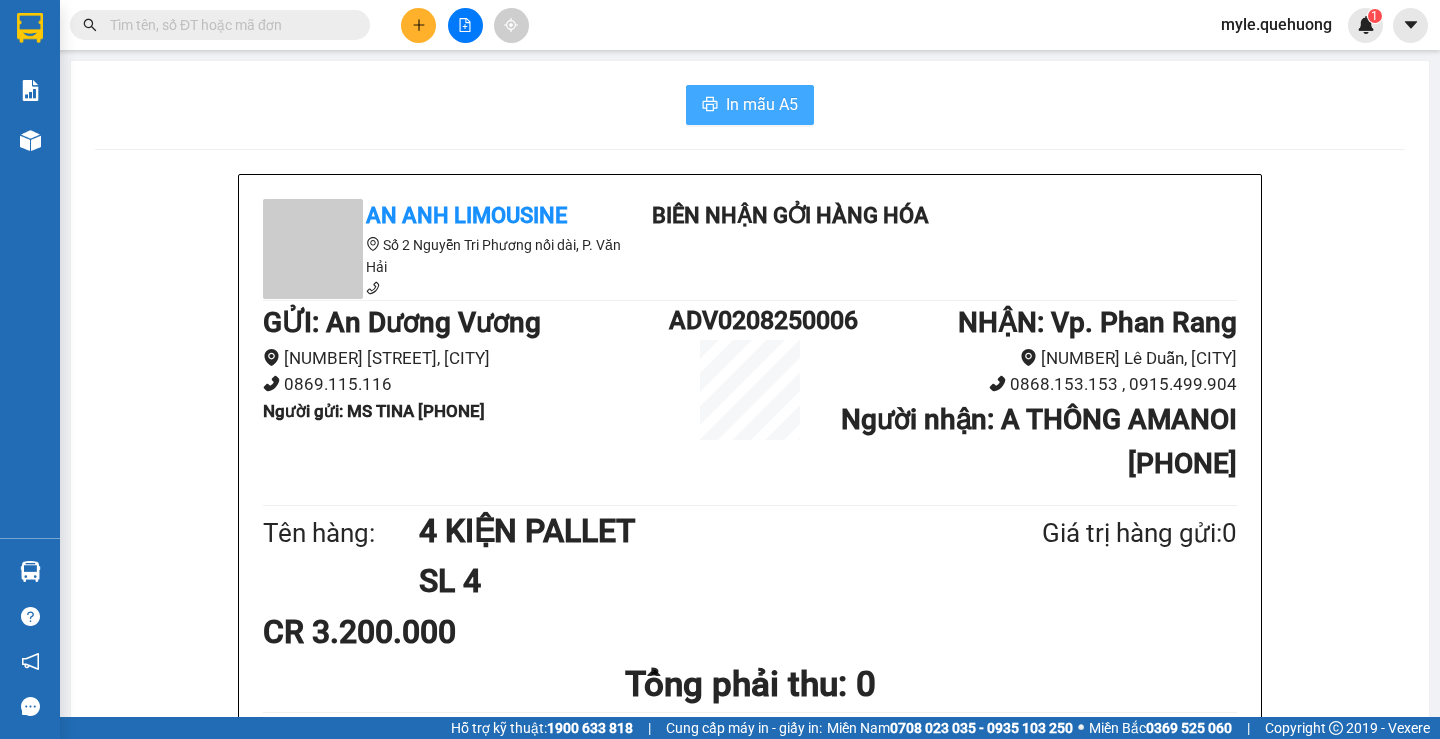 click on "In mẫu A5" at bounding box center [762, 104] 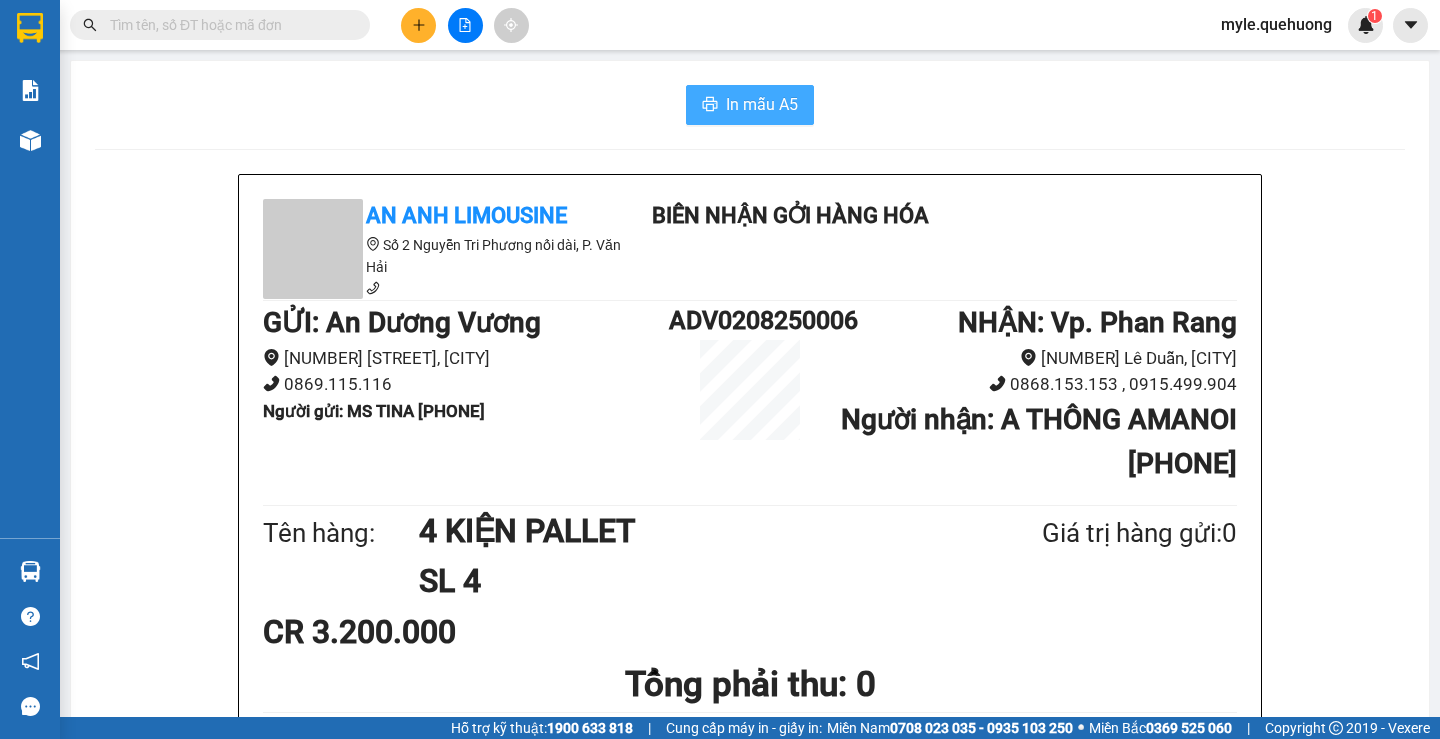 scroll, scrollTop: 0, scrollLeft: 0, axis: both 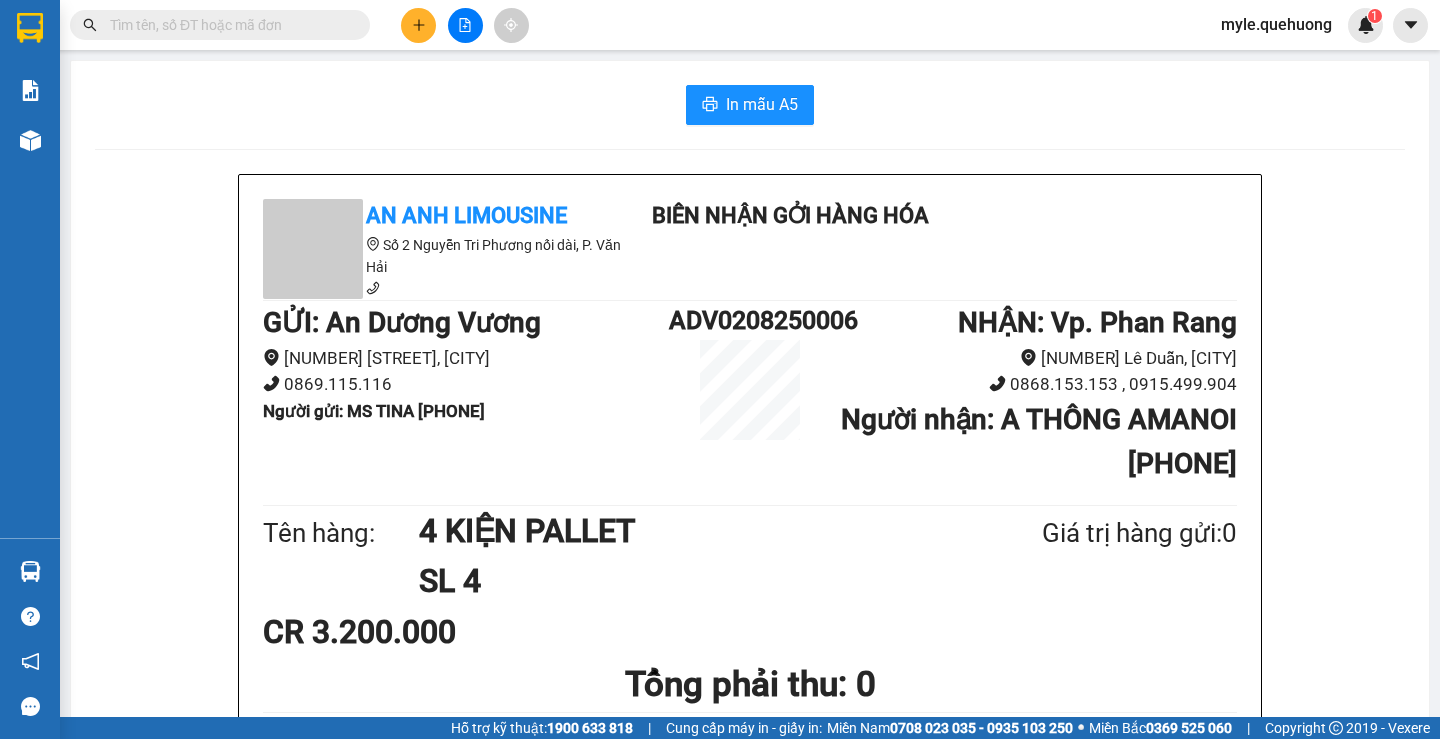 click on "In mẫu A5" at bounding box center [750, 105] 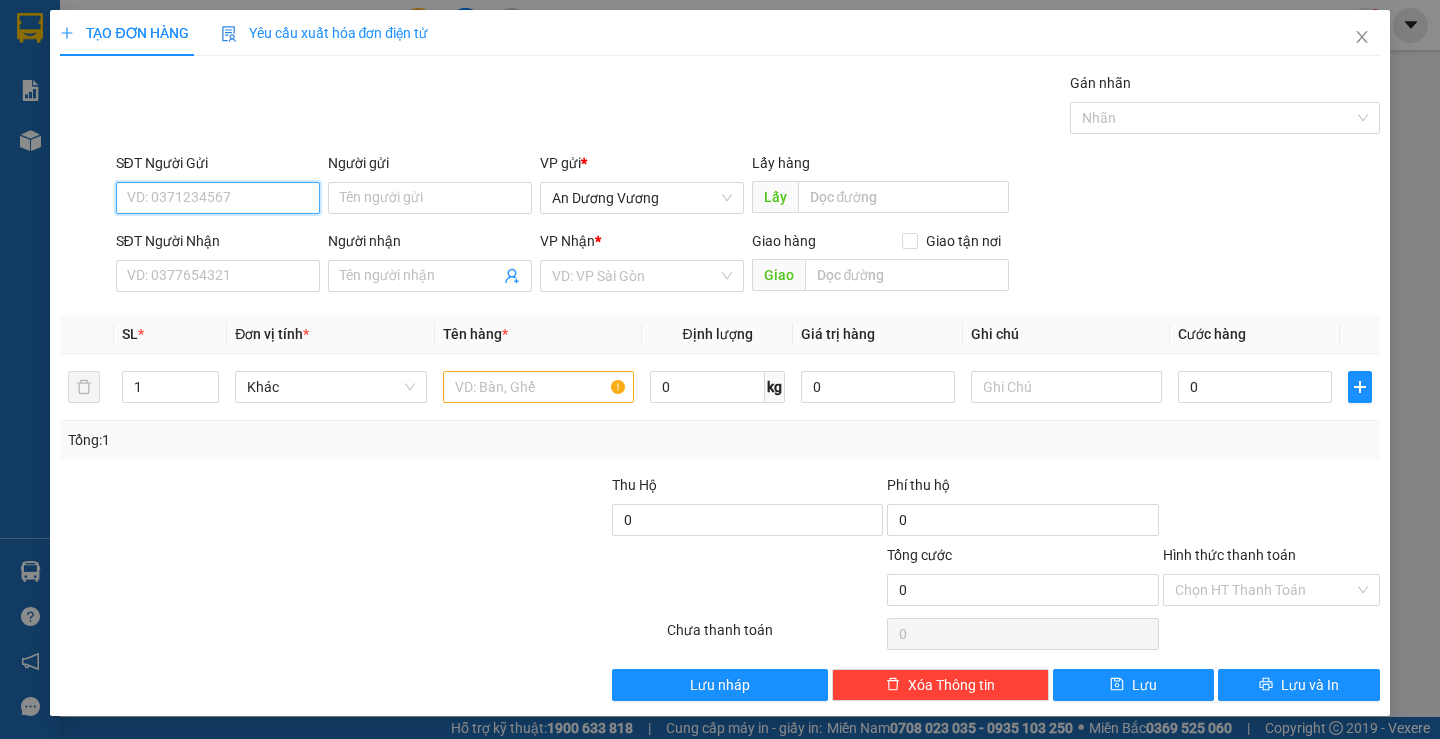 click on "SĐT Người Gửi" at bounding box center [218, 198] 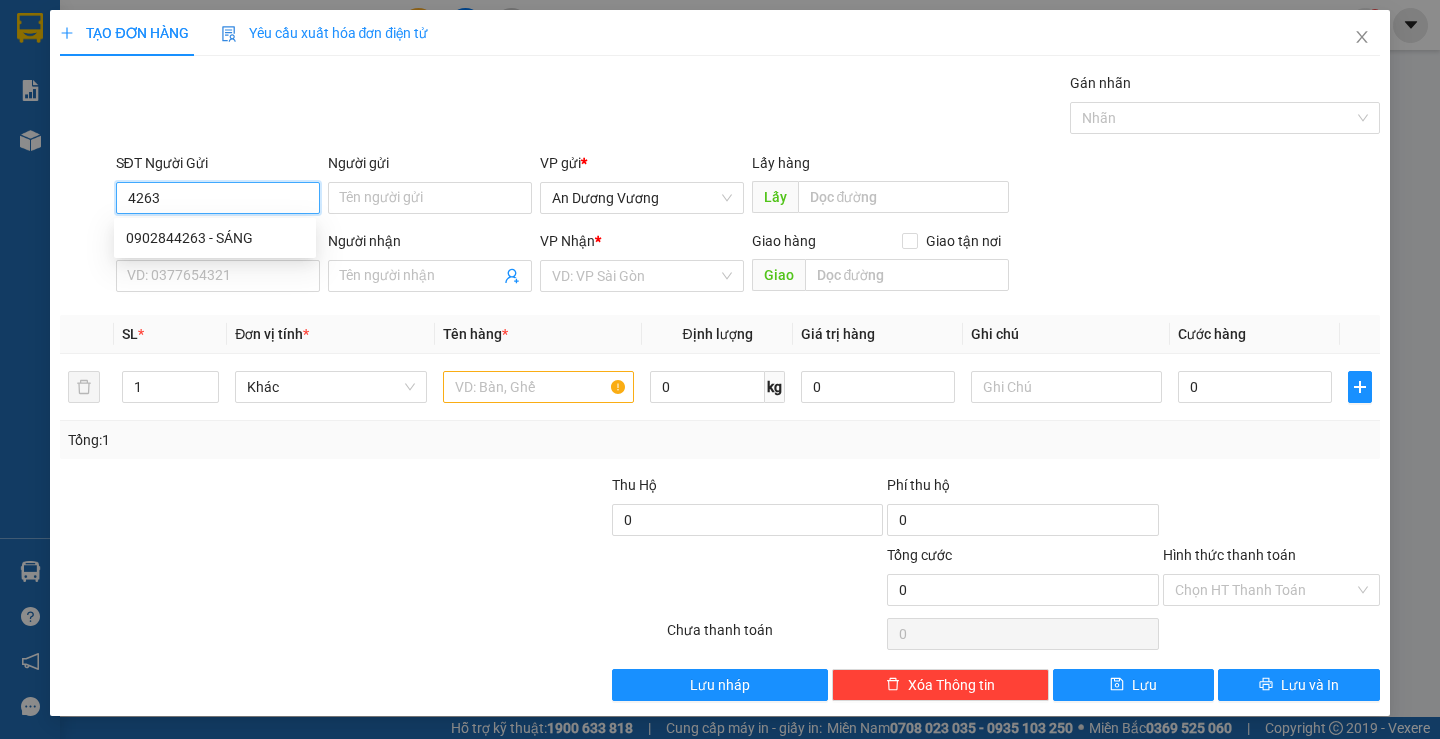 click on "4263" at bounding box center (218, 198) 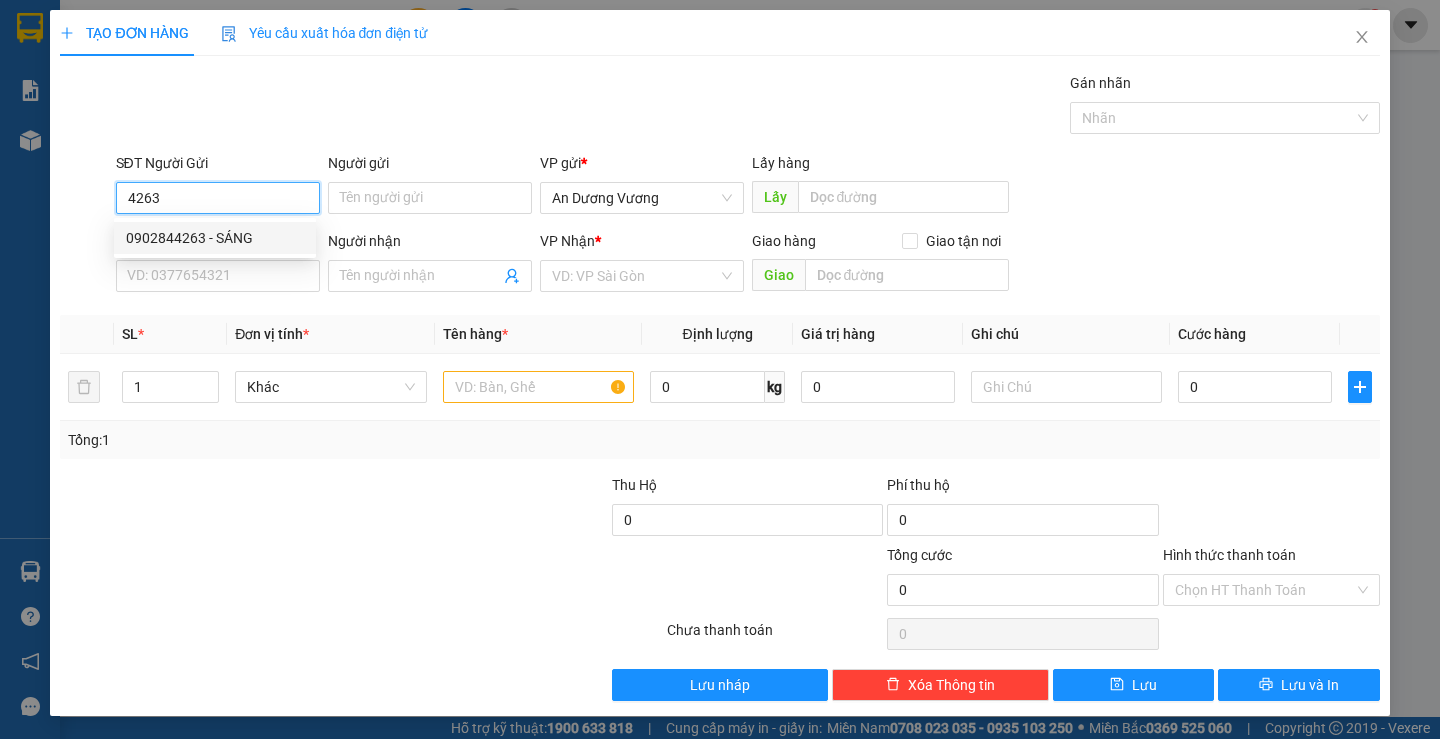 click on "0902844263 - SÁNG" at bounding box center (215, 238) 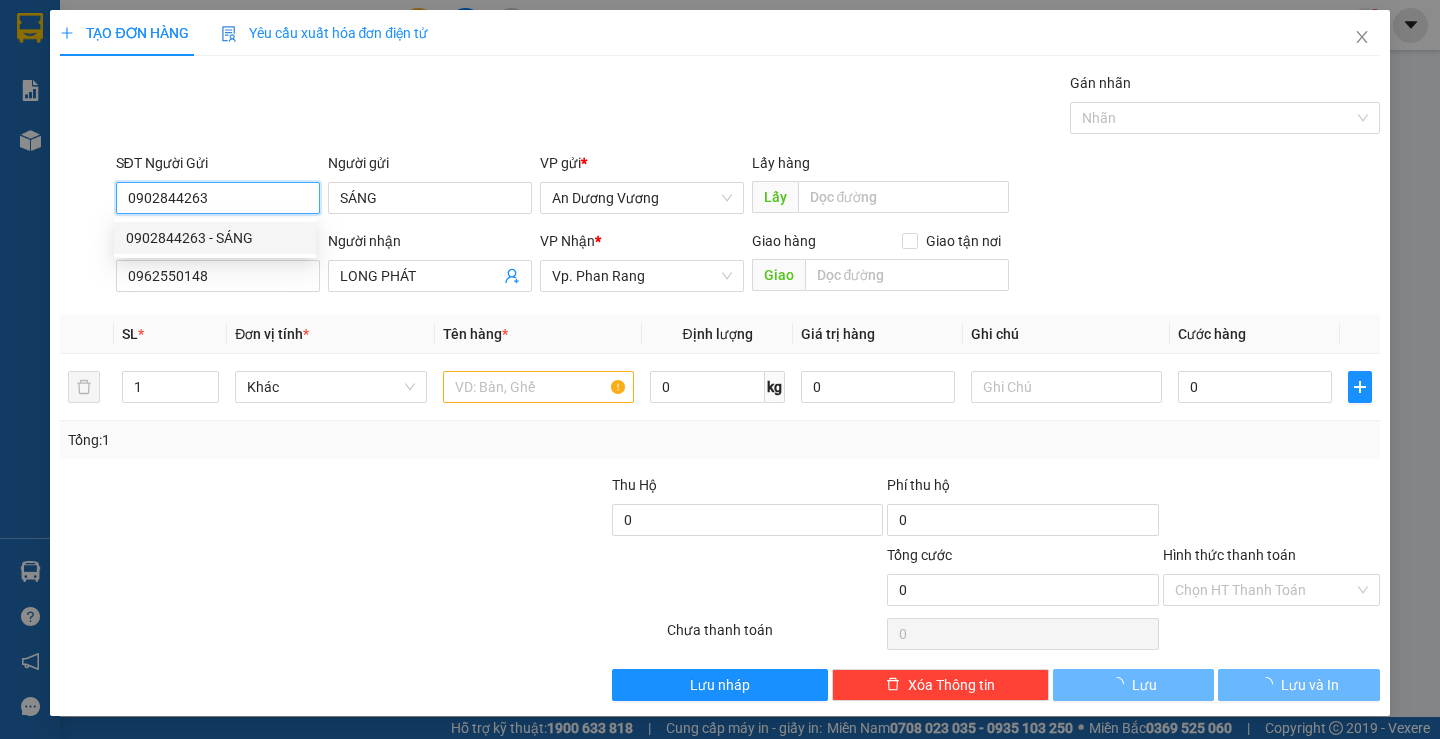 type on "30.000" 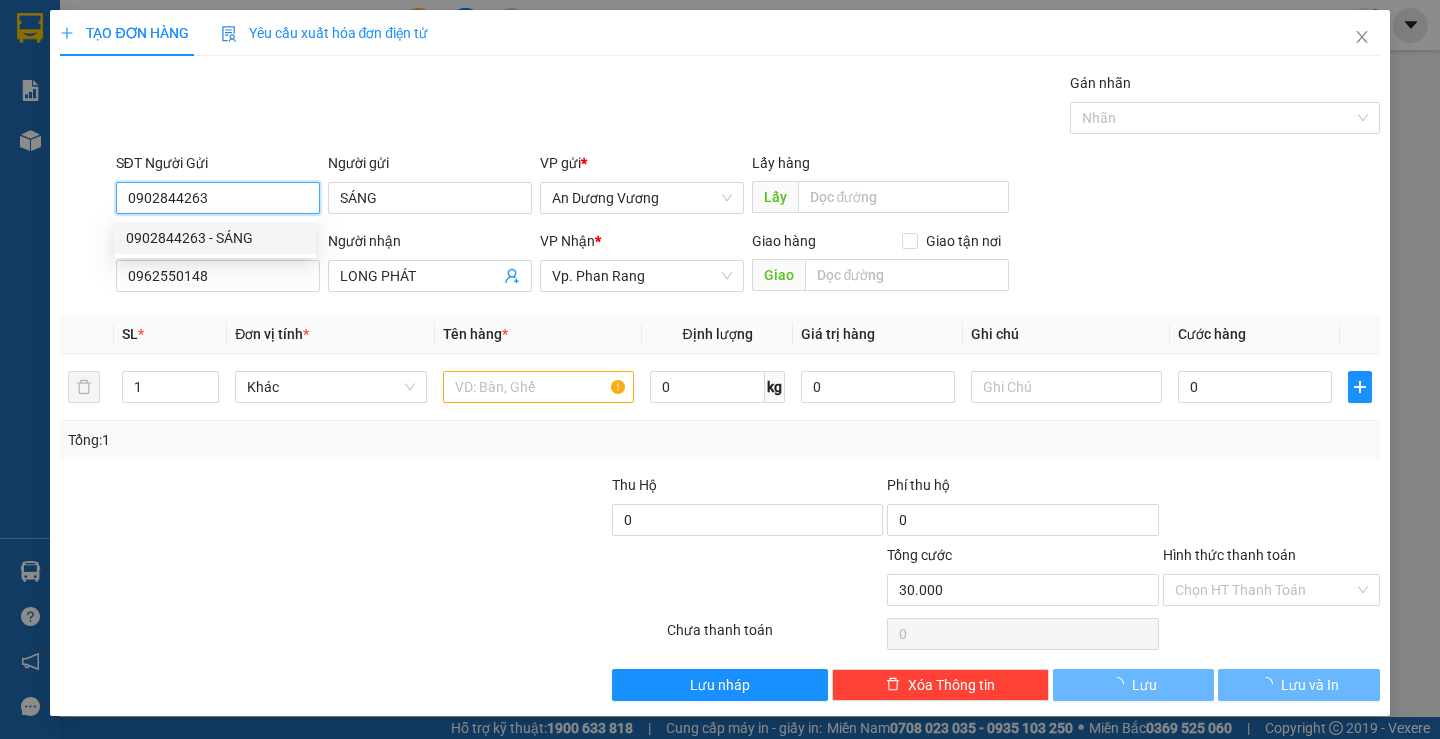 type on "30.000" 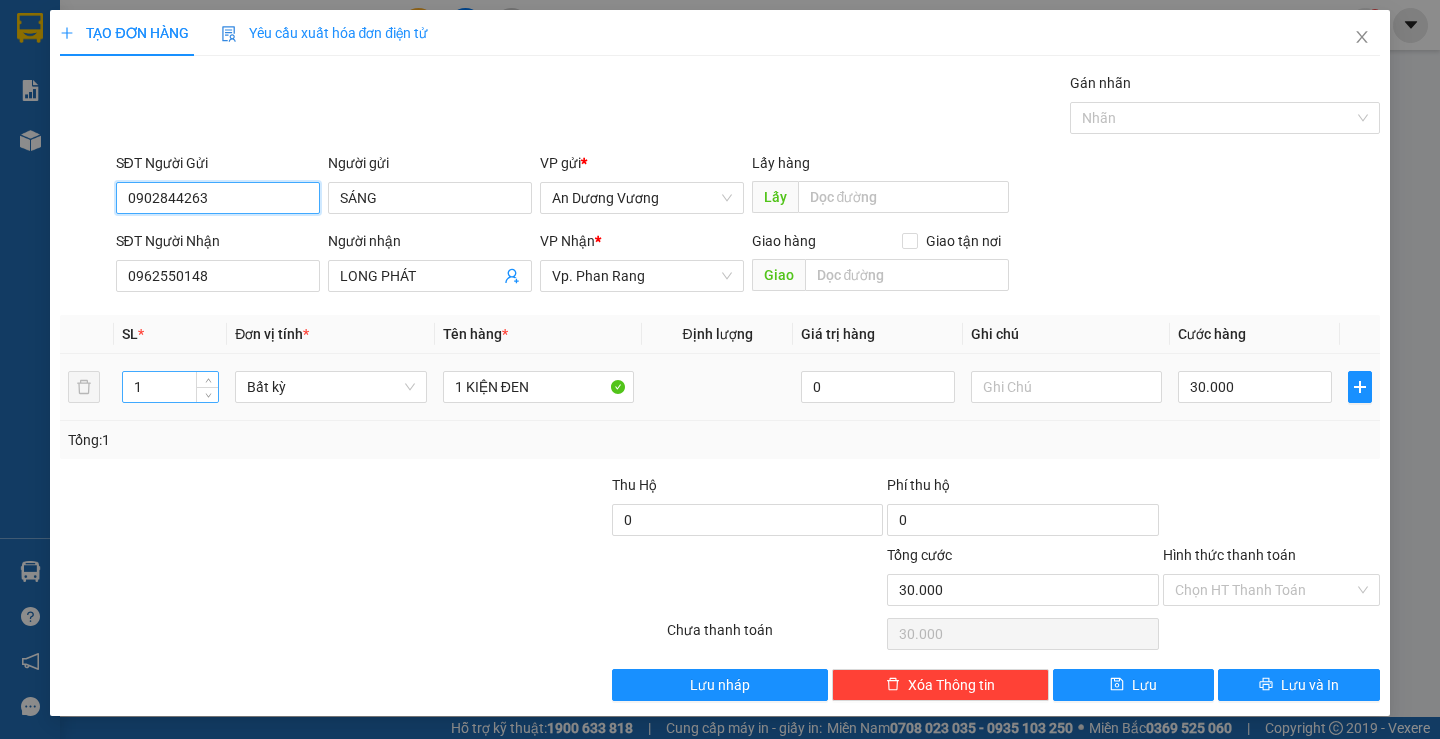 type on "0902844263" 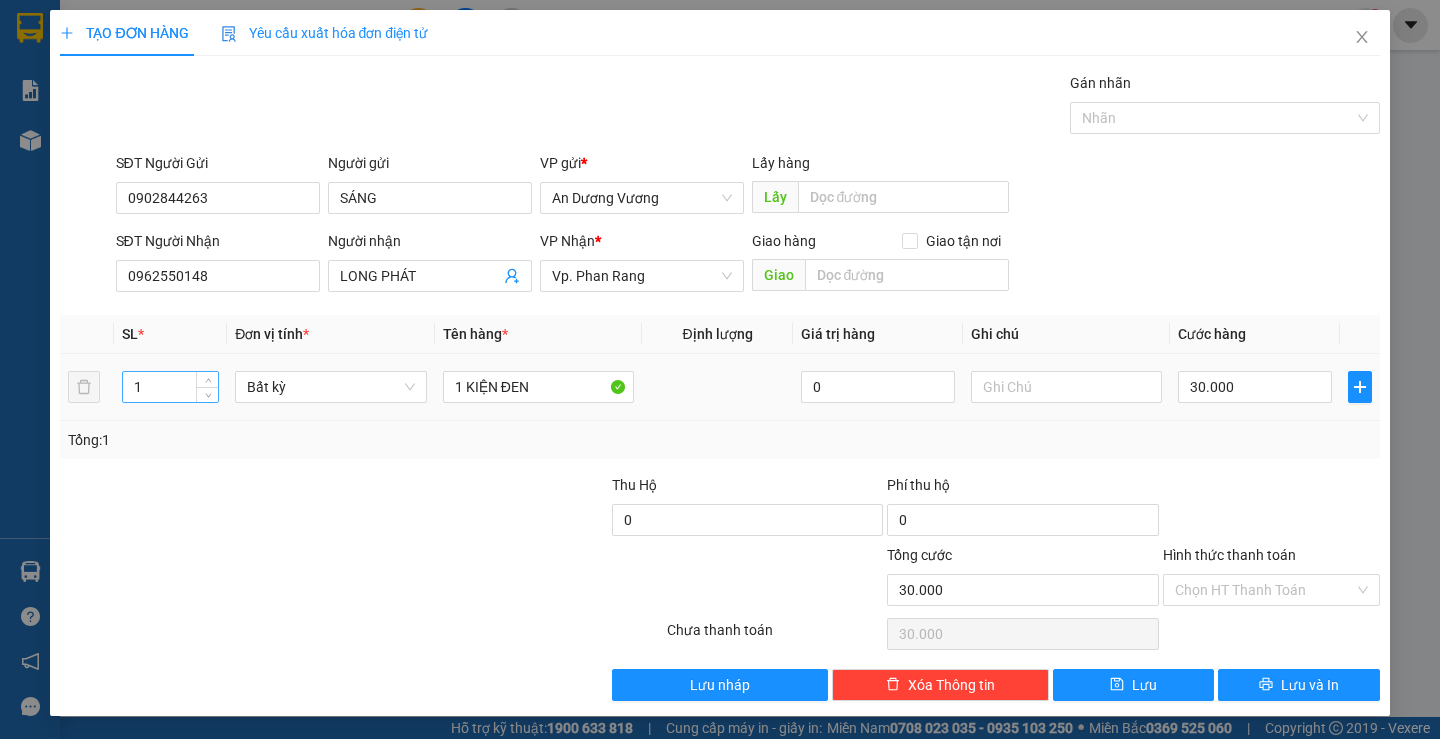 click on "1" at bounding box center [170, 387] 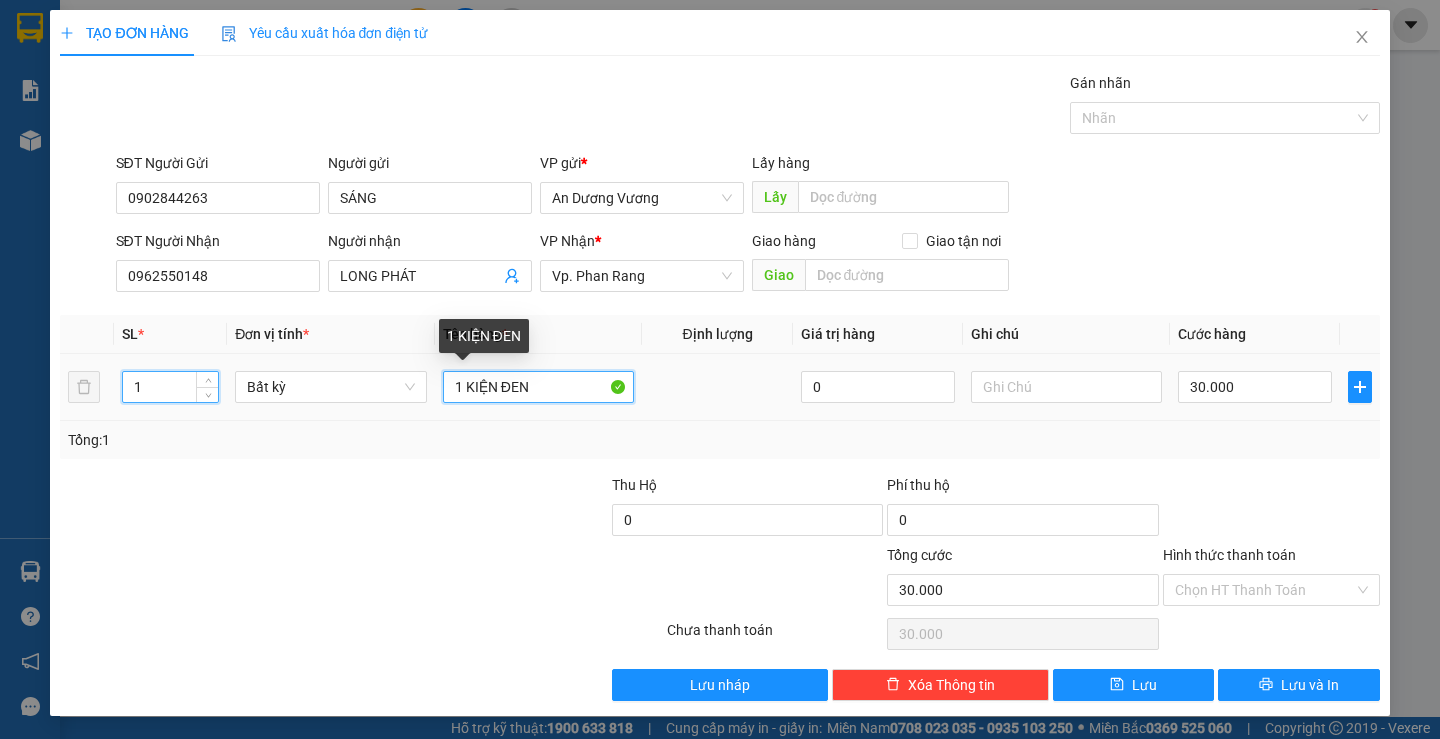 click on "1 KIỆN ĐEN" at bounding box center [538, 387] 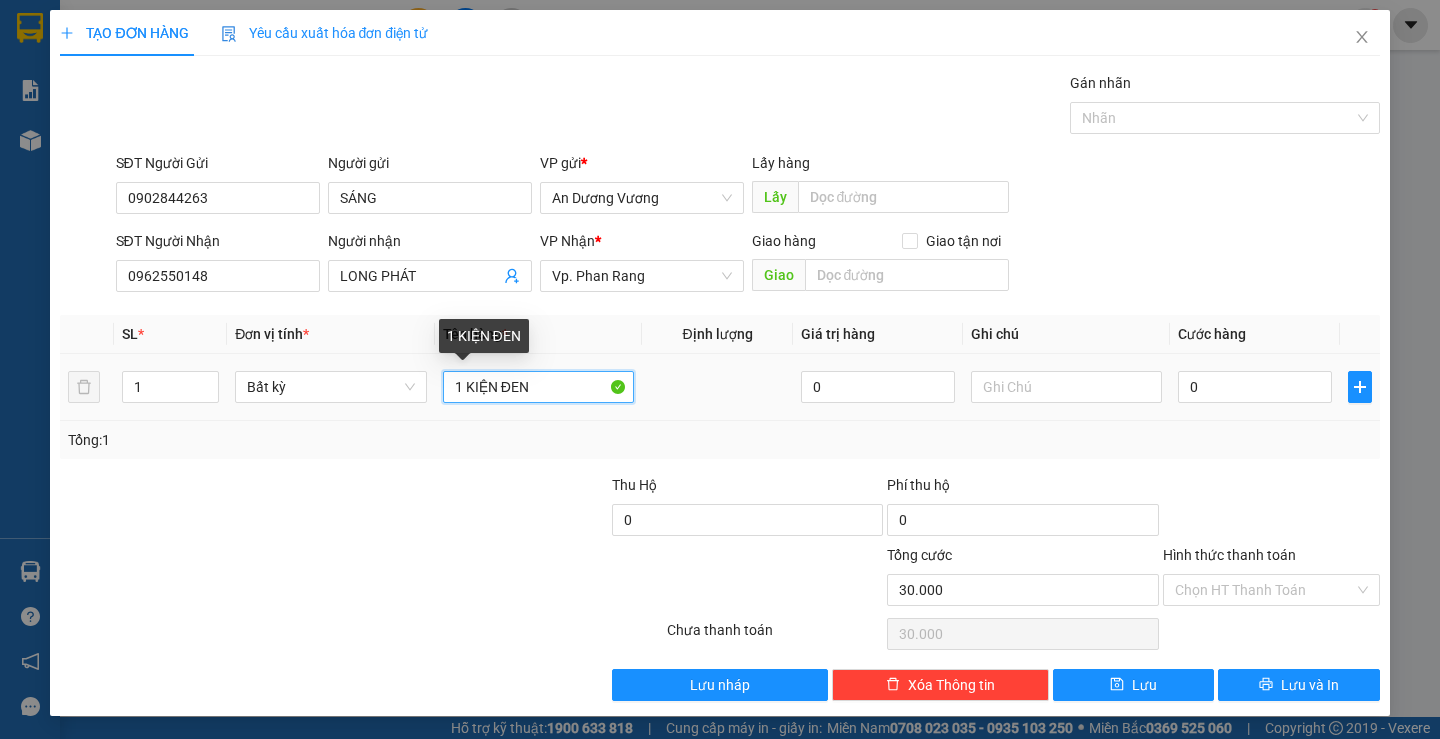 type on "0" 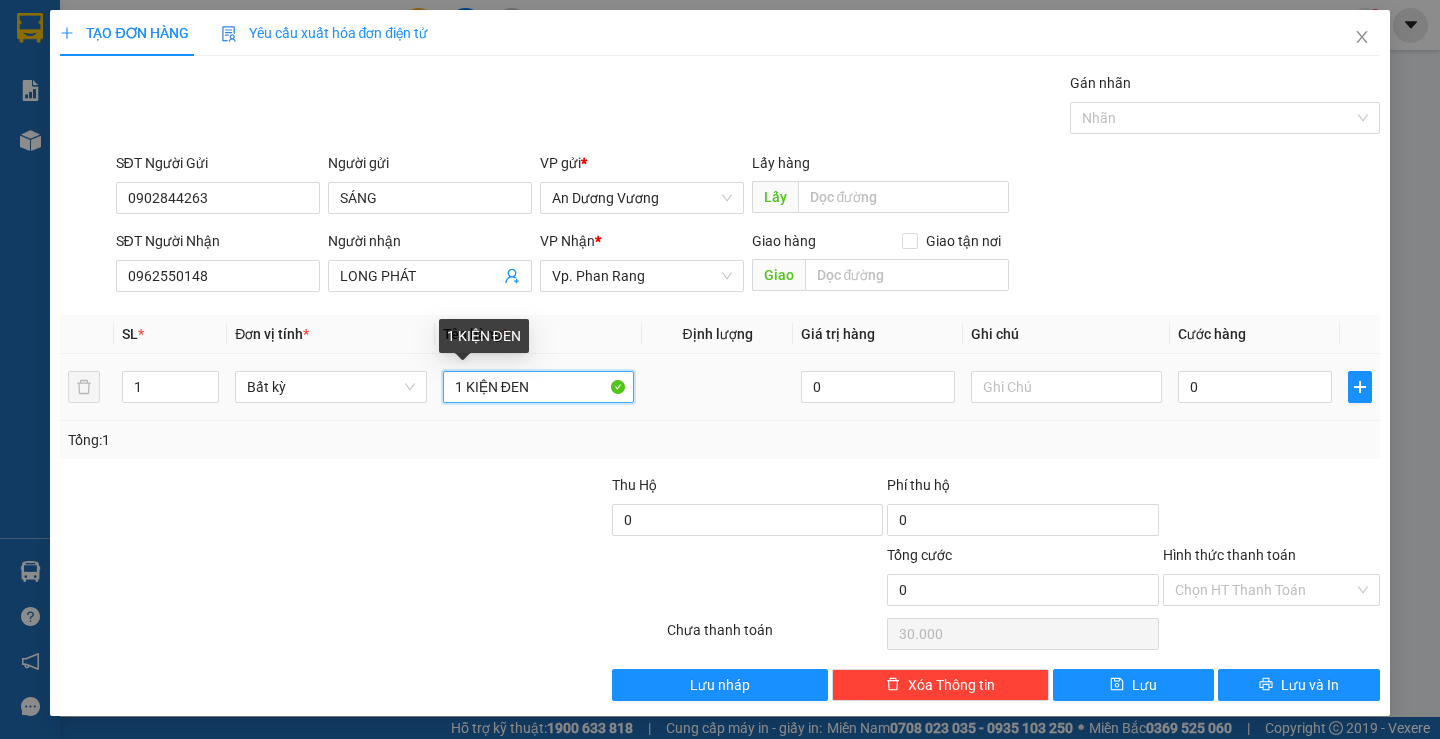 type on "0" 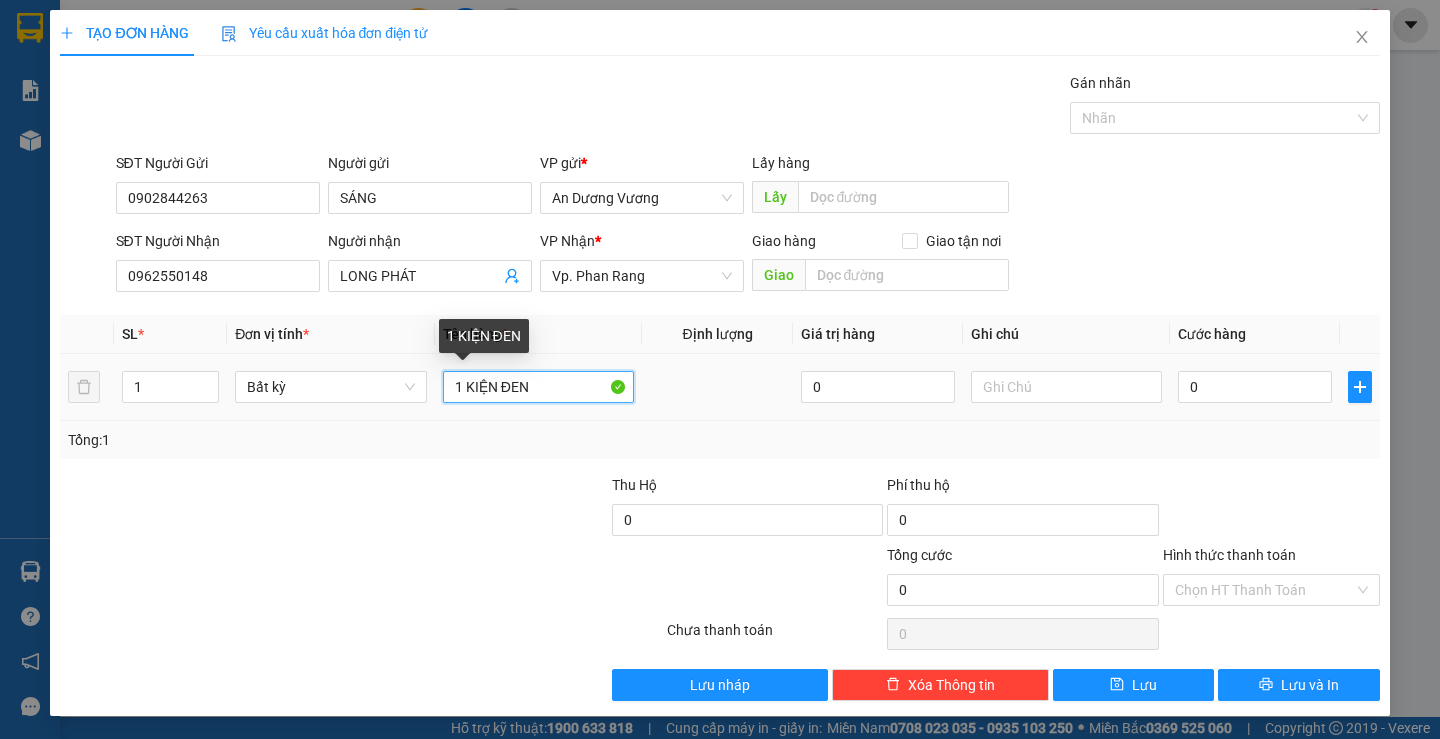 drag, startPoint x: 465, startPoint y: 383, endPoint x: 1045, endPoint y: 455, distance: 584.4519 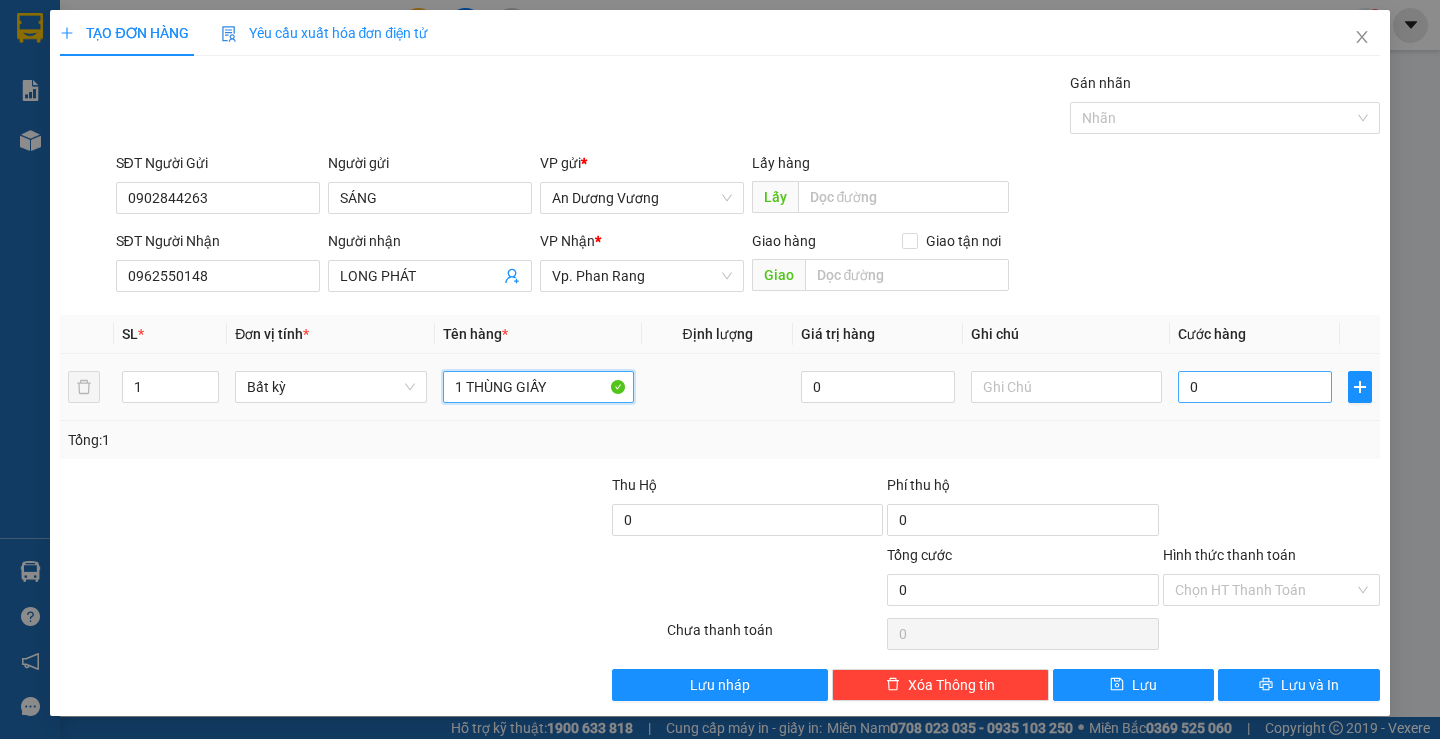 type on "1 THÙNG GIẤY" 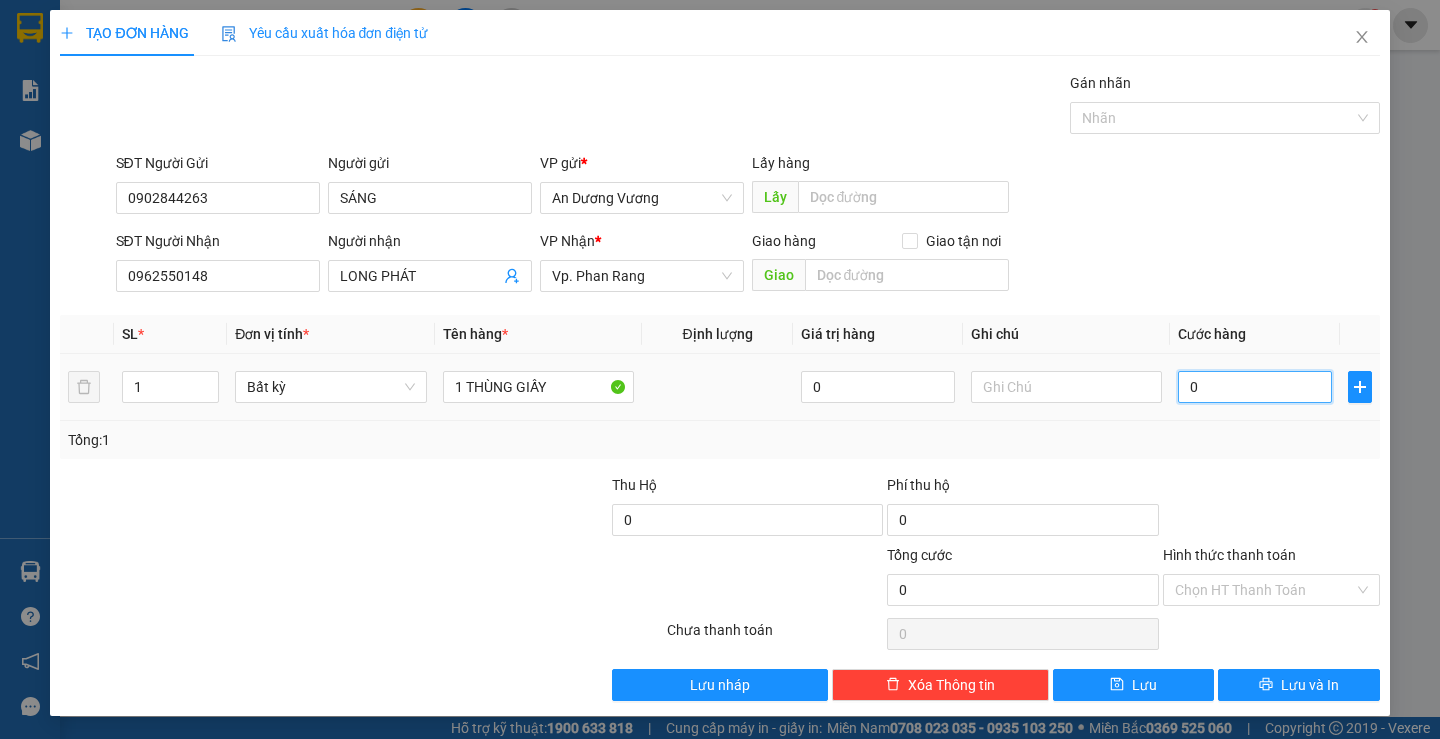 click on "0" at bounding box center [1255, 387] 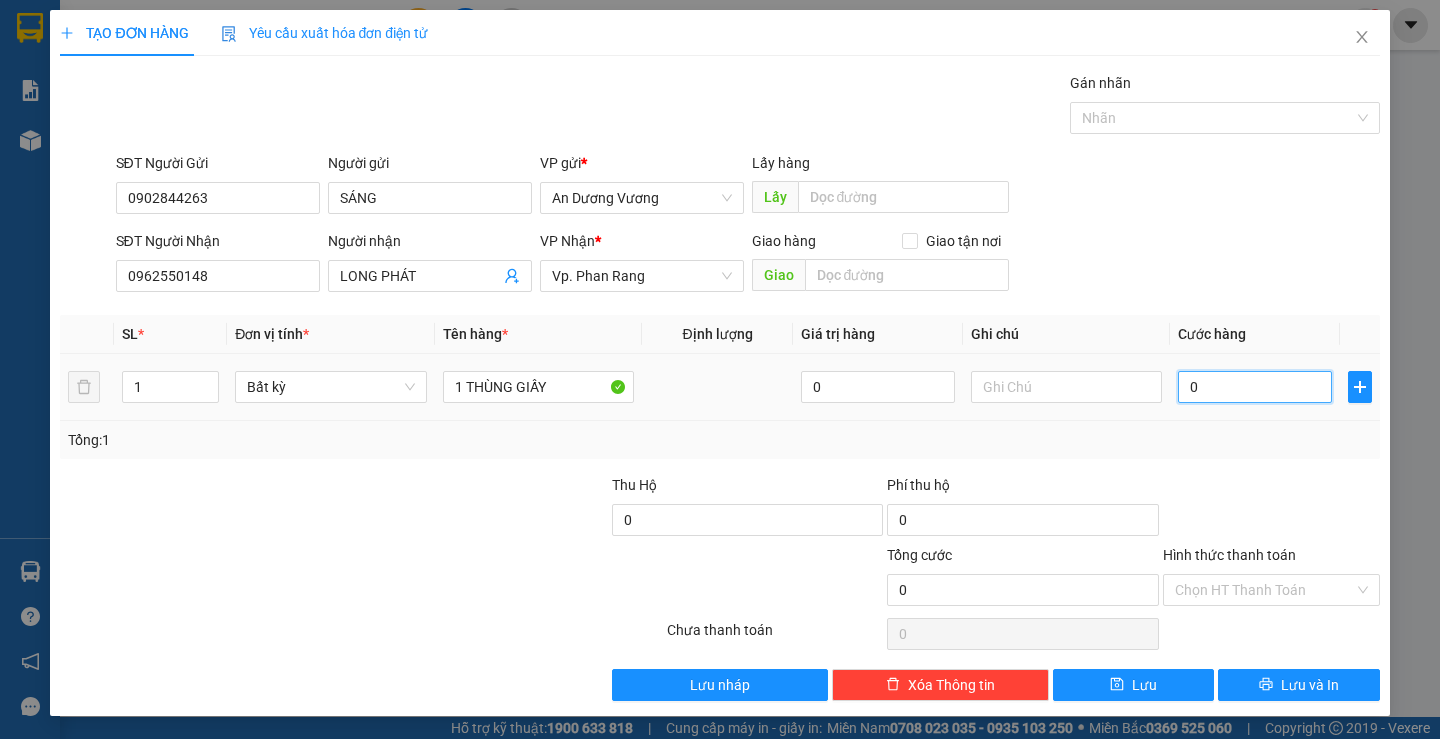 type on "5" 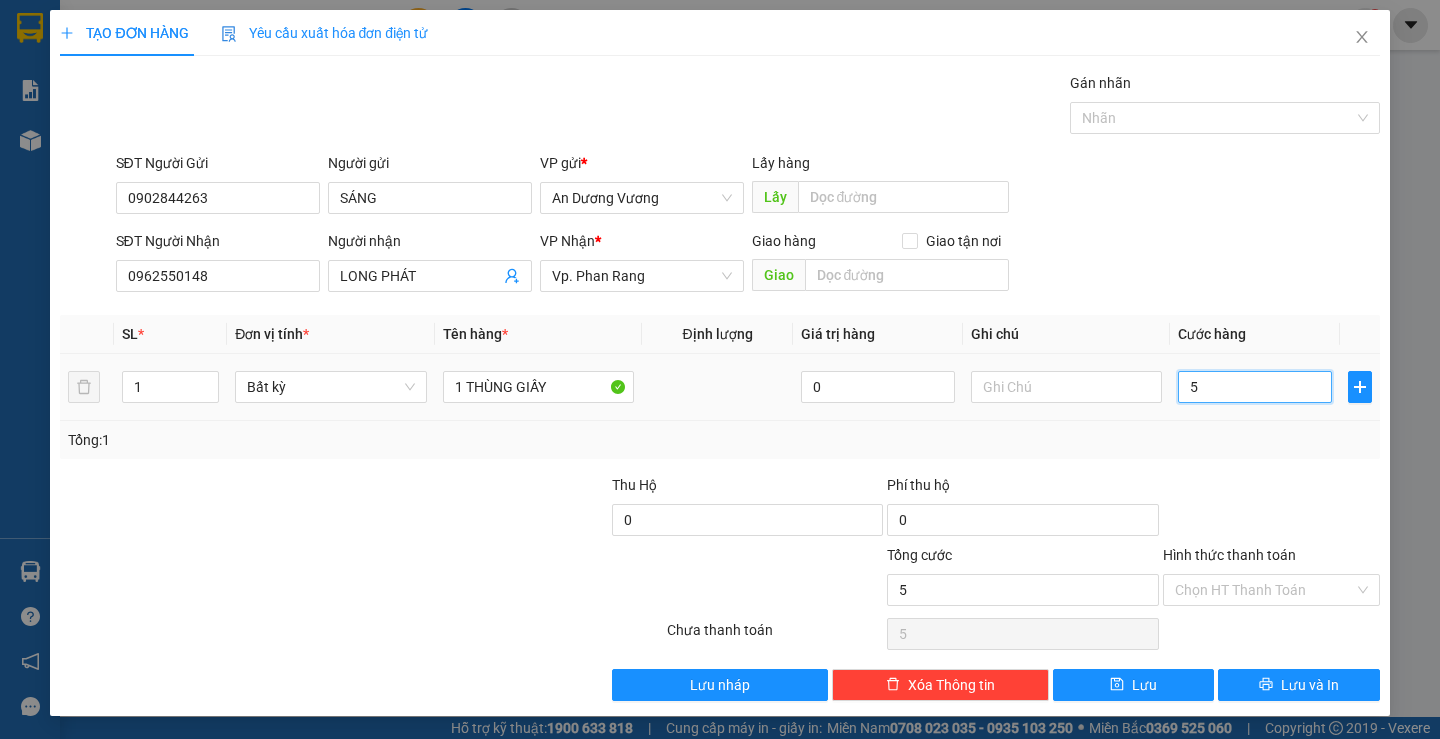 type on "50" 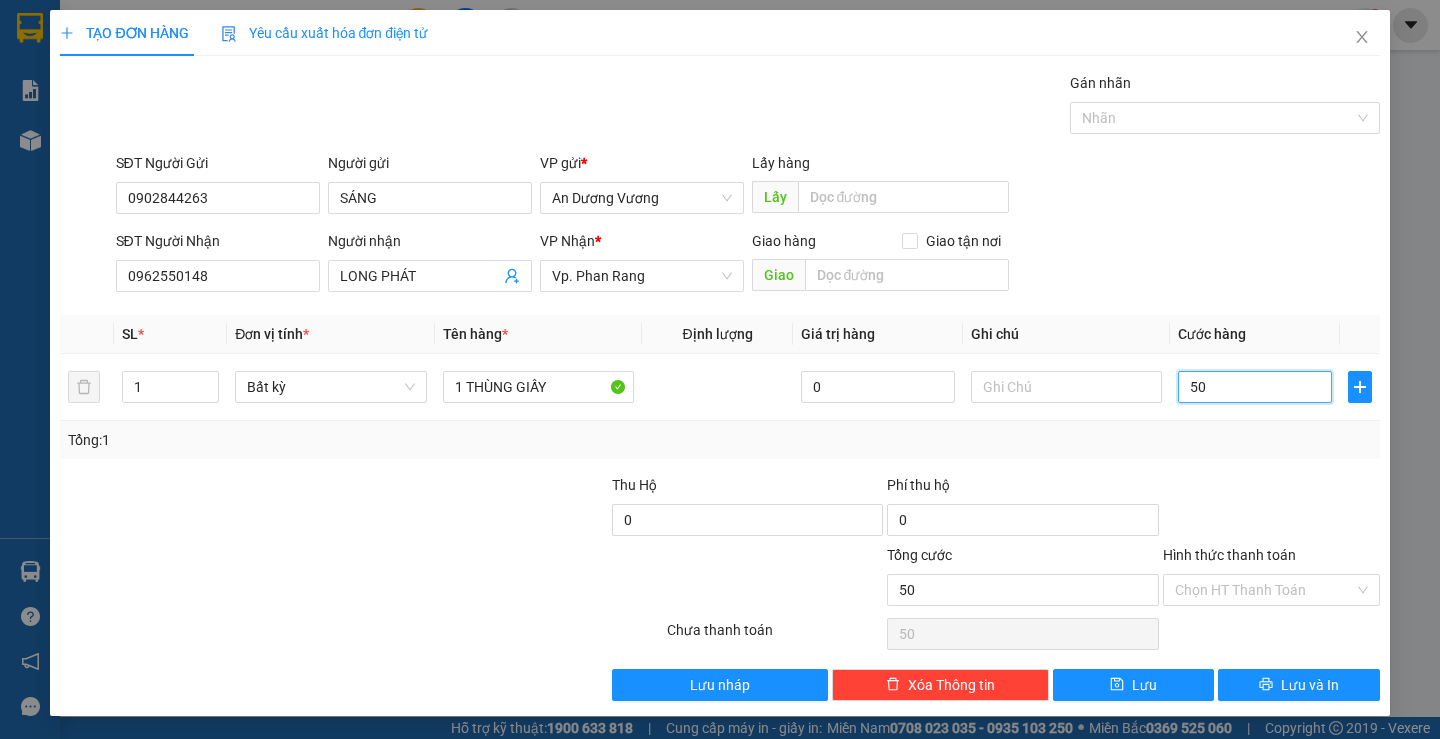 type on "50" 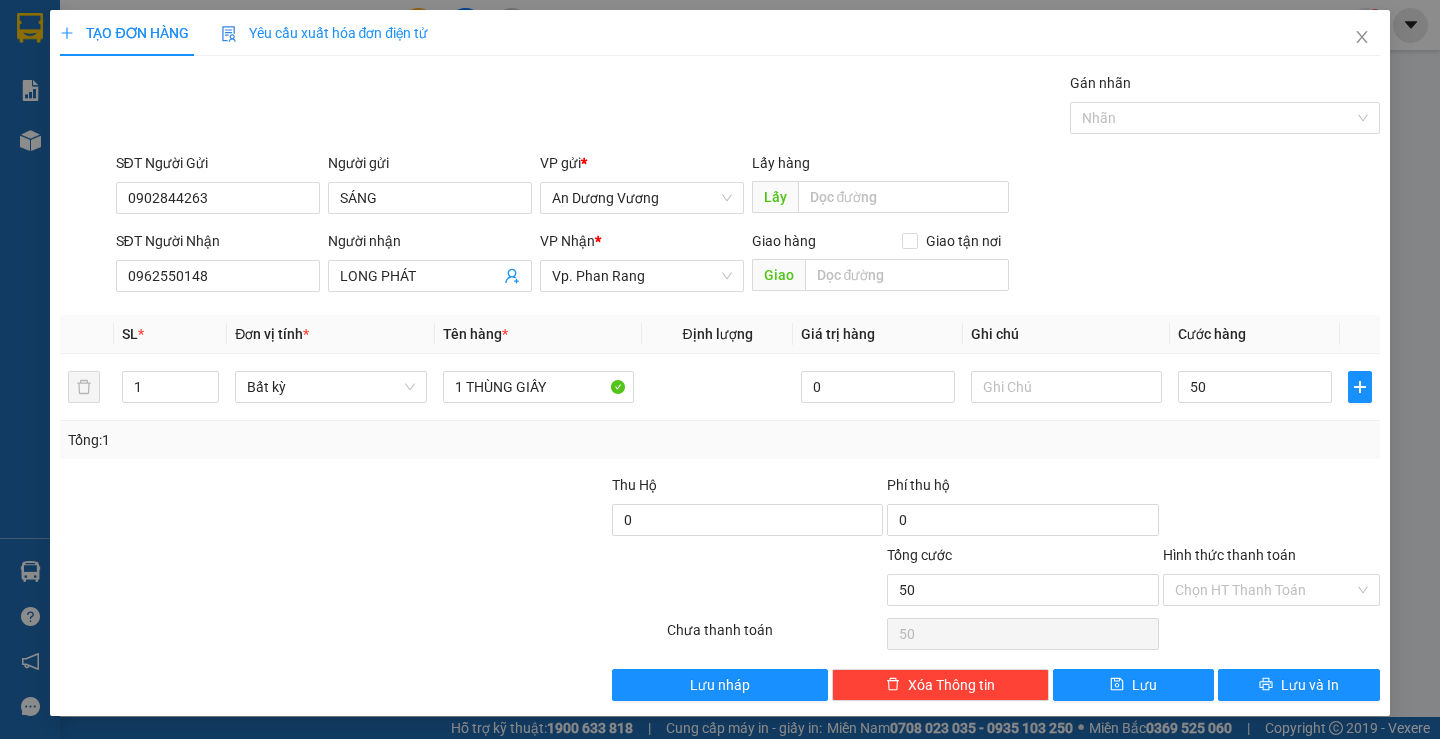 type on "50.000" 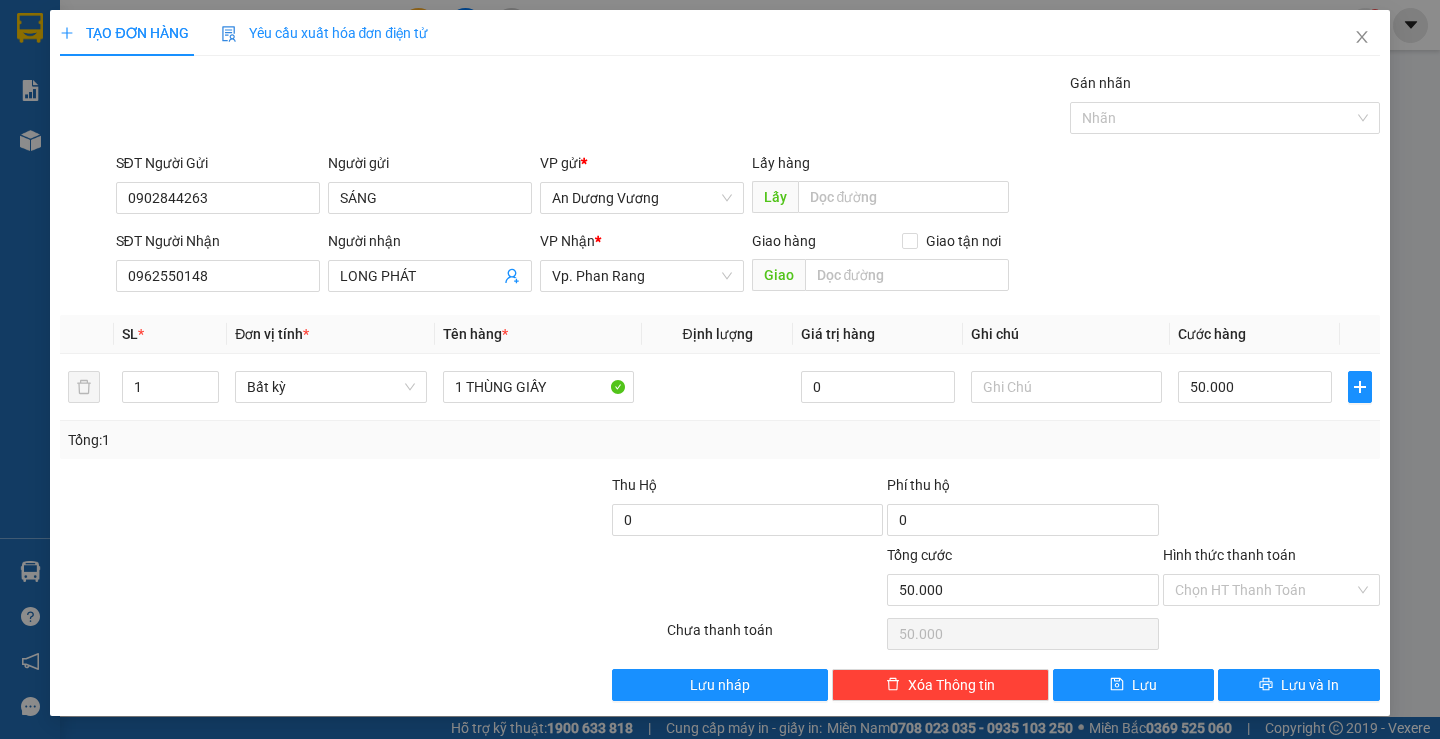 click on "Tổng:  1" at bounding box center [719, 440] 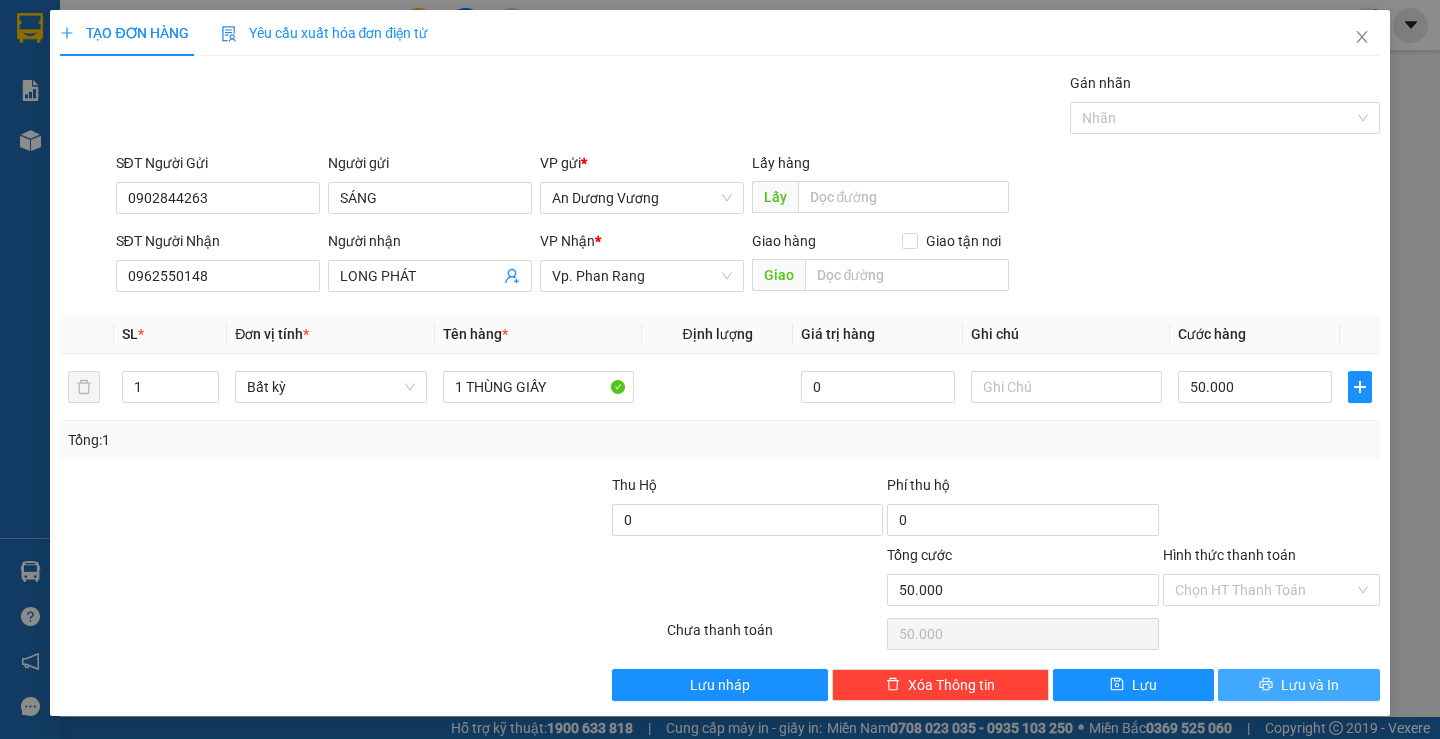 click on "Lưu và In" at bounding box center (1298, 685) 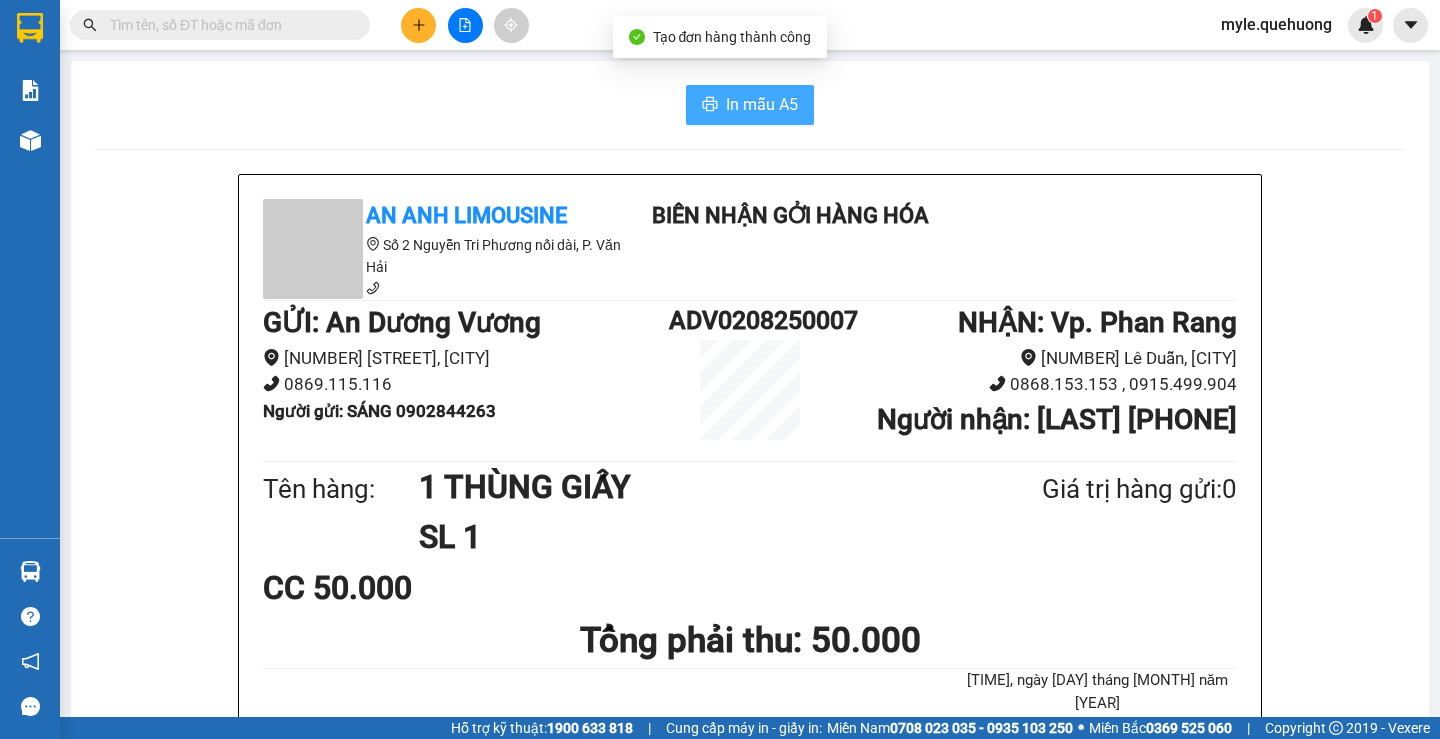 click on "In mẫu A5" at bounding box center (762, 104) 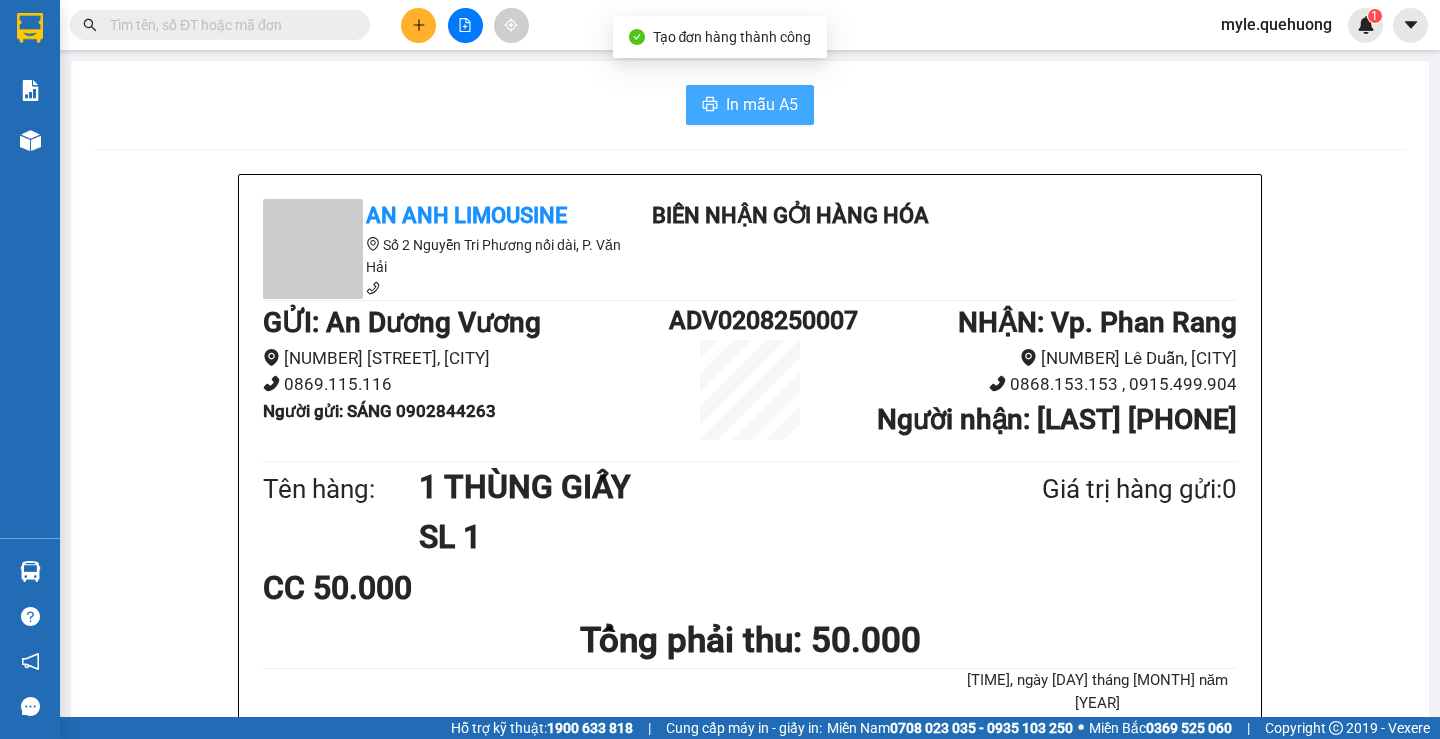 scroll, scrollTop: 0, scrollLeft: 0, axis: both 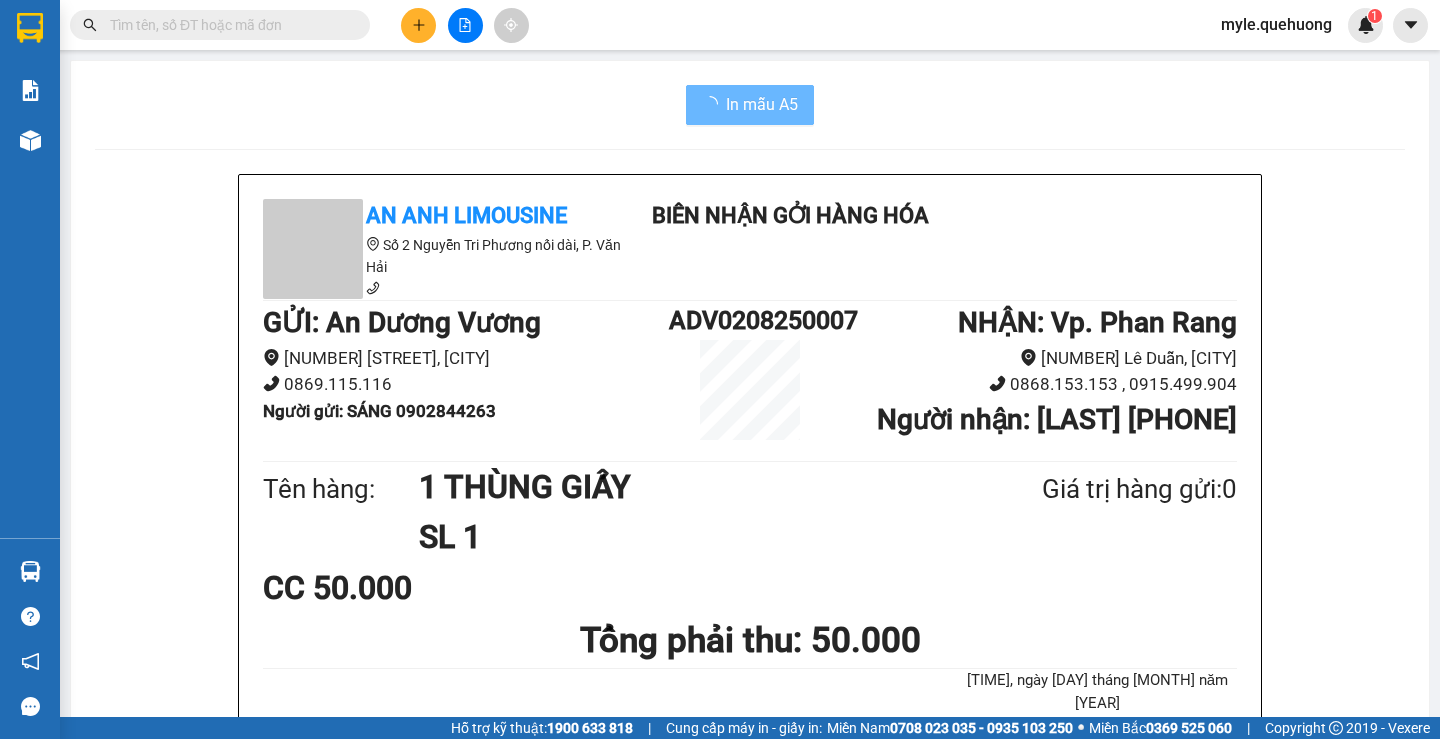 click on "CC   50.000" at bounding box center [750, 588] 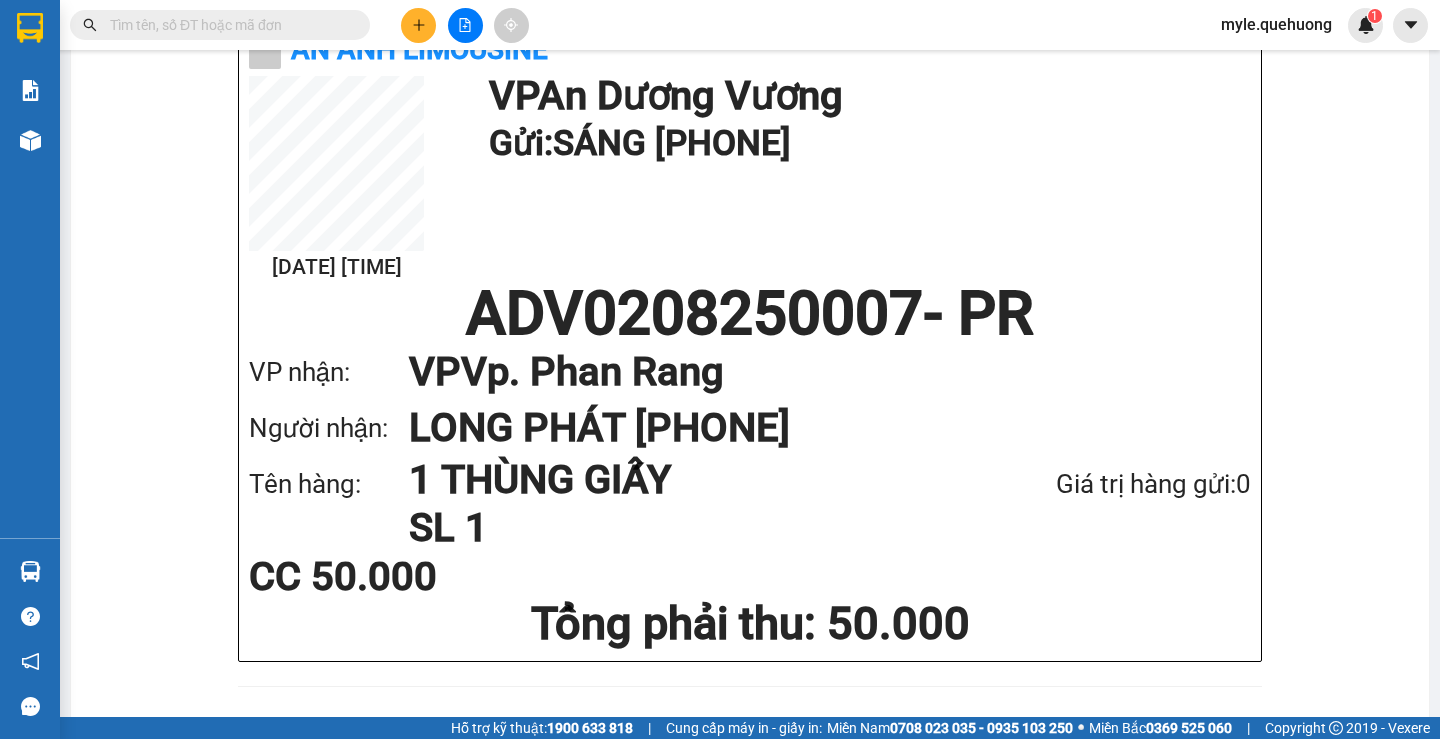scroll, scrollTop: 1013, scrollLeft: 0, axis: vertical 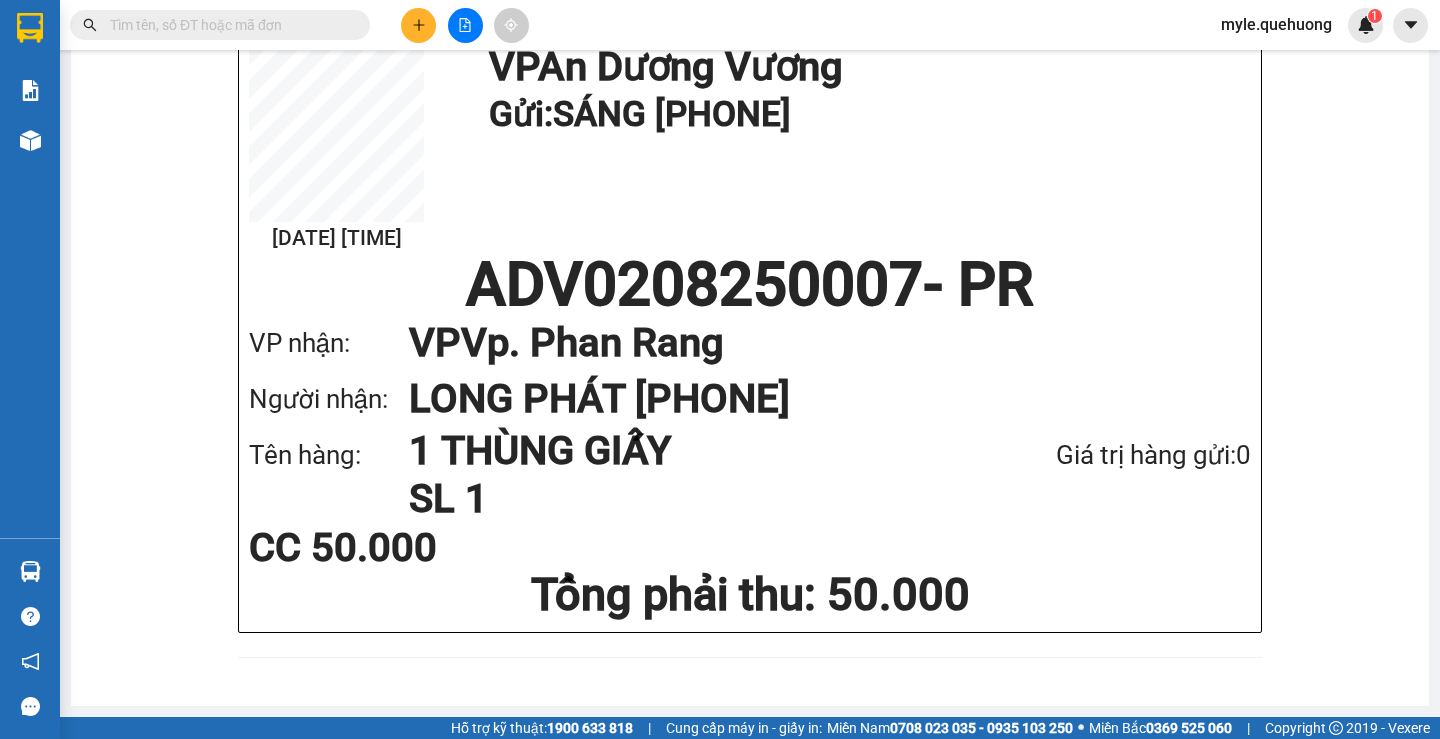 click on "An Anh Limousine   Số 2 Nguyễn Tri Phương nối dài, P. Văn Hải   Biên nhận gởi hàng hóa GỬI :   An Dương Vương   526 An Dương Vương, Phường 9   0869.115.116 Người gửi :   SÁNG 0902844263 ADV0208250007 NHẬN :   Vp. Phan Rang   222 Lê Duẫn, P Phủ Hà   0868.153.153 , 0915.499.904 Người nhận :   LONG PHÁT 0962550148 Tên hàng: 1 THÙNG GIẤY SL 1 Giá trị hàng gửi:  0 CC   50.000 Tổng phải thu:   50.000 10:40, ngày 02 tháng 08 năm 2025 Người lập phiếu HUỲNH THỊ MỸ LỆ Quy định nhận/gửi hàng : • Hàng hóa ký gửi phải được người nhận đến lấy trong vòng 30 ngày kể từ ngày gửi.  • Nếu quá thời hạn 30 ngày mà người nhận/người gửi không đến nhận hàng, công ty có quyền xử lý hàng hóa theo quy định, bao gồm tiêu hủy hoặc thanh lý mà không cần thông báo trước.  An Anh Limousine 02/08 10:40 VP  An Dương Vương Gửi:  SÁNG   0902 844 263  -   PR" at bounding box center [750, -68] 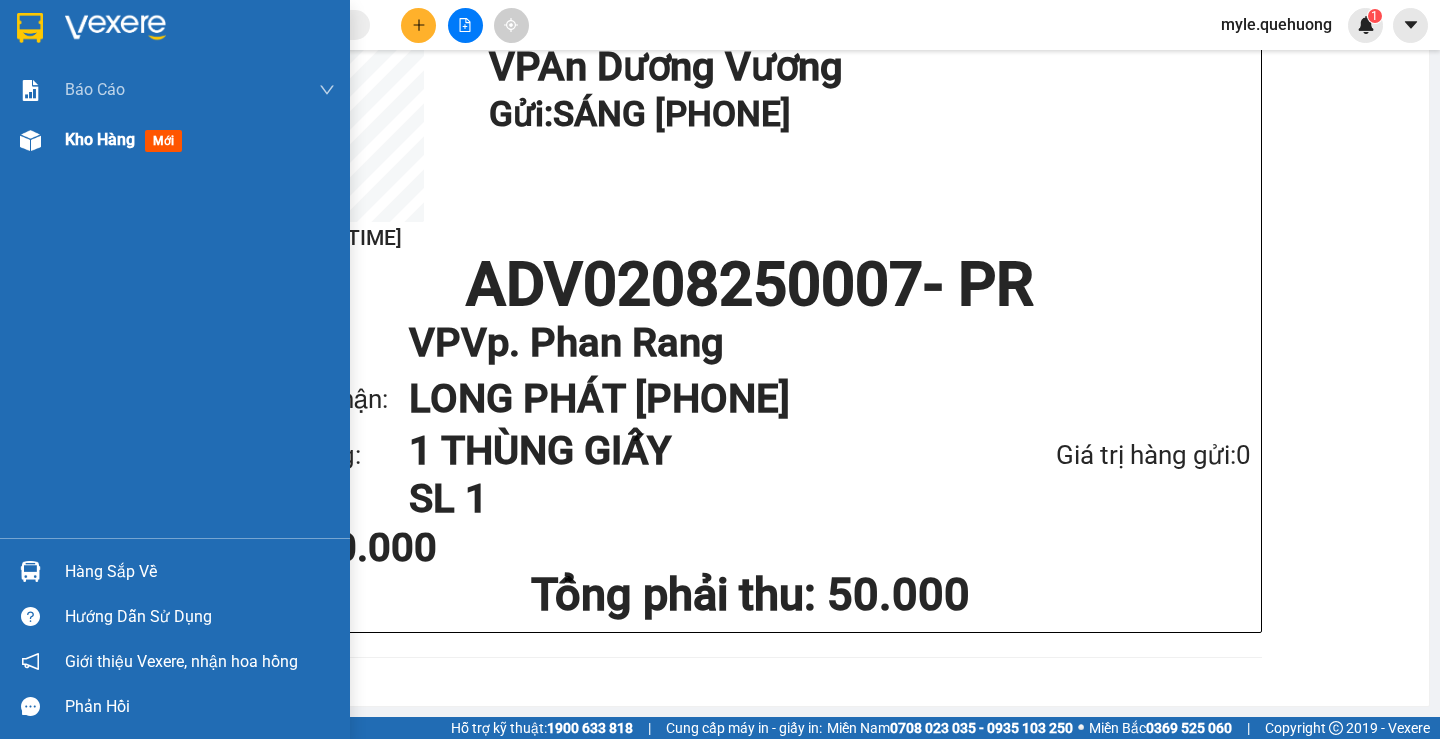click on "Kho hàng" at bounding box center [100, 139] 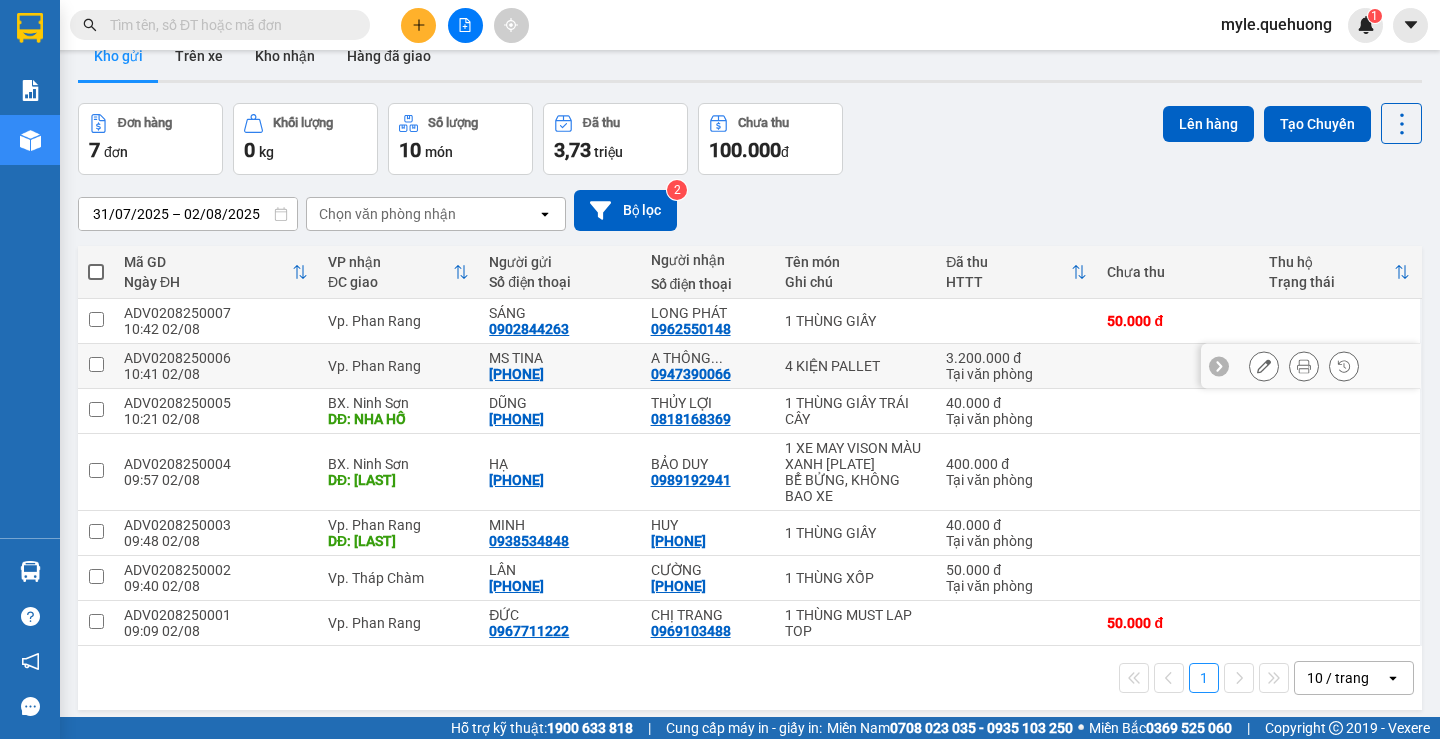 scroll, scrollTop: 92, scrollLeft: 0, axis: vertical 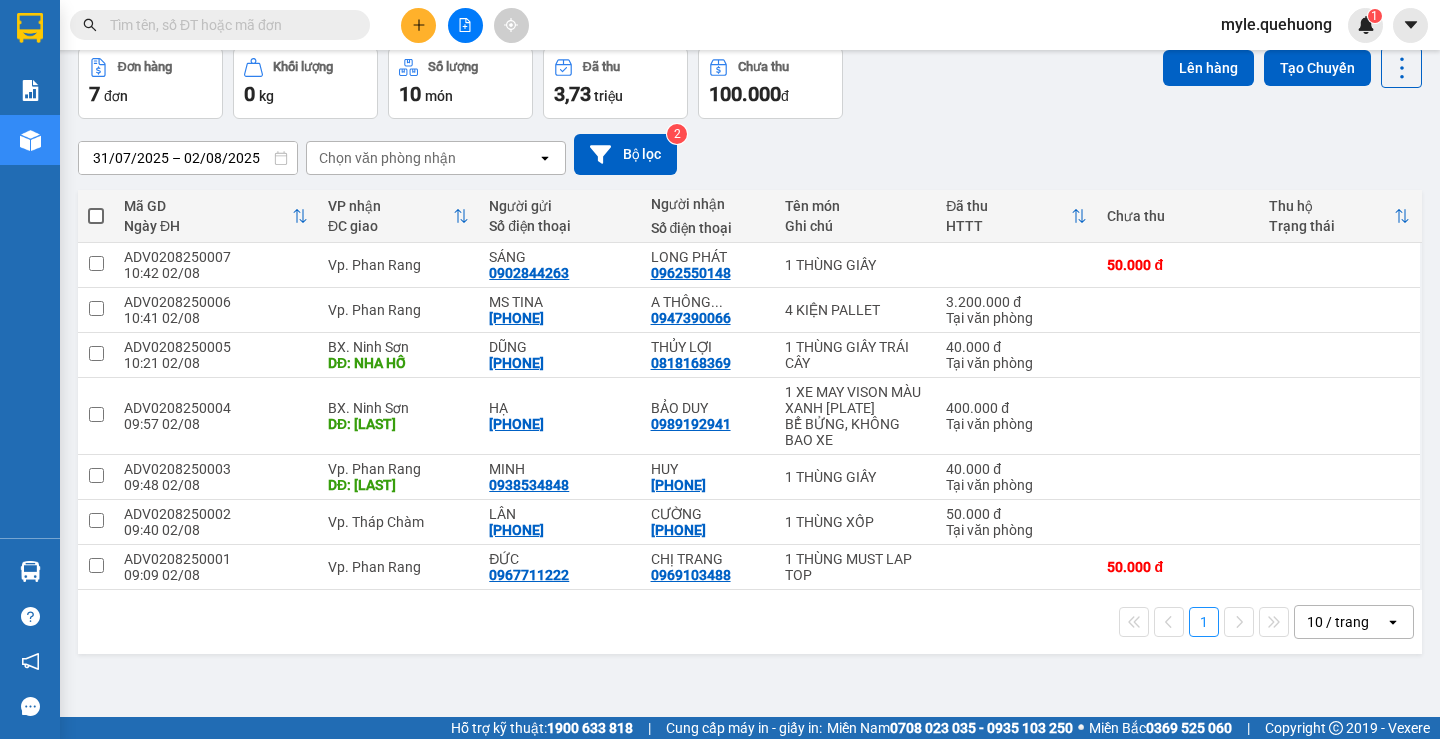 click on "10 / trang" at bounding box center (1338, 622) 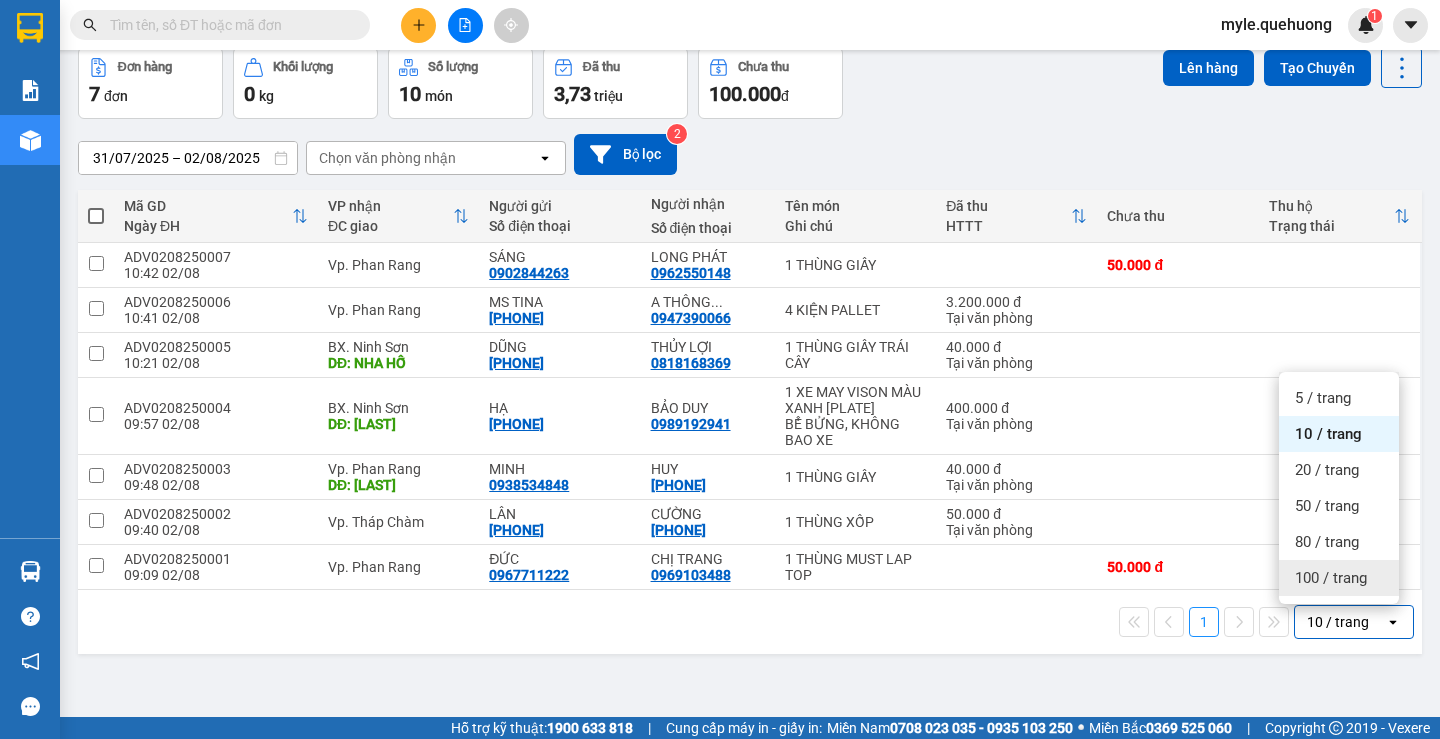 click on "100 / trang" at bounding box center (1339, 578) 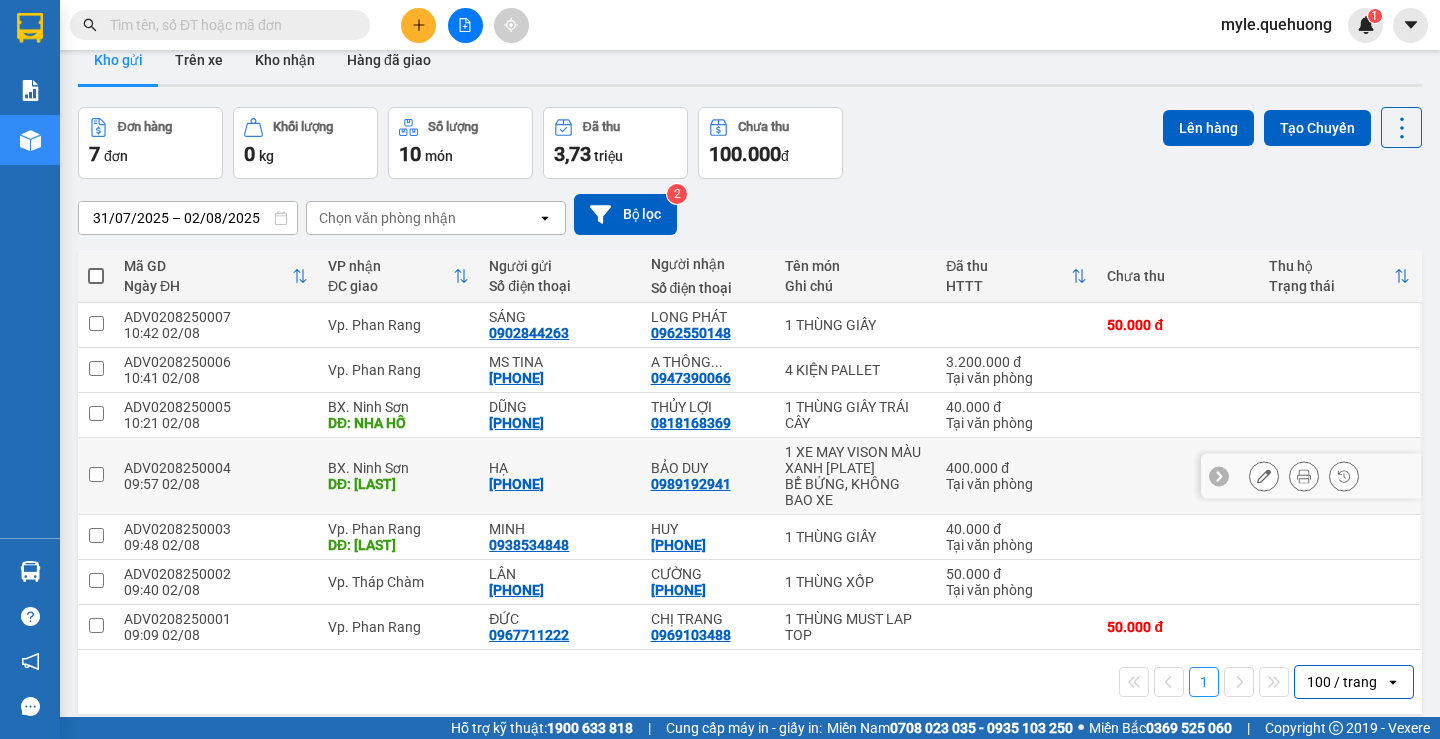 scroll, scrollTop: 0, scrollLeft: 0, axis: both 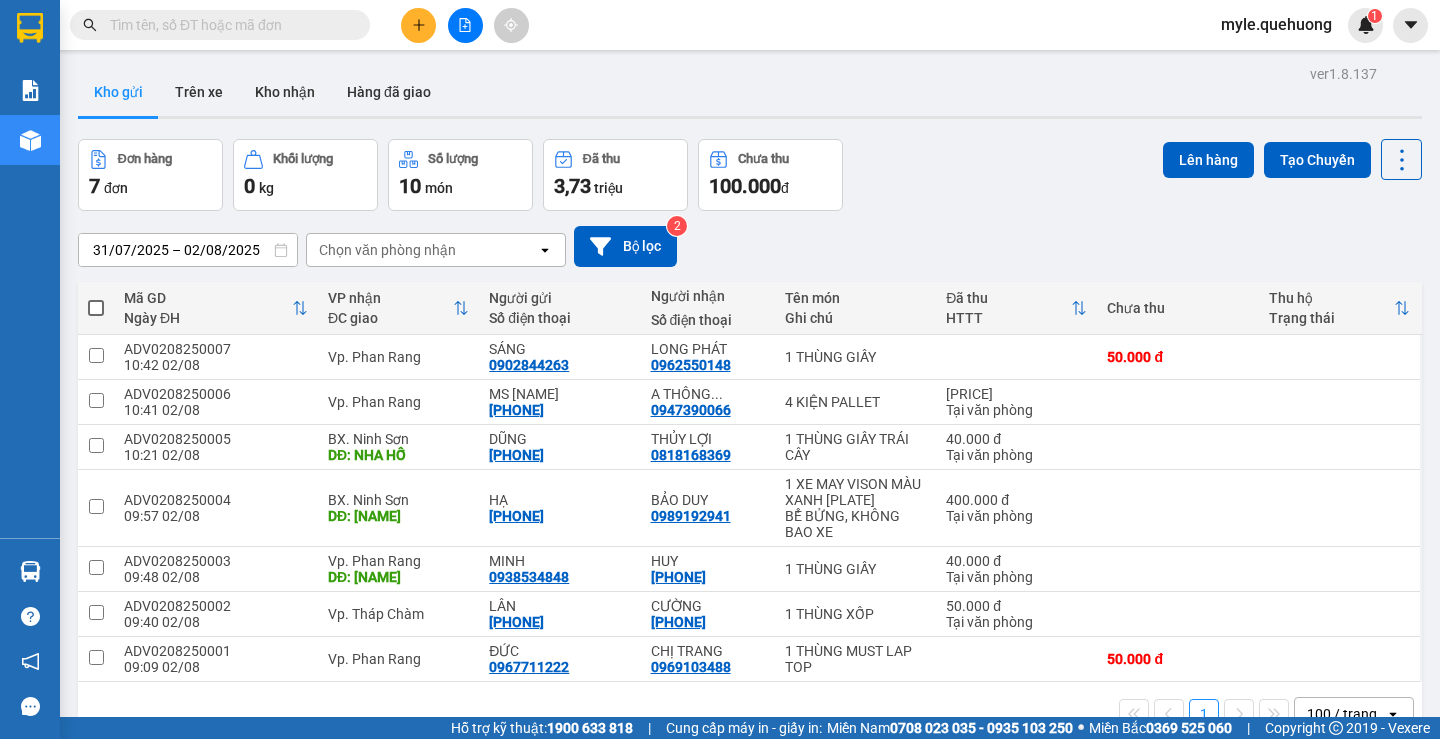 click at bounding box center (228, 25) 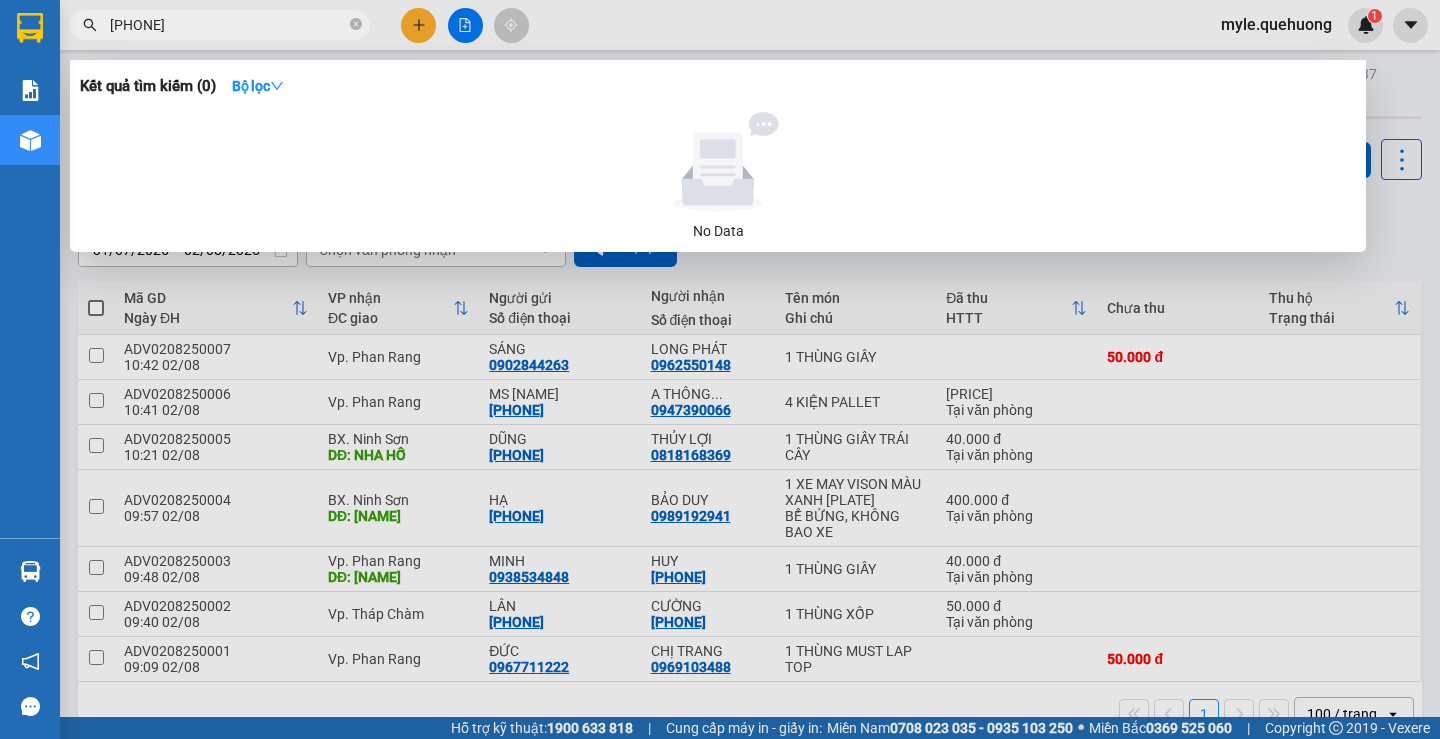 click on "0932559848" at bounding box center (228, 25) 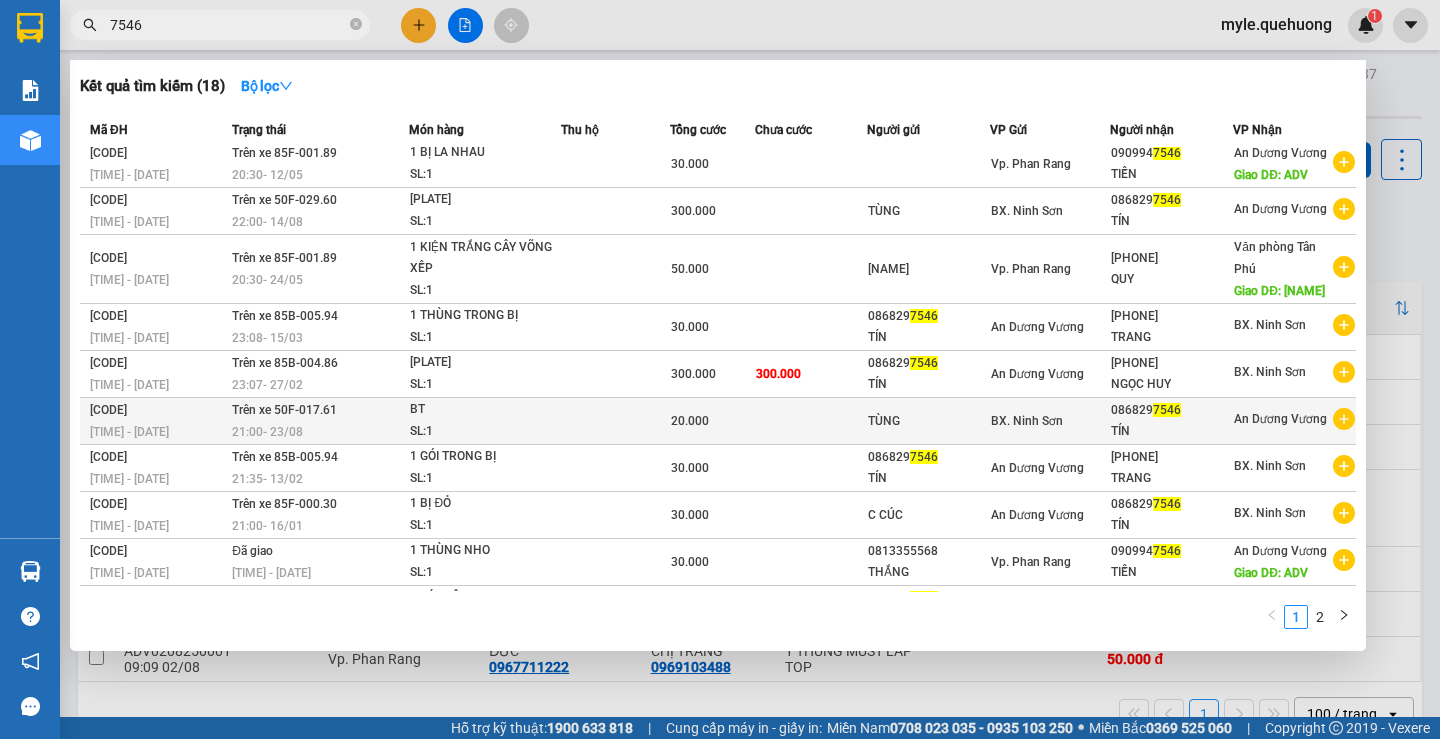scroll, scrollTop: 0, scrollLeft: 0, axis: both 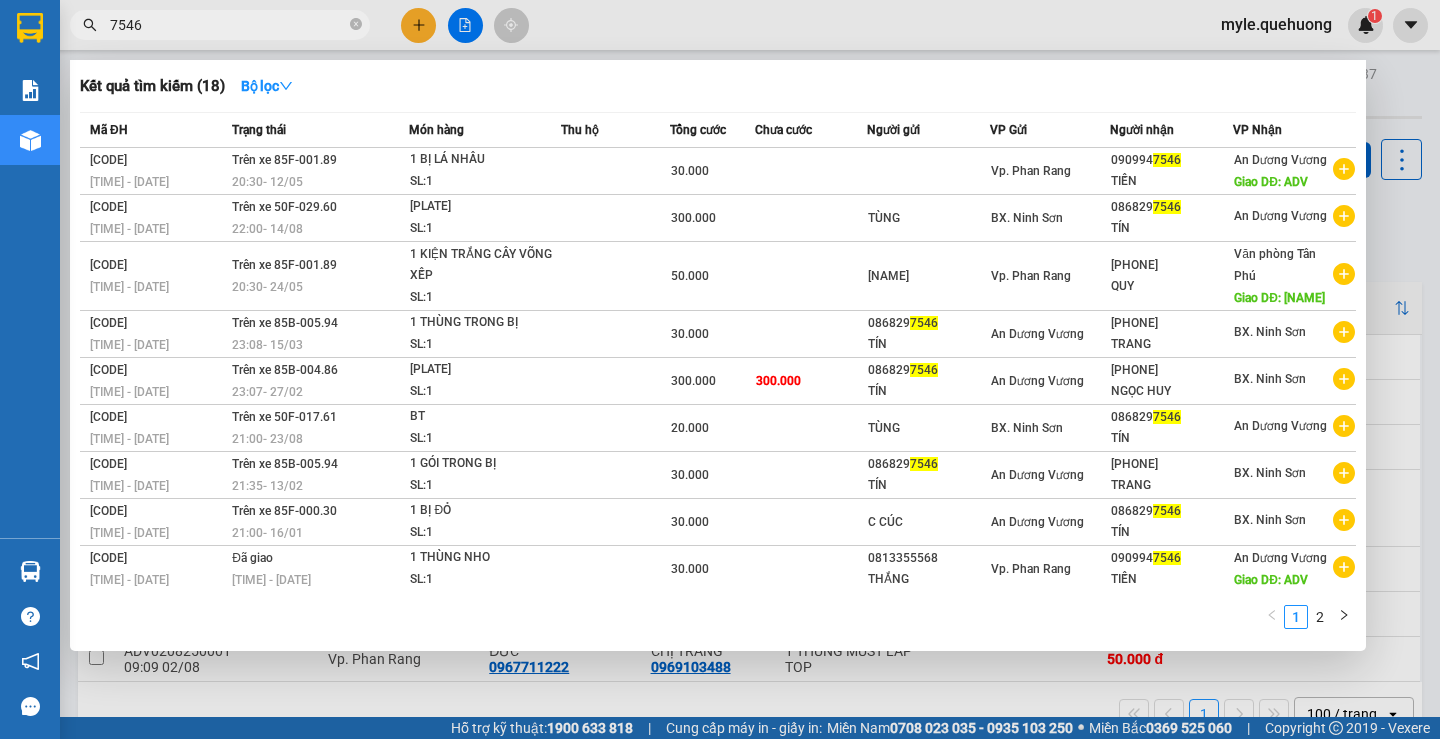 drag, startPoint x: 172, startPoint y: 30, endPoint x: 0, endPoint y: -16, distance: 178.04494 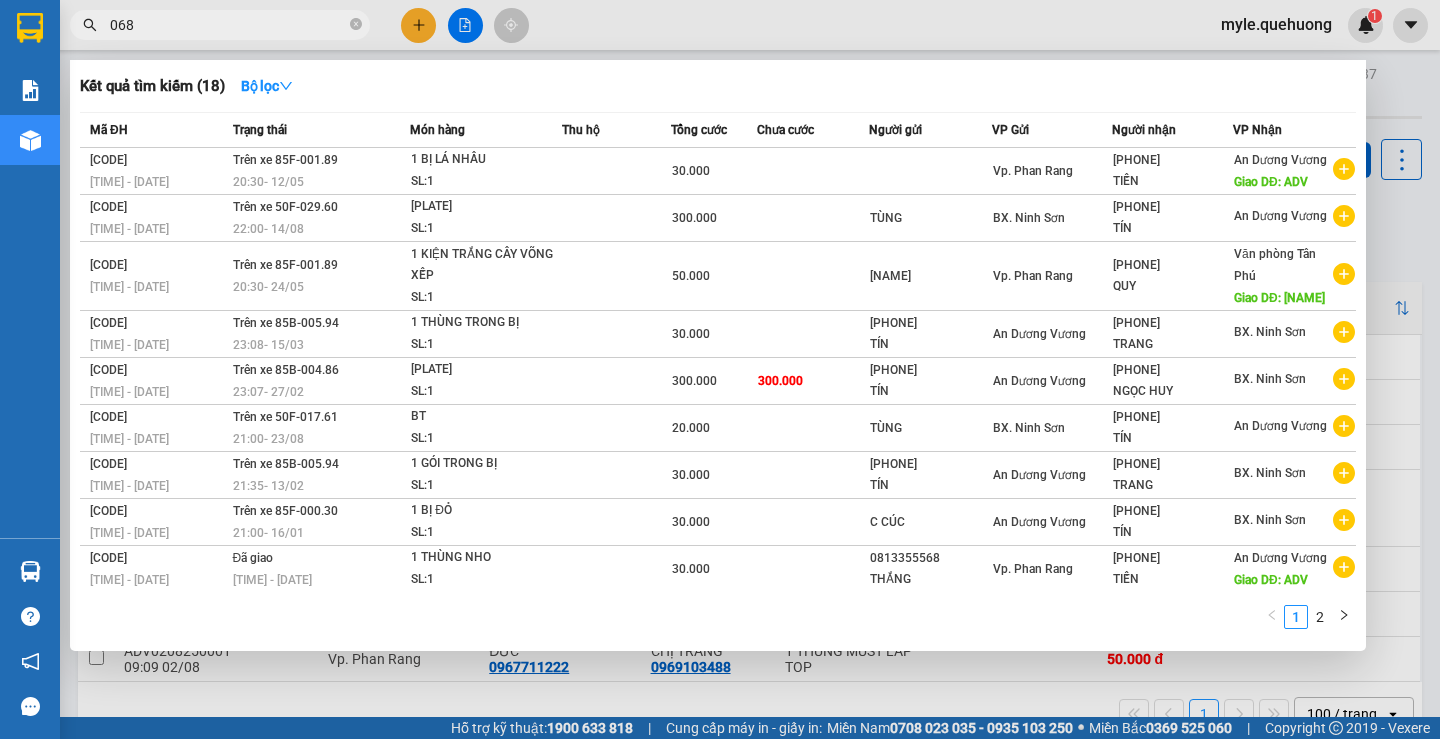type on "0689" 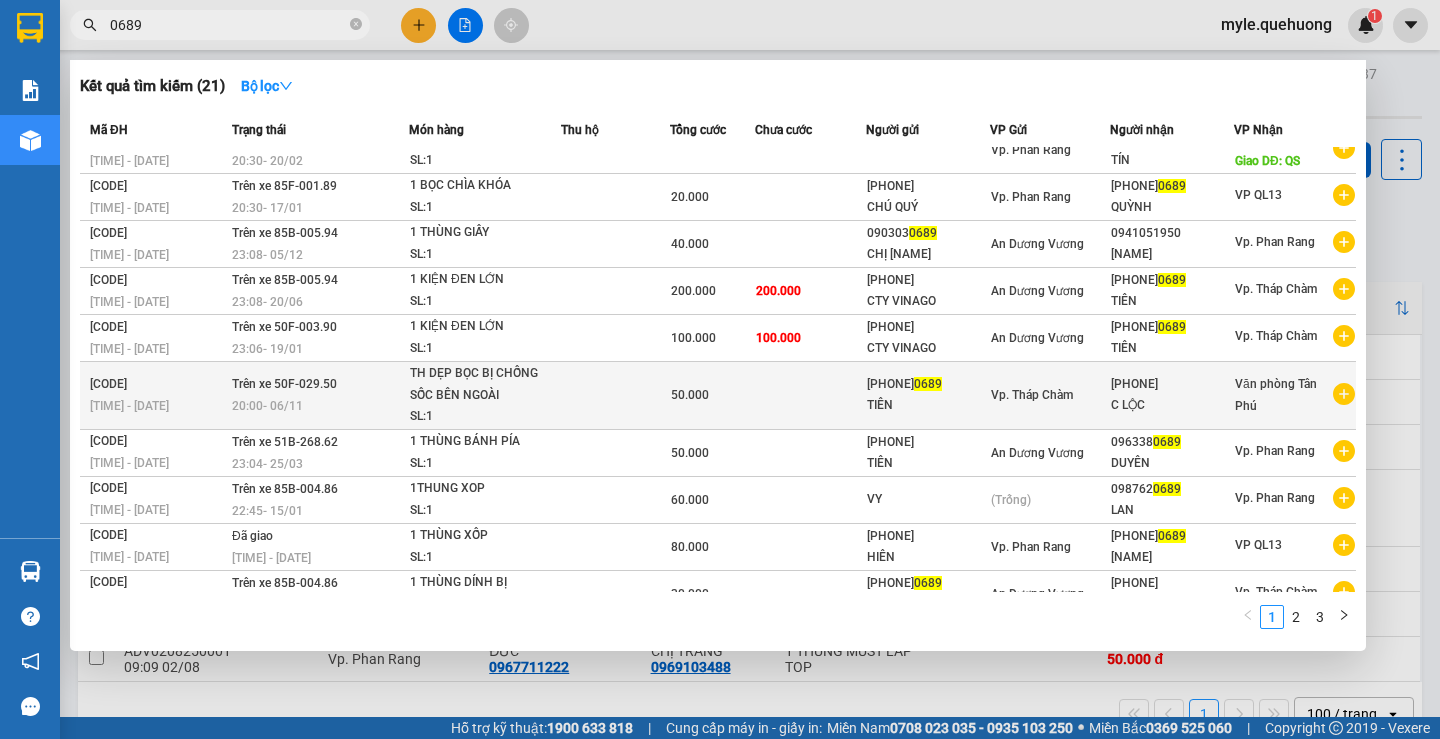 scroll, scrollTop: 0, scrollLeft: 0, axis: both 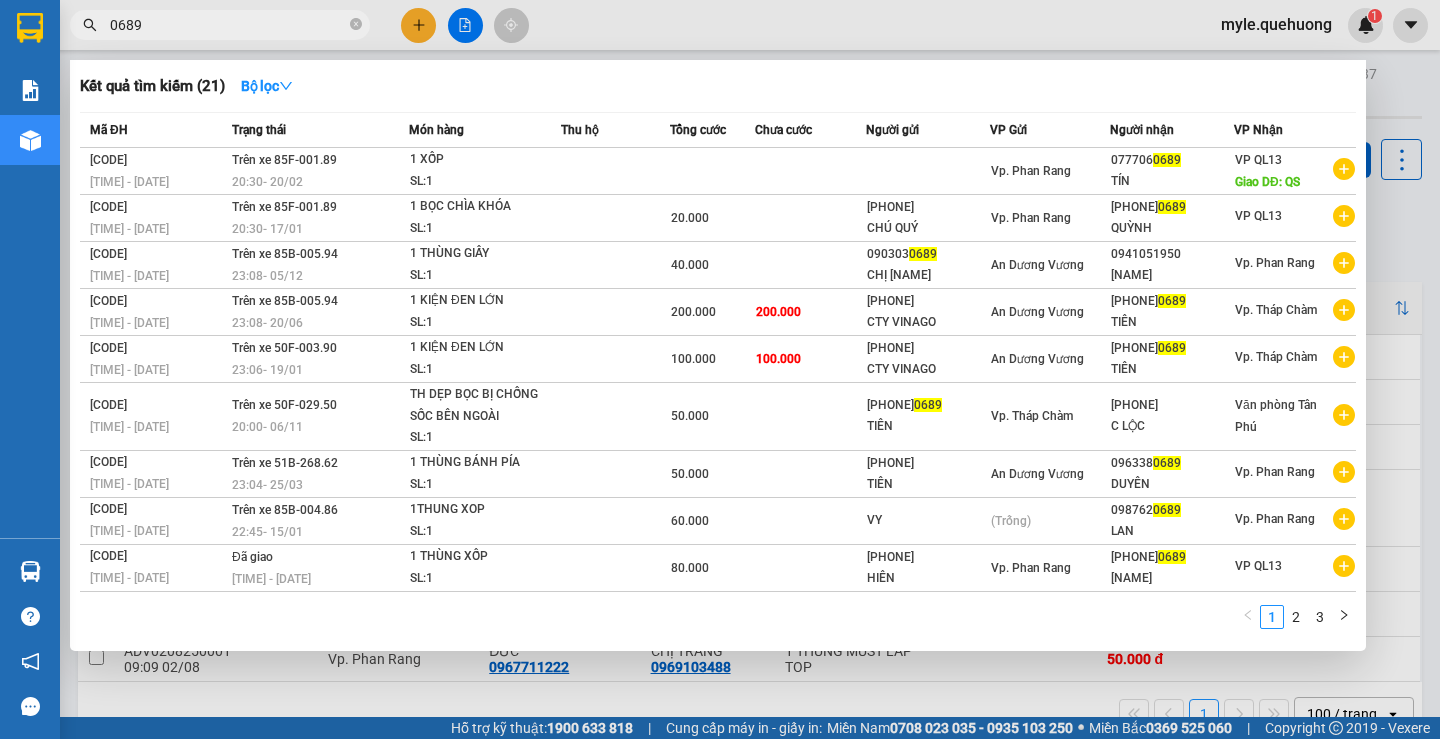 click on "Kết quả tìm kiếm ( 21 )  Bộ lọc  Mã ĐH Trạng thái Món hàng Thu hộ Tổng cước Chưa cước Người gửi VP Gửi Người nhận VP Nhận PR2002250134 21:15 - 20/02 Trên xe   85F-001.89 20:30  -   20/02 1 XỐP SL:  1 Vp. Phan Rang 077706 0689 TÍN VP QL13 Giao DĐ: QS PR1701250032 15:00 - 17/01 Trên xe   85F-001.89 20:30  -   17/01 1 BỌC CHÌA KHÓA SL:  1 20.000 0931211819 CHÚ QUÝ Vp. Phan Rang 037878 0689 QUỲNH VP QL13 ADV0512240038 14:36 - 05/12 Trên xe   85B-005.94 23:08  -   05/12 1  THÙNG GIẤY SL:  1 40.000 090303 0689 CHỊ HOÀNG An Dương Vương 0941051950   PHƯỢNG AMANOI Vp. Phan Rang ADV2006240037 16:31 - 20/06 Trên xe   85B-005.94 23:08  -   20/06 1 KIỆN ĐEN LỚN SL:  1 200.000 200.000 0373107987 CTY VINAGO An Dương Vương 078515 0689 TIÊN Vp. Tháp Chàm ADV1901240063 17:36 - 19/01 Trên xe   50F-003.90 23:06  -   19/01 1 KIỆN ĐEN LỚN SL:  1 100.000 100.000 0373107987 CTY VINAGO An Dương Vương 078515 0689 TIÊN Vp. Tháp Chàm   20:00" at bounding box center (720, 369) 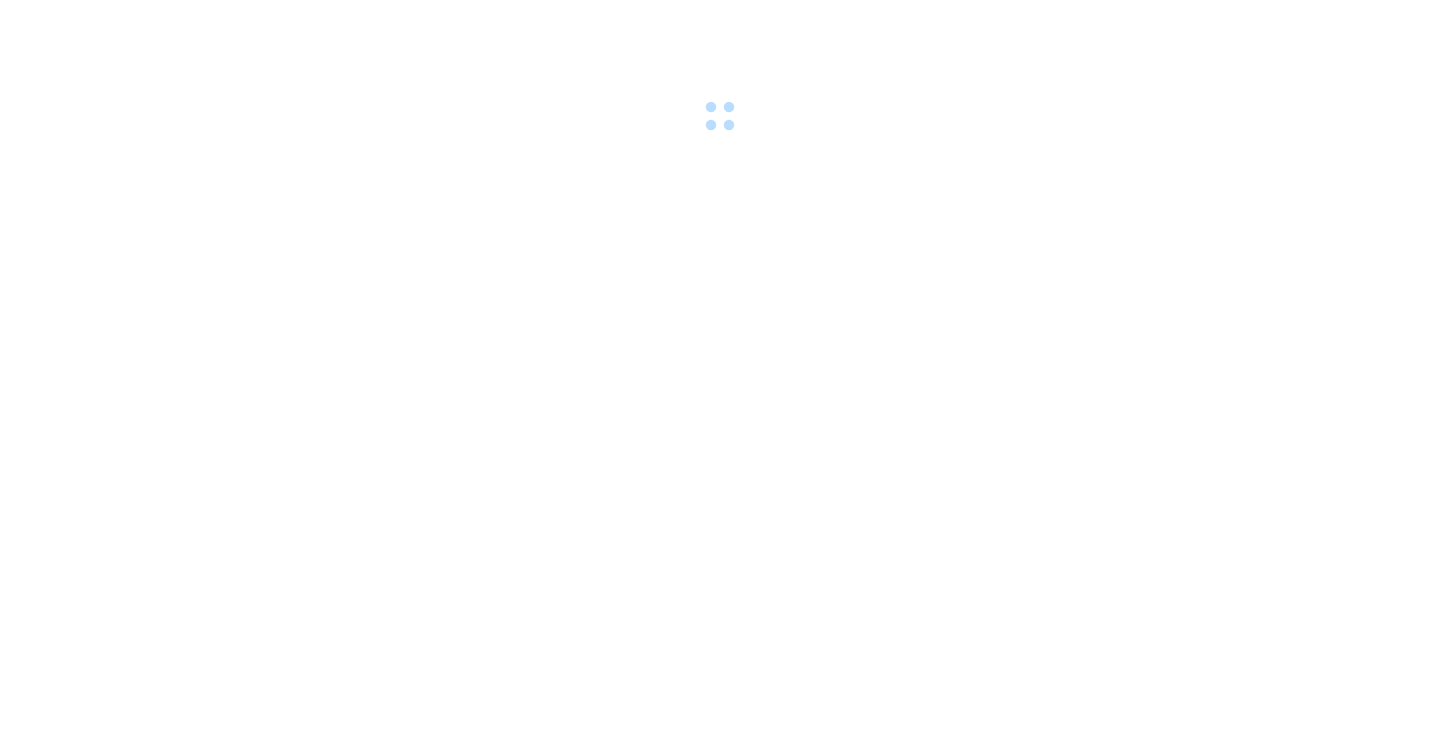scroll, scrollTop: 0, scrollLeft: 0, axis: both 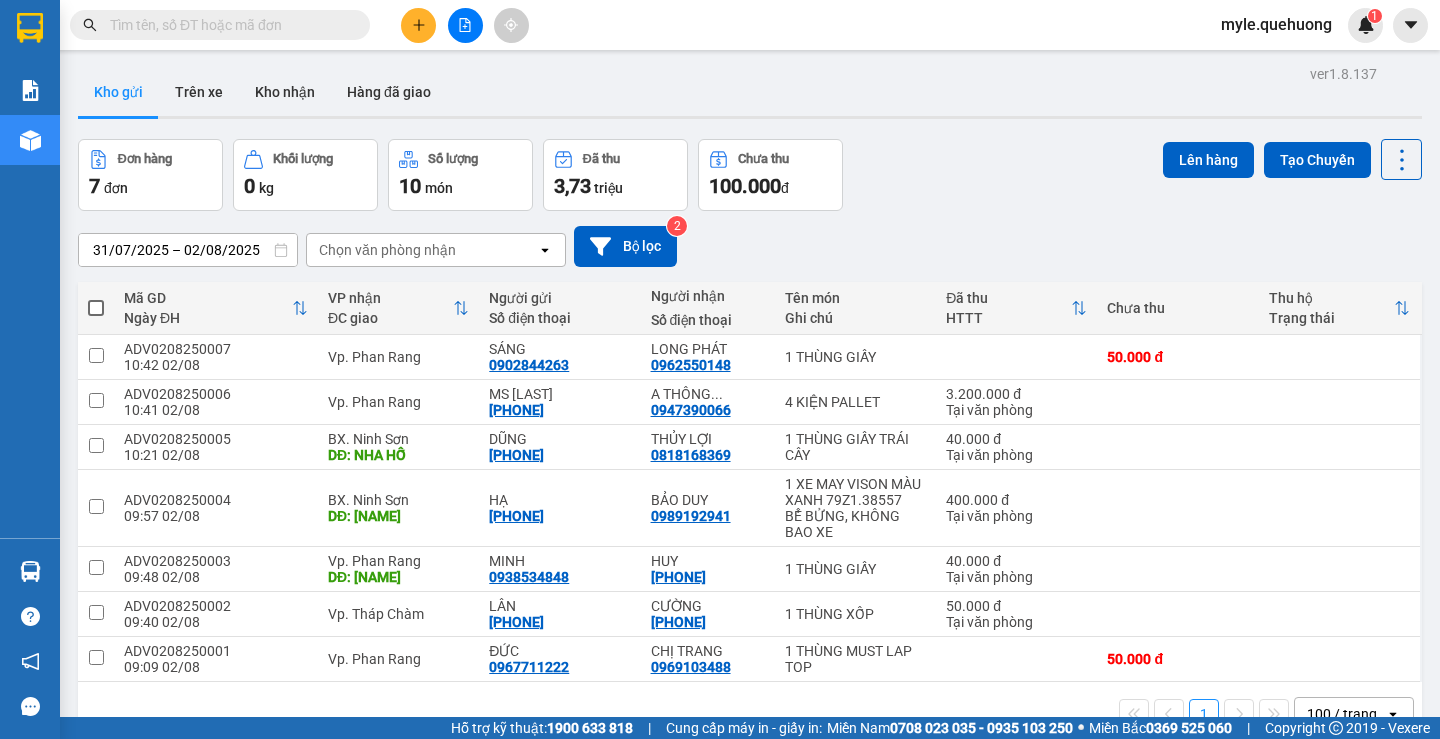 click at bounding box center [228, 25] 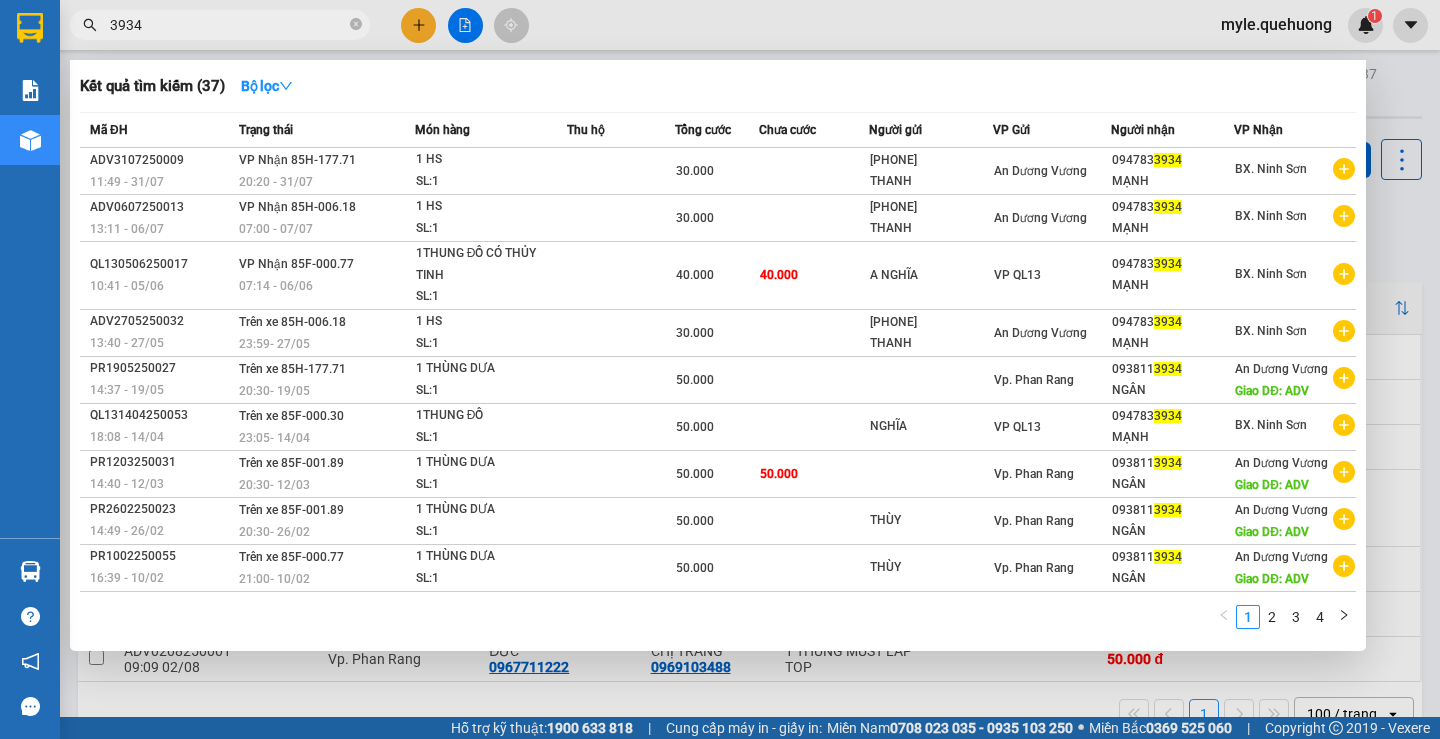 drag, startPoint x: 201, startPoint y: 34, endPoint x: 0, endPoint y: 3, distance: 203.3765 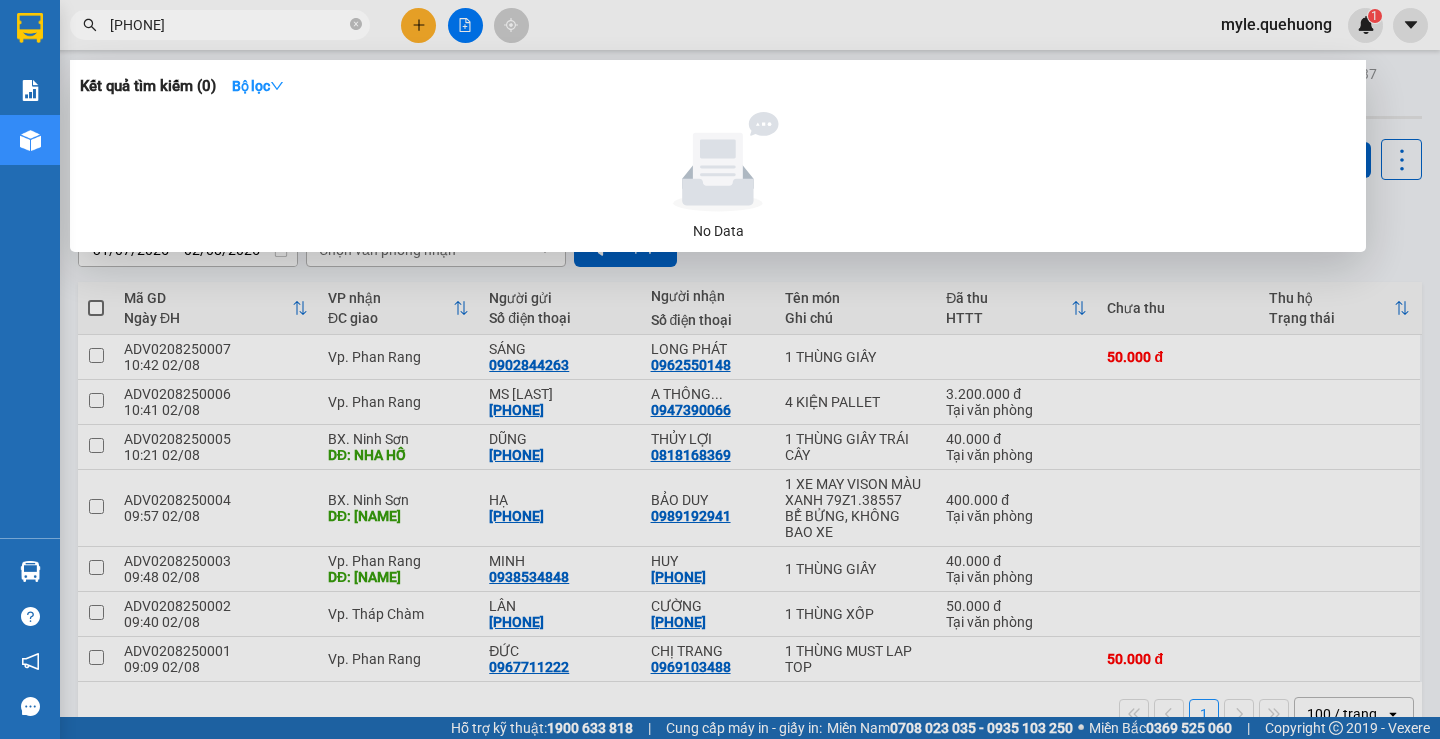 drag, startPoint x: 139, startPoint y: 18, endPoint x: 245, endPoint y: 33, distance: 107.05606 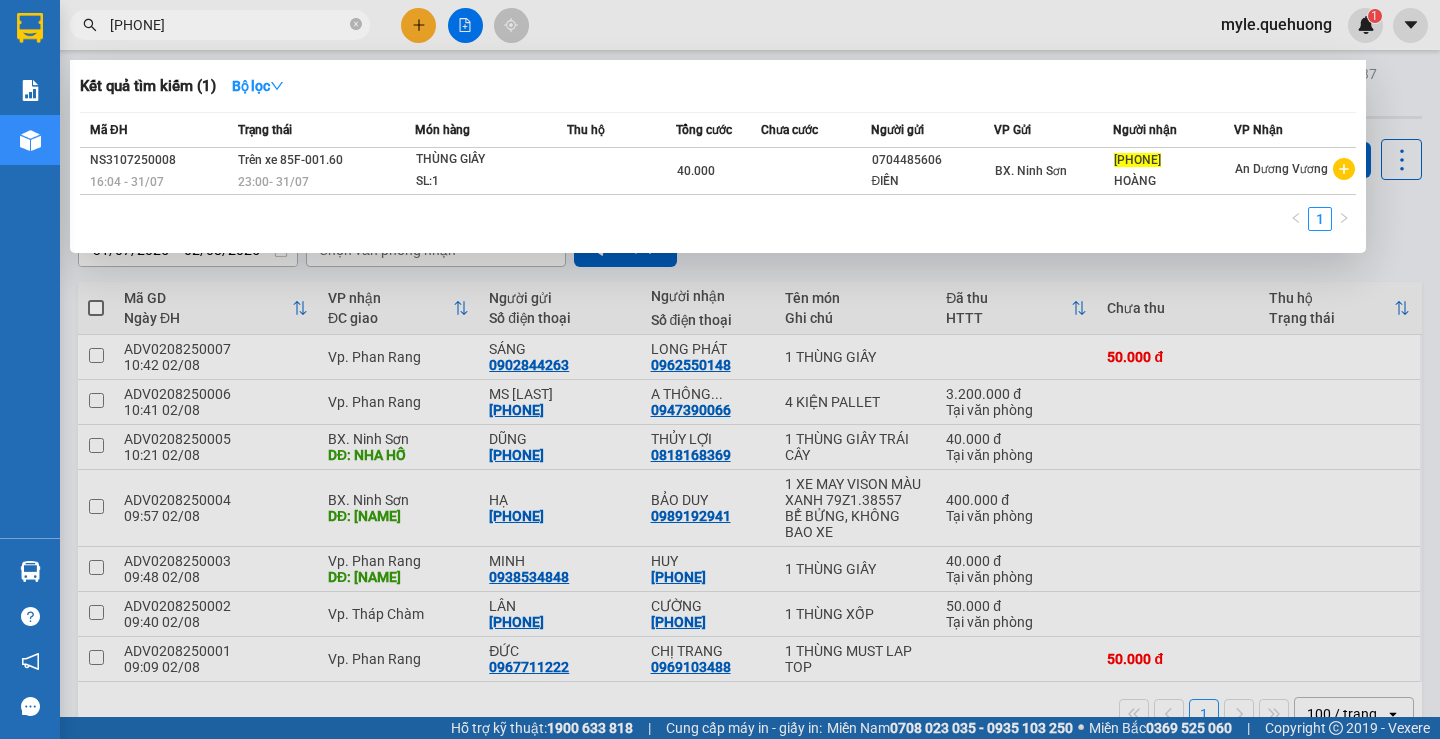 click on "0336182905" at bounding box center [228, 25] 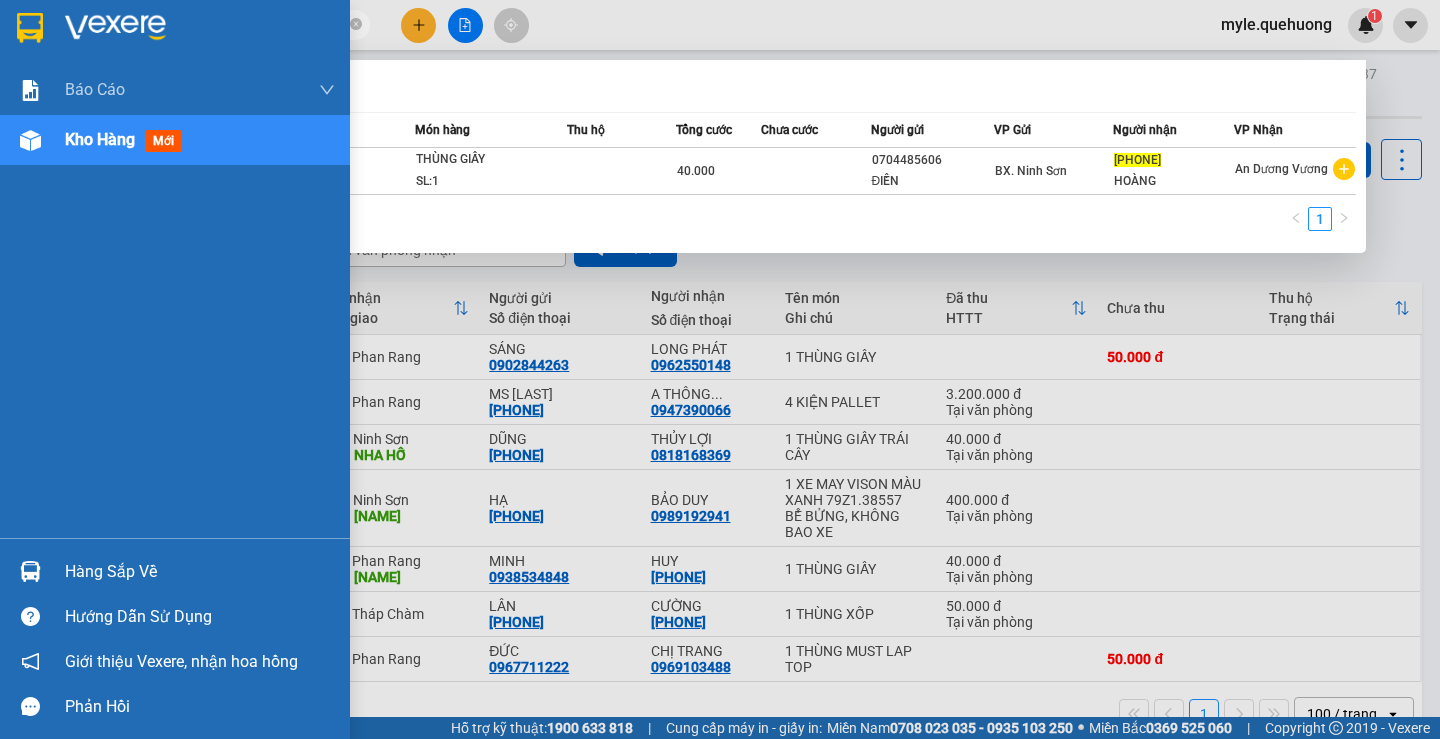 drag, startPoint x: 243, startPoint y: 26, endPoint x: 35, endPoint y: 27, distance: 208.00241 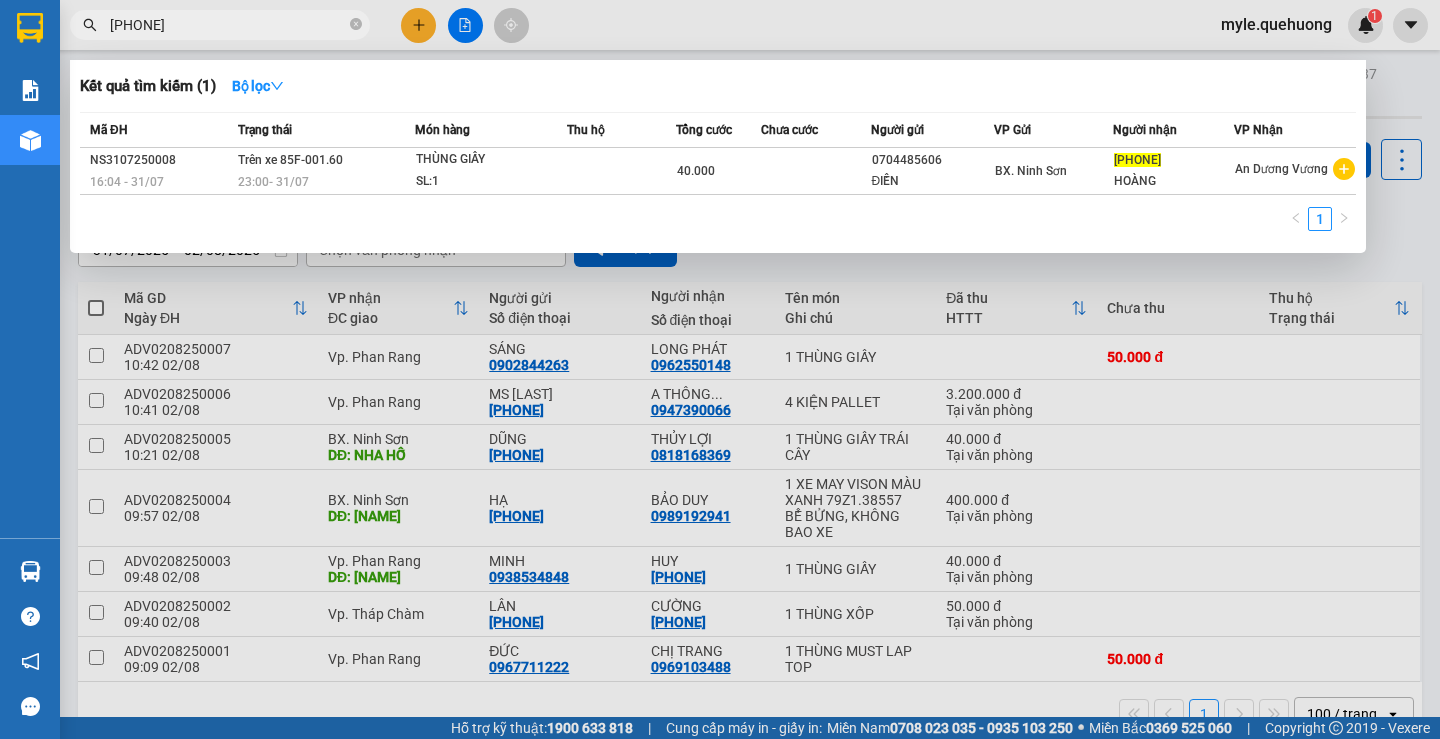 type 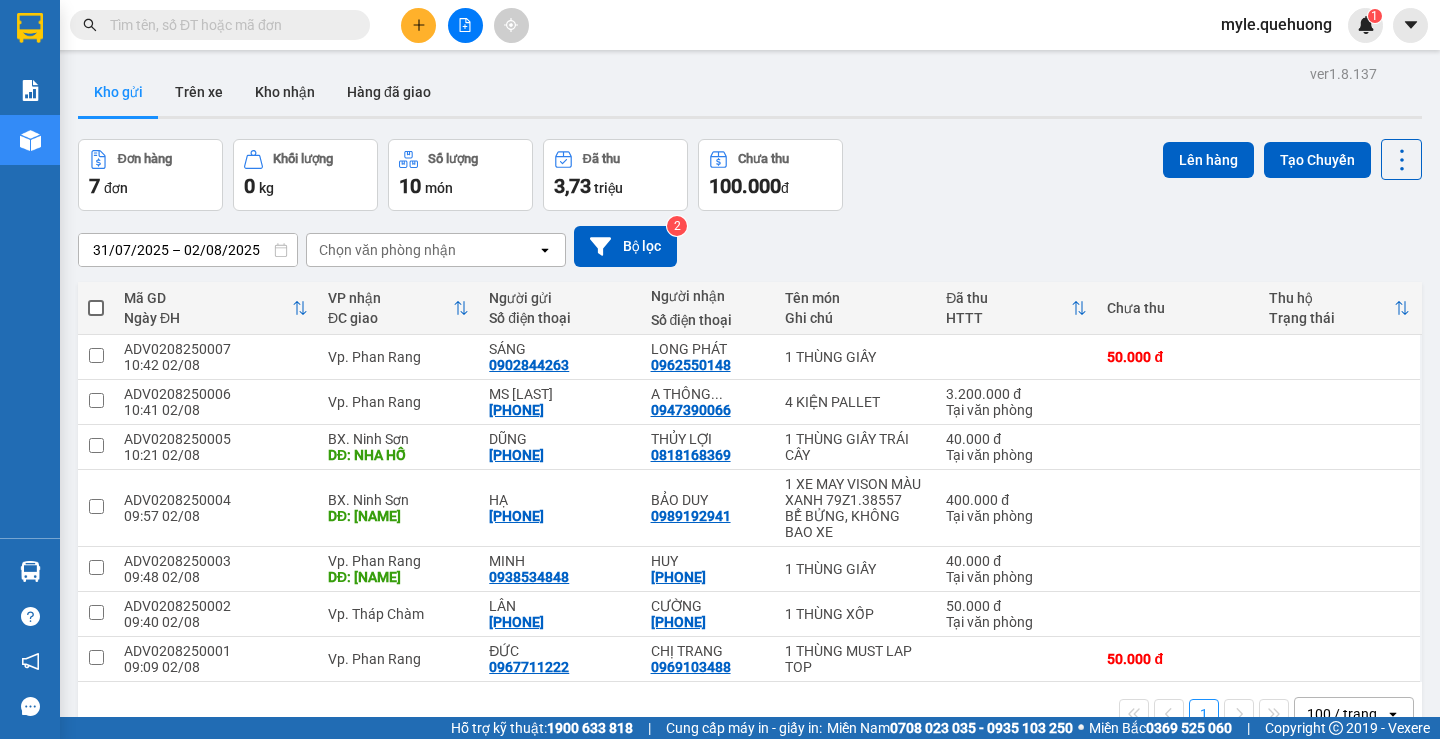 click at bounding box center (228, 25) 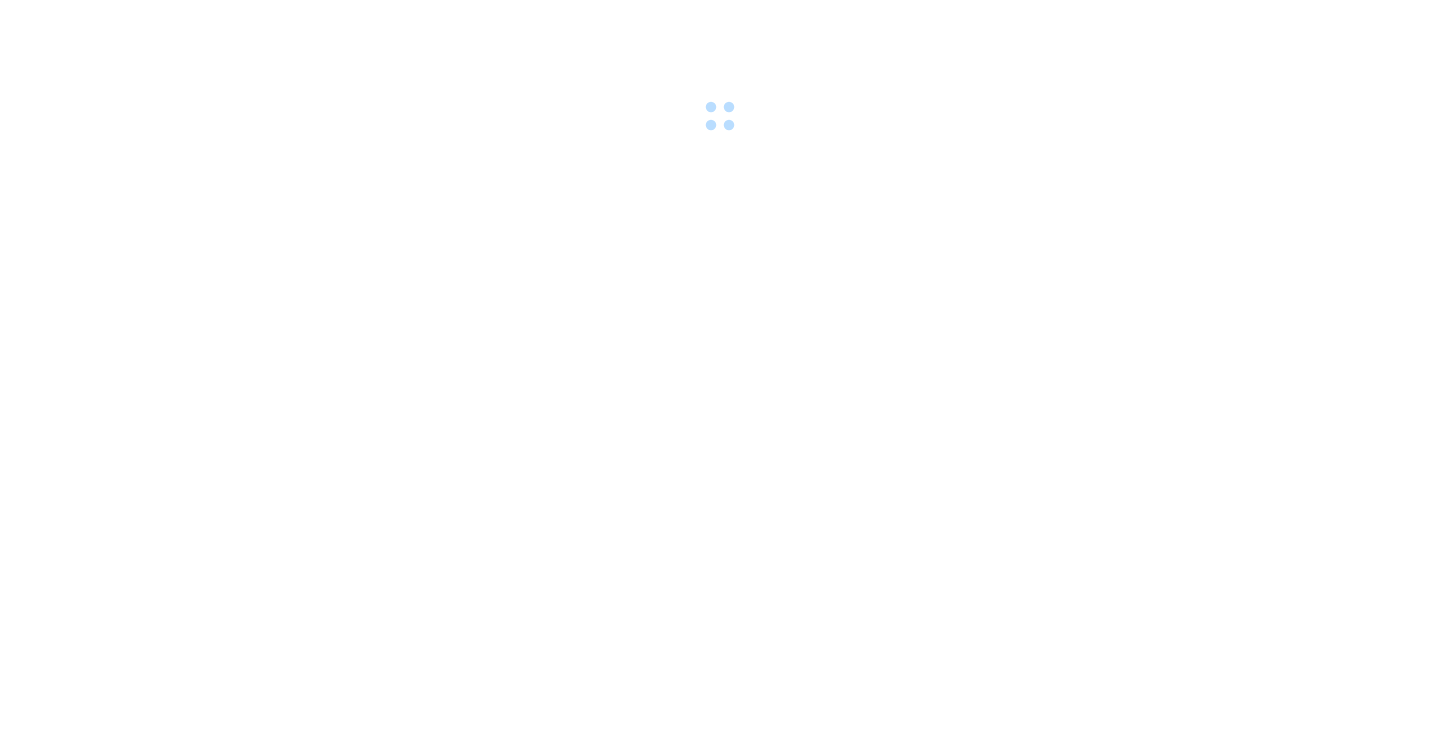 scroll, scrollTop: 0, scrollLeft: 0, axis: both 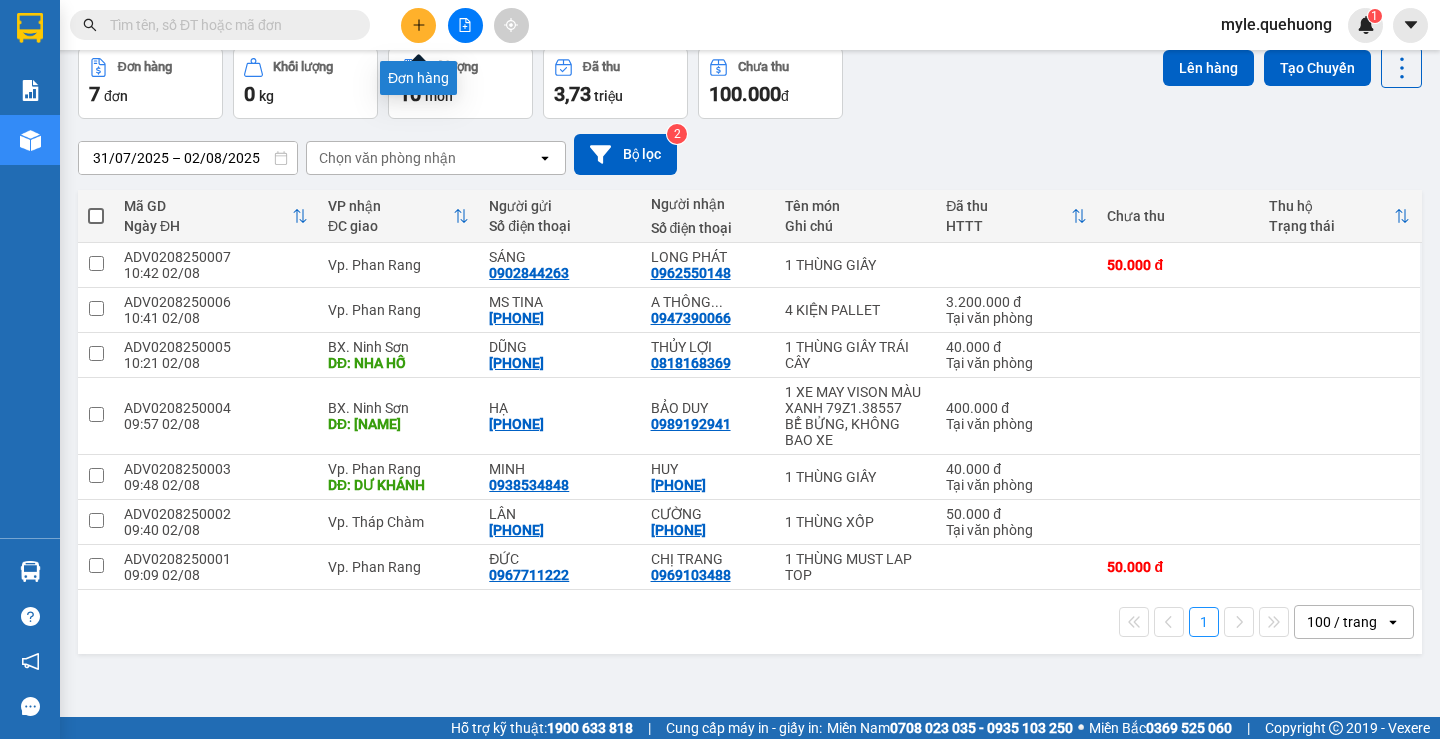 click 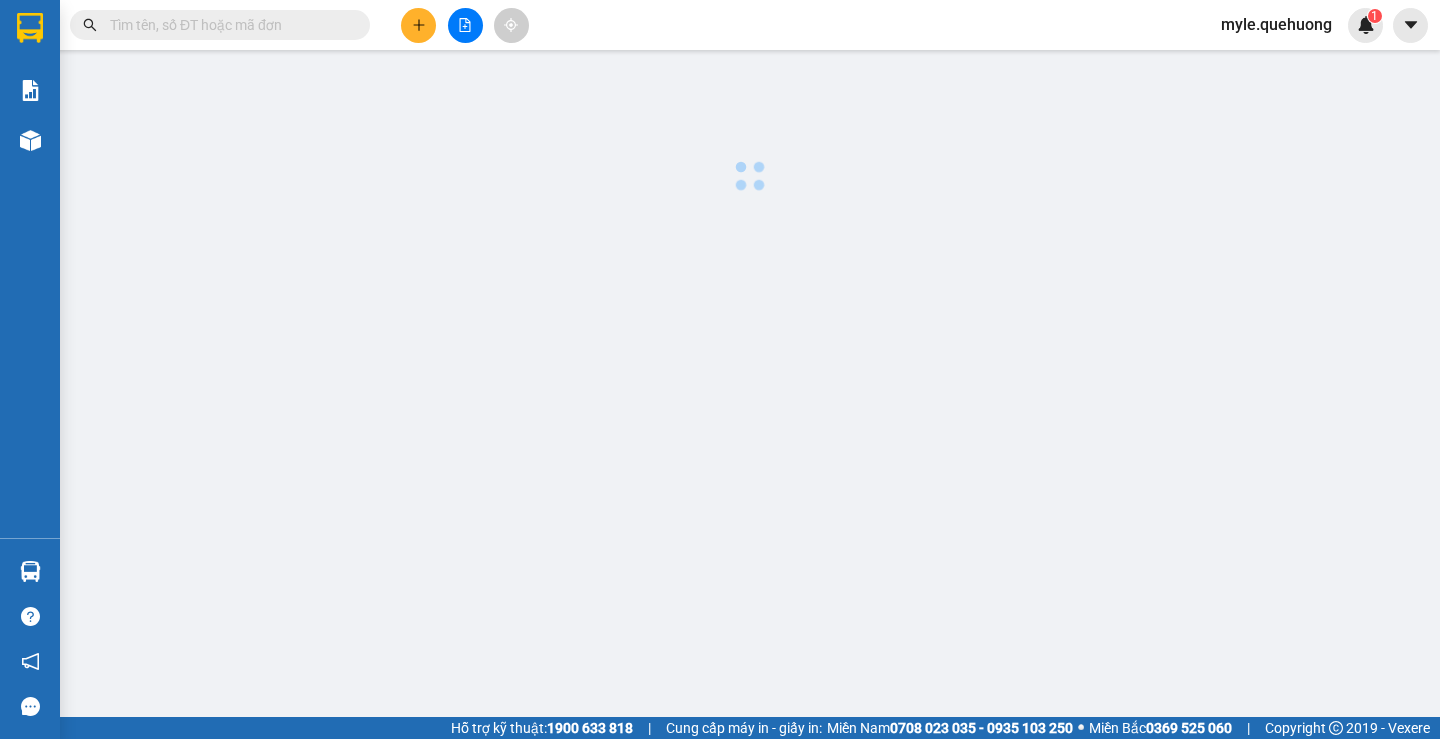 scroll, scrollTop: 0, scrollLeft: 0, axis: both 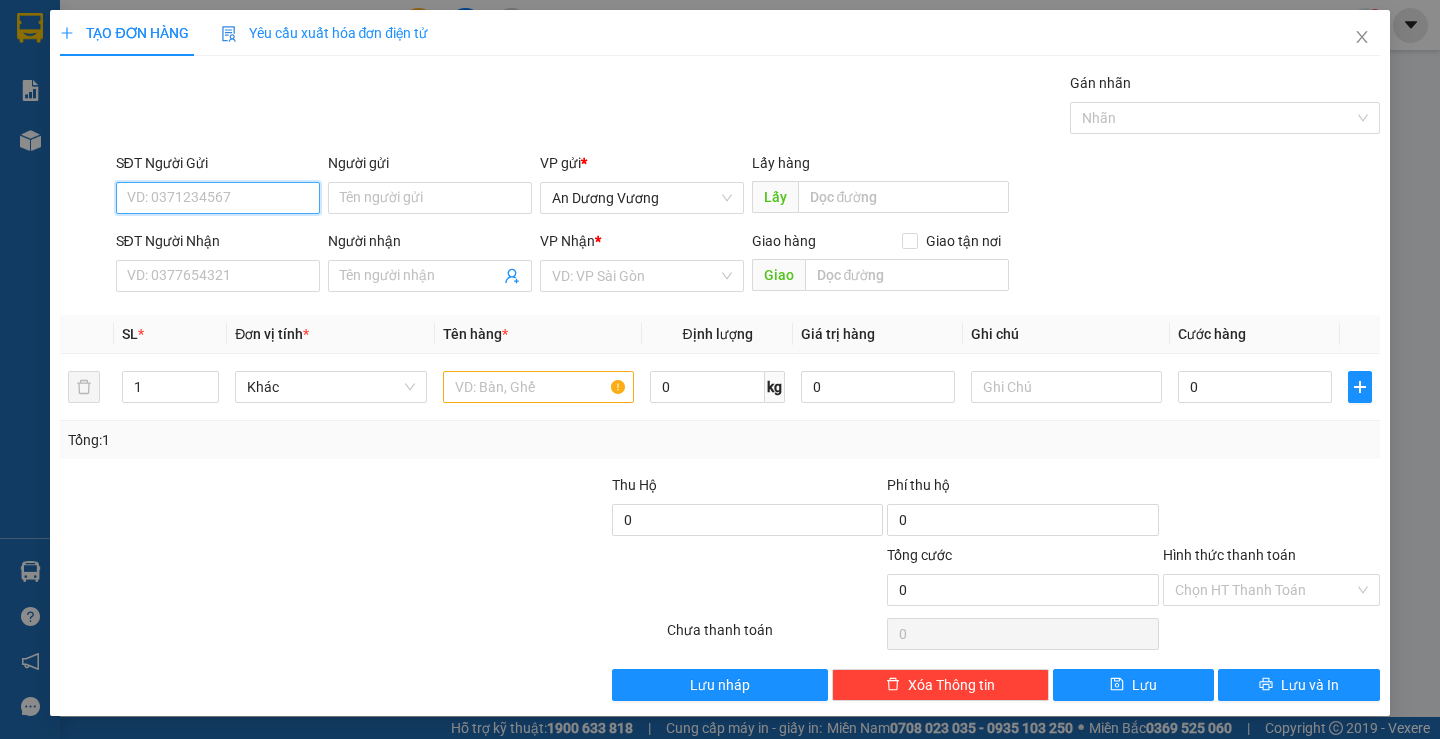 click on "SĐT Người Gửi" at bounding box center [218, 198] 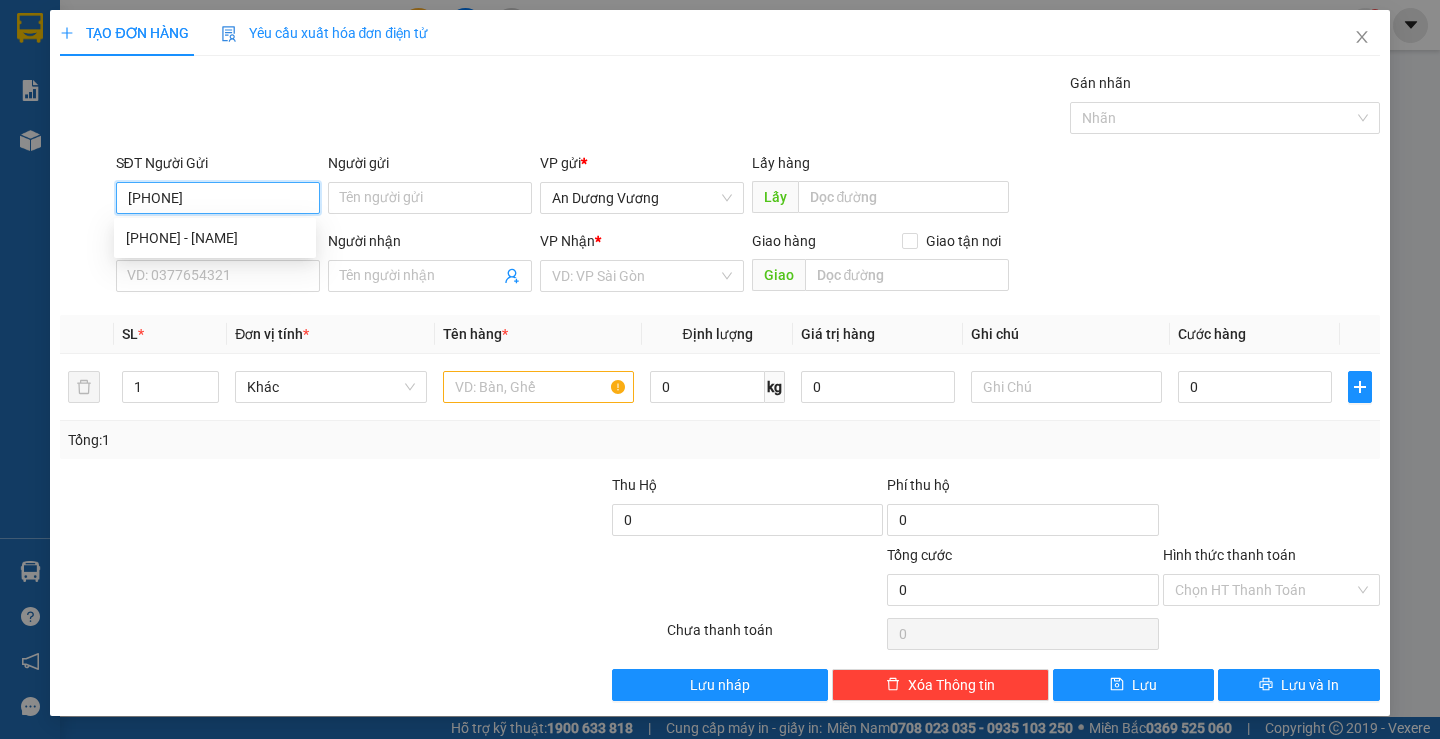 type on "0964967934" 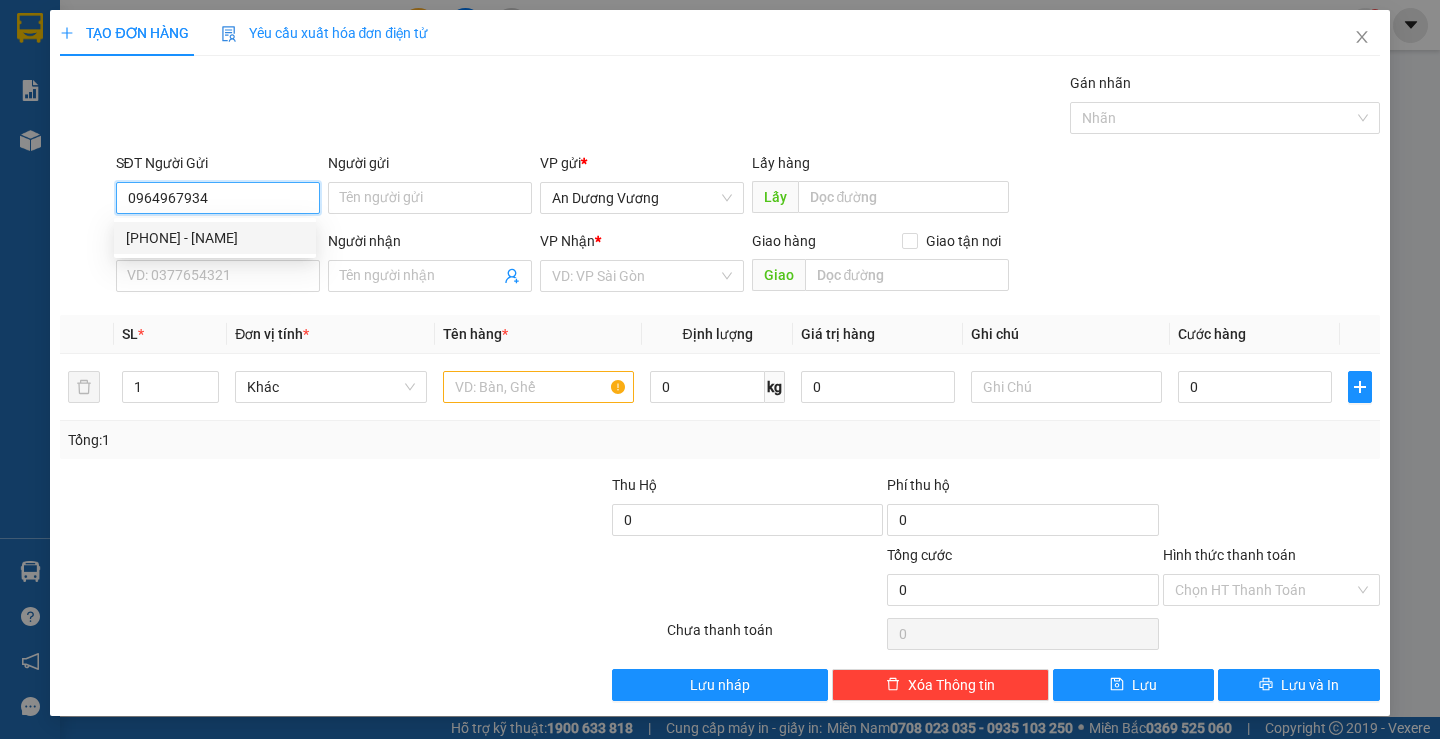 click on "0964967934 - KHÔI" at bounding box center (215, 238) 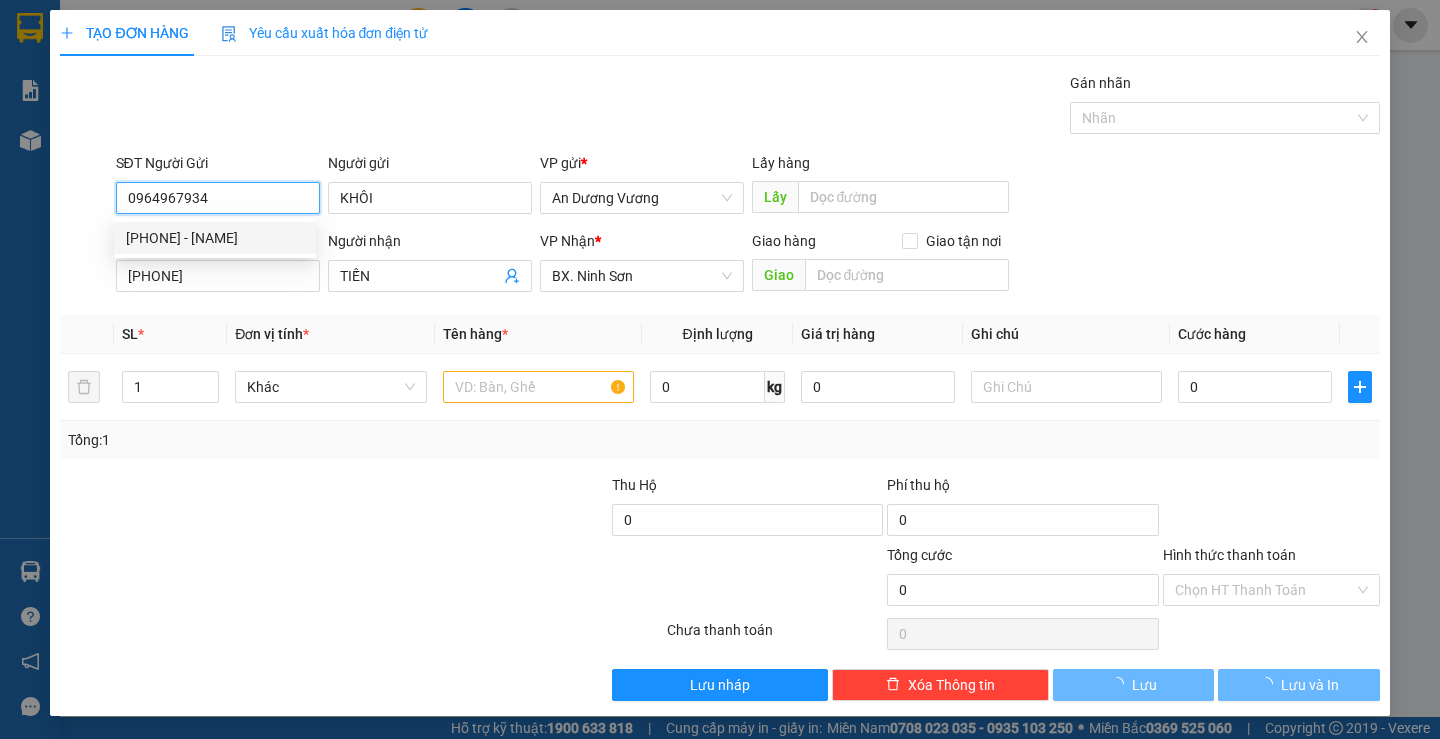 type on "40.000" 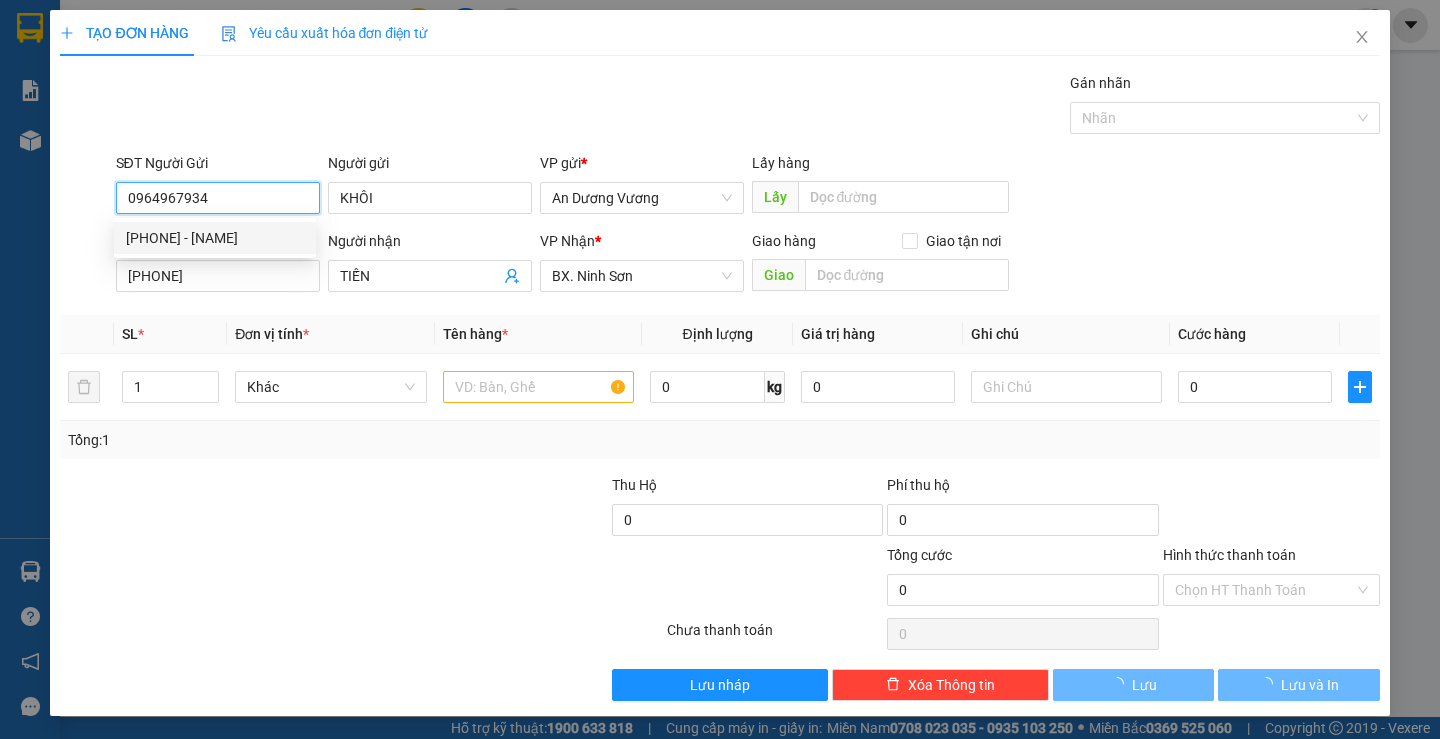 type on "40.000" 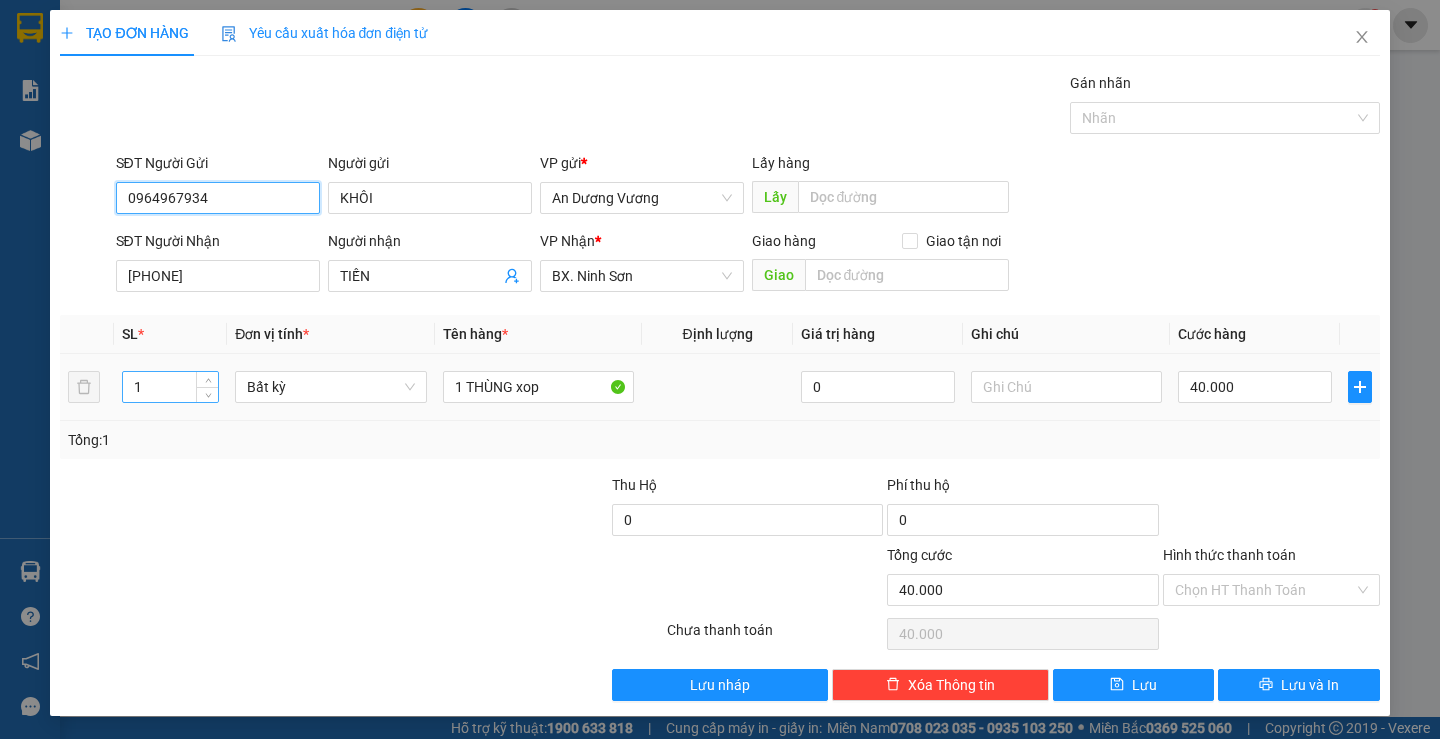 type on "0964967934" 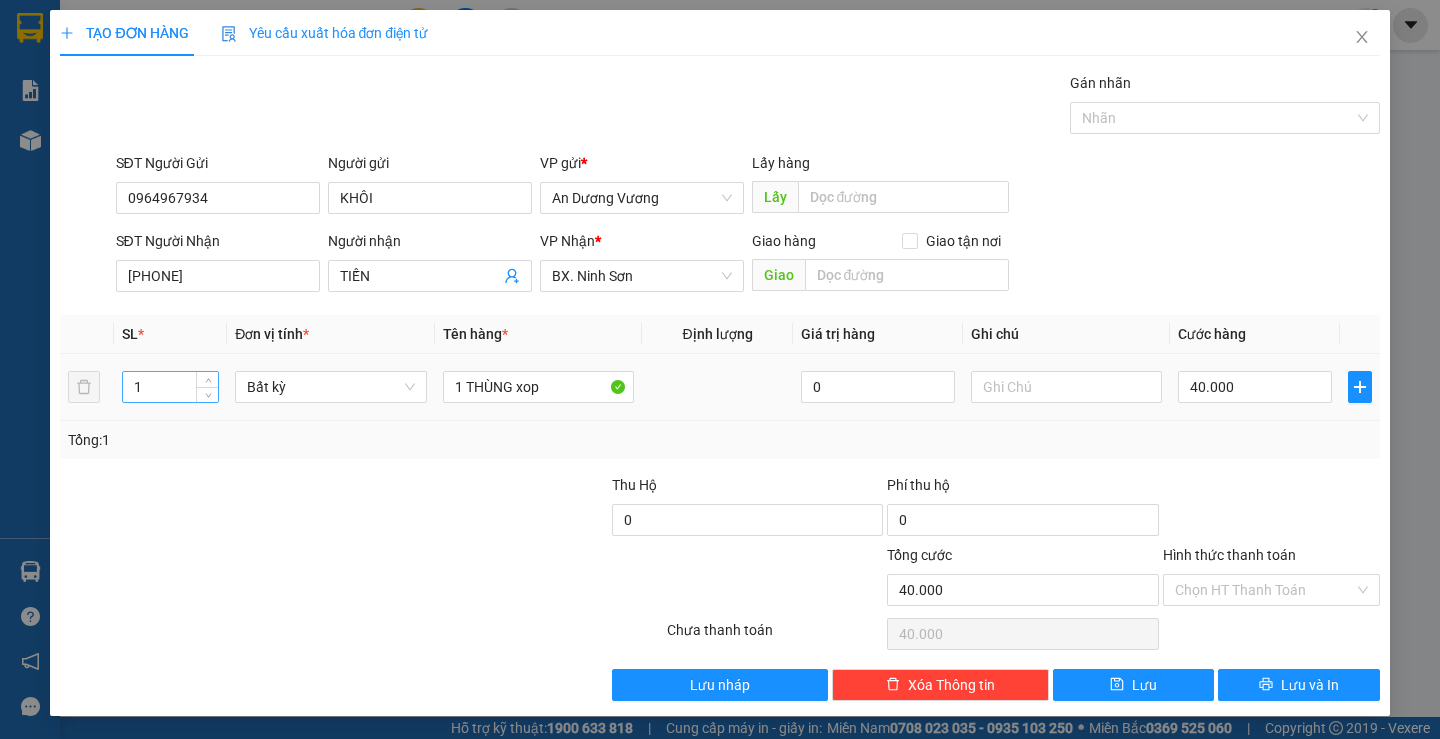 click on "1" at bounding box center [170, 387] 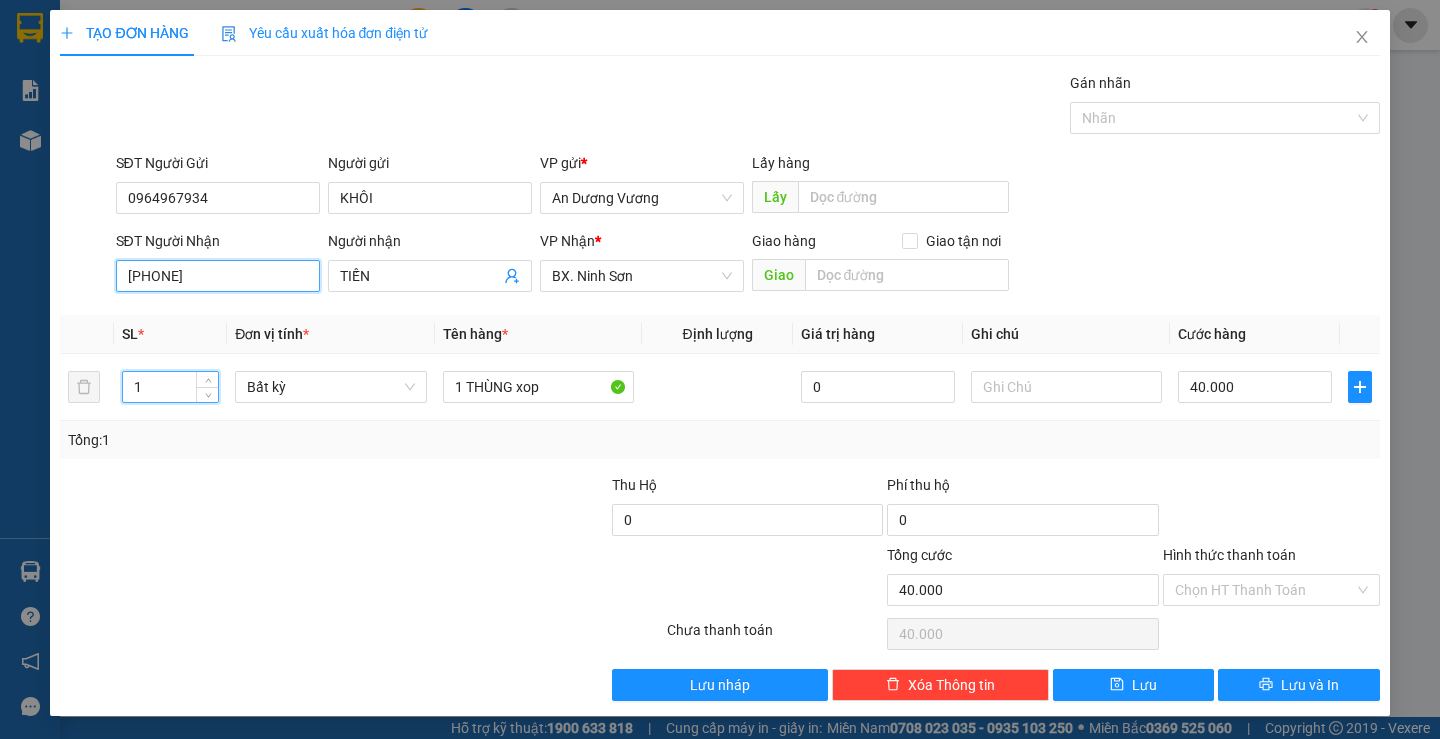 drag, startPoint x: 237, startPoint y: 263, endPoint x: 0, endPoint y: 265, distance: 237.00844 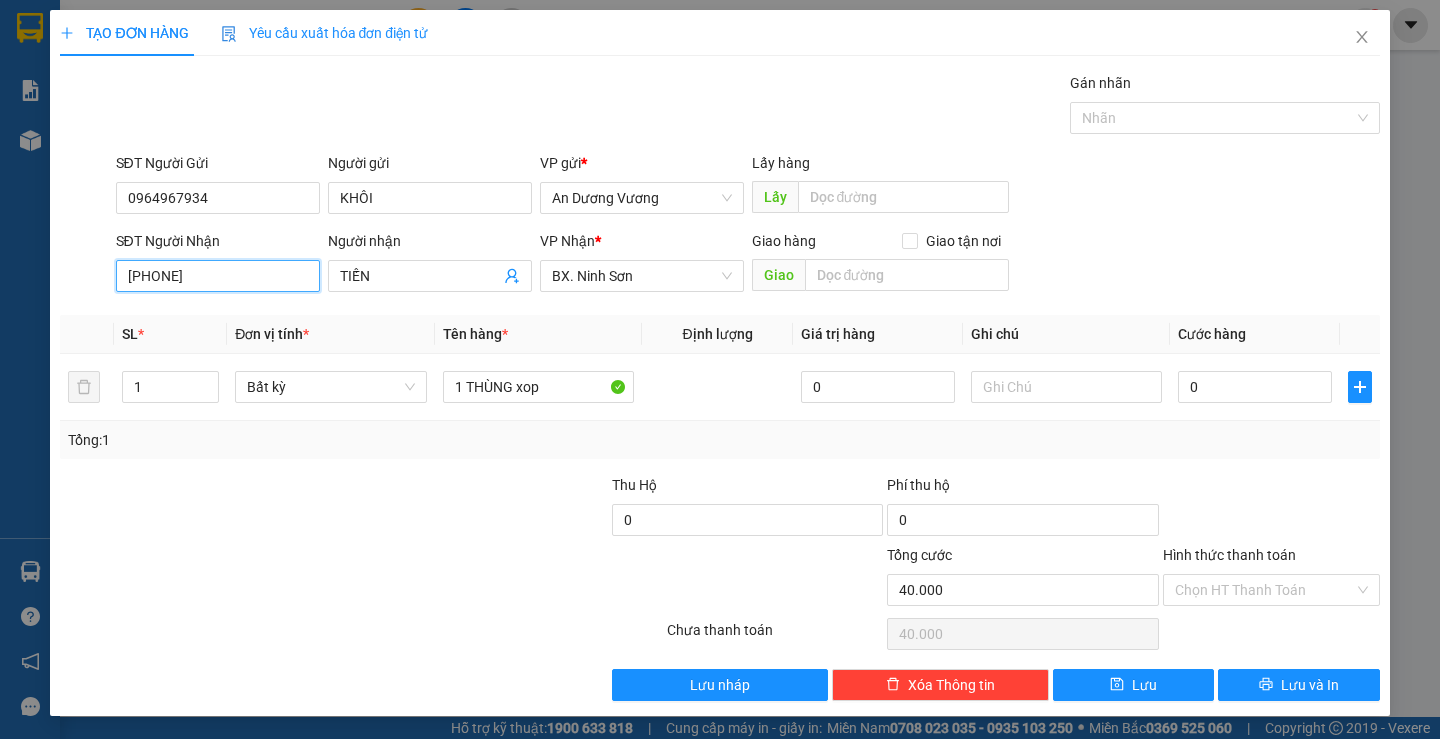 type on "0" 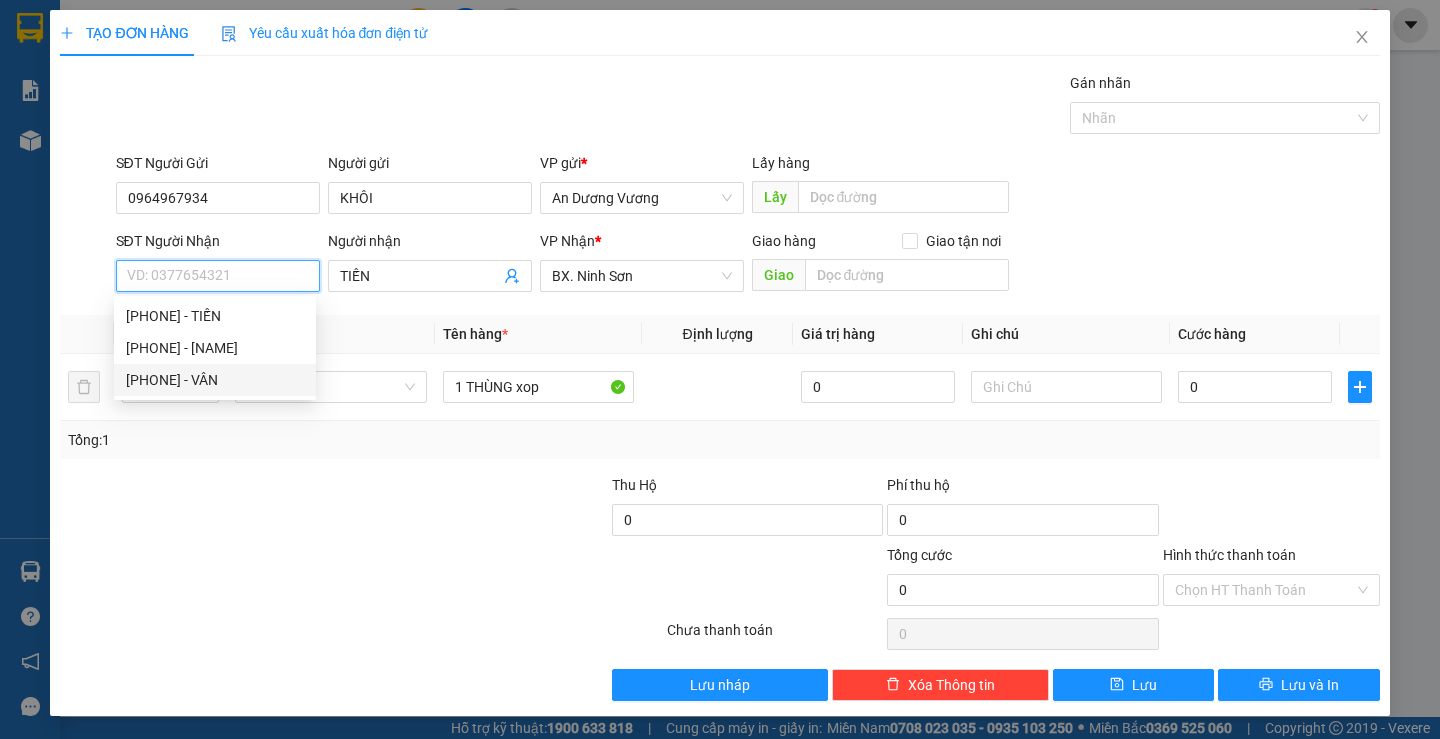 click on "0914170696 - VÂN" at bounding box center [215, 380] 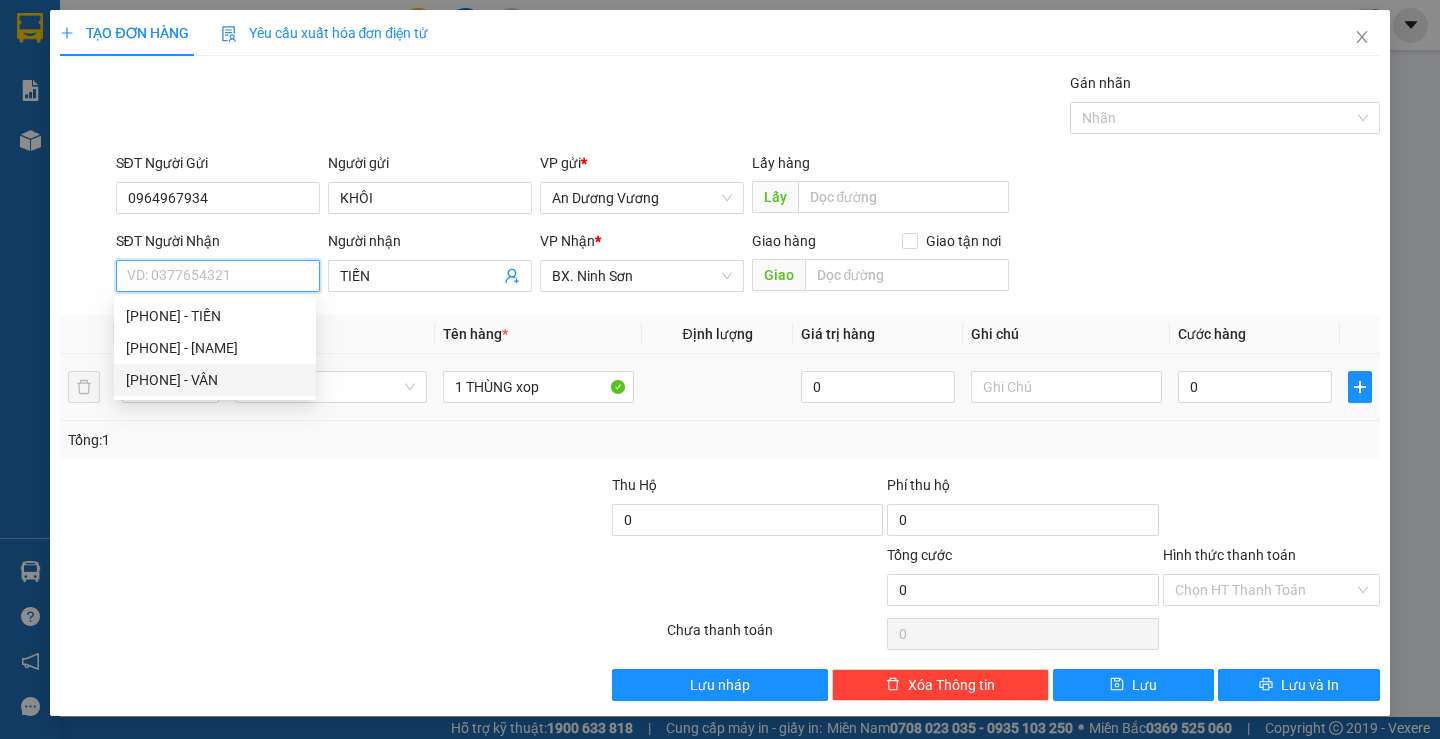 type on "0914170696" 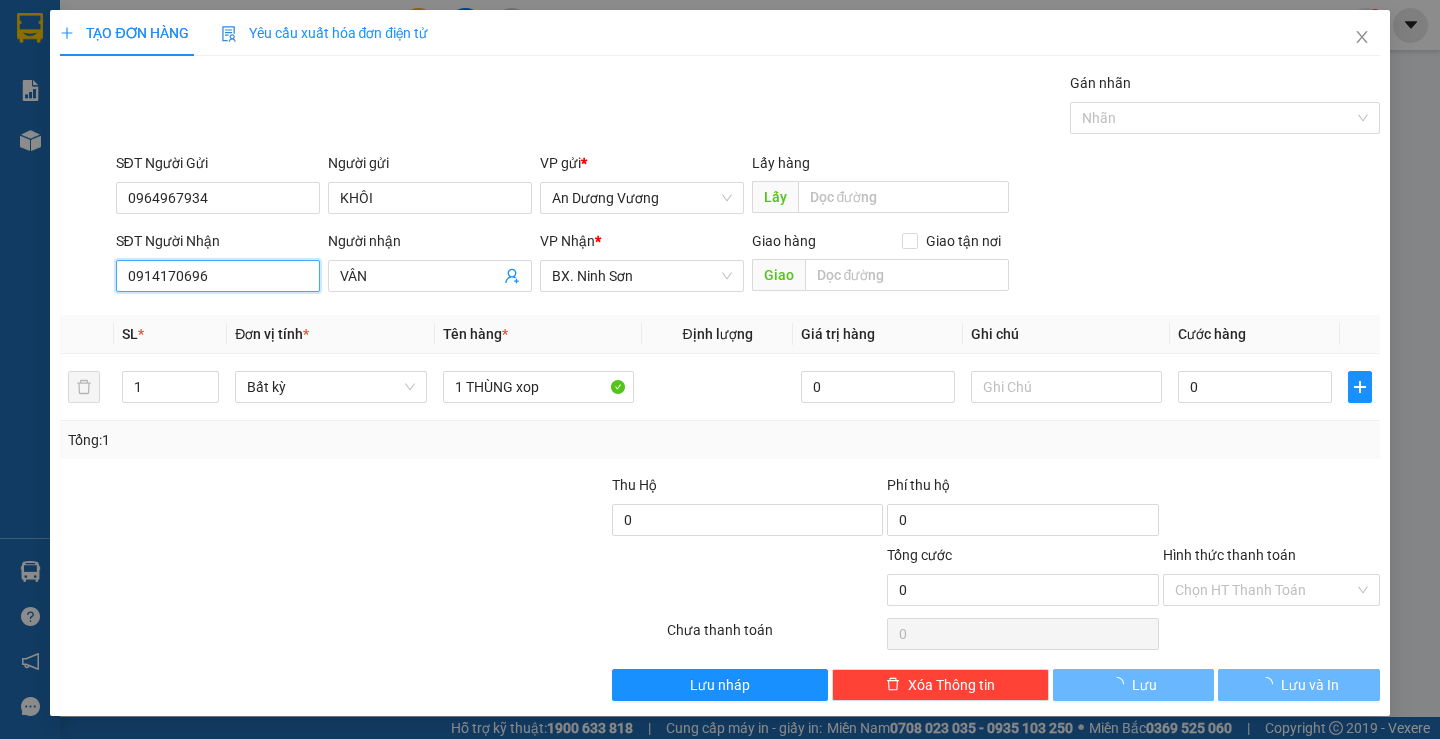 type on "40.000" 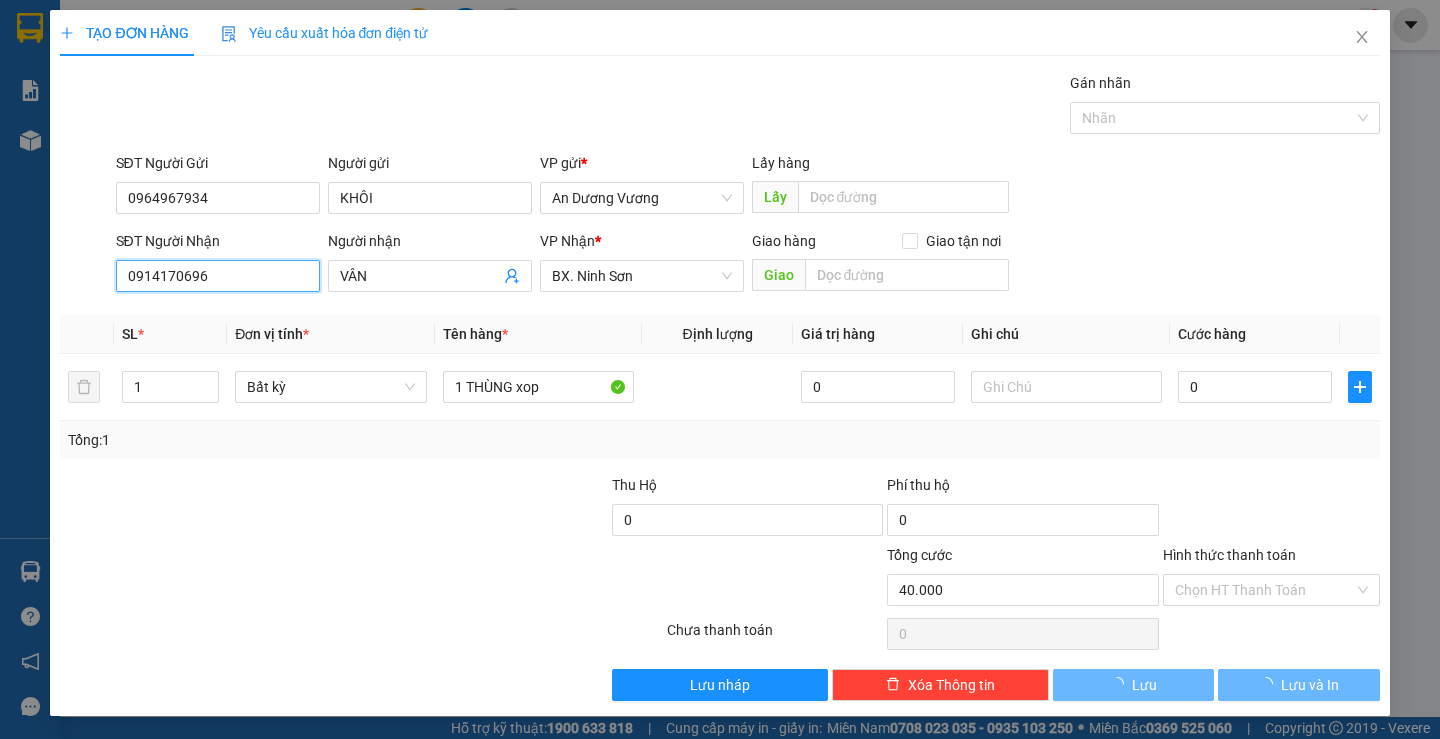 type on "40.000" 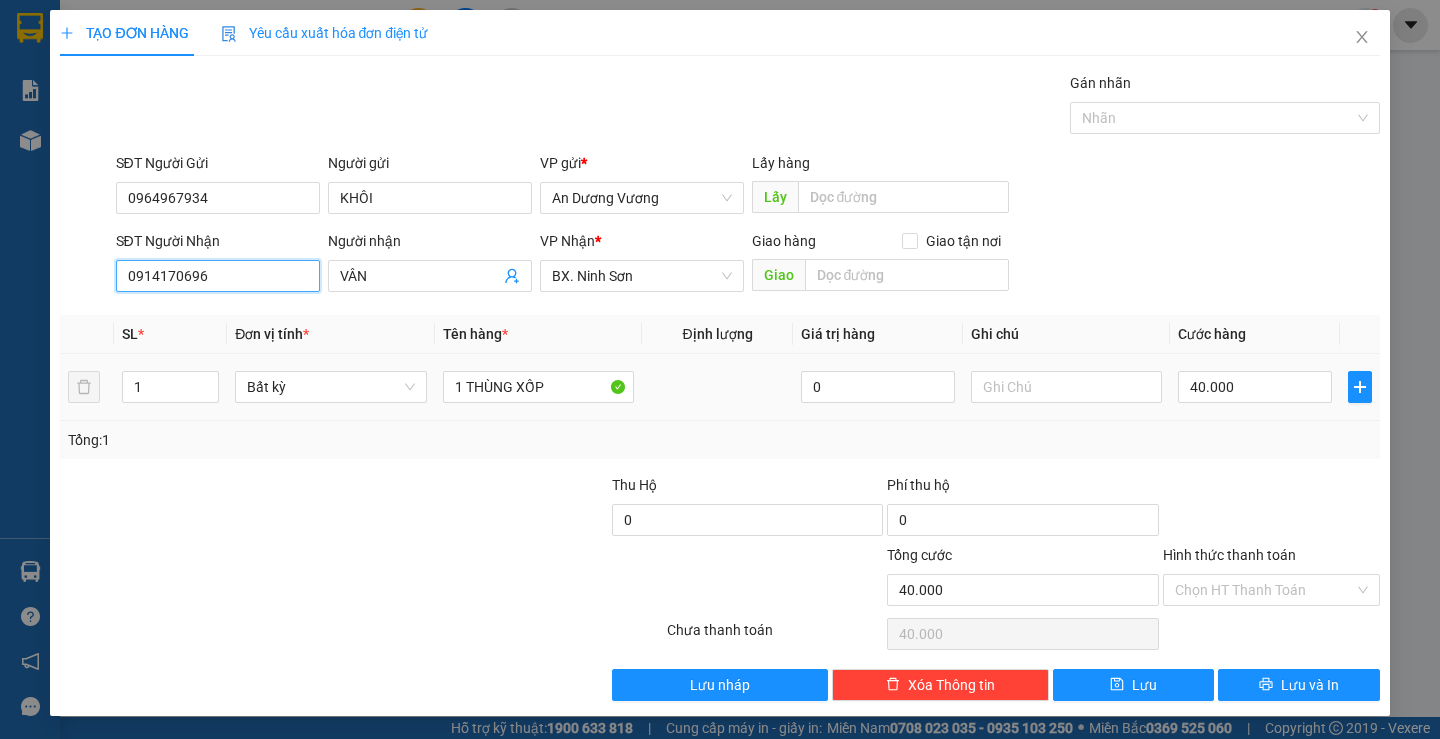 type on "0914170696" 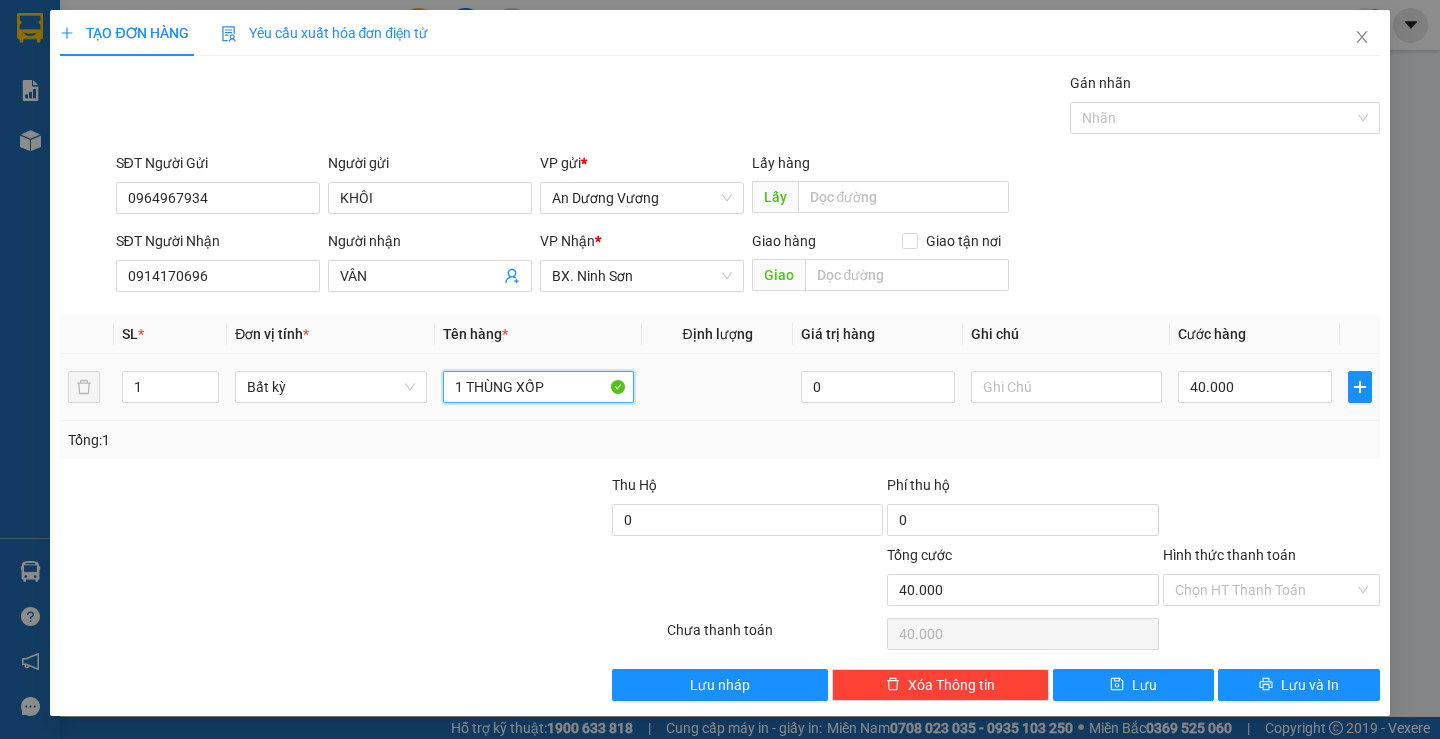 click on "1 THÙNG XỐP" at bounding box center (538, 387) 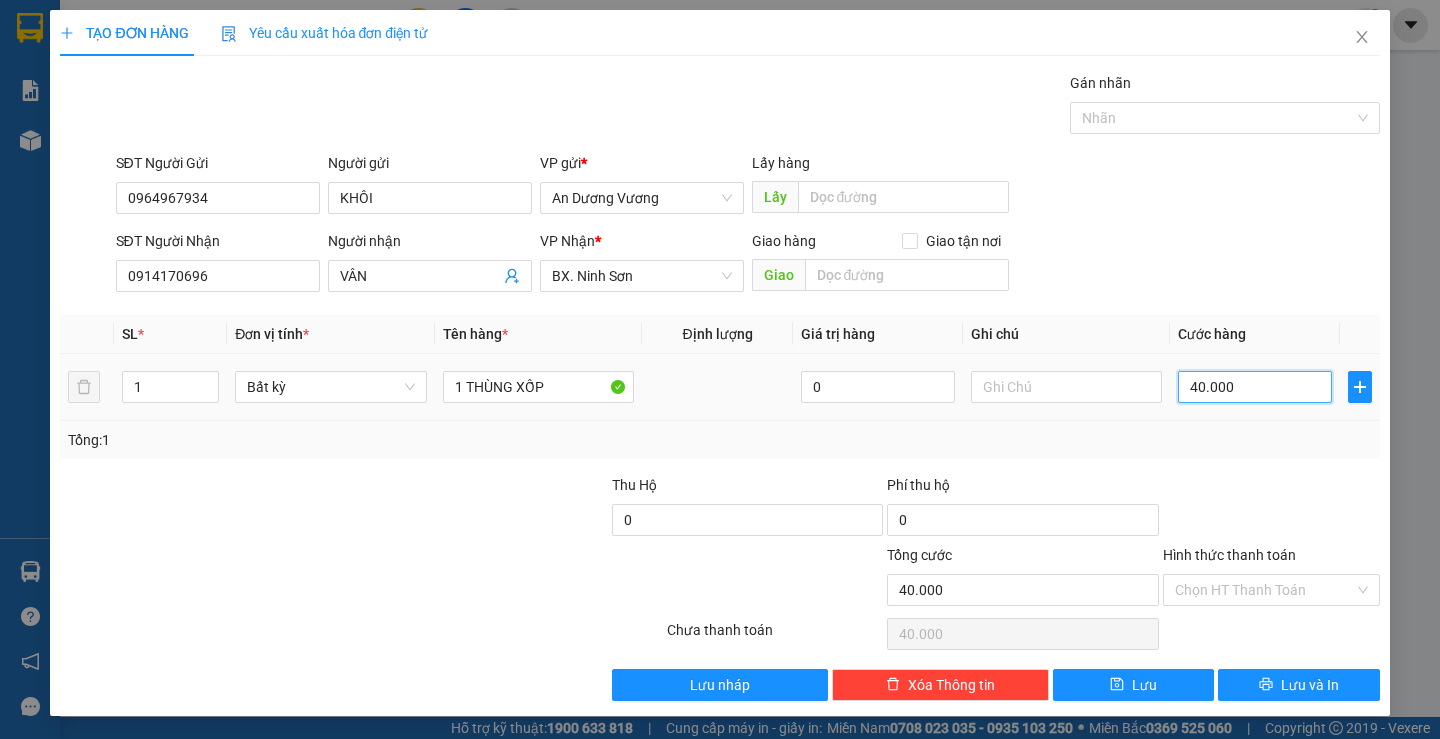 click on "40.000" at bounding box center [1255, 387] 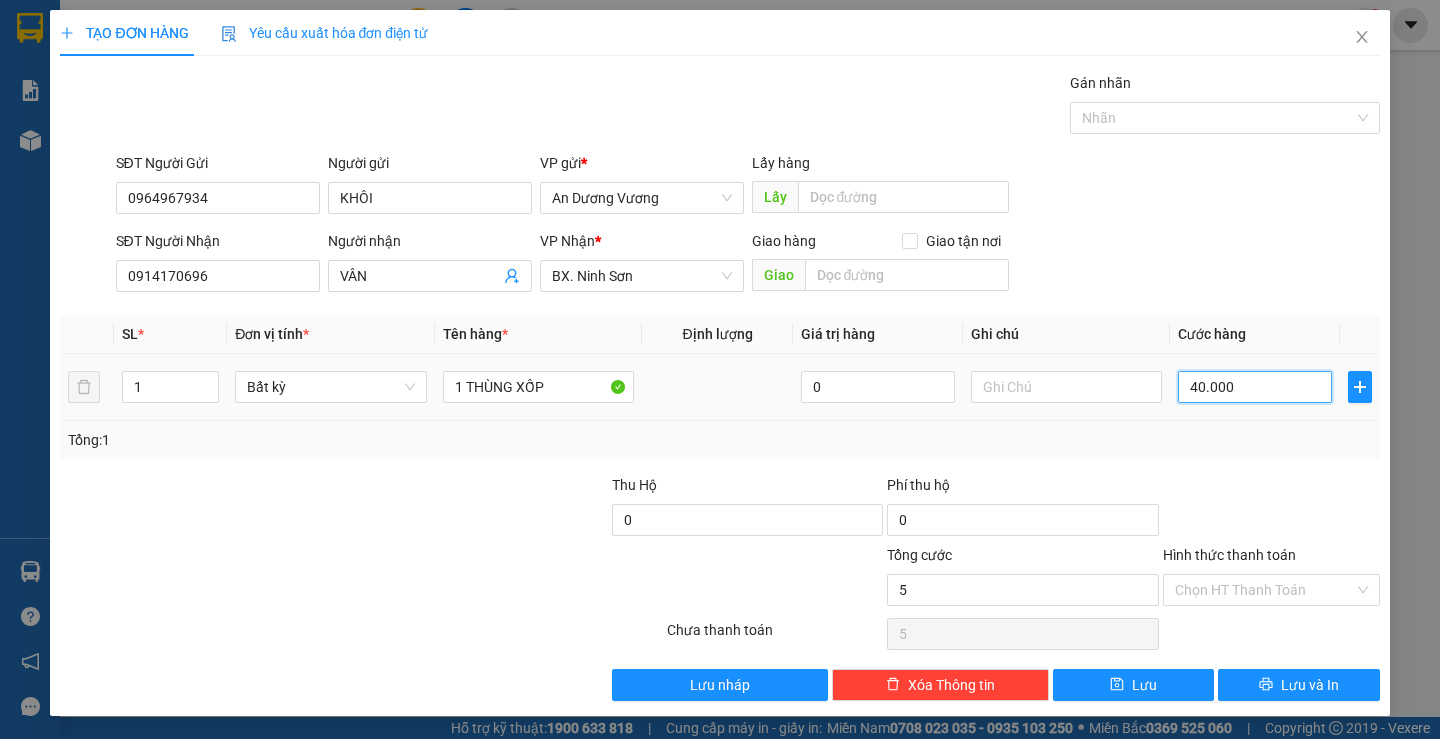 type on "5" 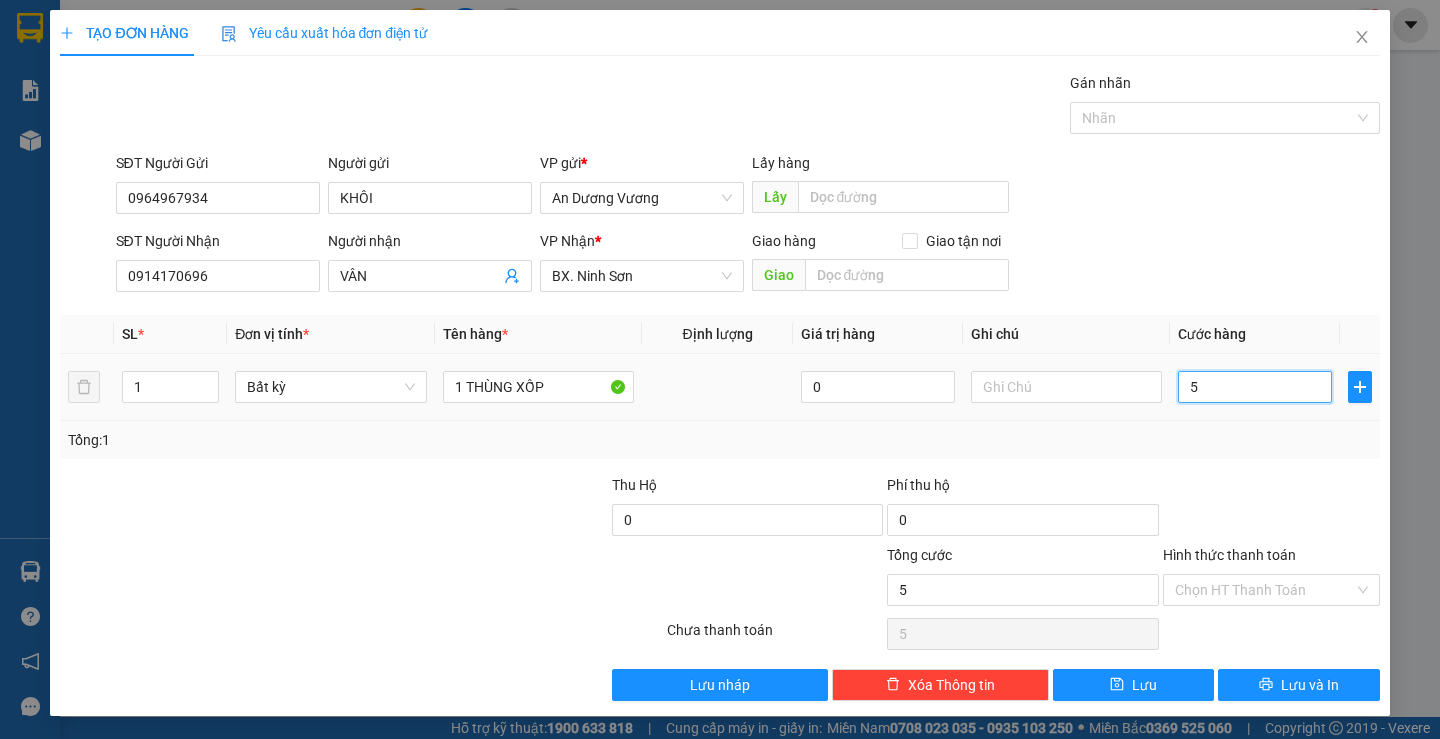 type on "50" 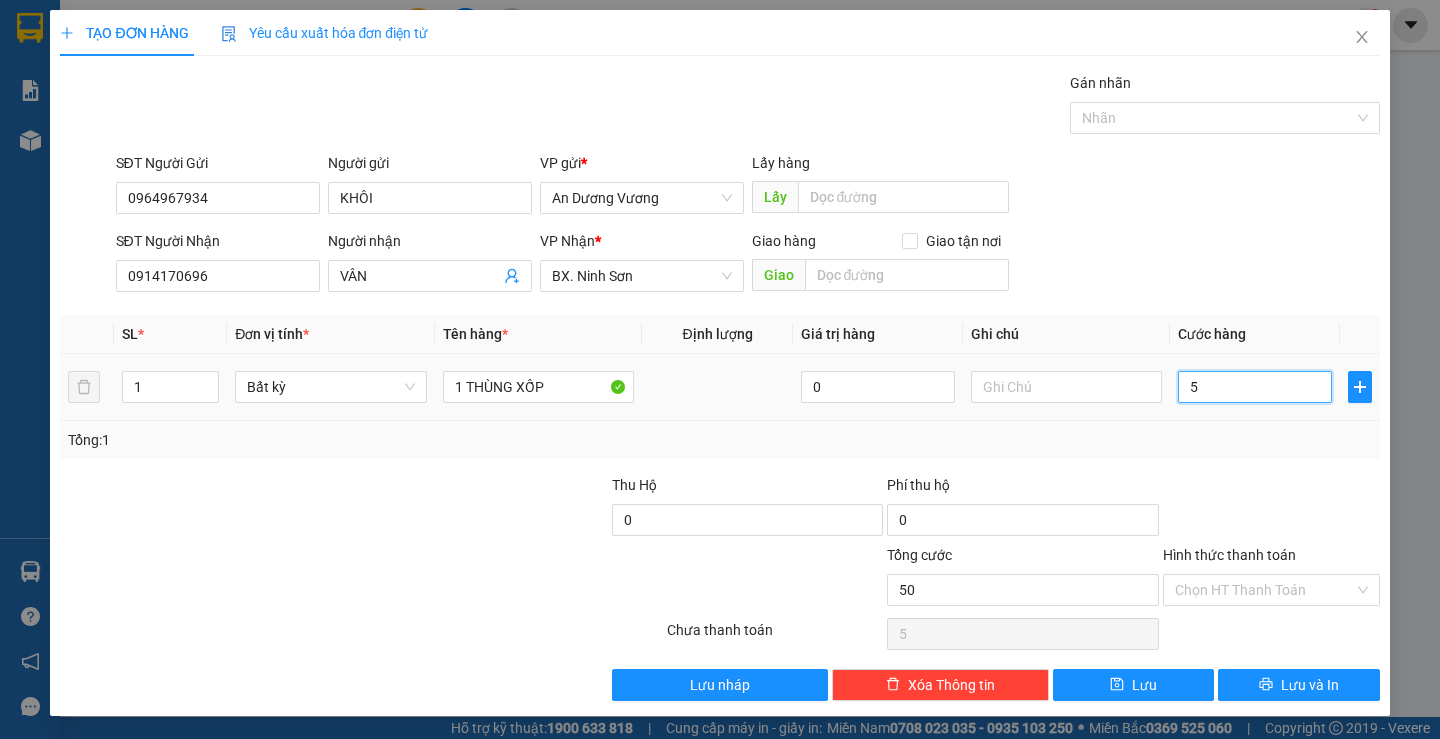type on "50" 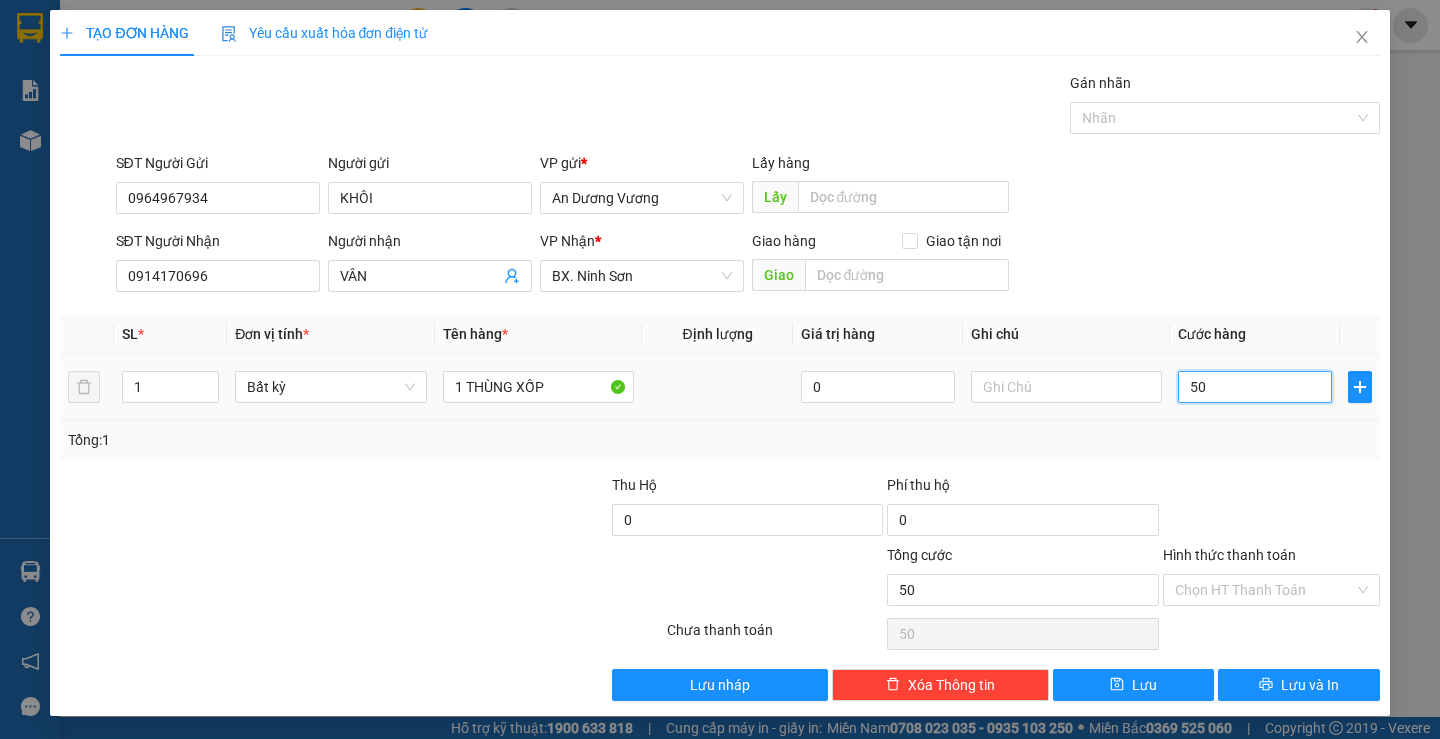 drag, startPoint x: 1246, startPoint y: 378, endPoint x: 959, endPoint y: 353, distance: 288.0868 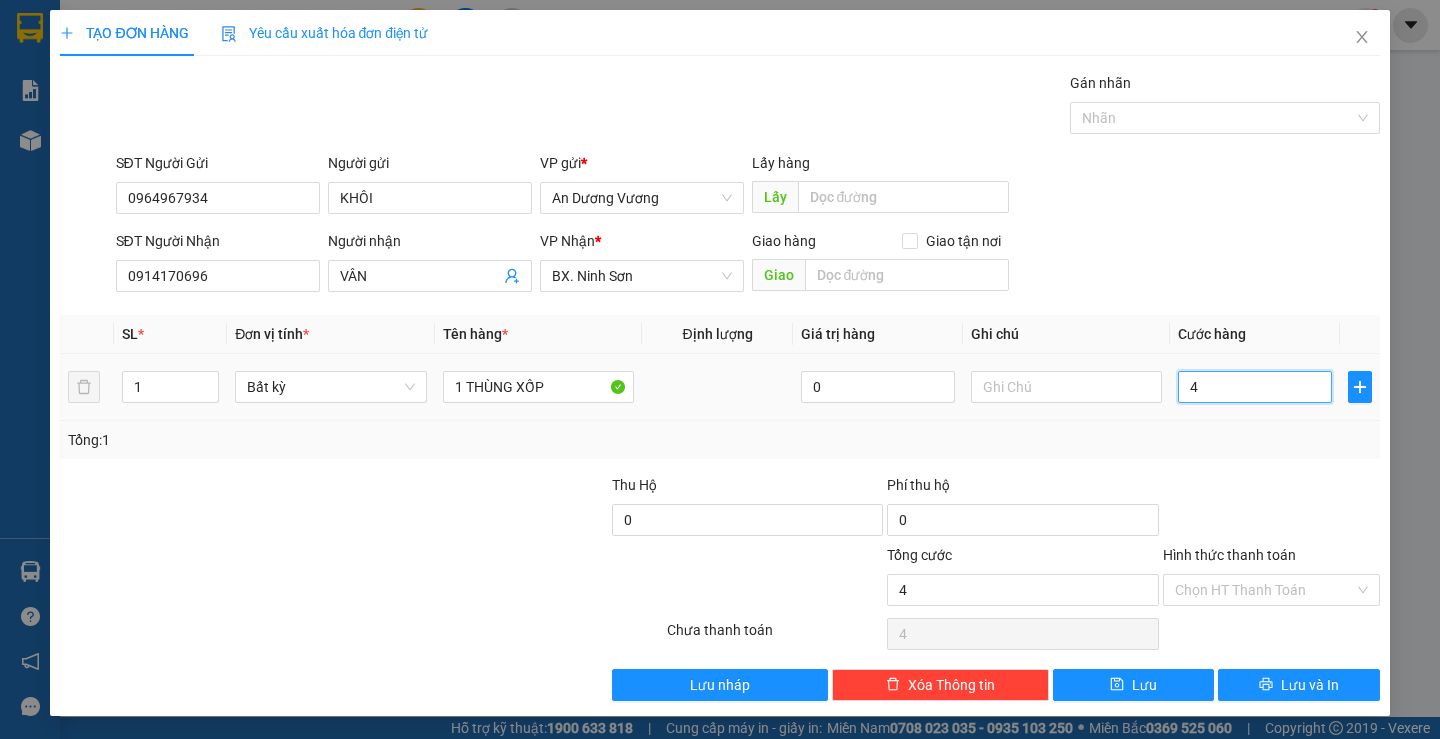 type on "40" 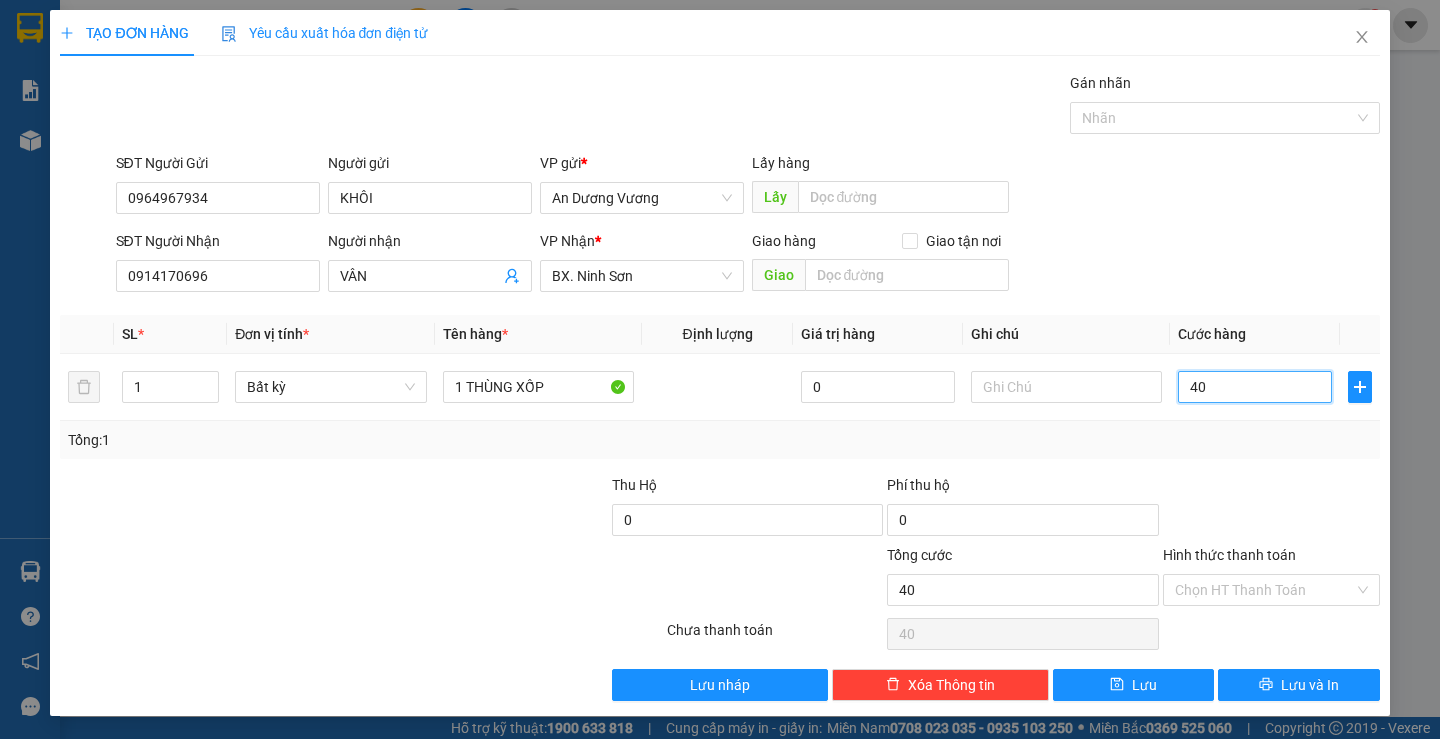 type on "40" 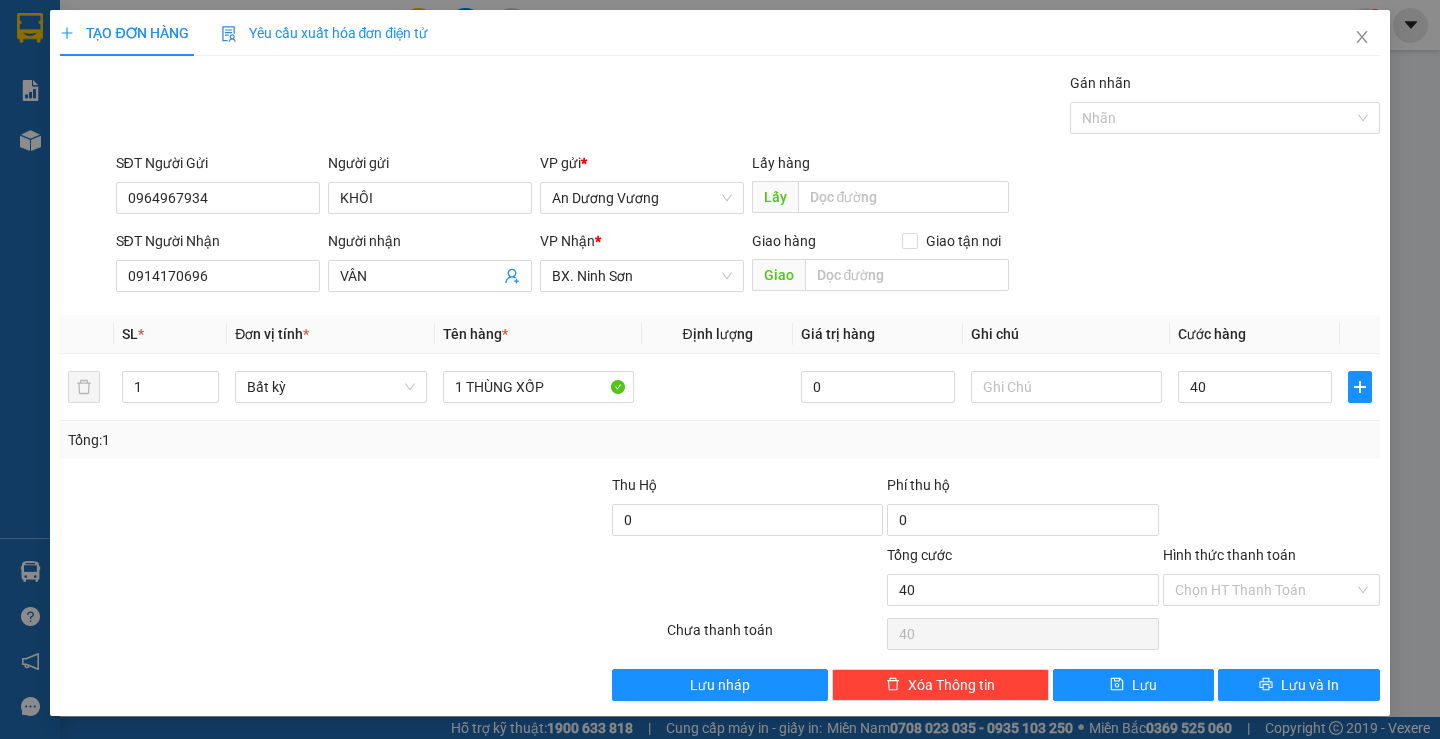 type on "40.000" 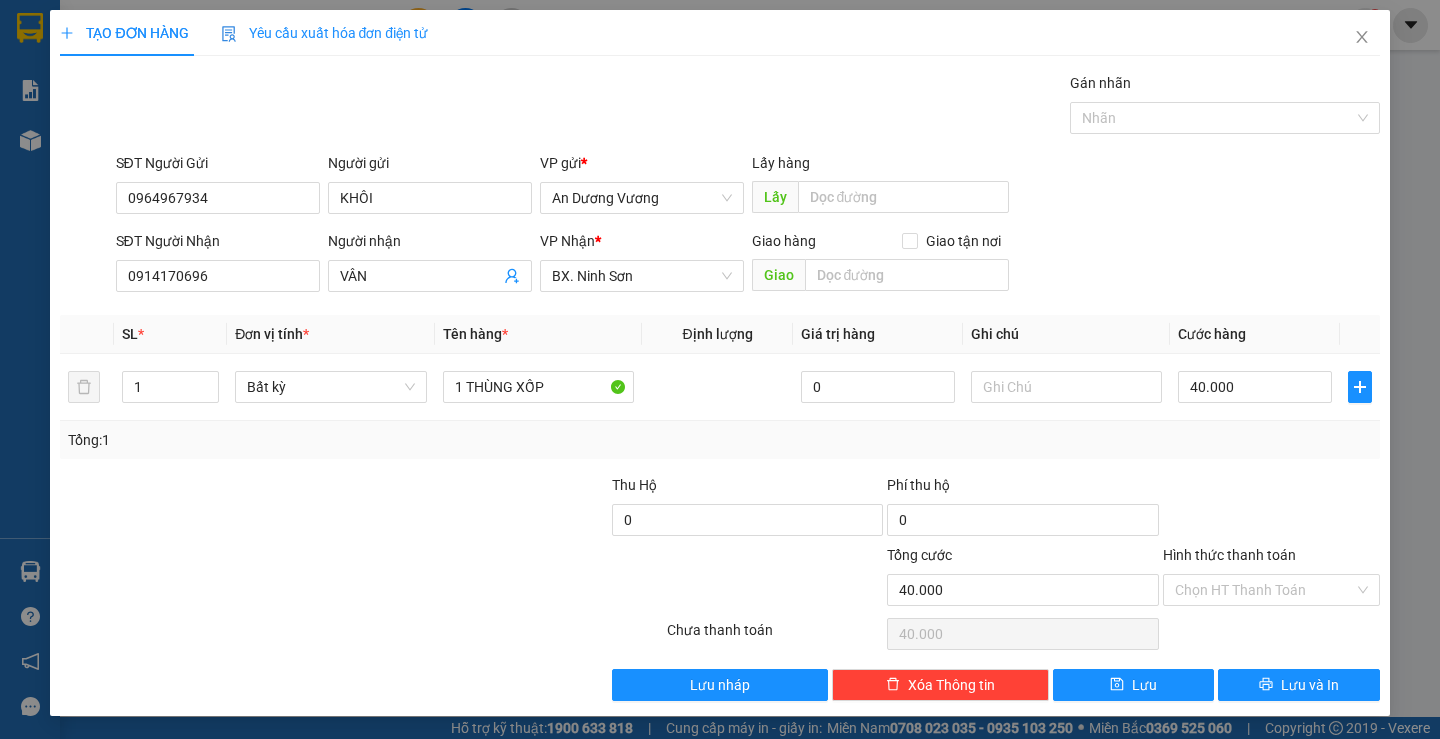 click at bounding box center (1271, 509) 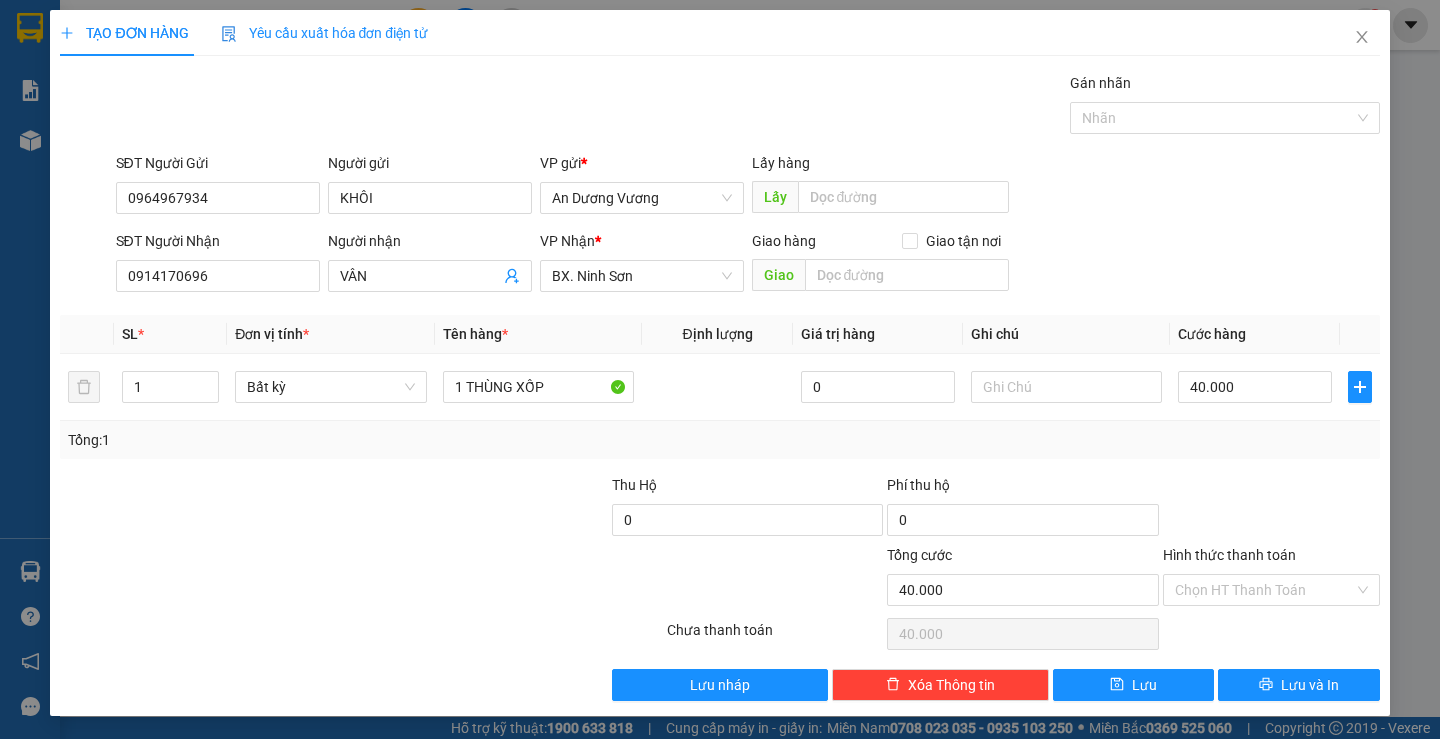 click on "Hình thức thanh toán" at bounding box center (1229, 555) 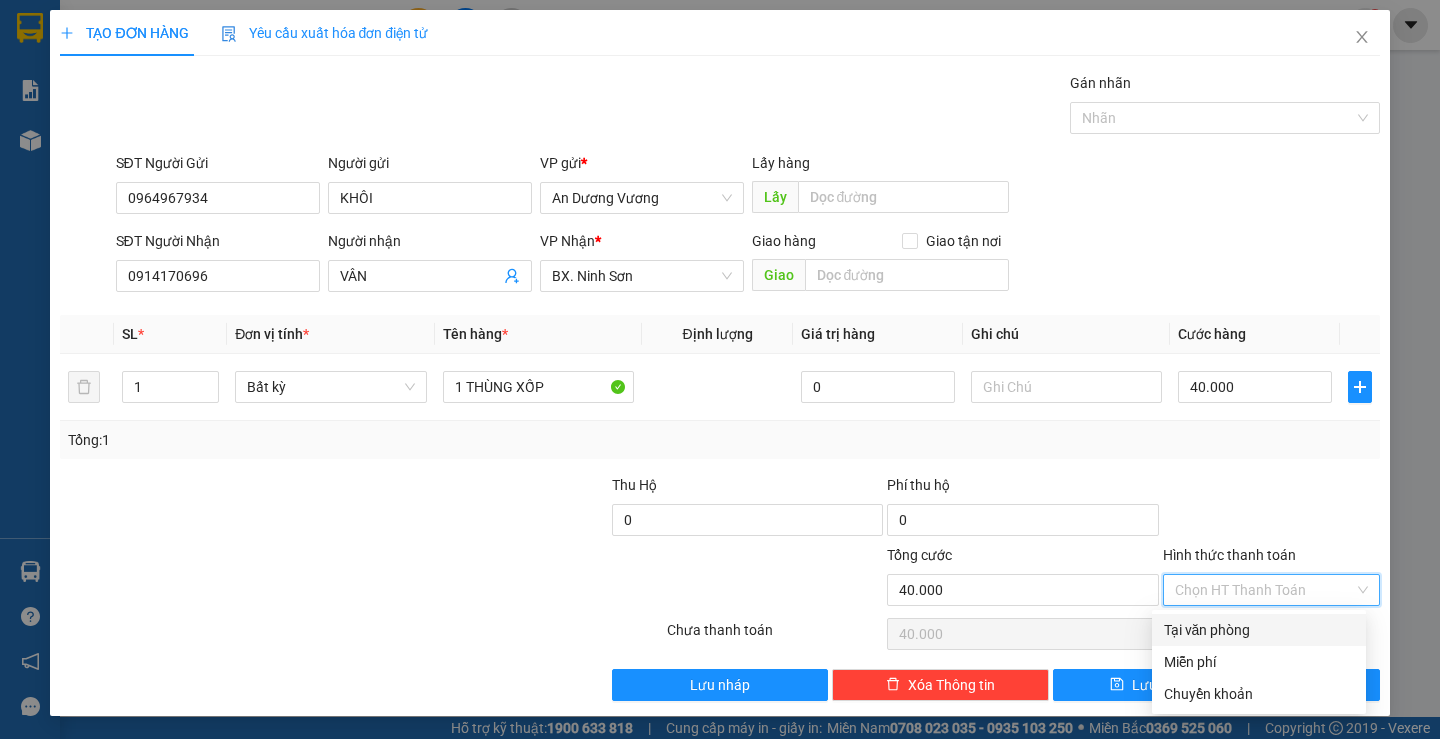 click on "Tại văn phòng" at bounding box center (1259, 630) 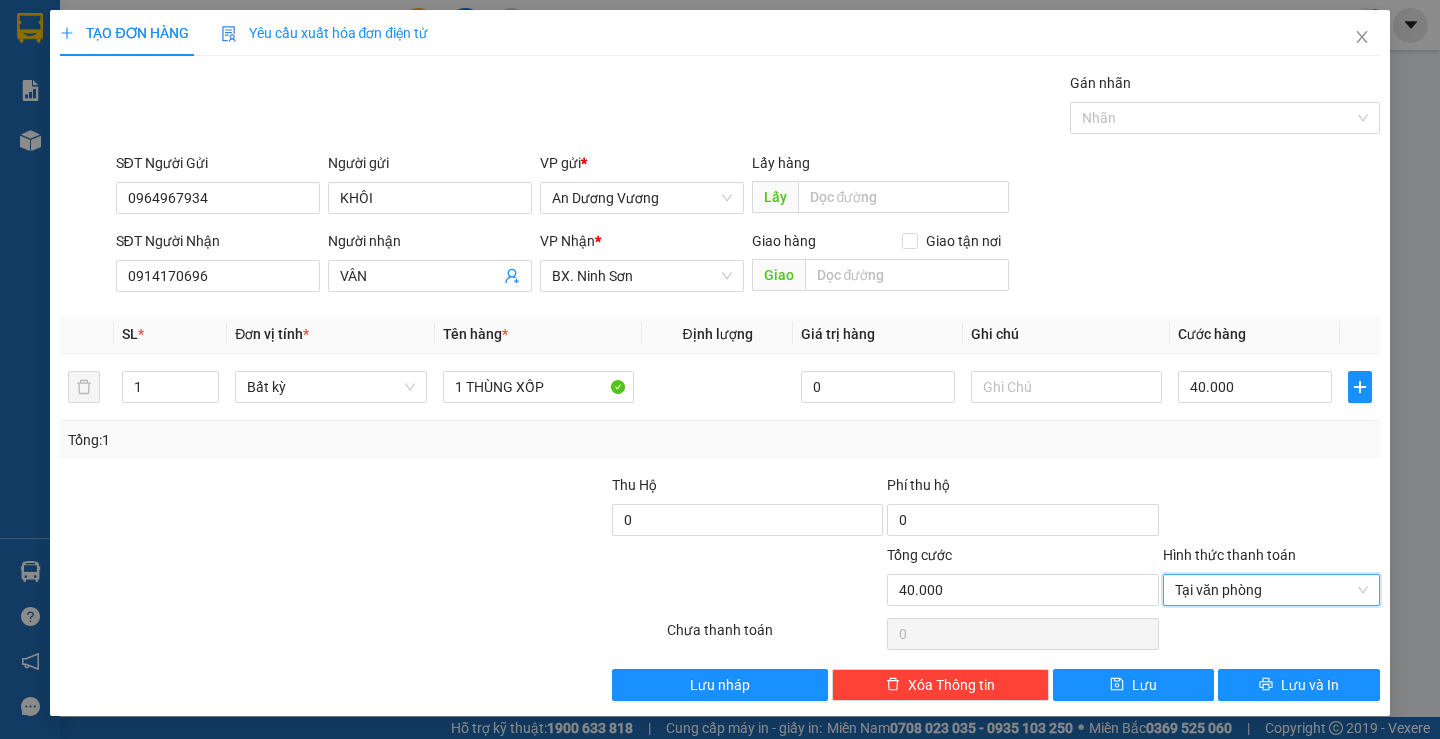 click at bounding box center (1271, 509) 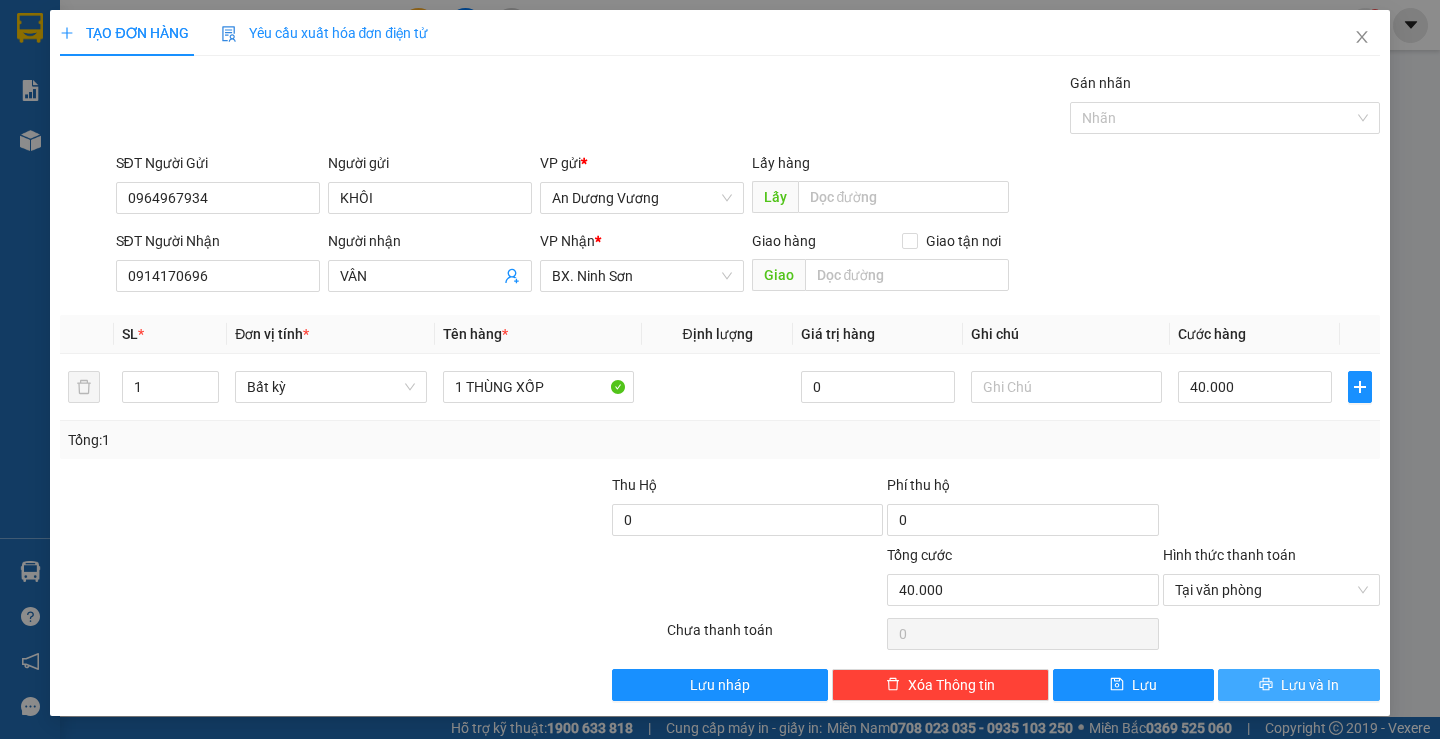 click on "Lưu và In" at bounding box center [1298, 685] 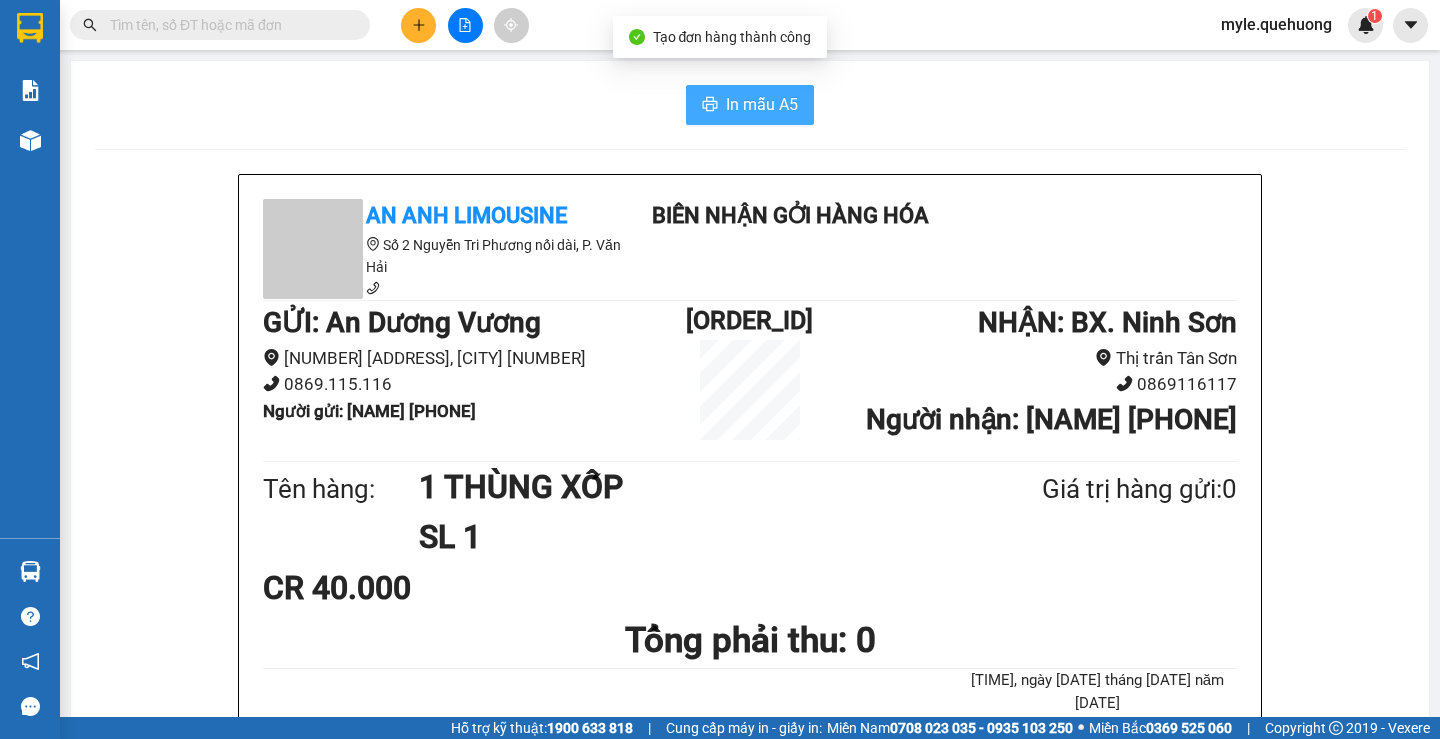 click on "In mẫu A5" at bounding box center [750, 105] 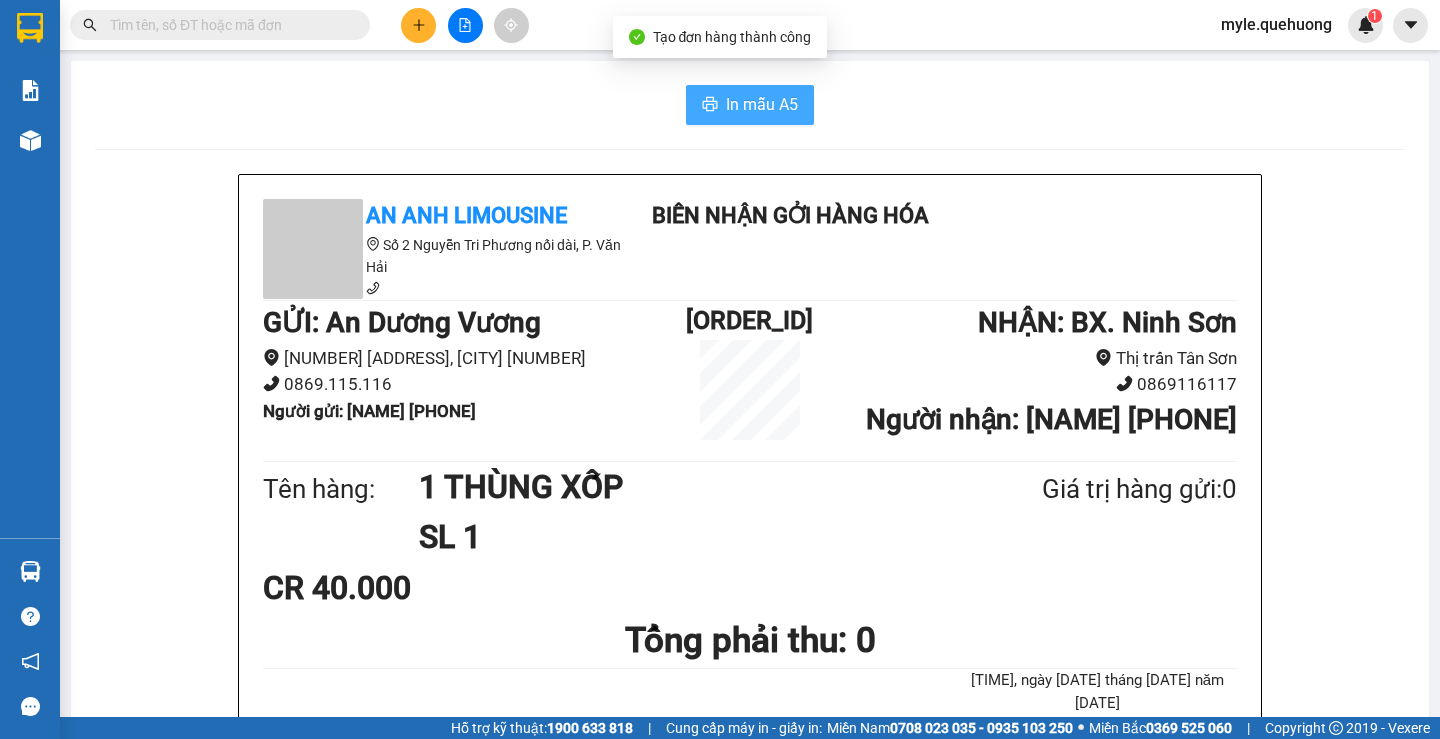 scroll, scrollTop: 0, scrollLeft: 0, axis: both 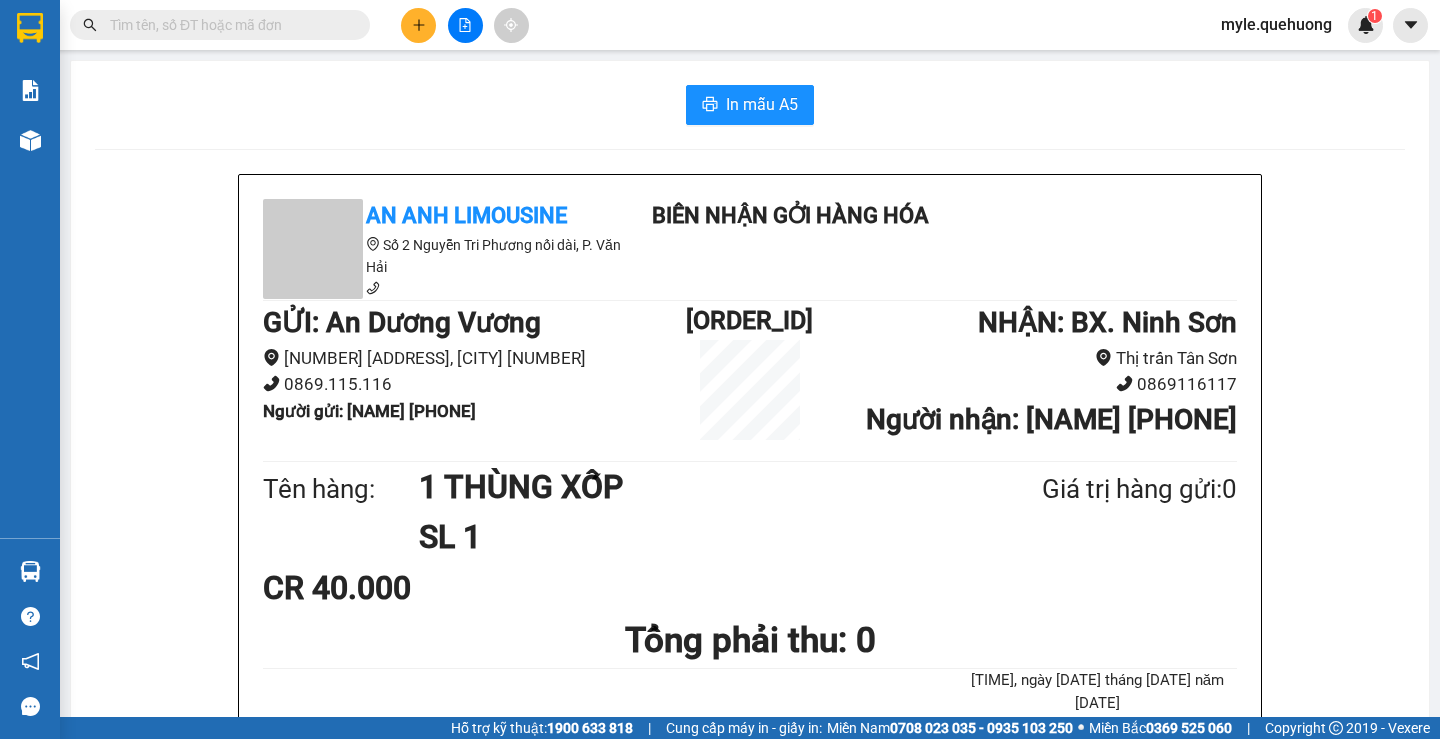 click on "CR   40.000" at bounding box center (750, 588) 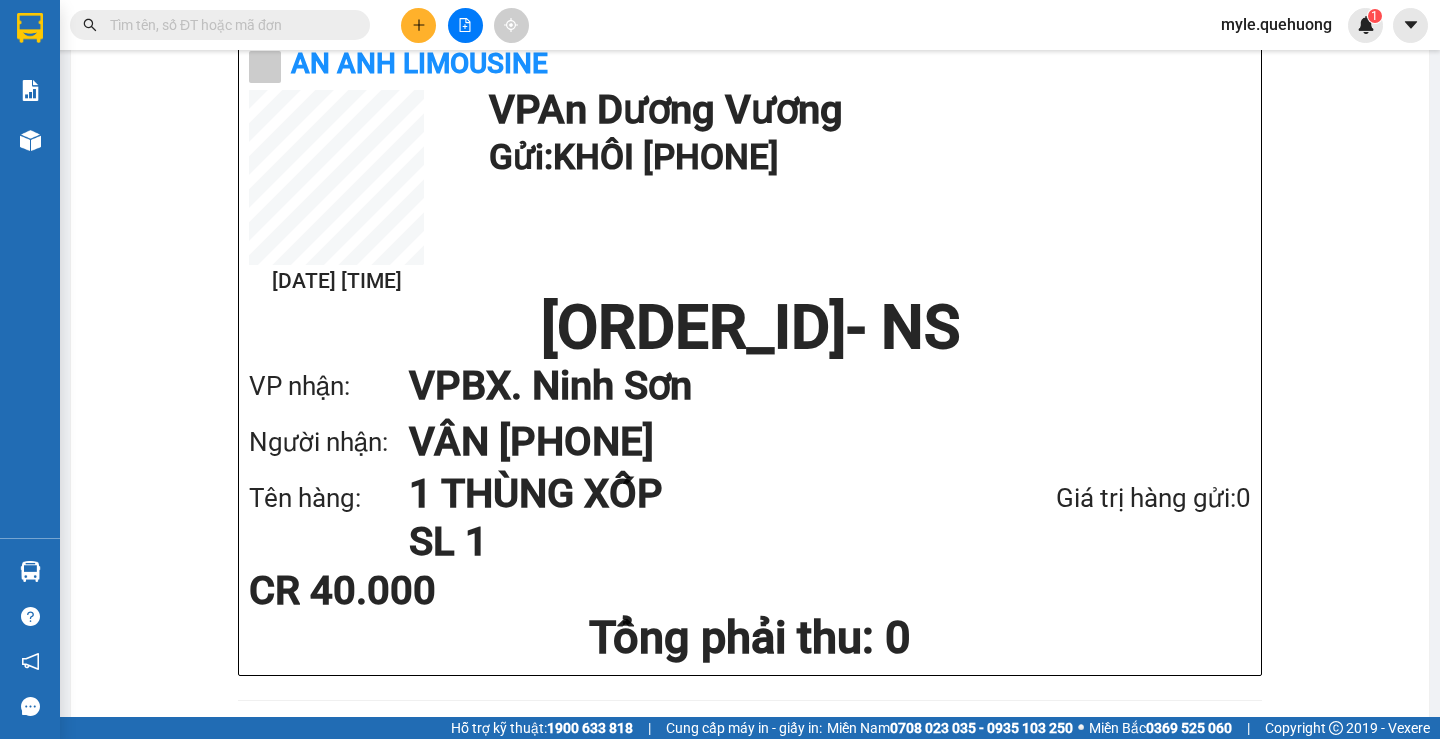 scroll, scrollTop: 969, scrollLeft: 0, axis: vertical 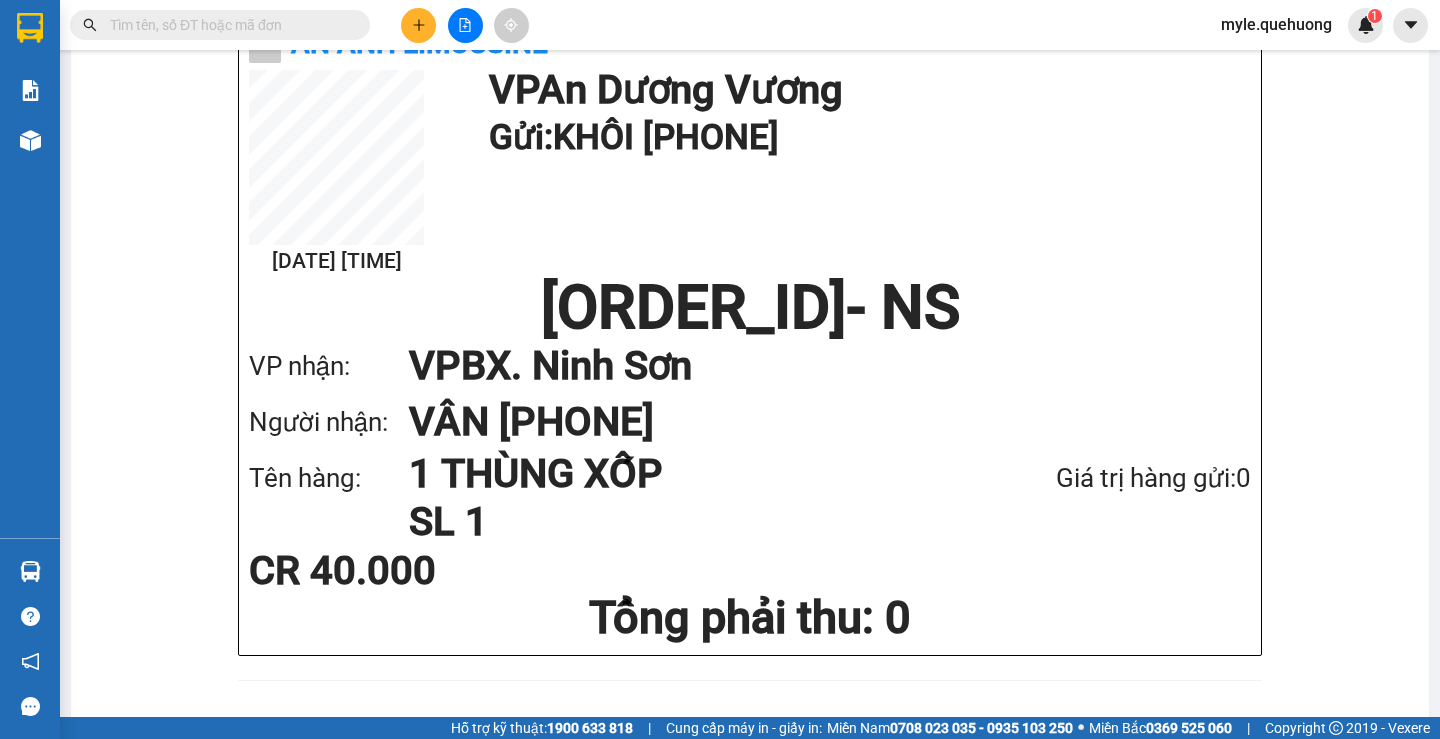 click on "An Anh Limousine 02/08 11:05 VP  An Dương Vương Gửi:  KHÔI   0964 967 934 ADV0208250008  -   NS VP nhận: VP  BX. Ninh Sơn Người nhận: VÂN   0914 170 696 Tên hàng: 1 THÙNG XỐP SL 1 Giá trị hàng gửi:  0 CR   40.000 Tổng phải thu:   0" at bounding box center (750, 333) 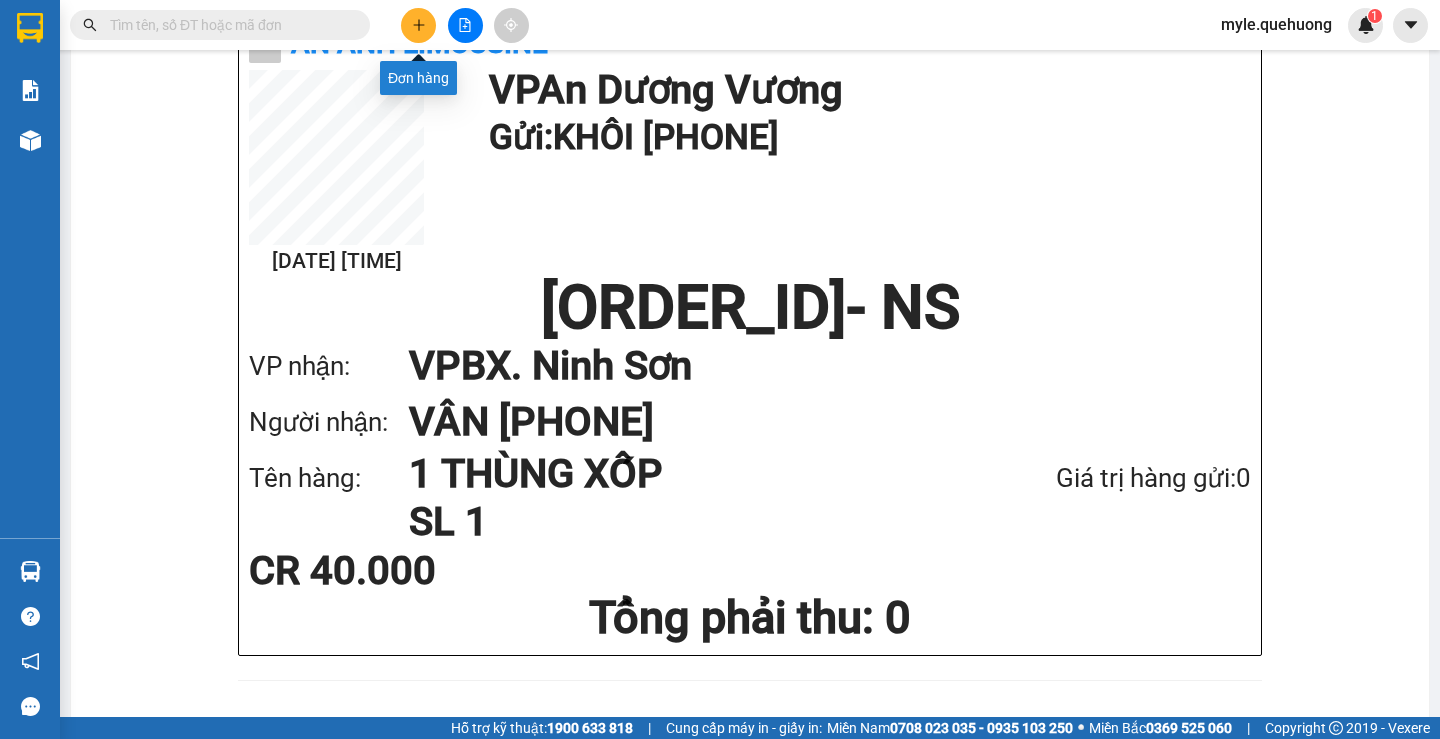 click 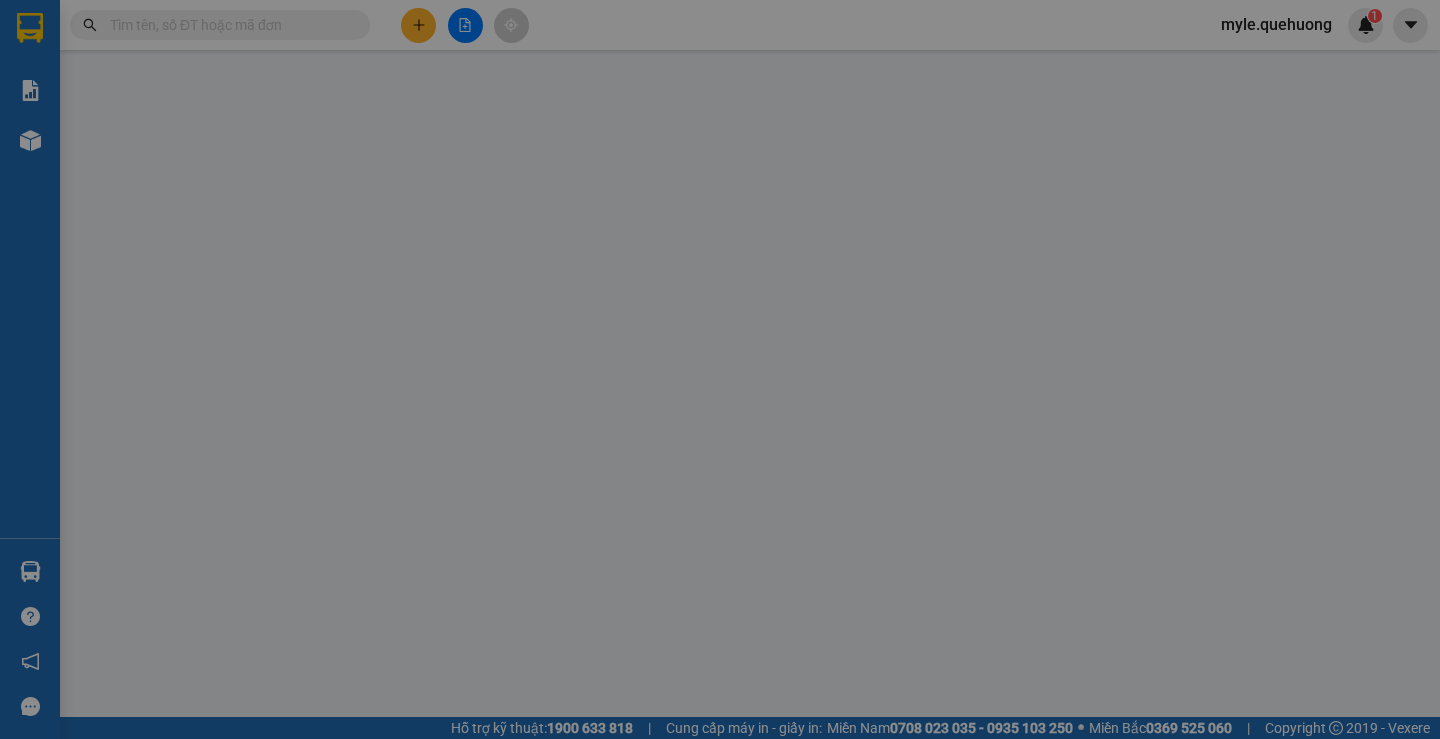 scroll, scrollTop: 0, scrollLeft: 0, axis: both 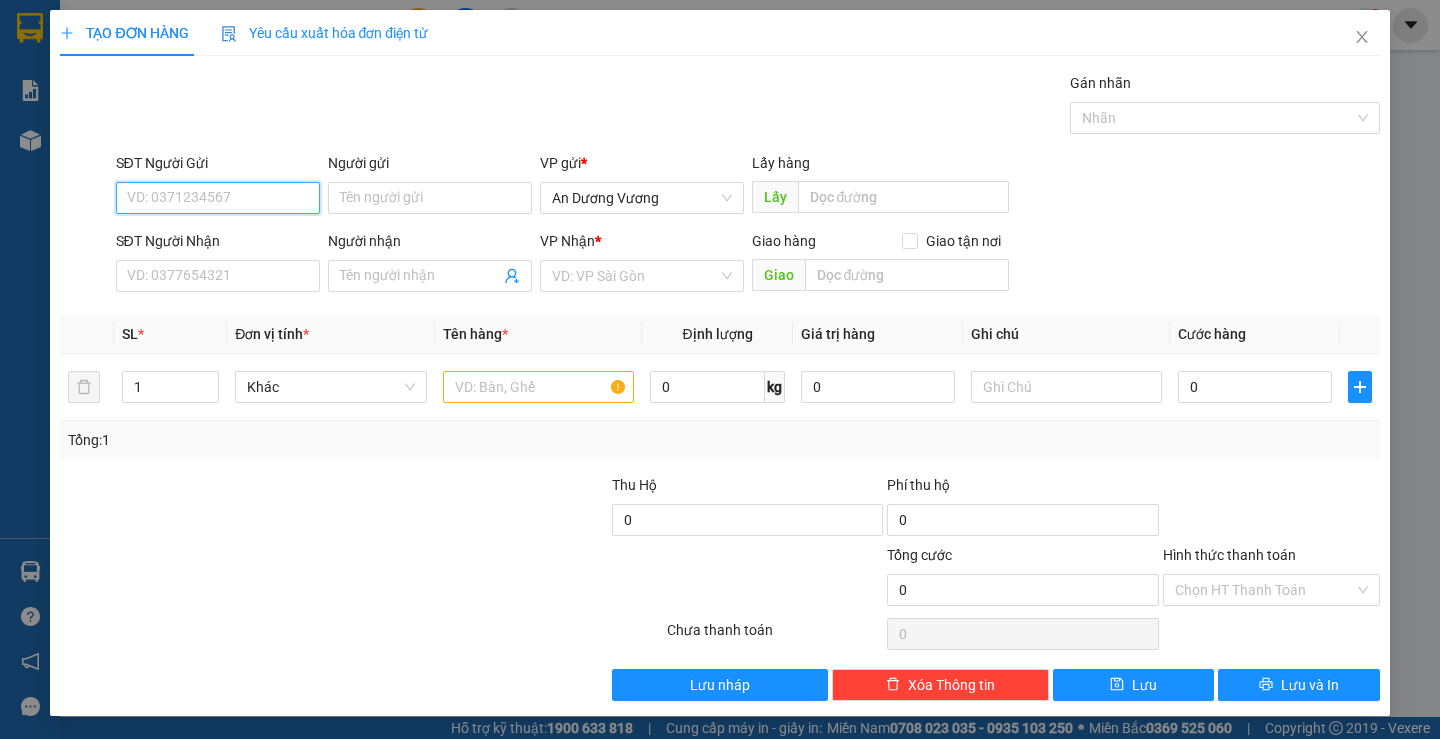 click on "SĐT Người Gửi" at bounding box center (218, 198) 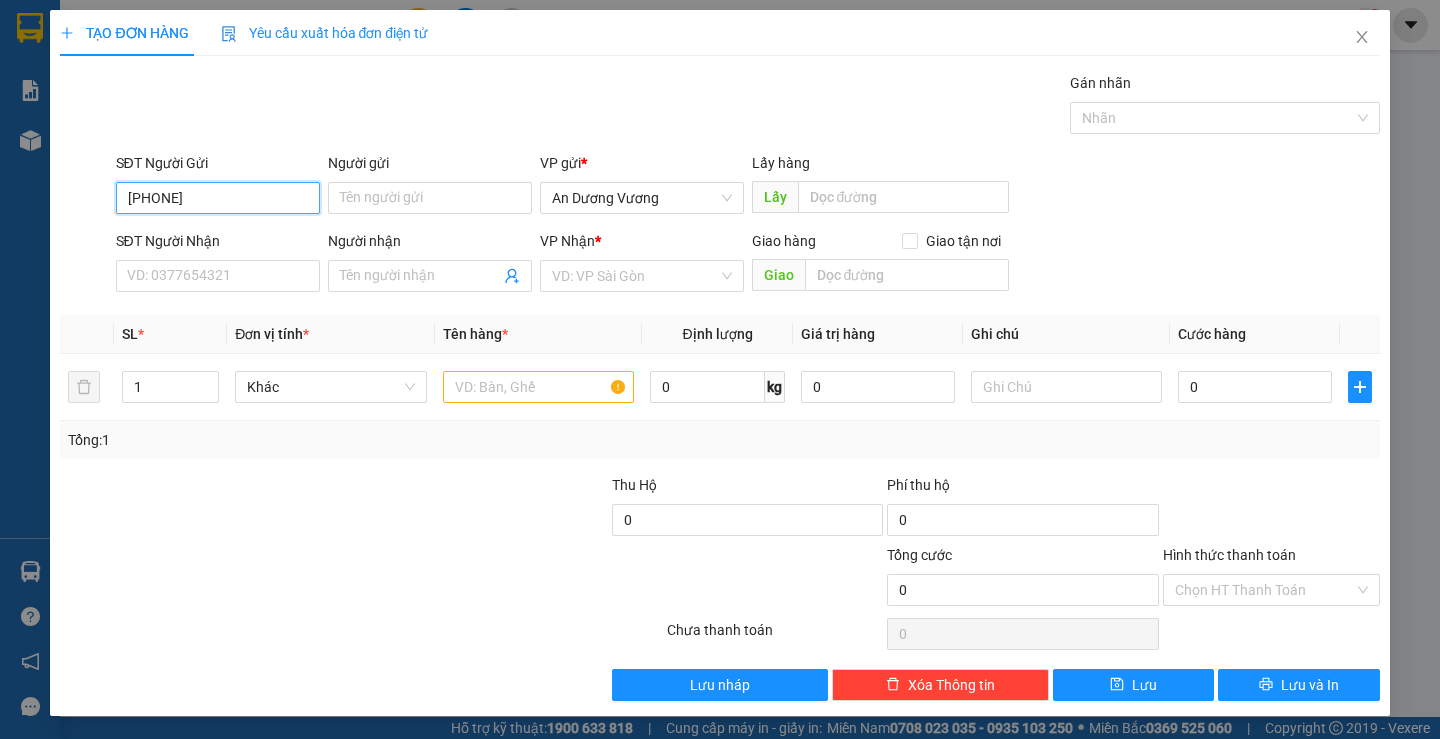 type on "0918251011" 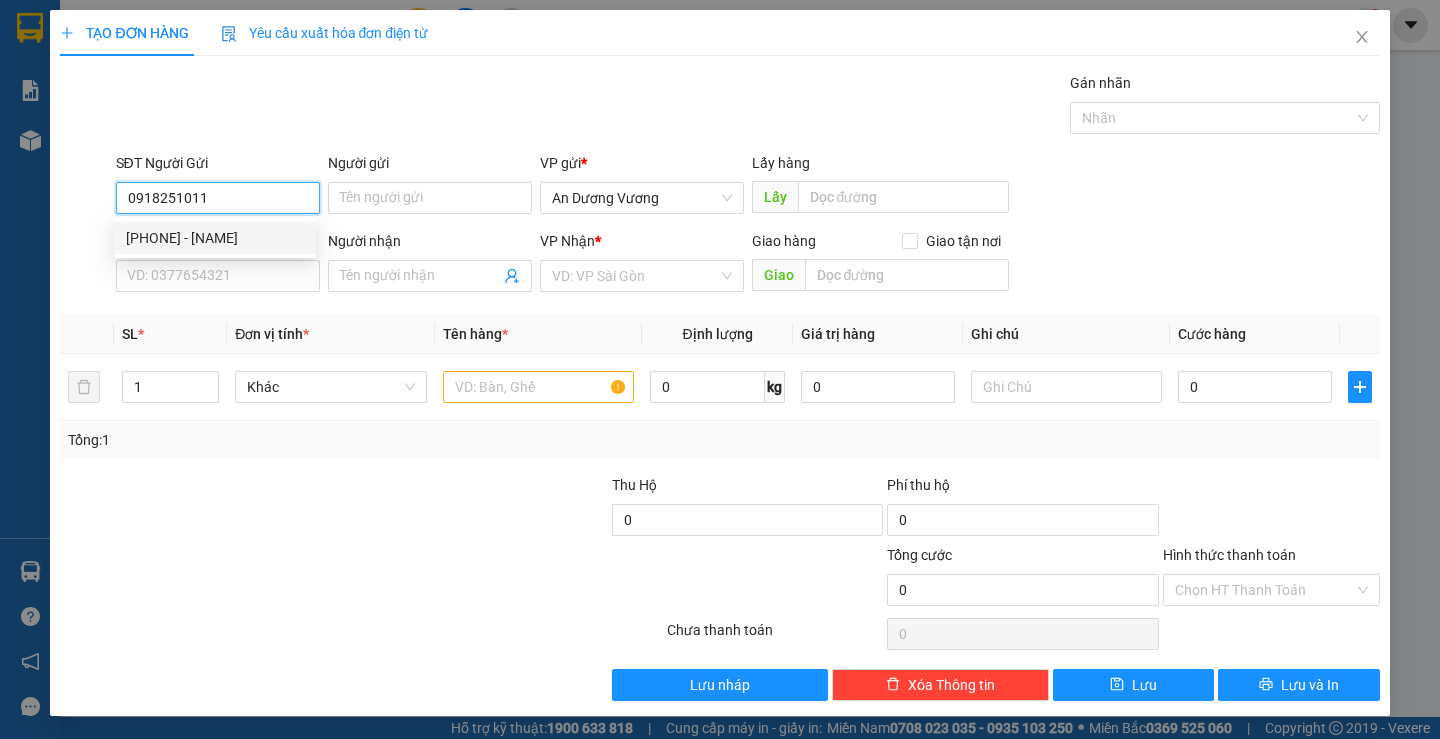 click on "0918251011 - ANH NĂM" at bounding box center (215, 238) 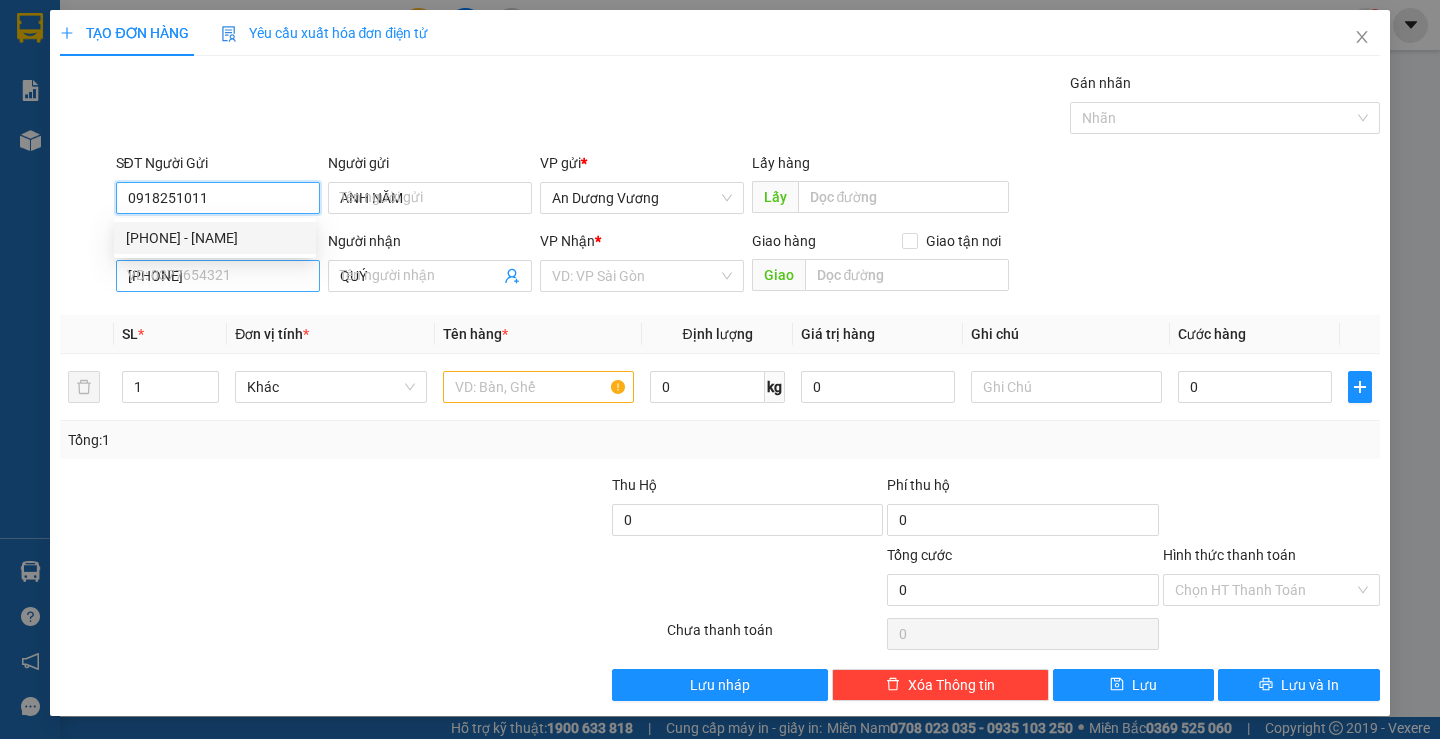 type on "90.000" 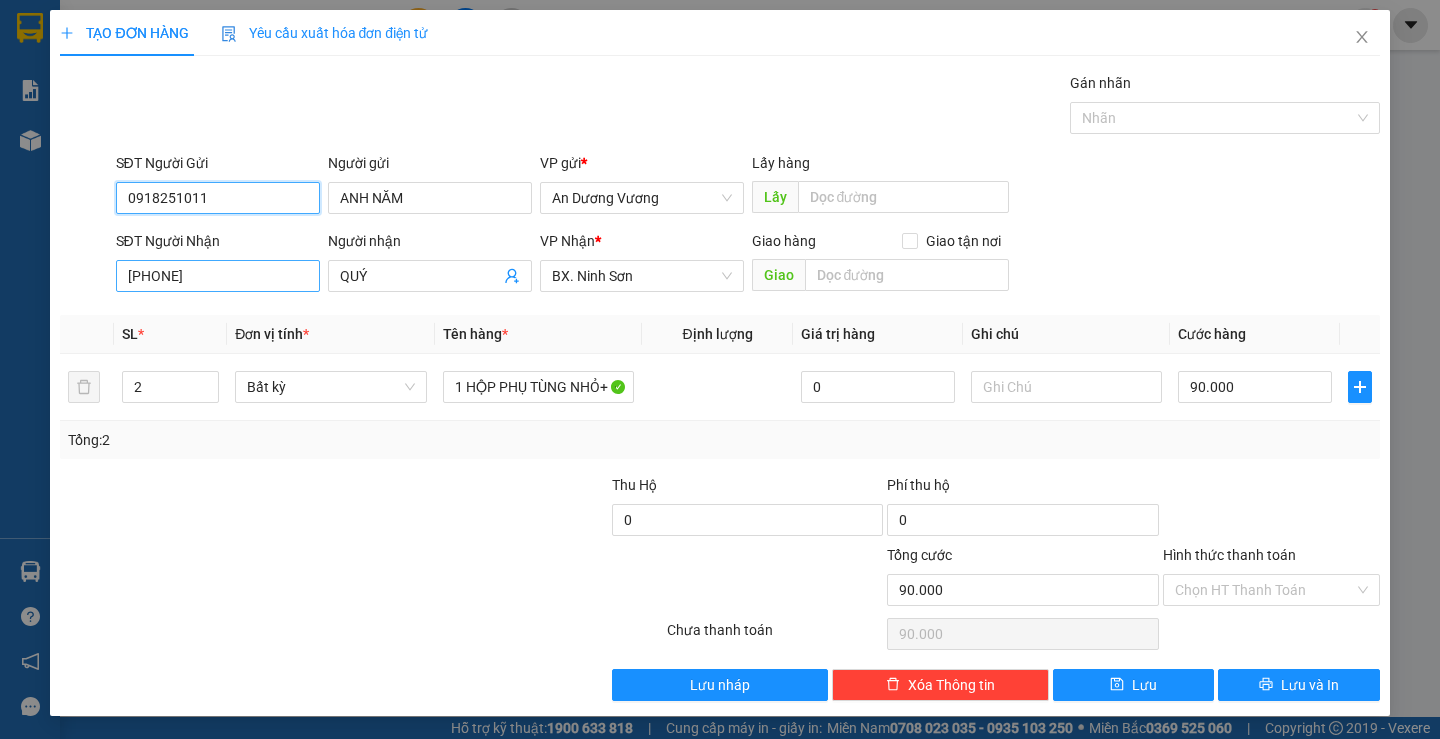 type on "0918251011" 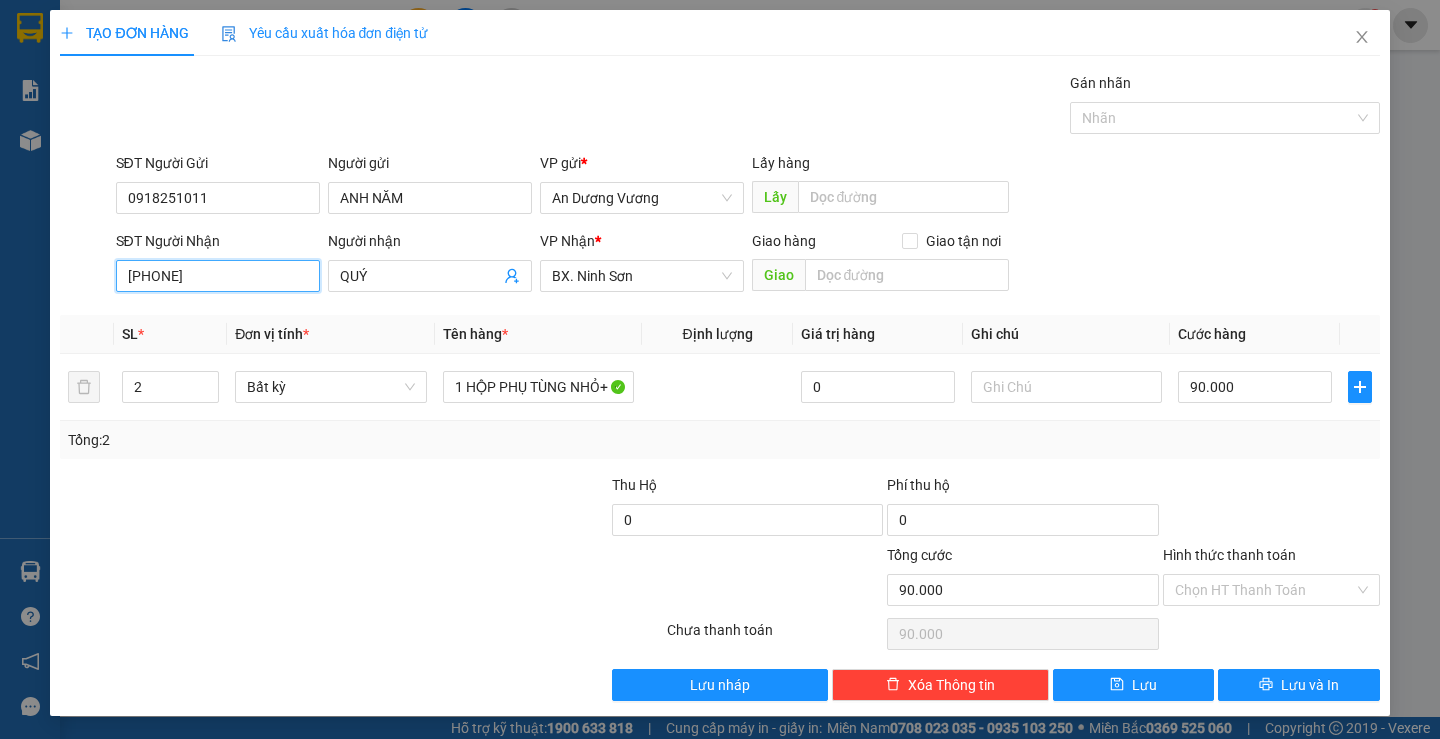 click on "0835363641" at bounding box center [218, 276] 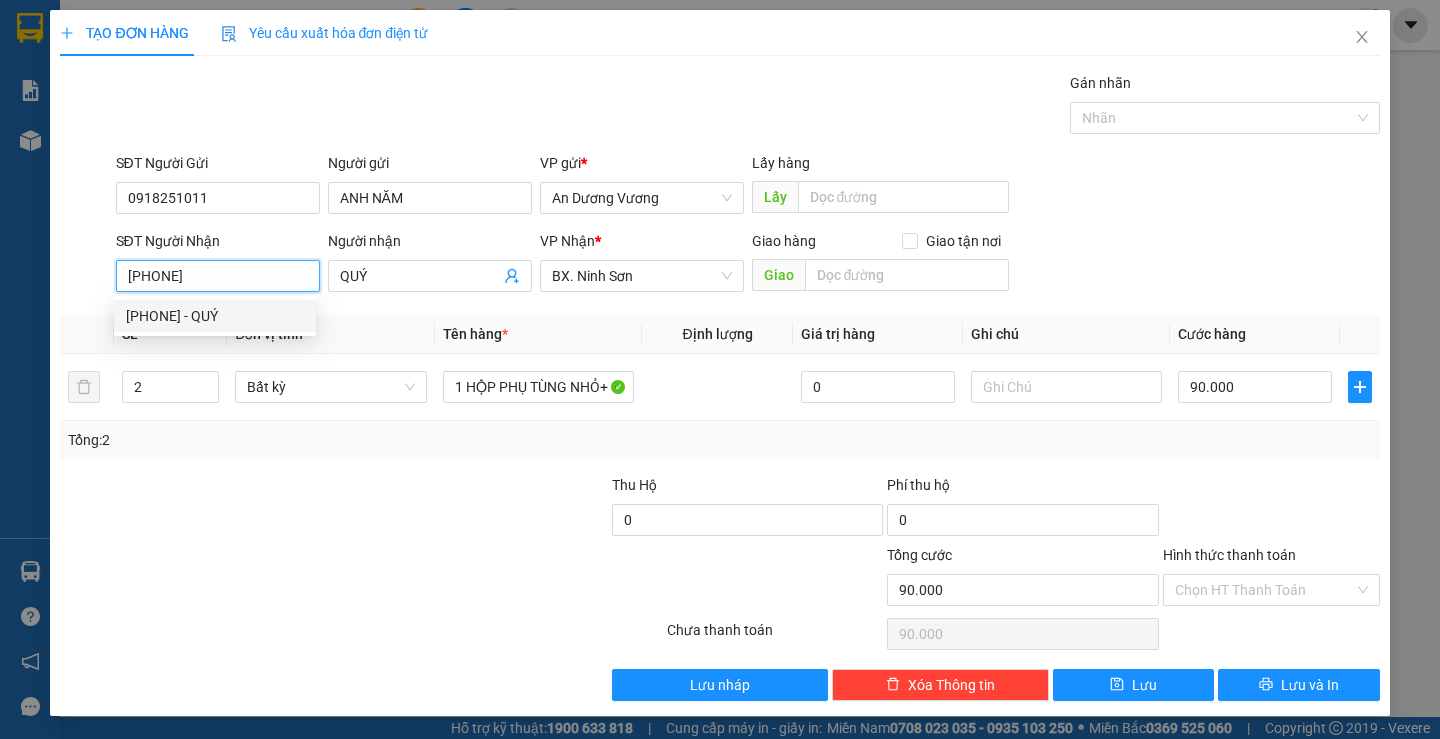 drag, startPoint x: 243, startPoint y: 275, endPoint x: 0, endPoint y: 202, distance: 253.7282 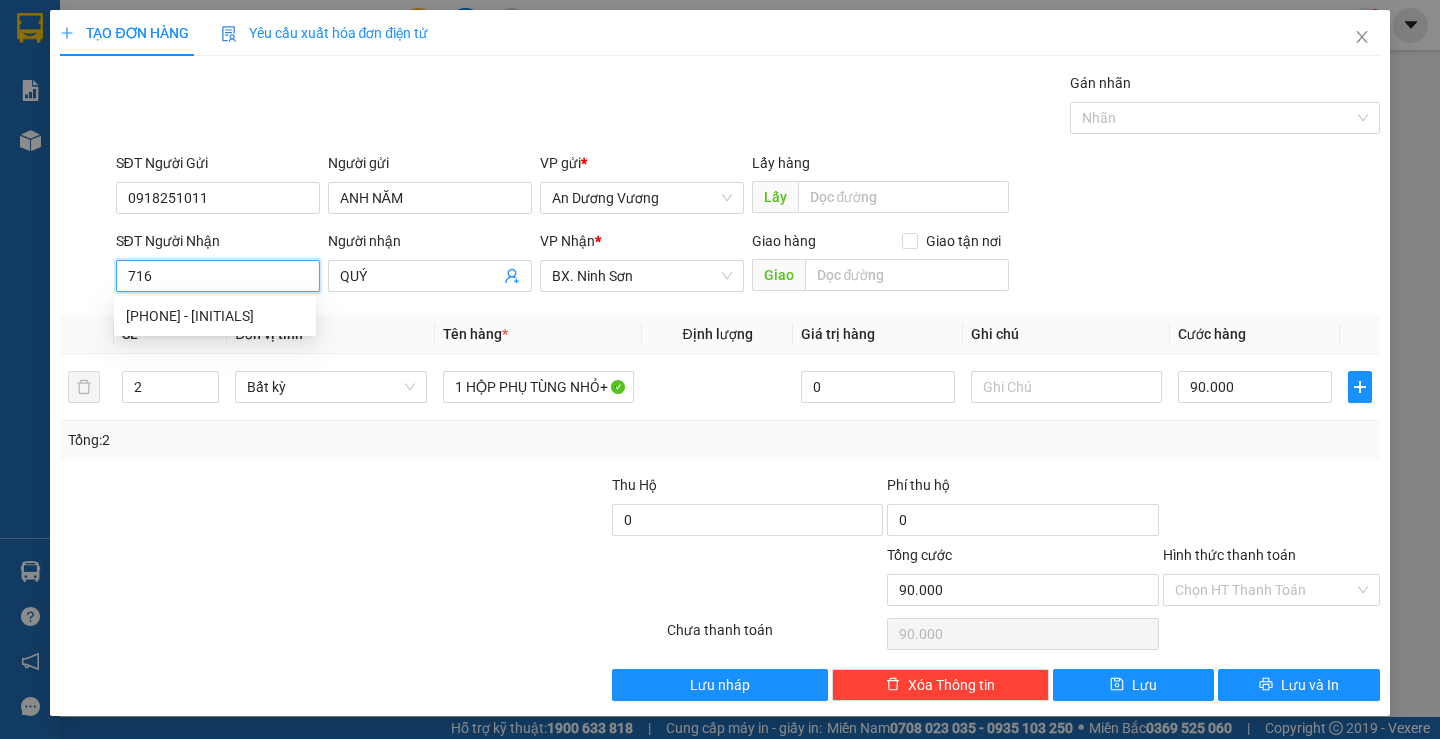 click on "716" at bounding box center [218, 276] 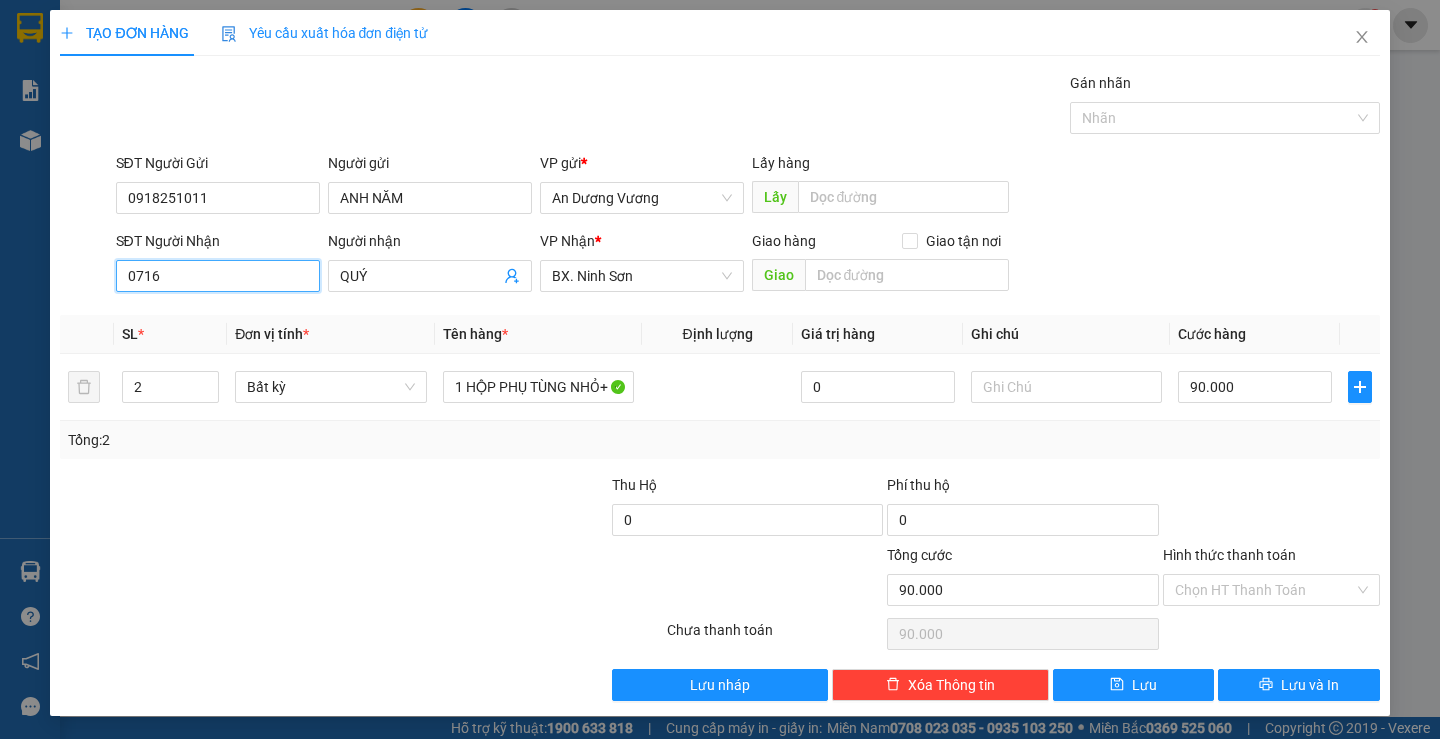 click on "0716" at bounding box center [218, 276] 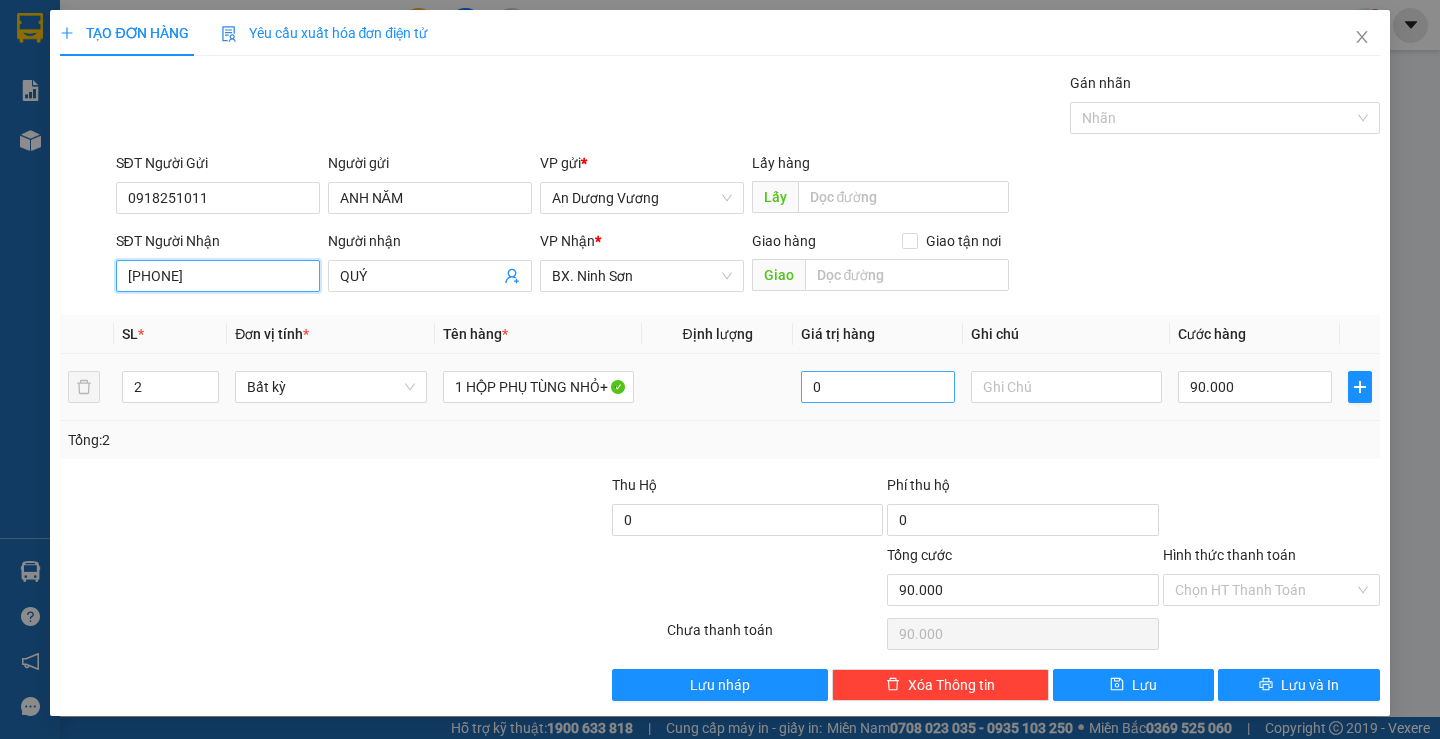 type on "[PHONE]" 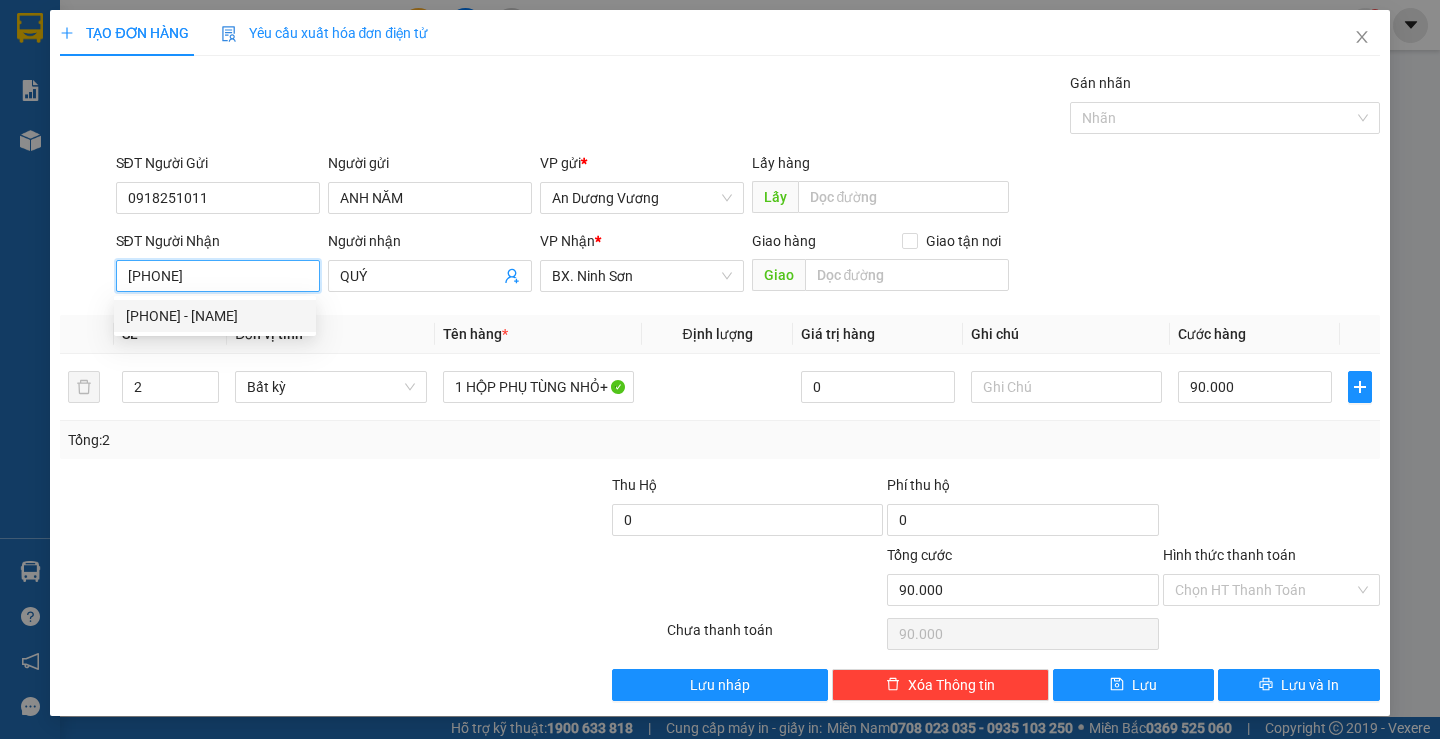 click on "0916730716 - SINH" at bounding box center [215, 316] 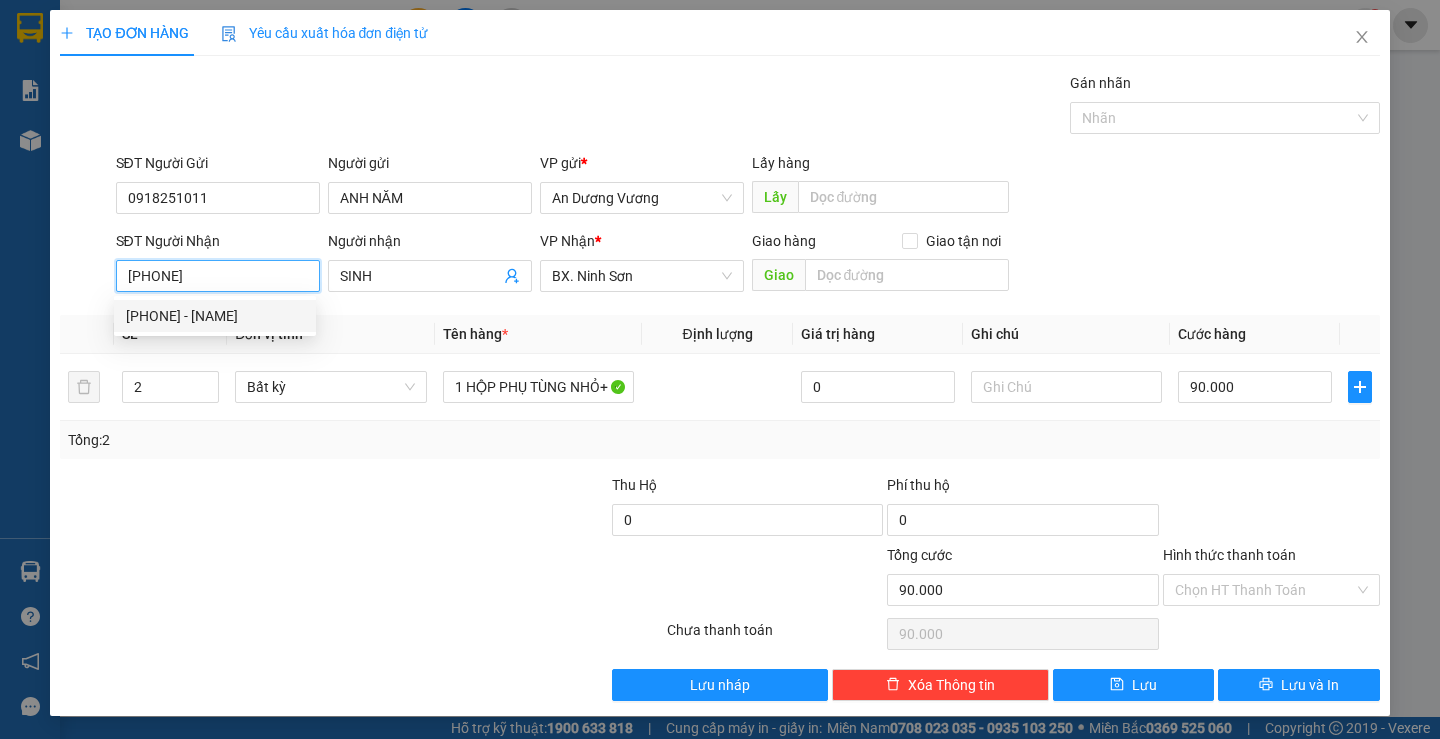 type on "40.000" 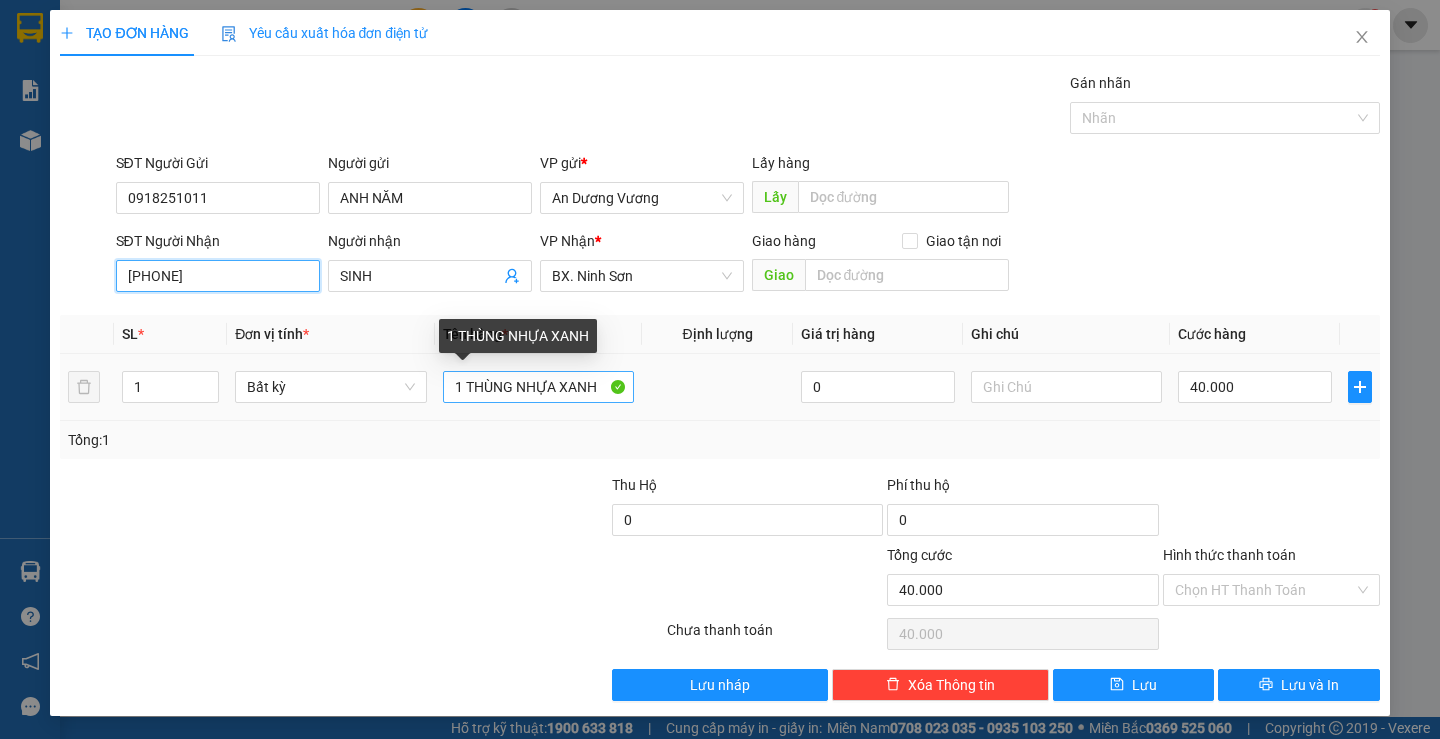 type on "[PHONE]" 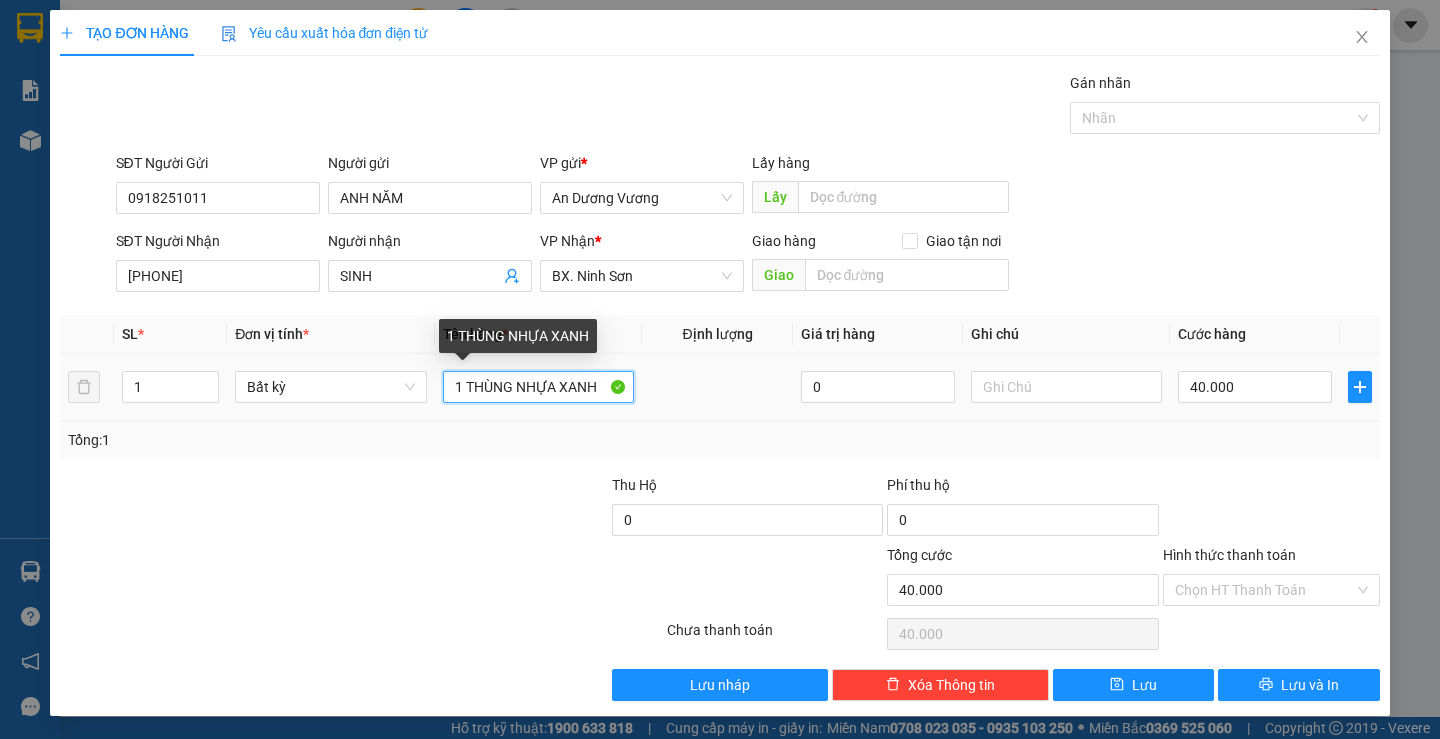click on "1 THÙNG NHỰA XANH" at bounding box center (538, 387) 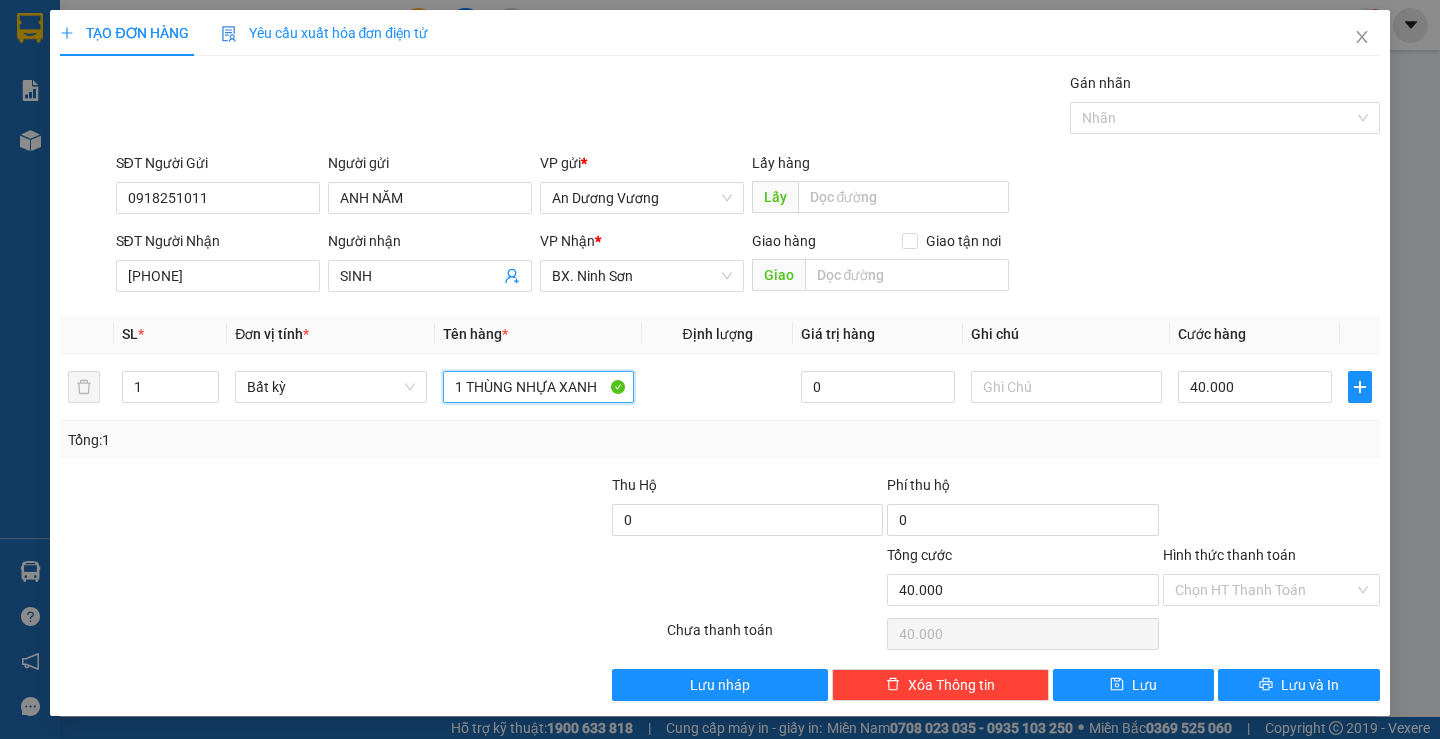 drag, startPoint x: 467, startPoint y: 385, endPoint x: 1413, endPoint y: 570, distance: 963.9196 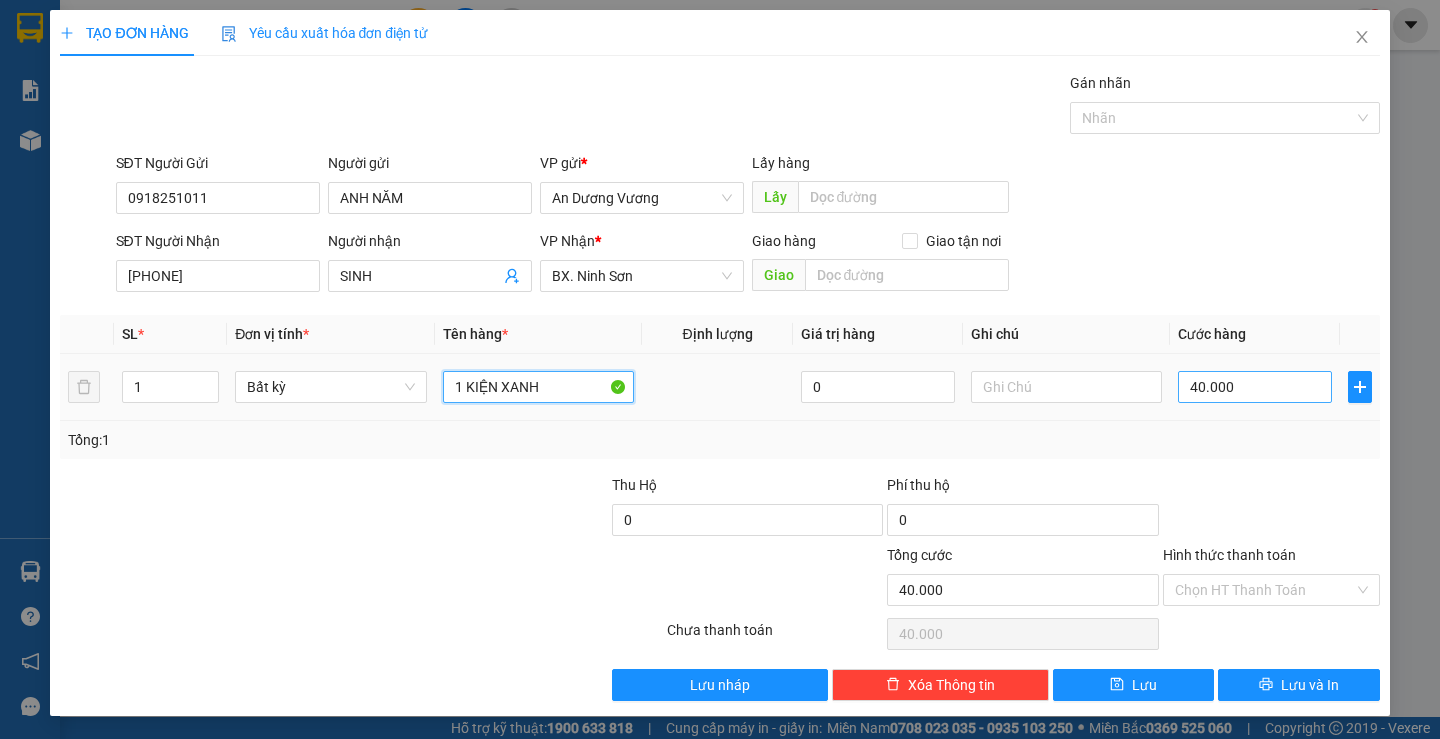 type on "1 KIỆN XANH" 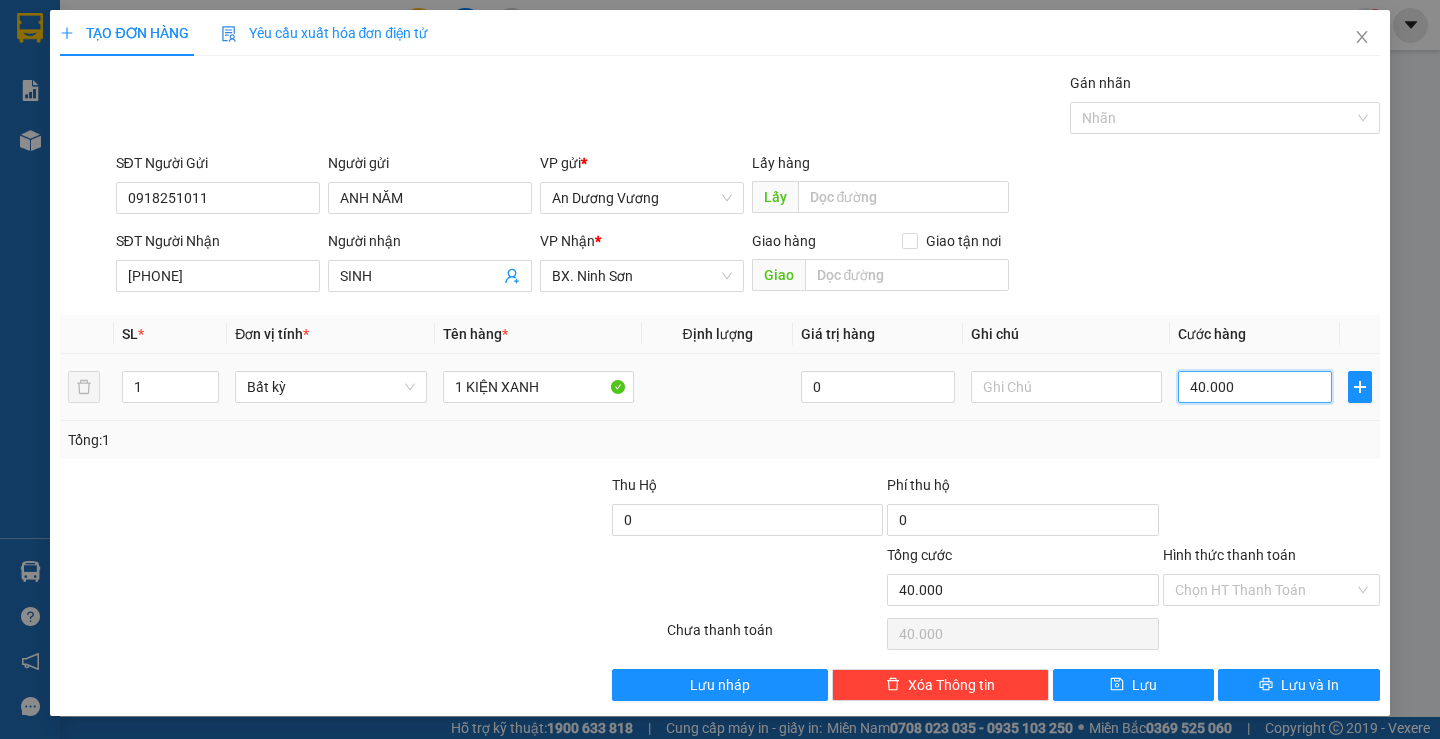 click on "40.000" at bounding box center [1255, 387] 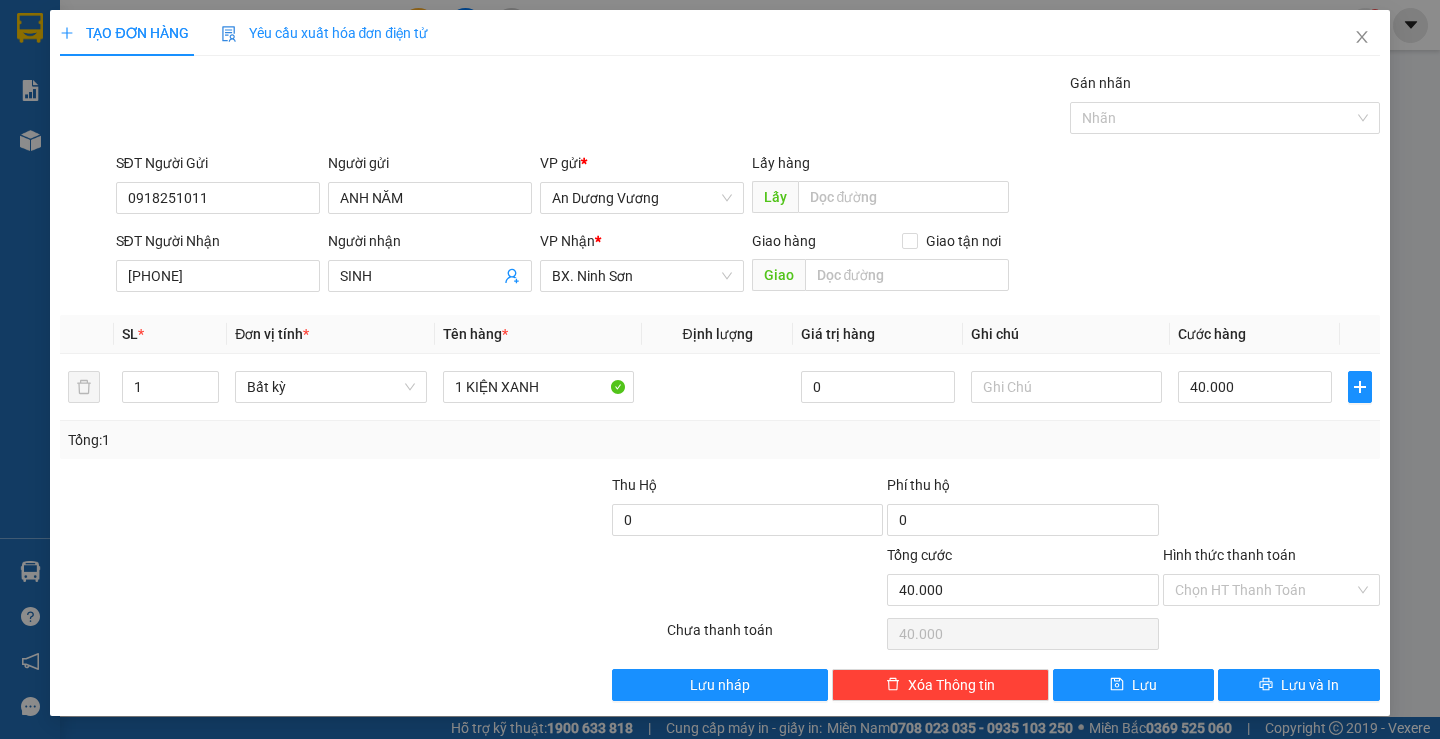 click at bounding box center (1271, 509) 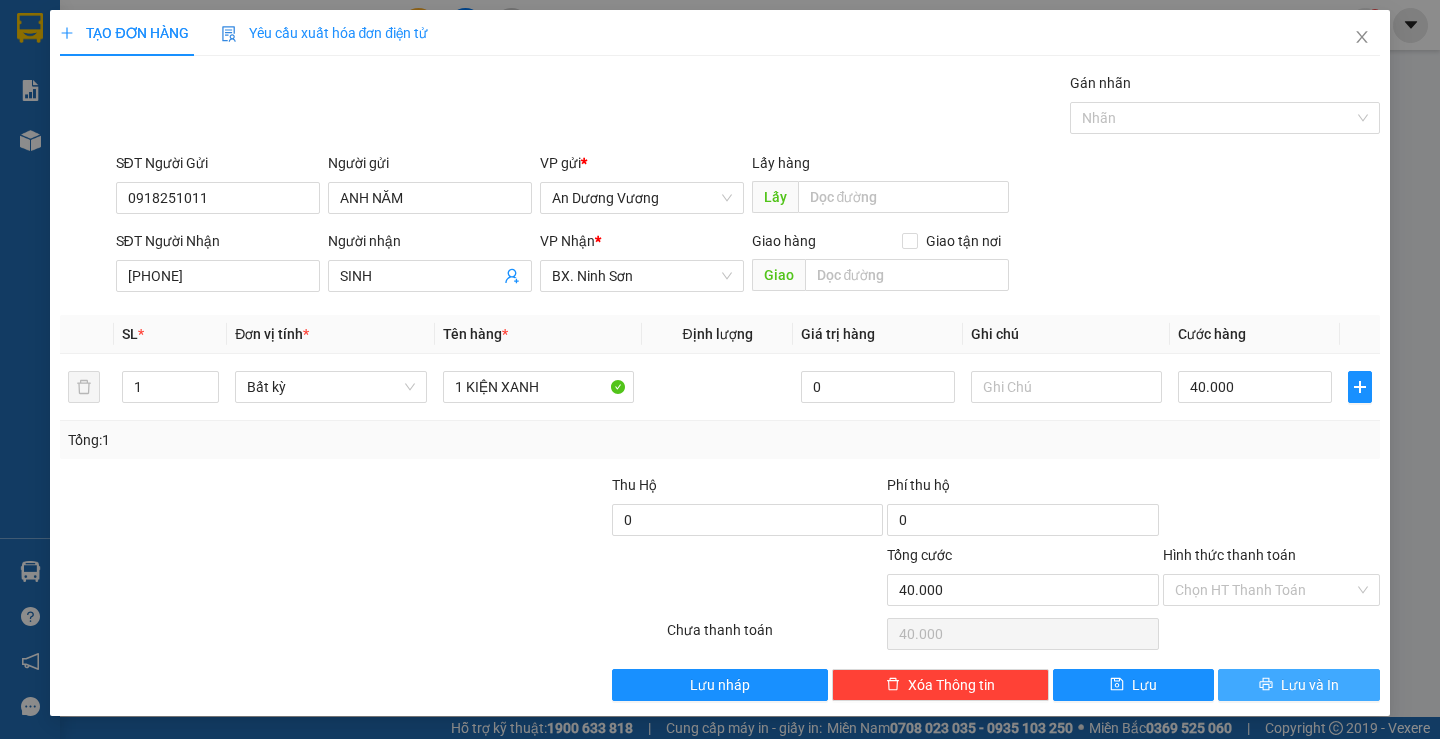 click on "Lưu và In" at bounding box center [1298, 685] 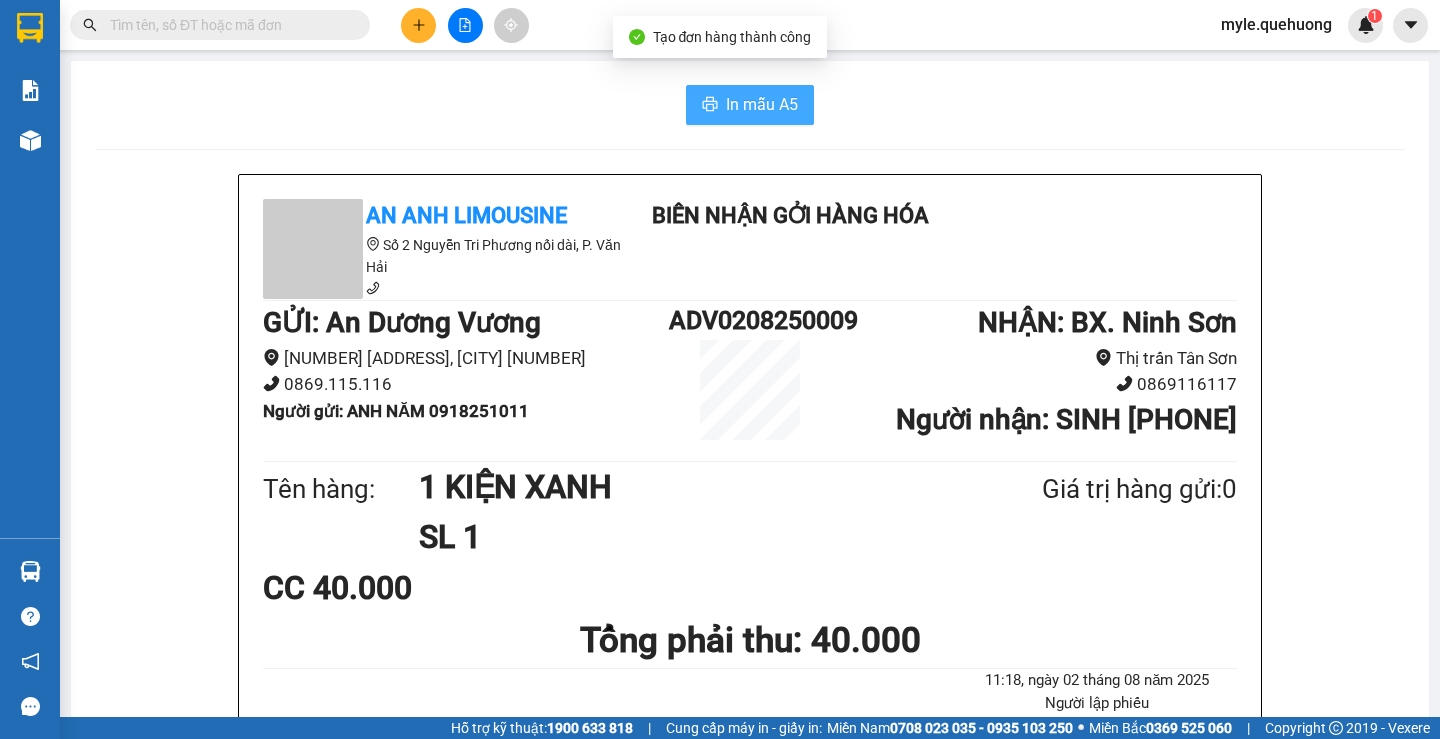 click on "In mẫu A5" at bounding box center [762, 104] 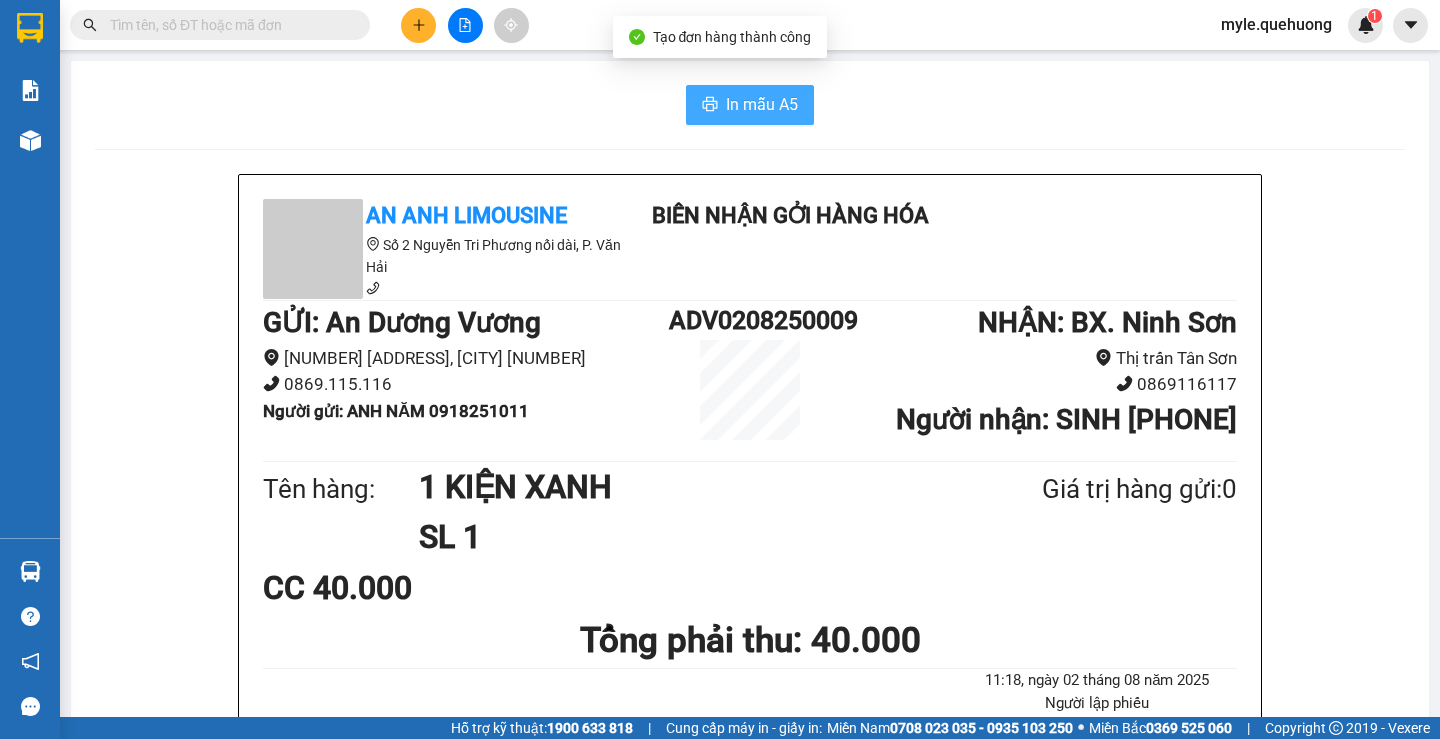 scroll, scrollTop: 0, scrollLeft: 0, axis: both 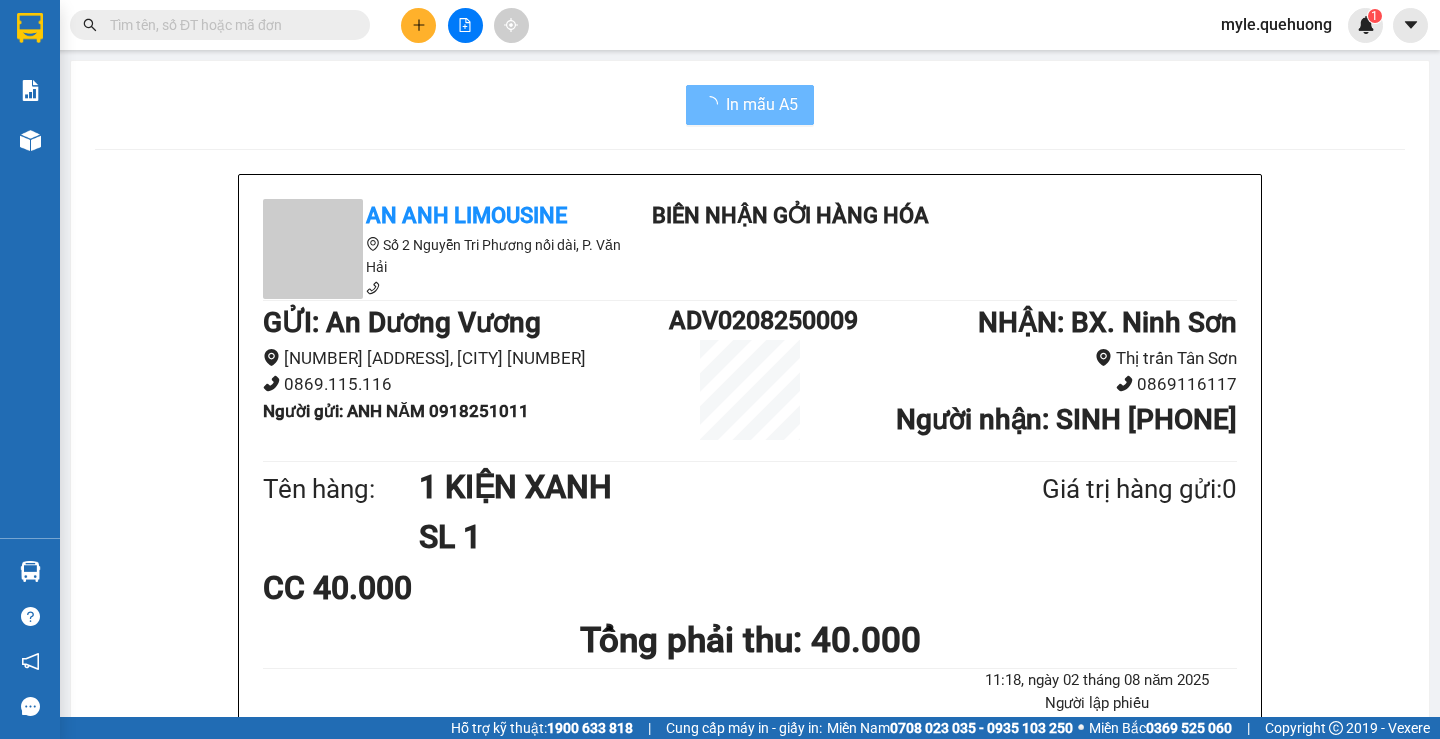 drag, startPoint x: 982, startPoint y: 544, endPoint x: 975, endPoint y: 638, distance: 94.26028 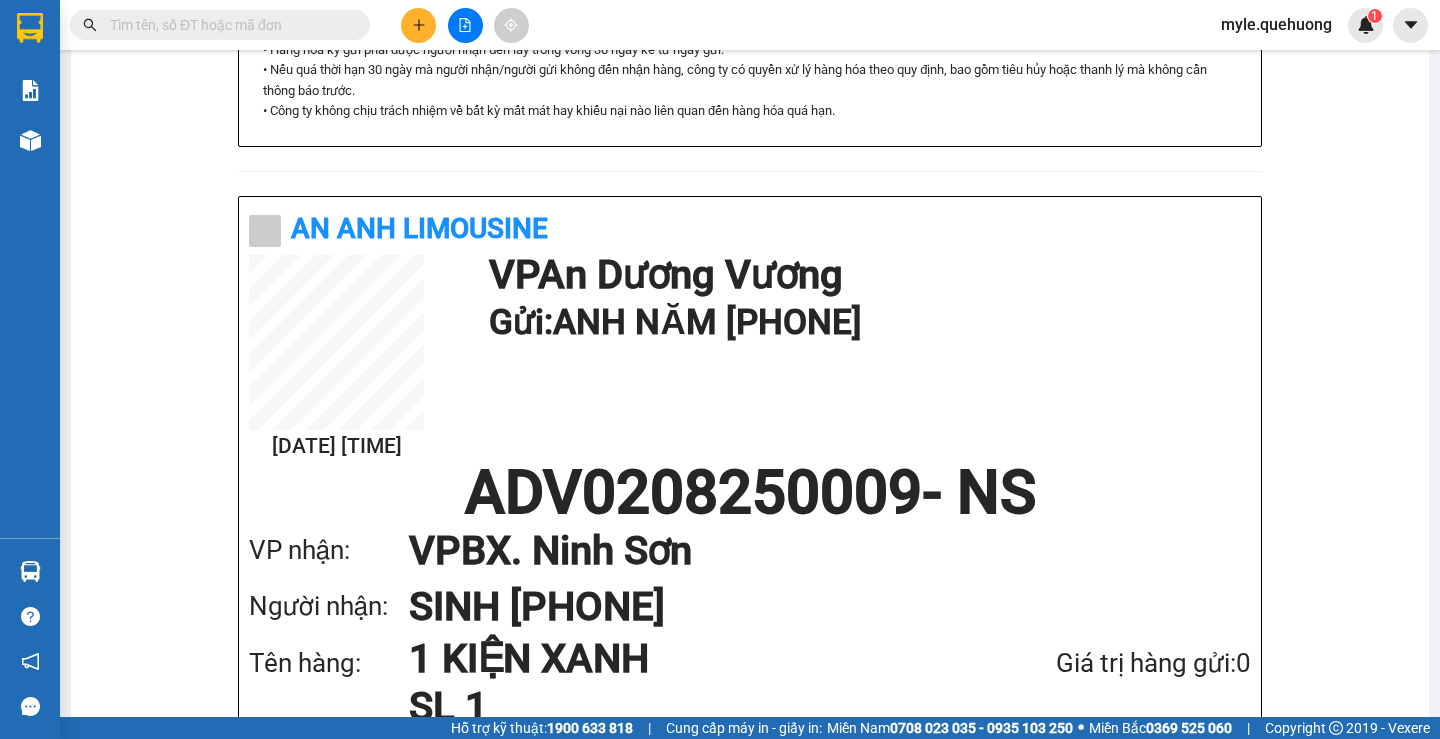 scroll, scrollTop: 1013, scrollLeft: 0, axis: vertical 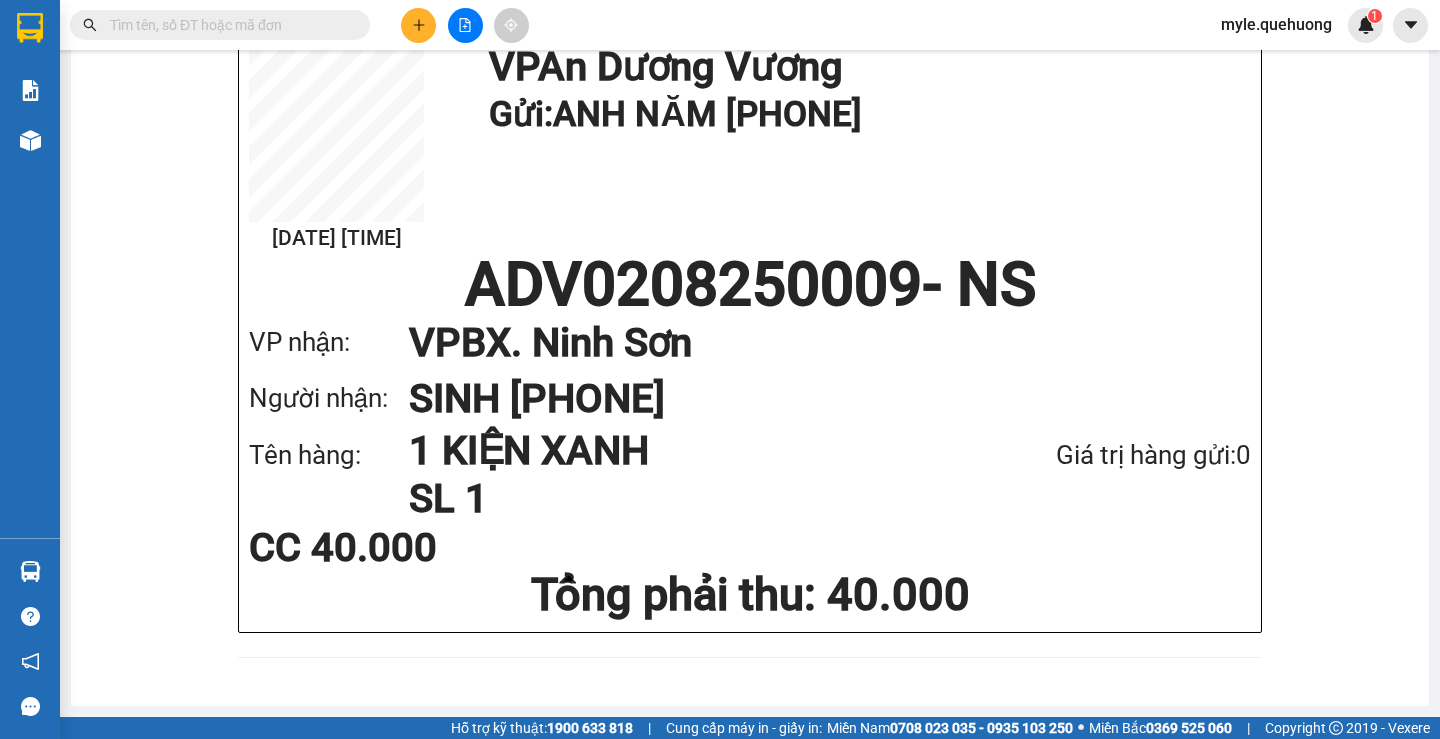 click on "Tổng phải thu:   40.000" at bounding box center [750, 595] 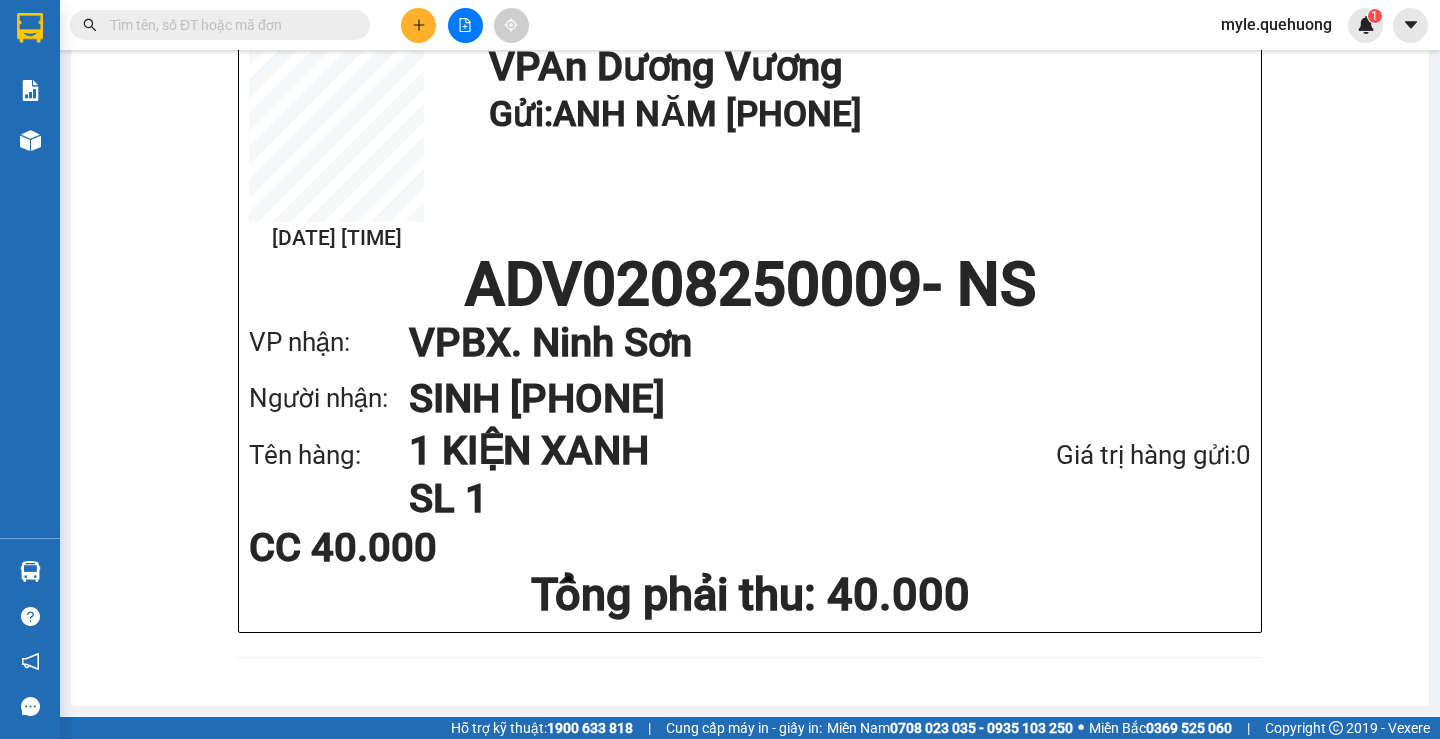 click 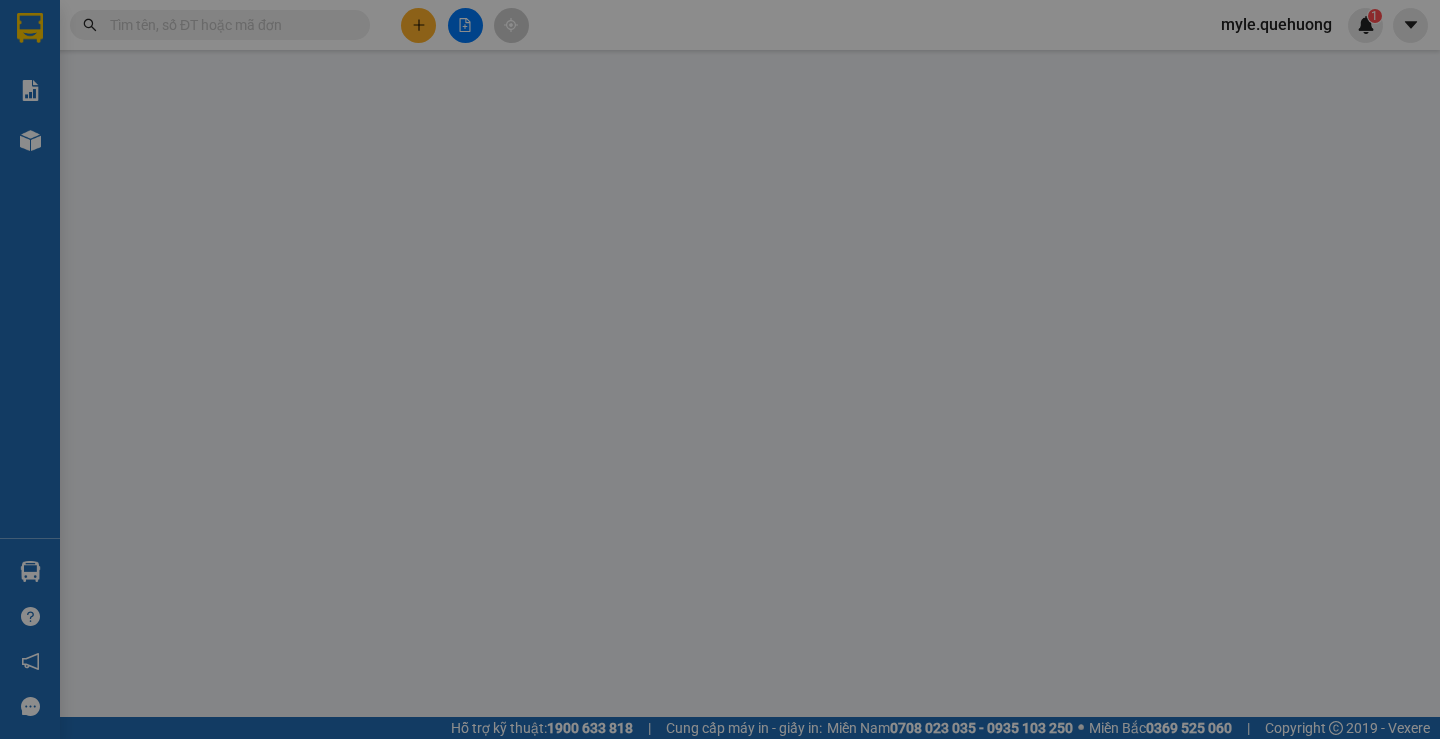 scroll, scrollTop: 0, scrollLeft: 0, axis: both 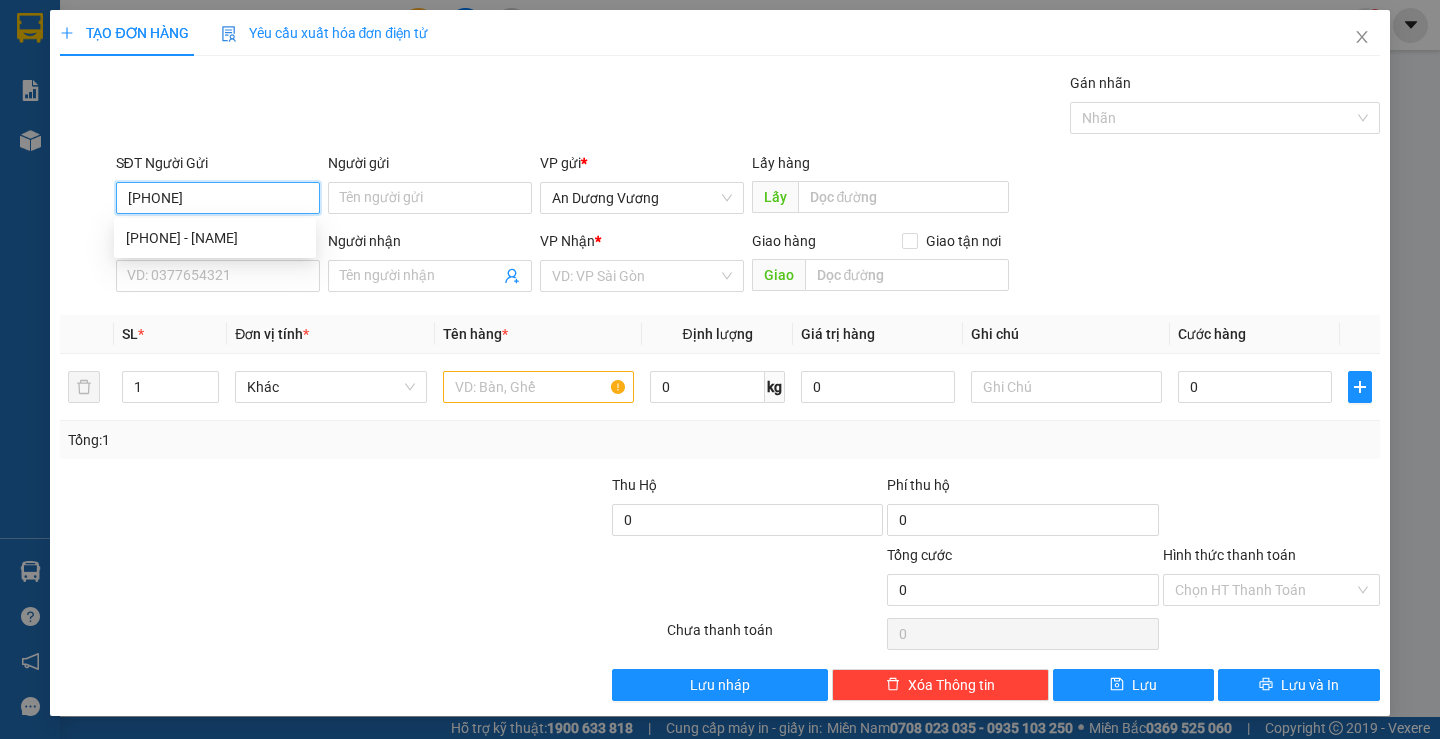 type on "0772482012" 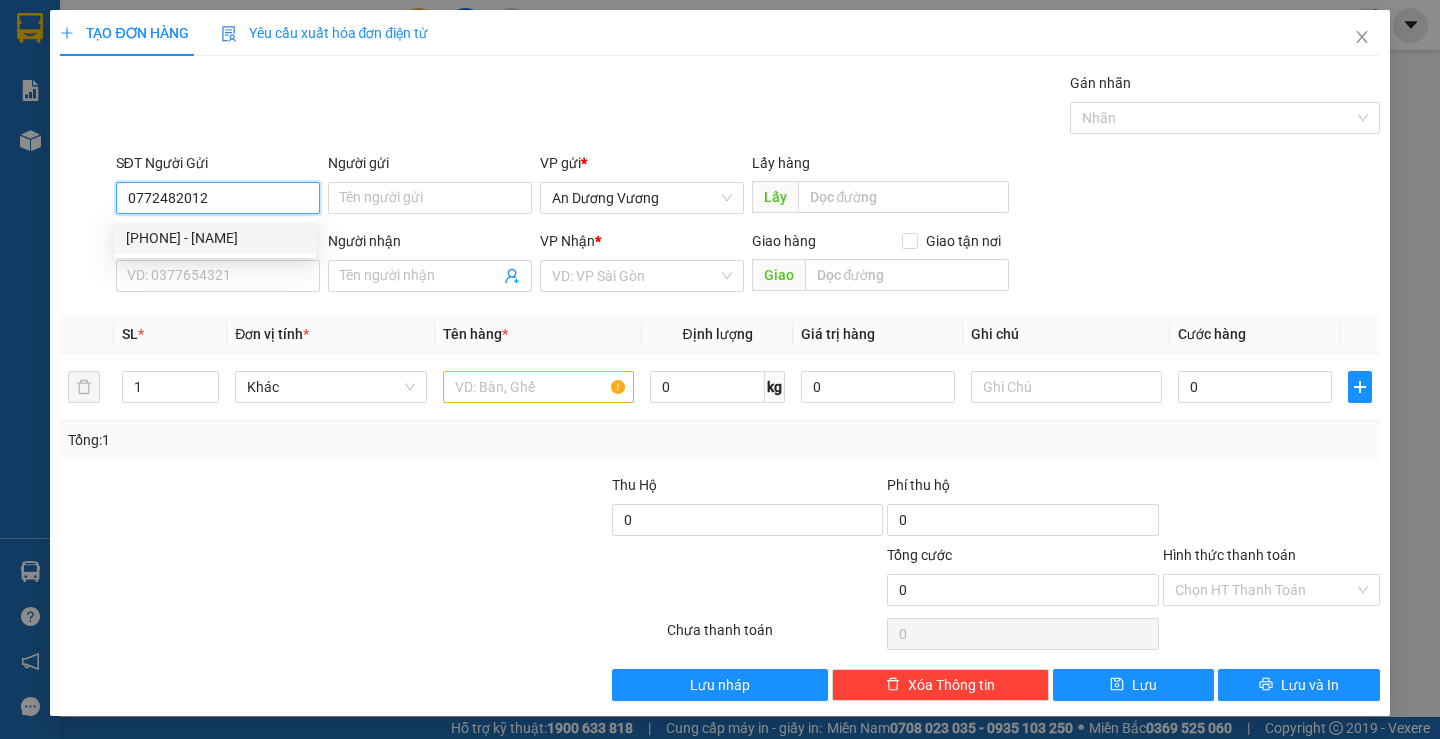 click on "0772482012 - THÚY" at bounding box center [215, 238] 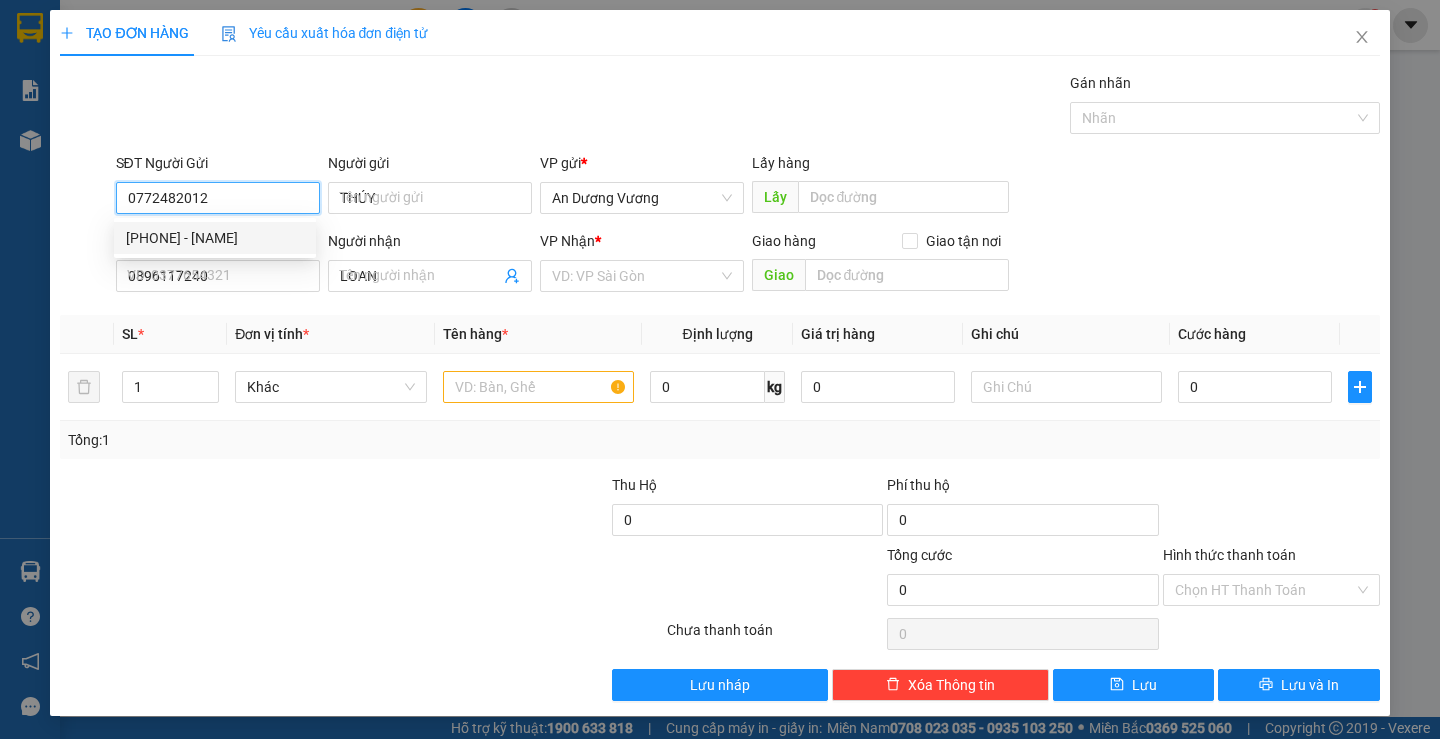 type on "60.000" 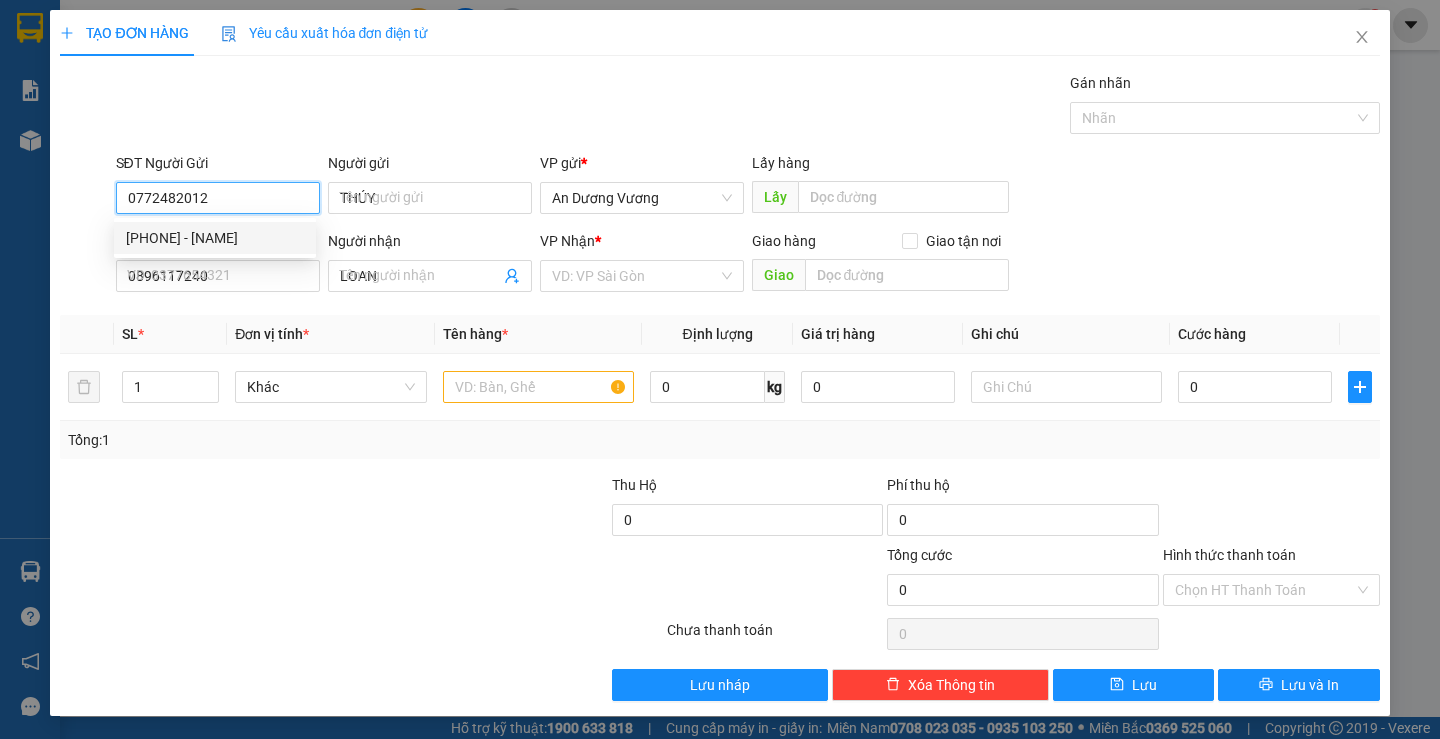 type on "60.000" 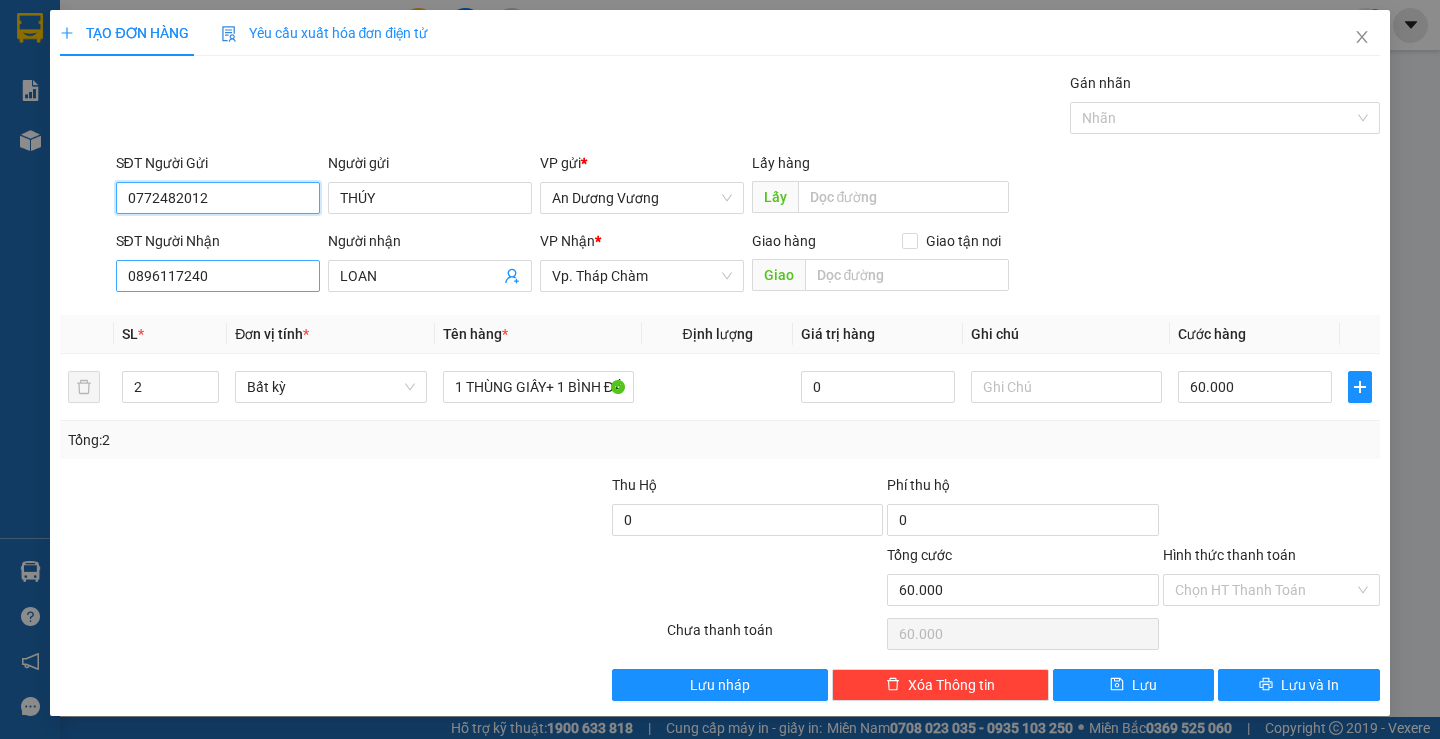 type on "0772482012" 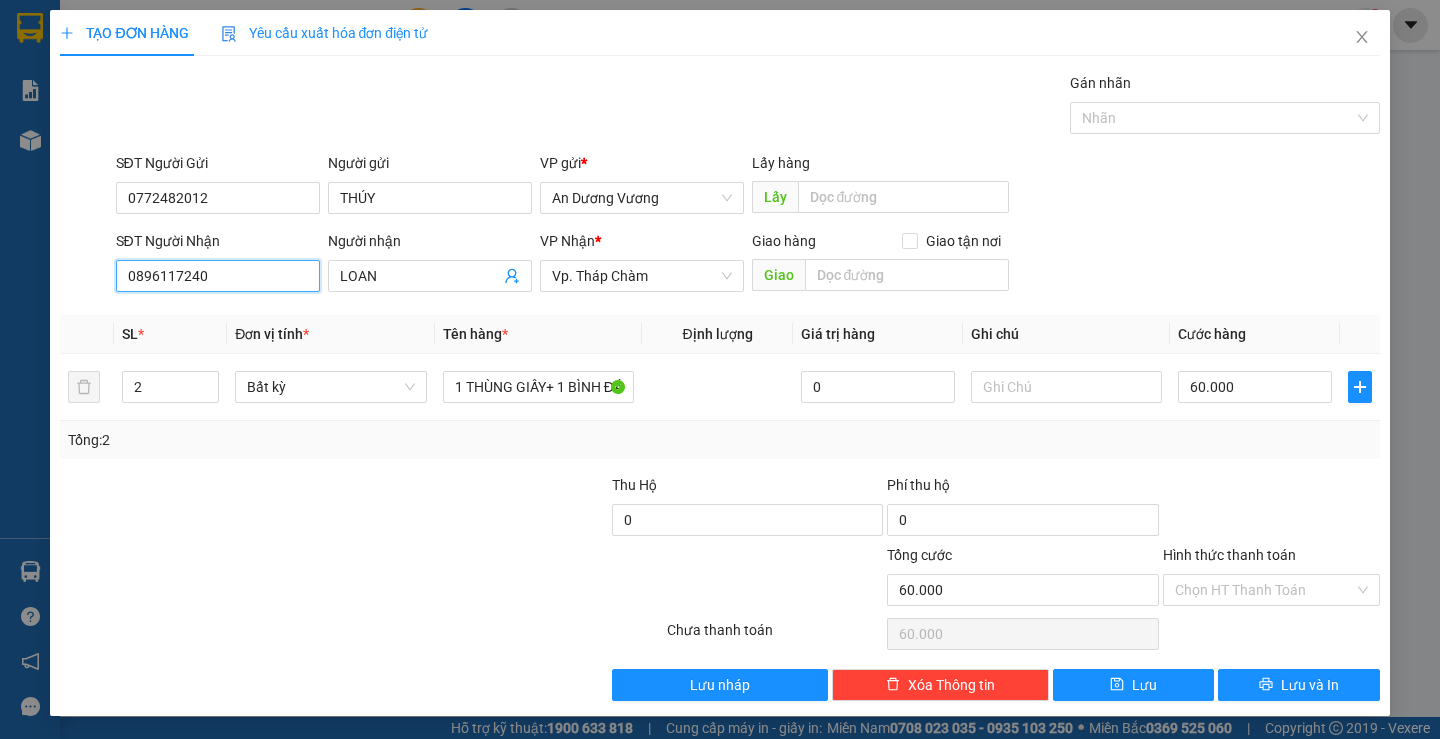click on "0896117240" at bounding box center (218, 276) 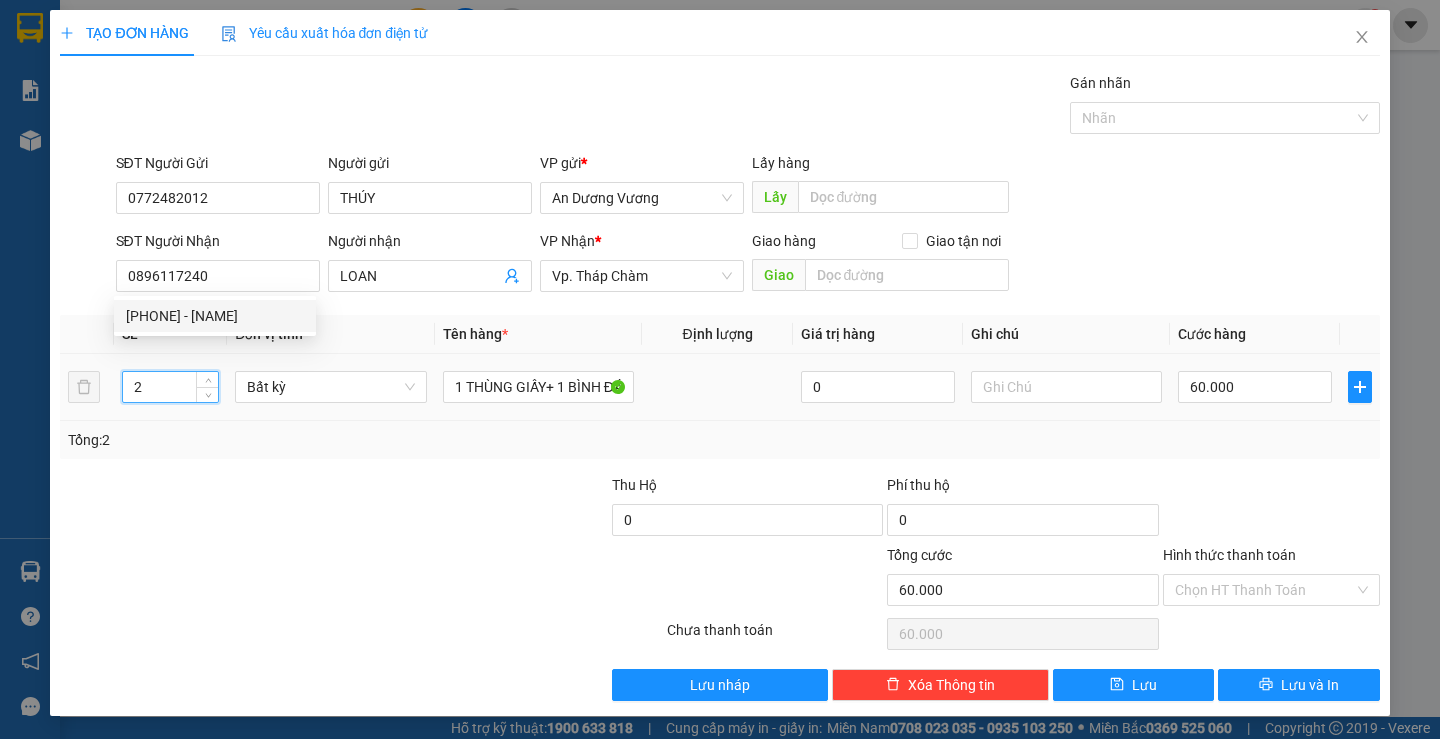 click on "2" at bounding box center [170, 387] 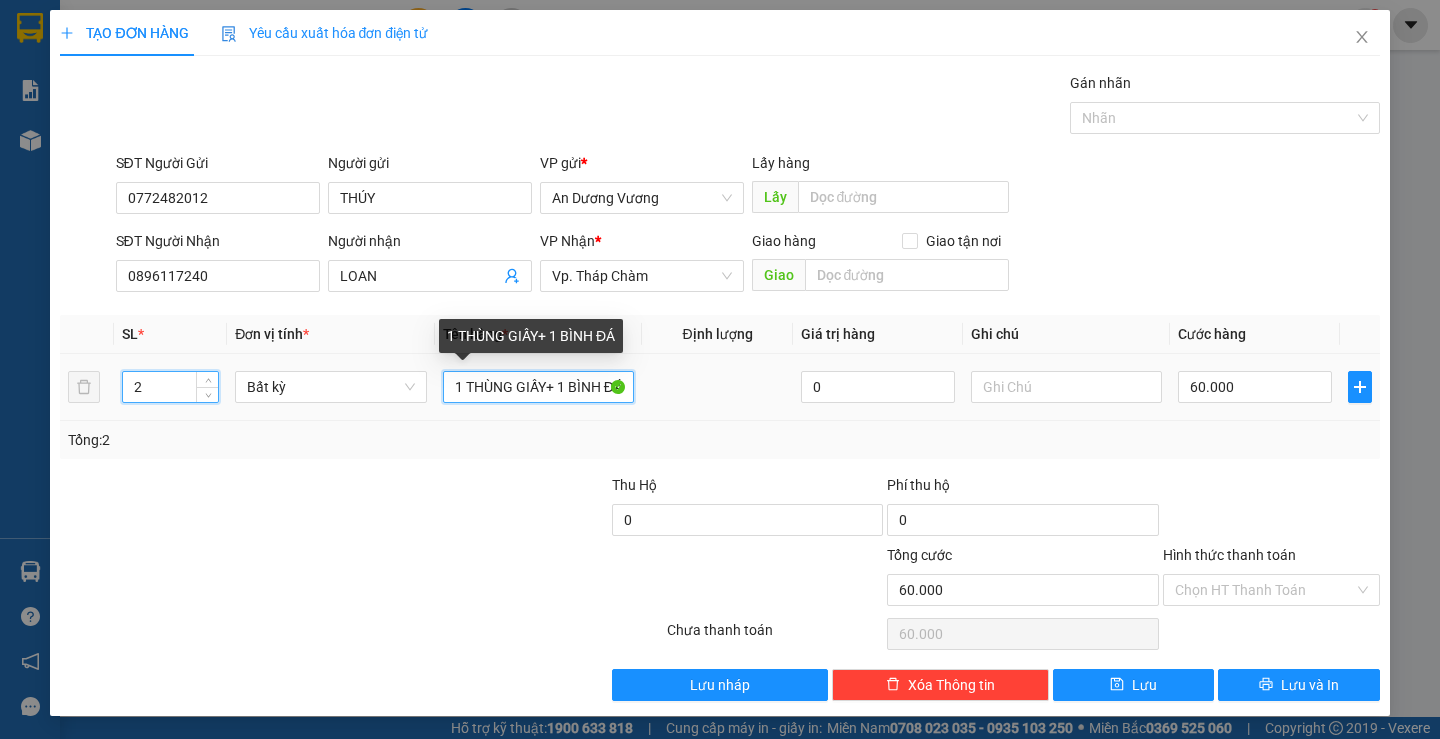 click on "1 THÙNG GIẤY+ 1 BÌNH ĐÁ" at bounding box center [538, 387] 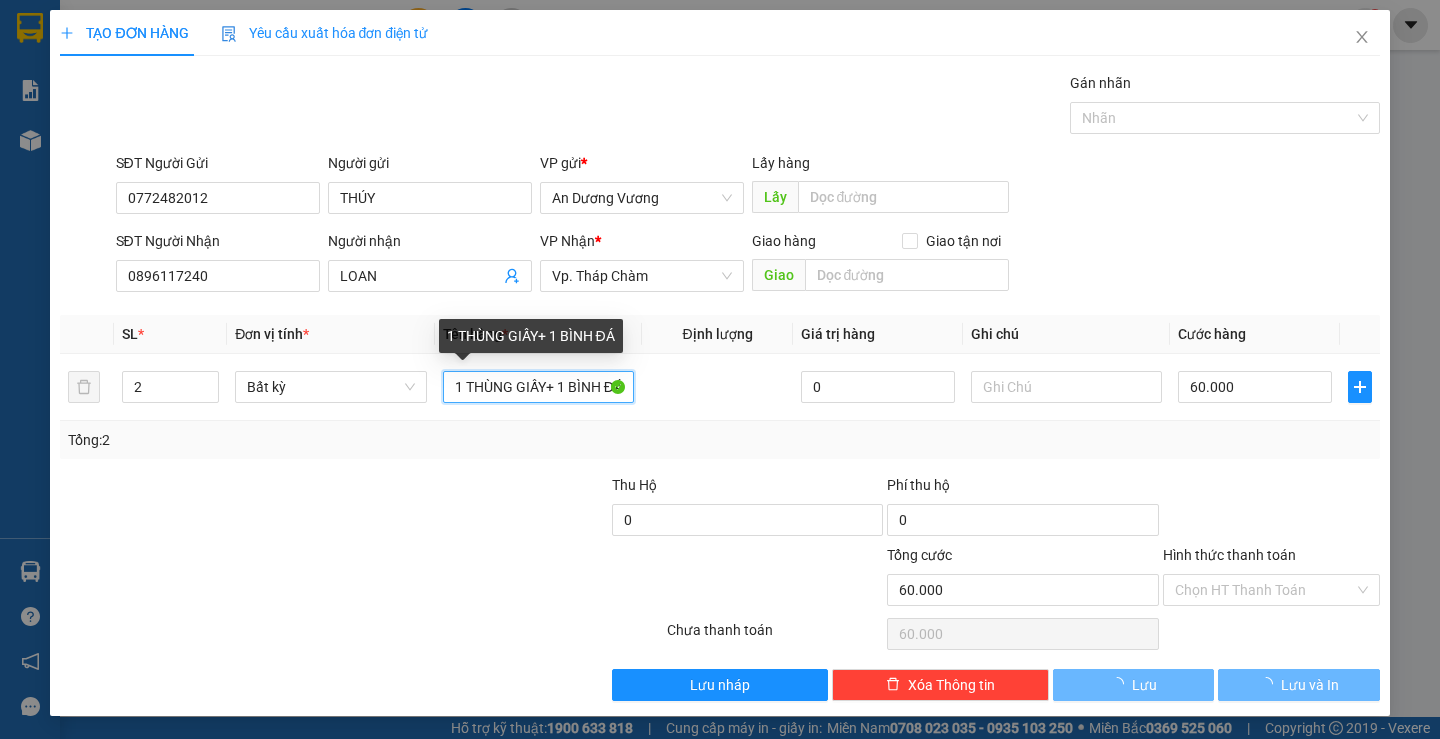 scroll, scrollTop: 0, scrollLeft: 7, axis: horizontal 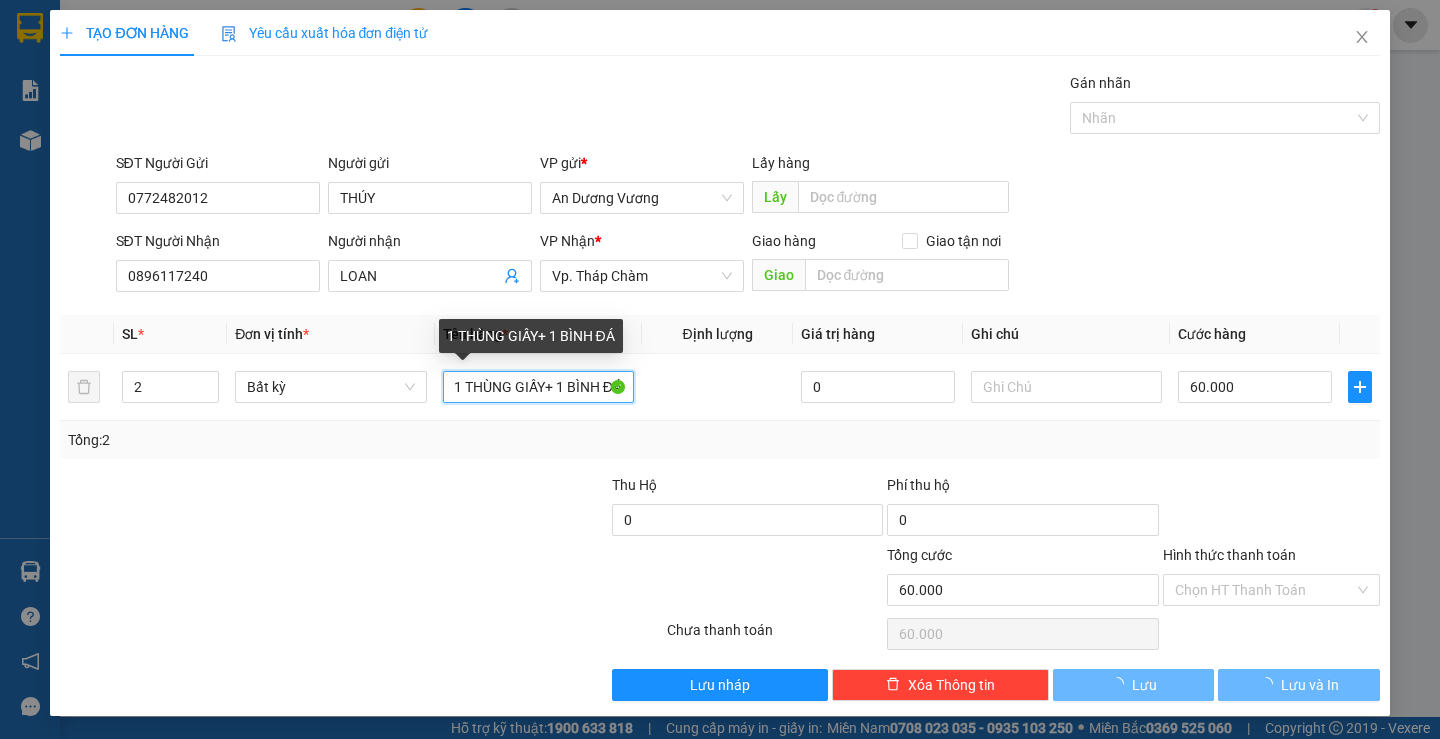 drag, startPoint x: 462, startPoint y: 385, endPoint x: 981, endPoint y: 436, distance: 521.49976 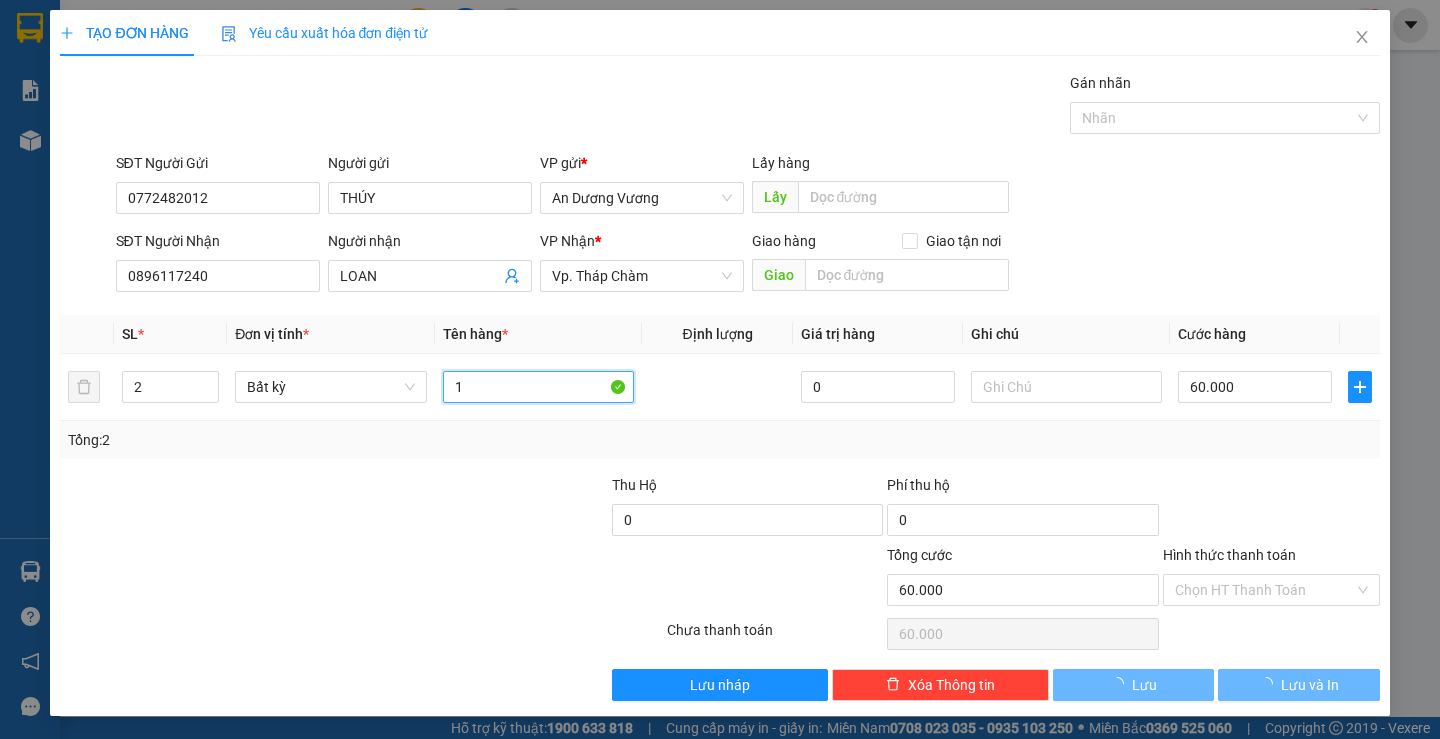scroll, scrollTop: 0, scrollLeft: 0, axis: both 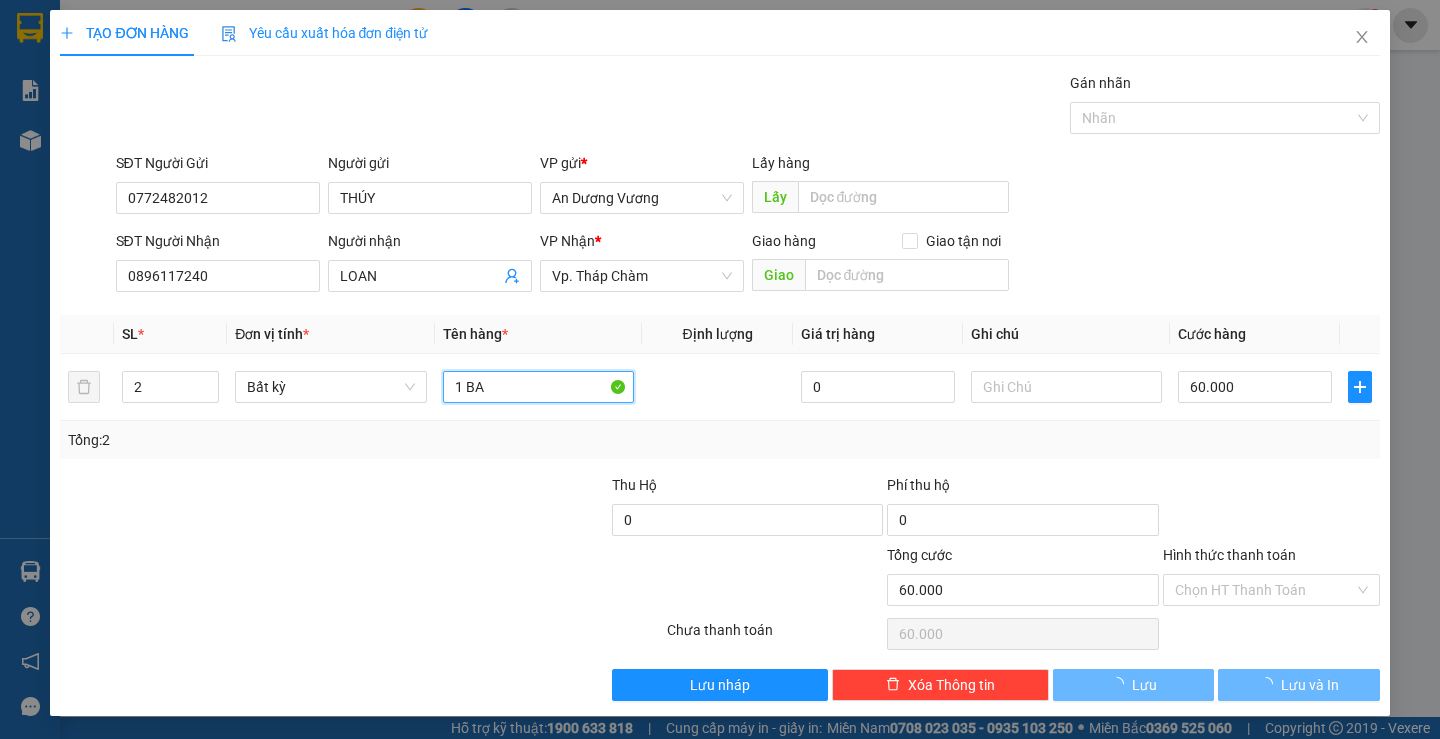 type on "1 BA" 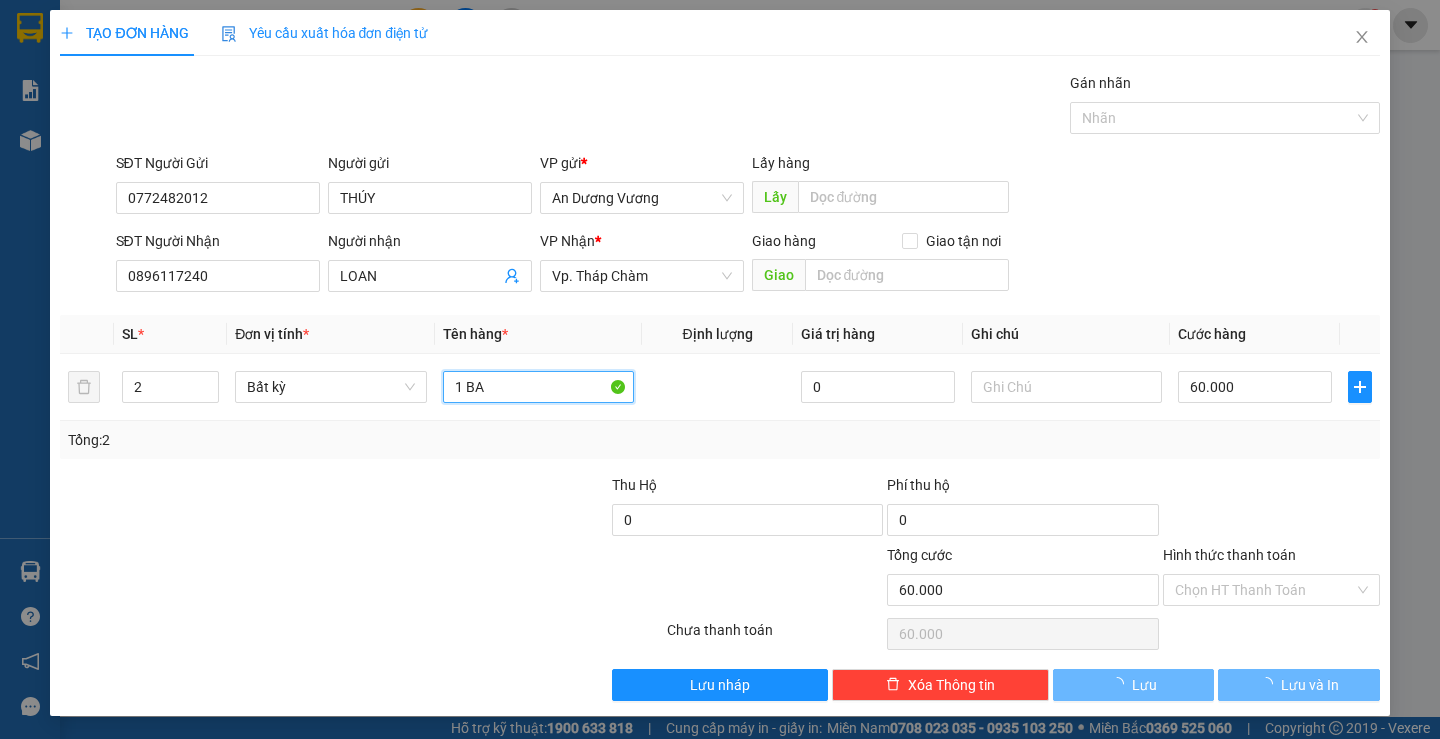 type on "0" 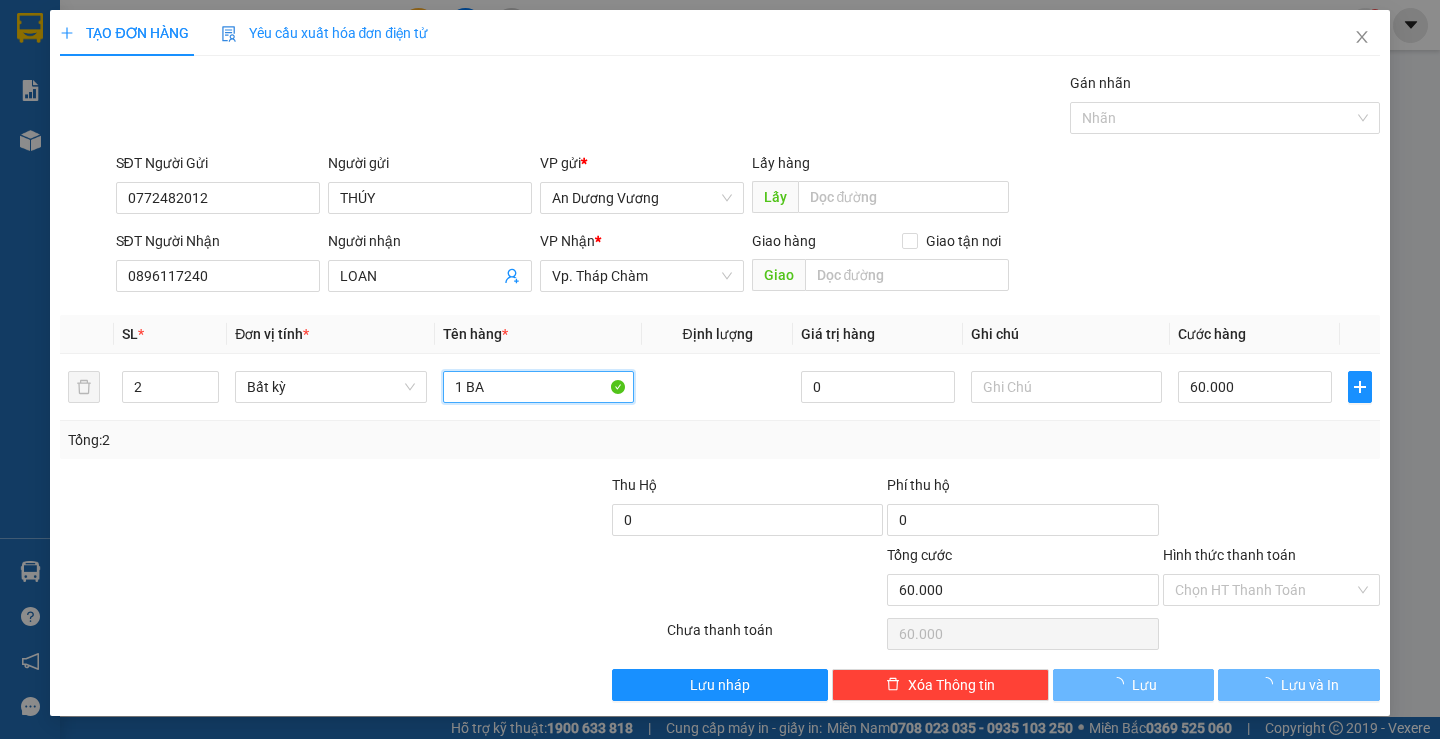 type on "0" 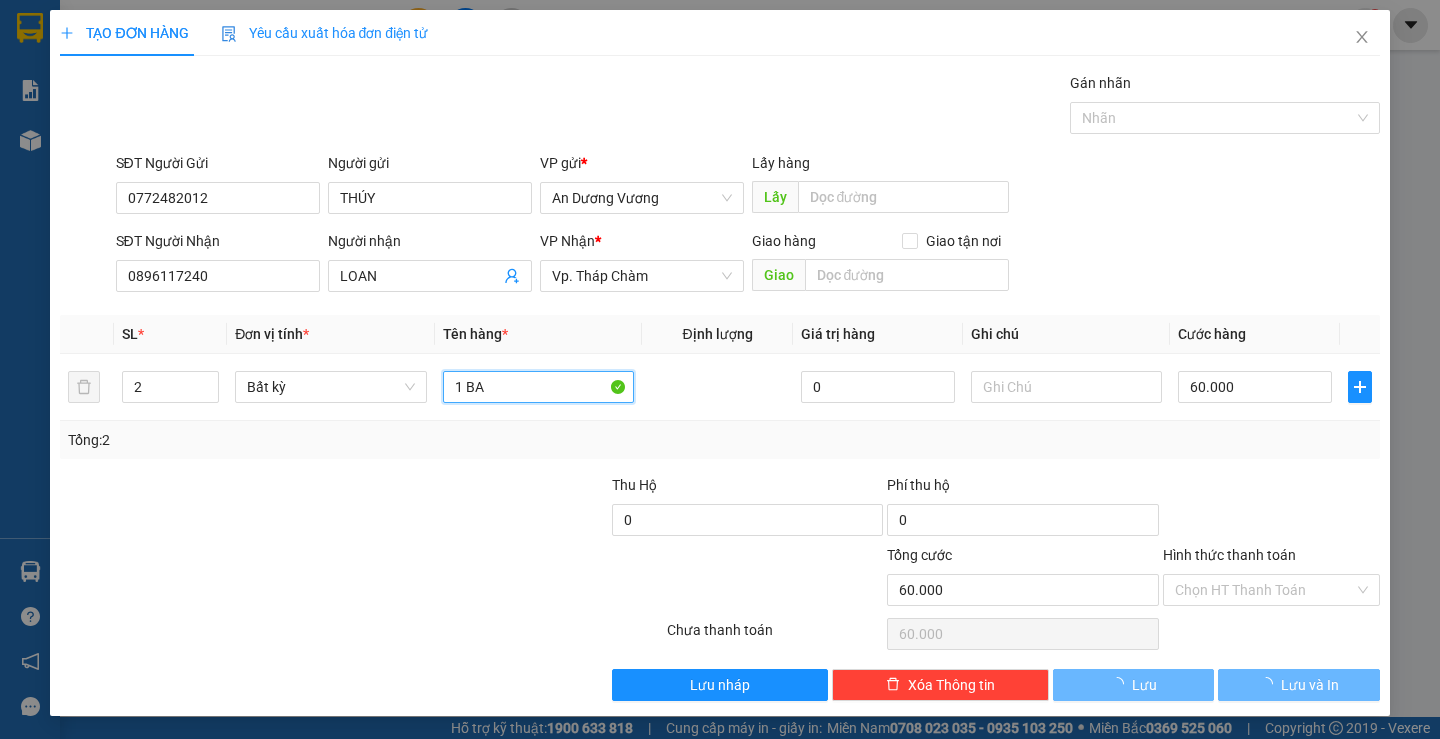 type on "0" 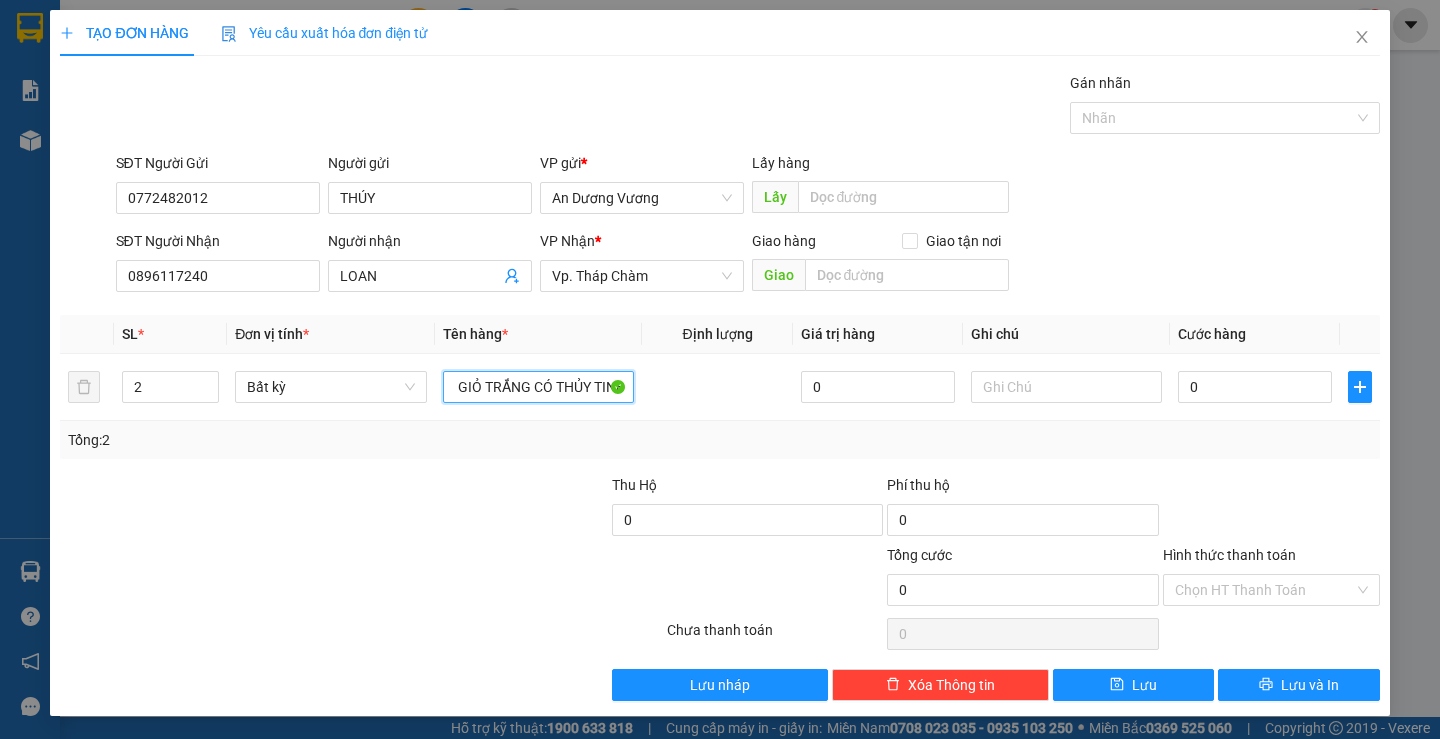 scroll, scrollTop: 0, scrollLeft: 82, axis: horizontal 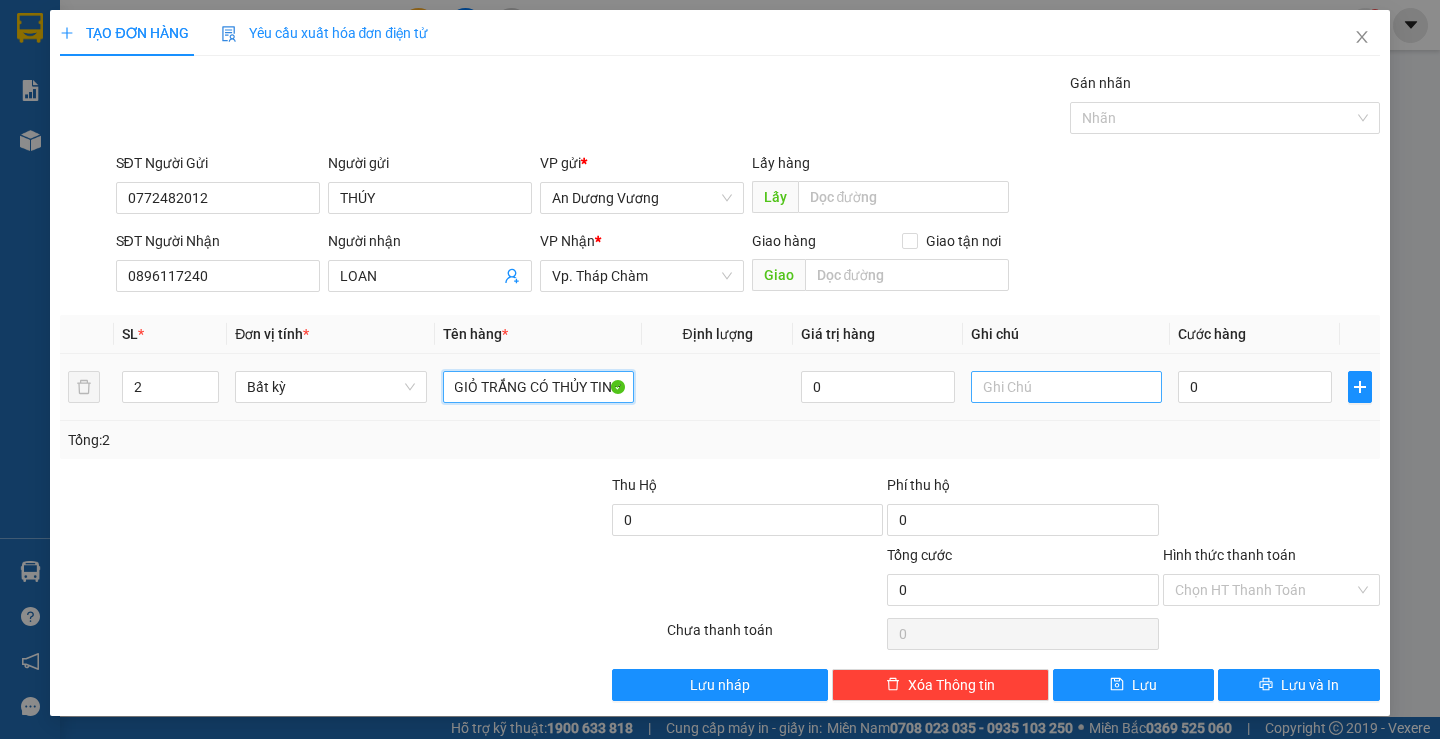 type on "1 BA LÔ + 1 GIỎ TRẮNG CÓ THỦY TINH" 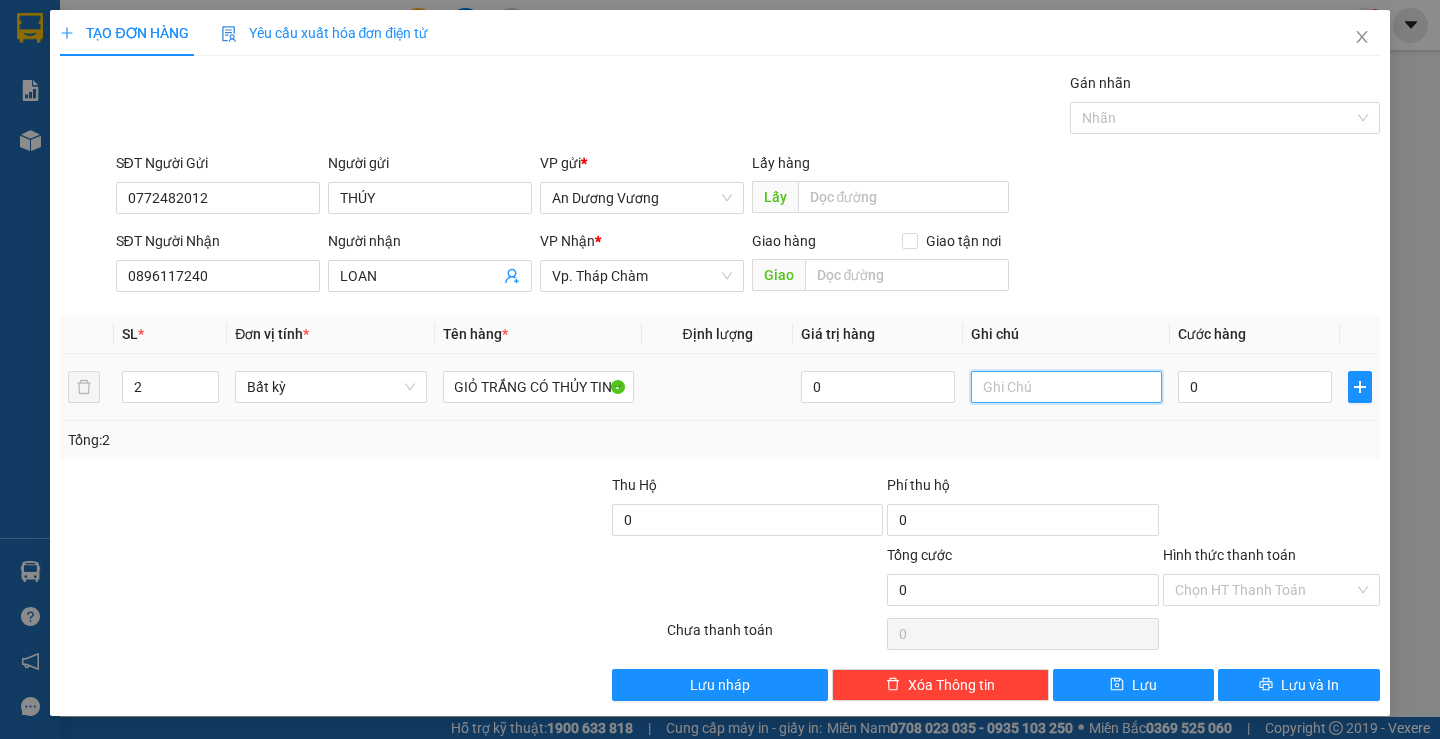 click at bounding box center [1066, 387] 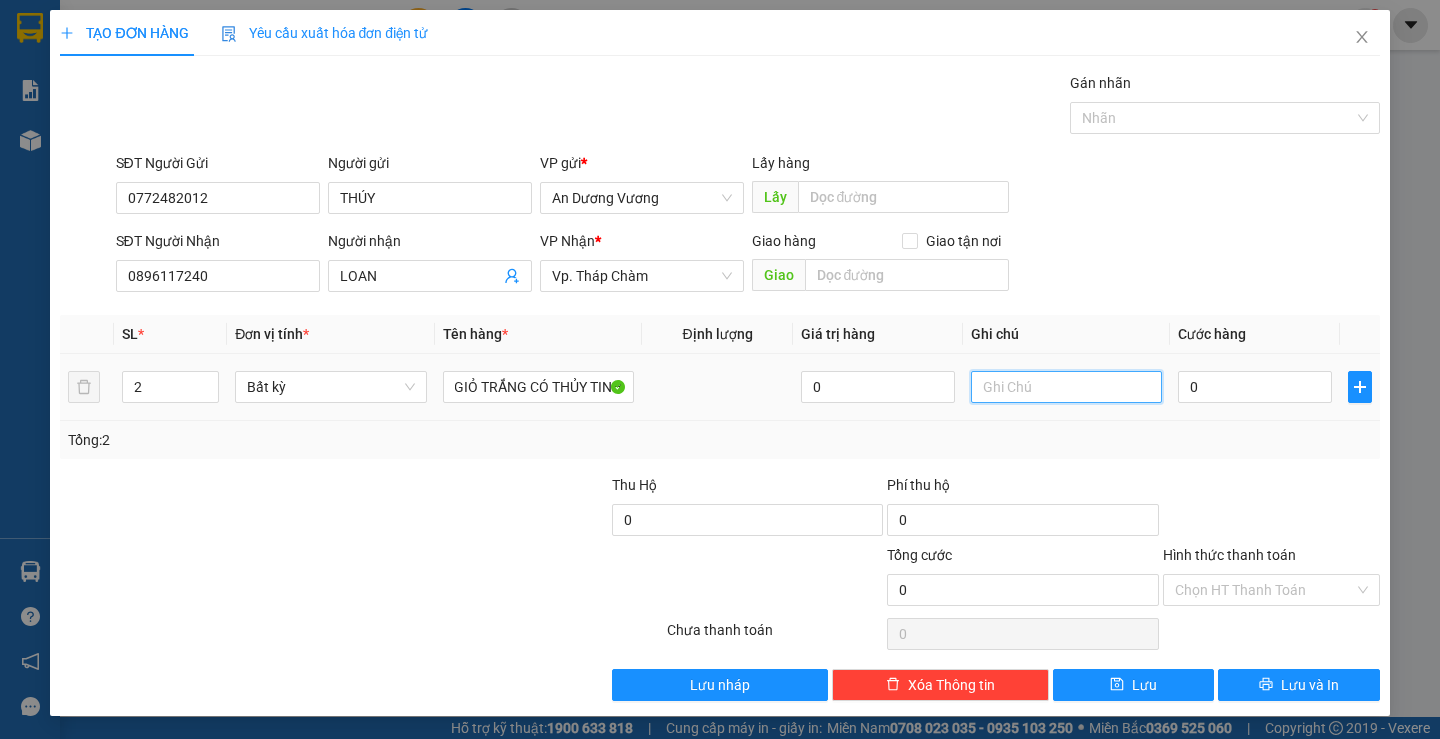 scroll, scrollTop: 0, scrollLeft: 0, axis: both 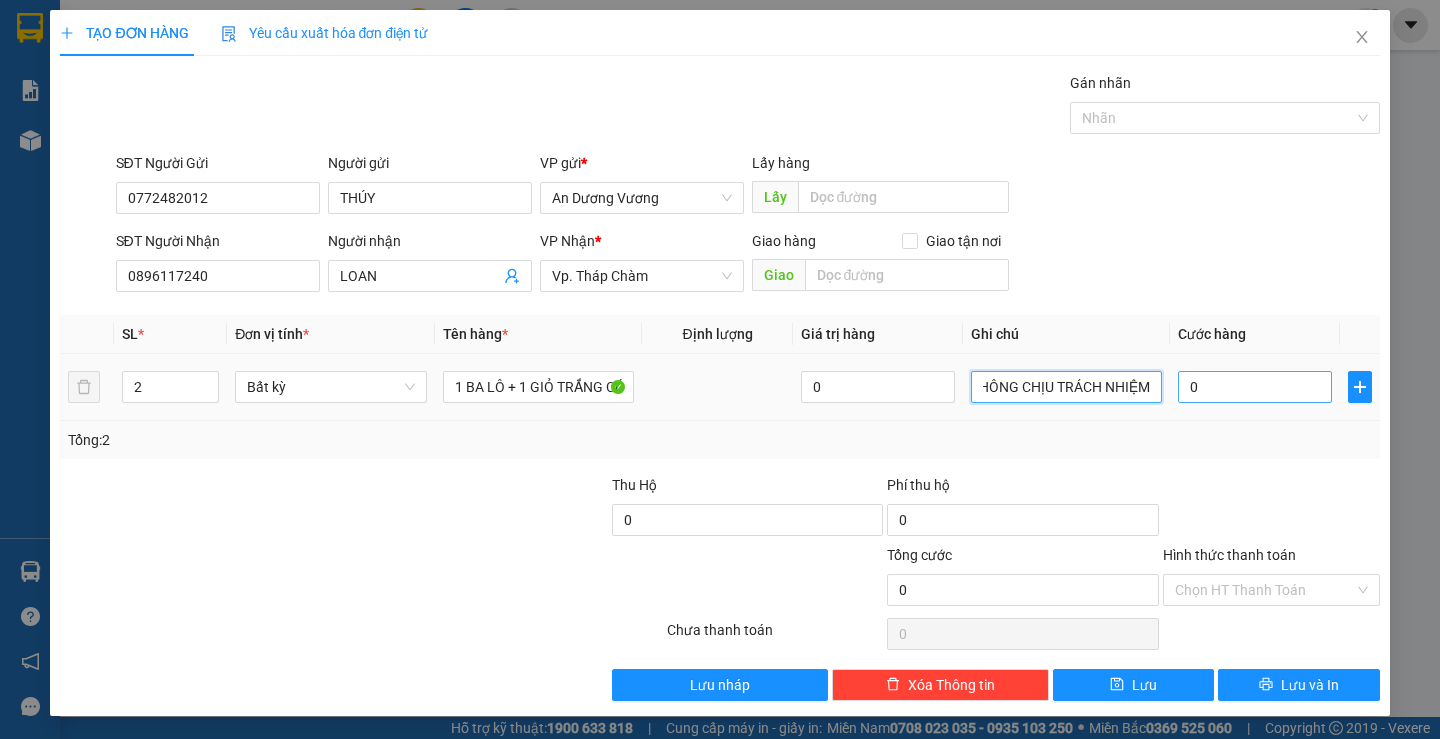 type on "HÀNG DỄ VỠ NHẸ TAY DÙM E, BỂ VỠ NHÀ XE KHÔNG CHỊU TRÁCH NHIỆM" 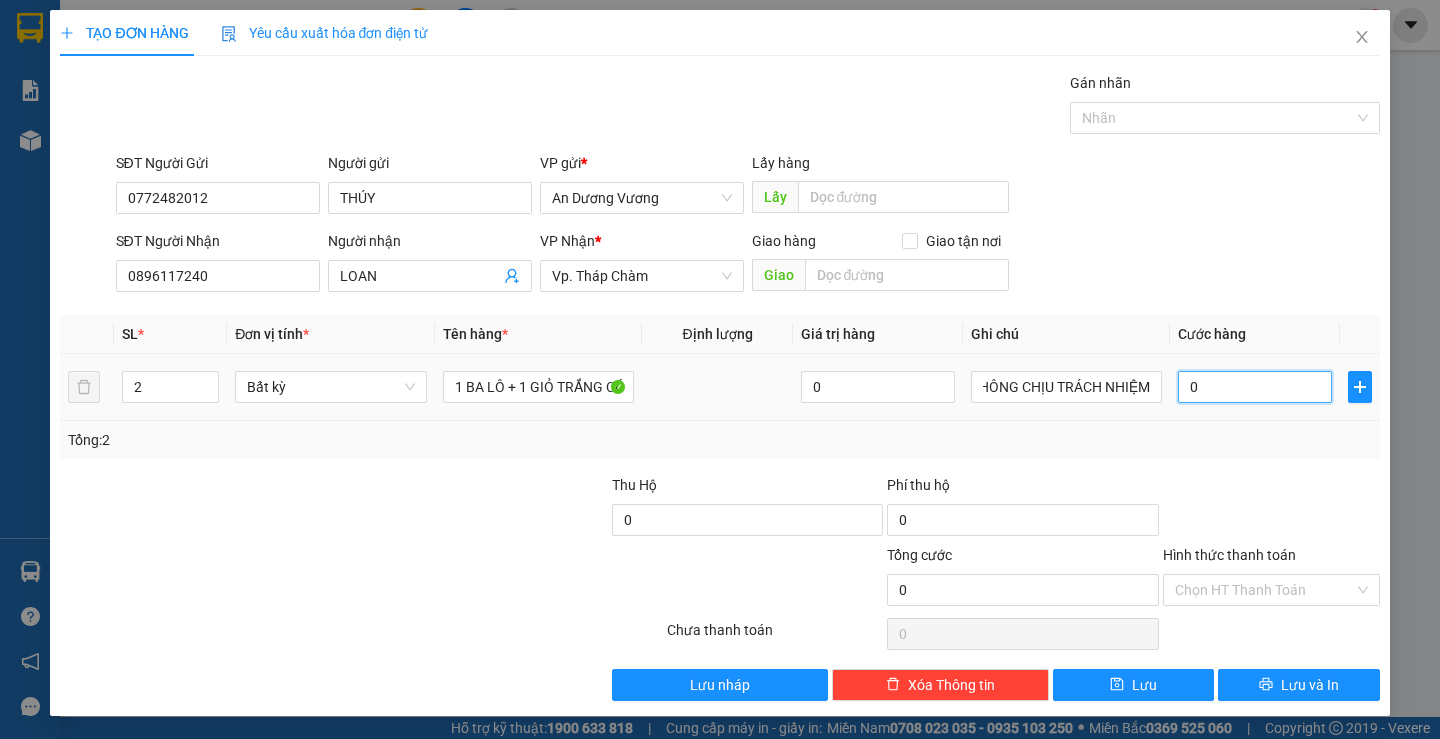 click on "0" at bounding box center (1255, 387) 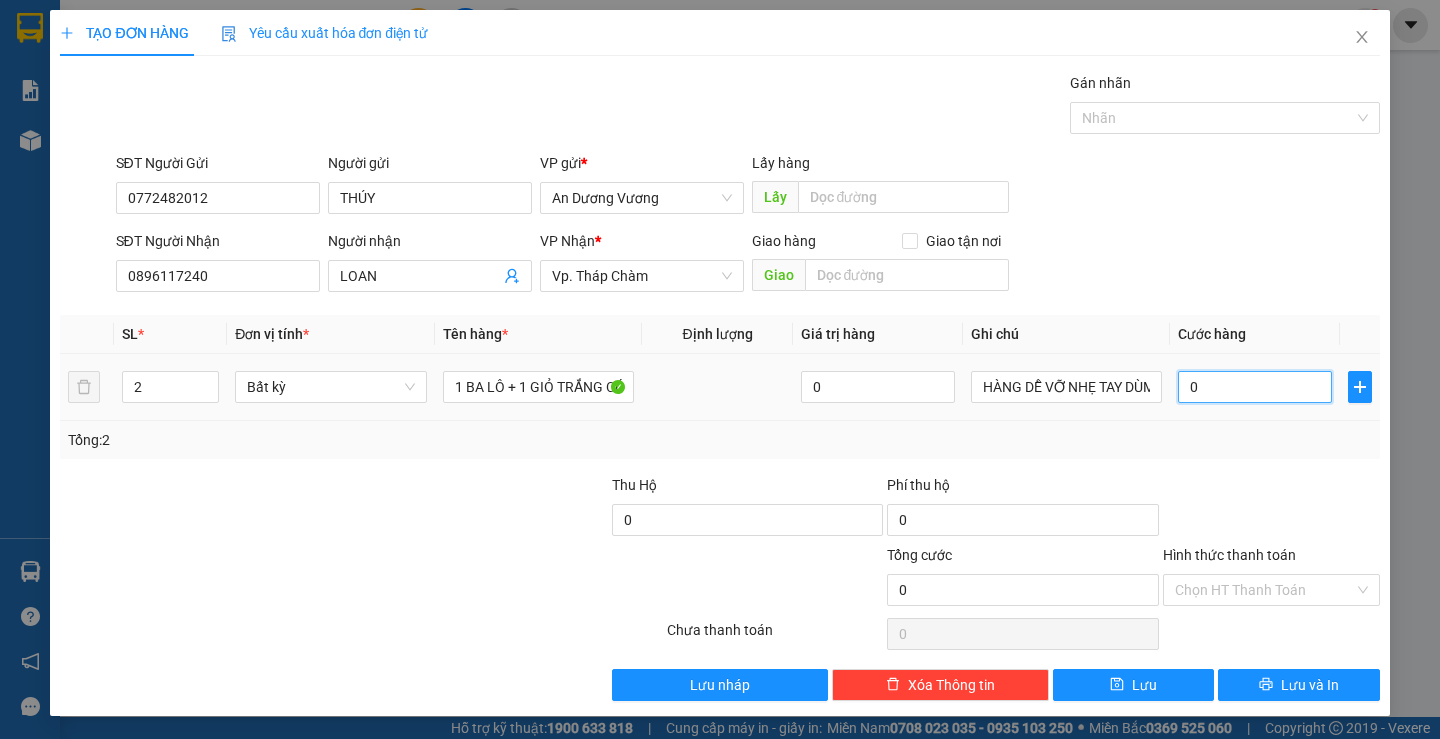 type on "0" 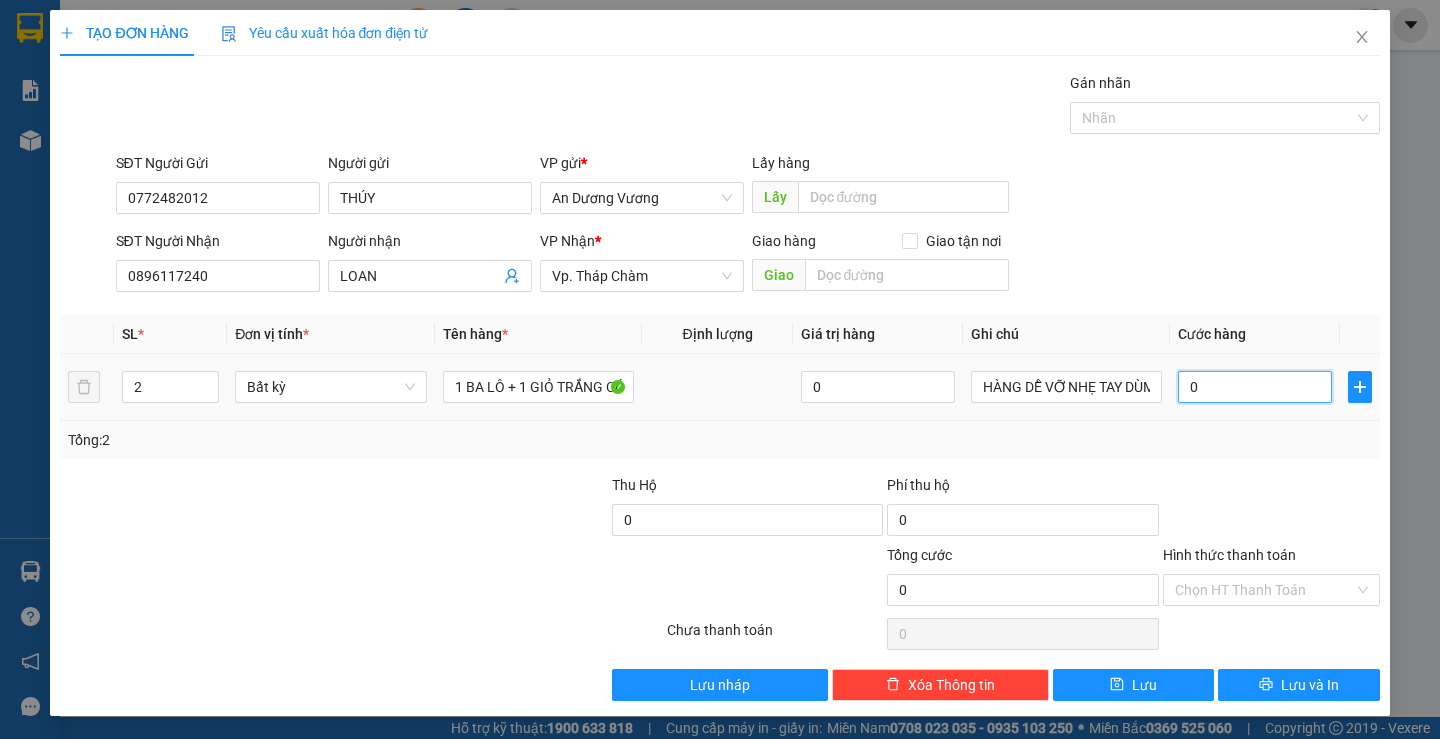 type on "8" 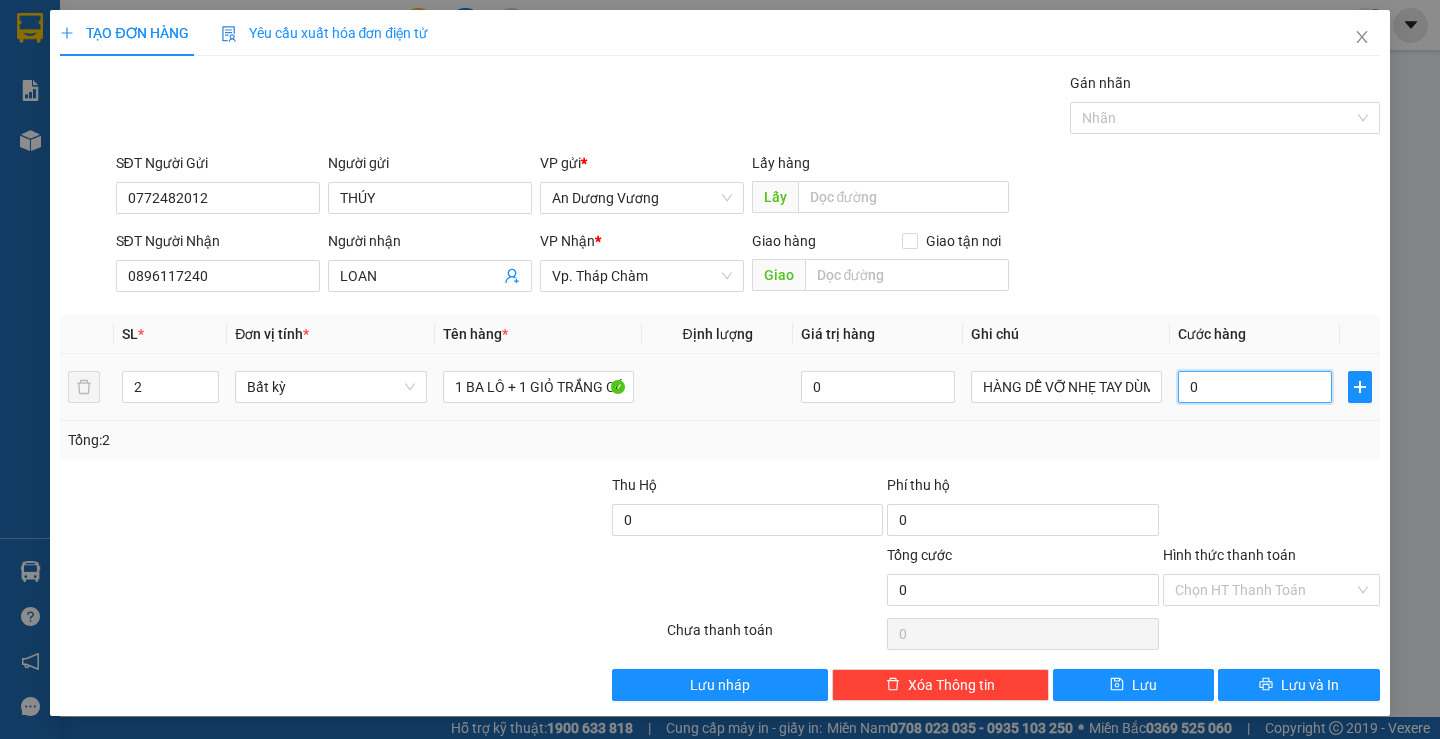 type on "8" 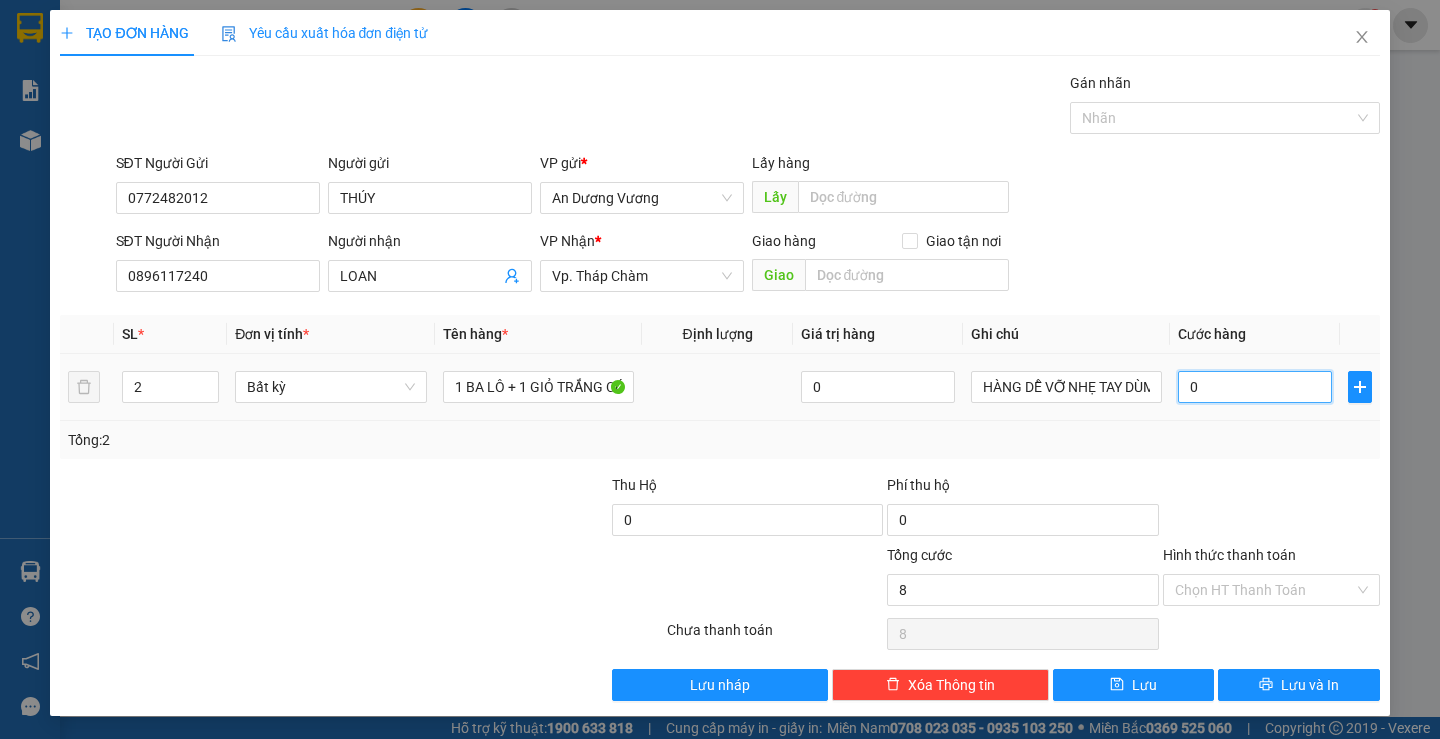 type on "08" 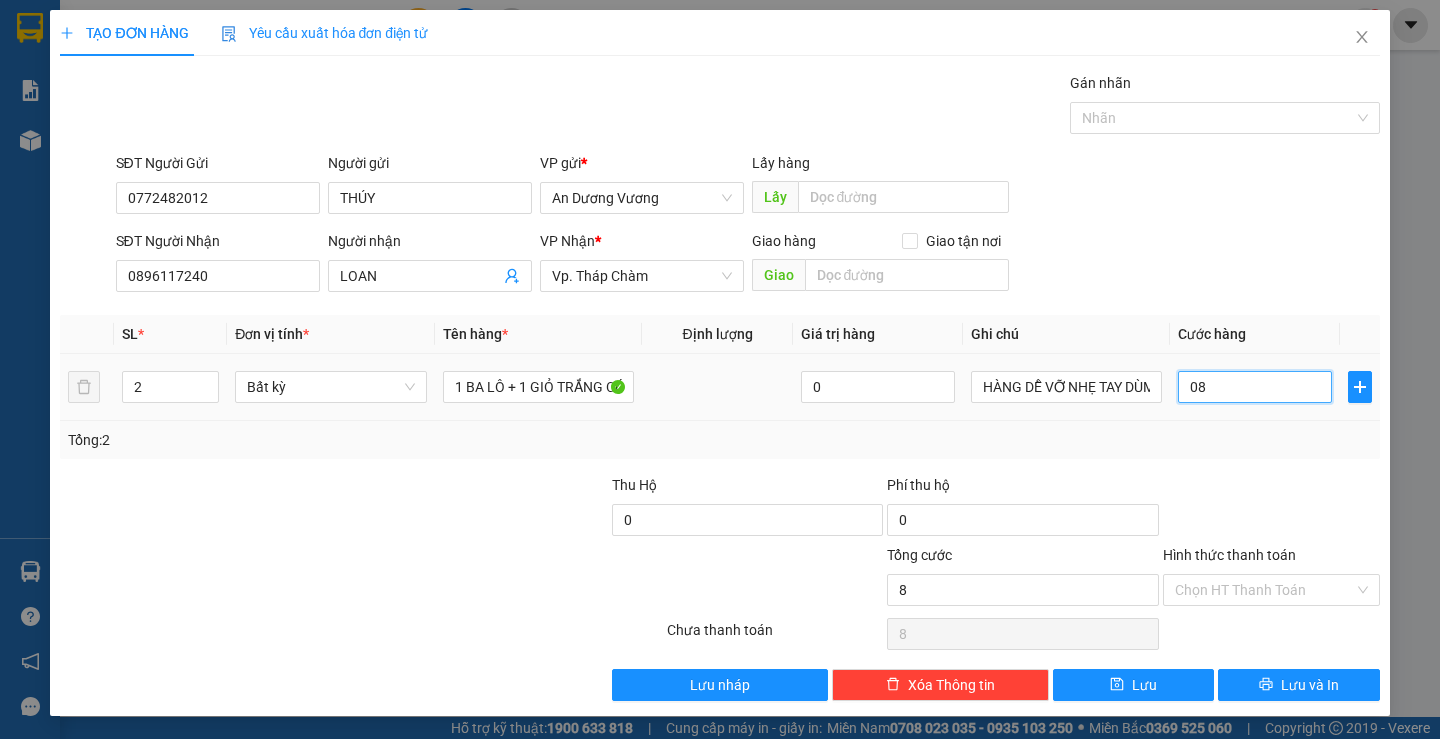 type on "80" 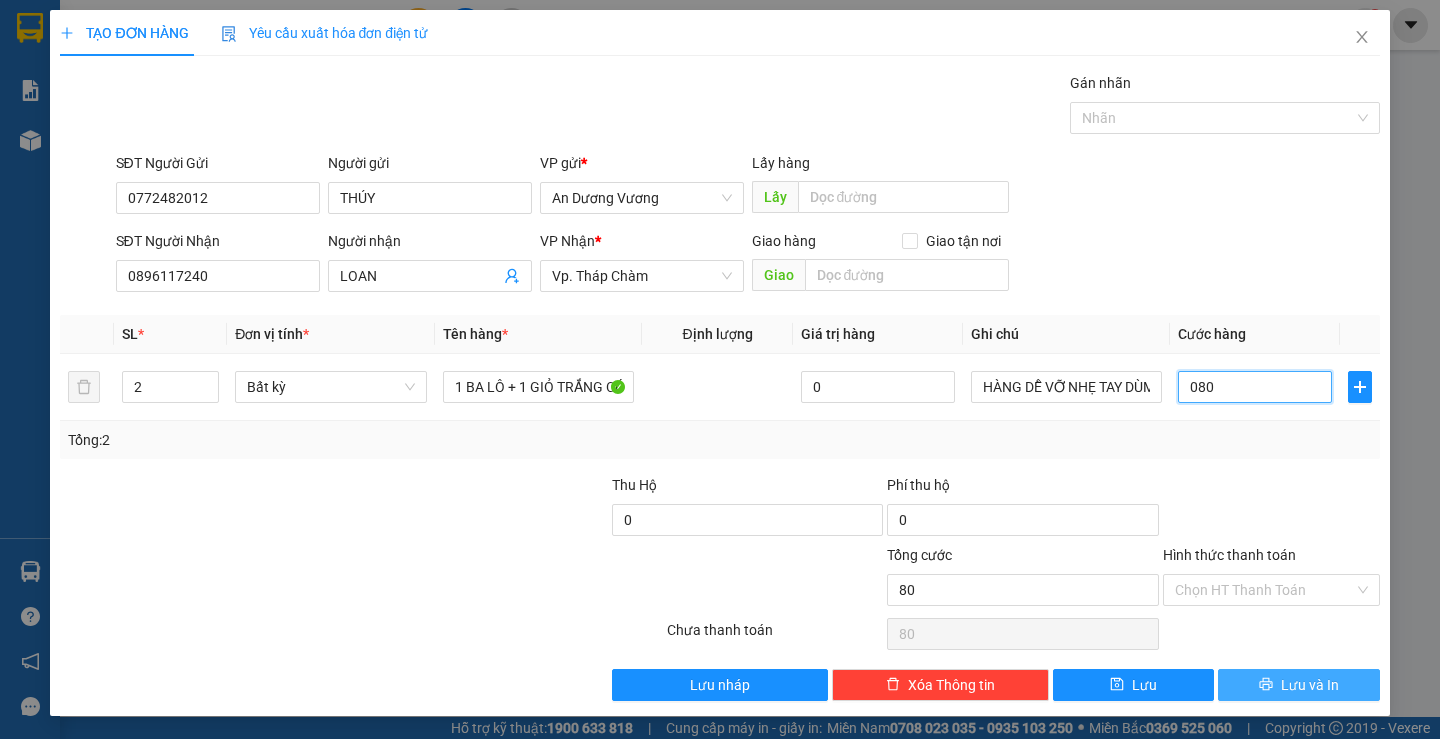 type on "080" 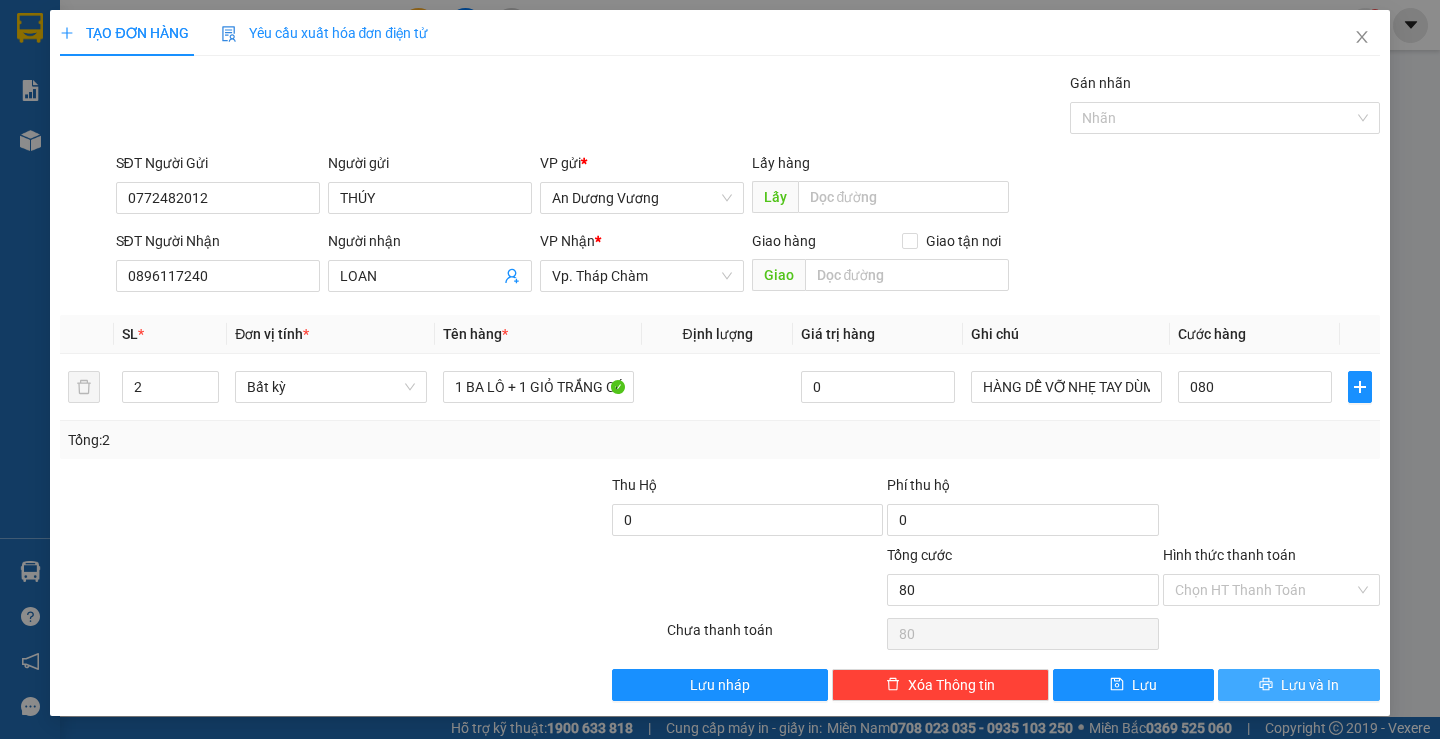 type on "80.000" 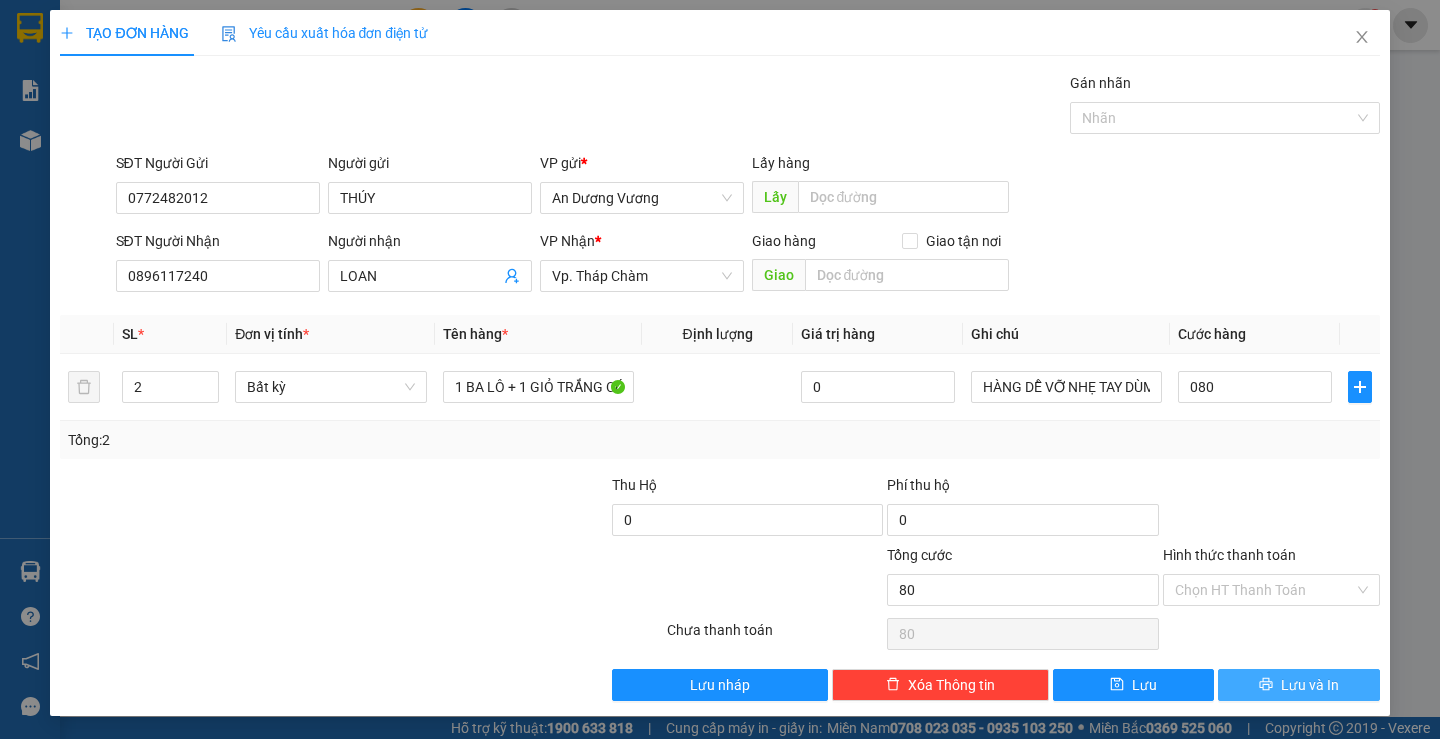 type on "80.000" 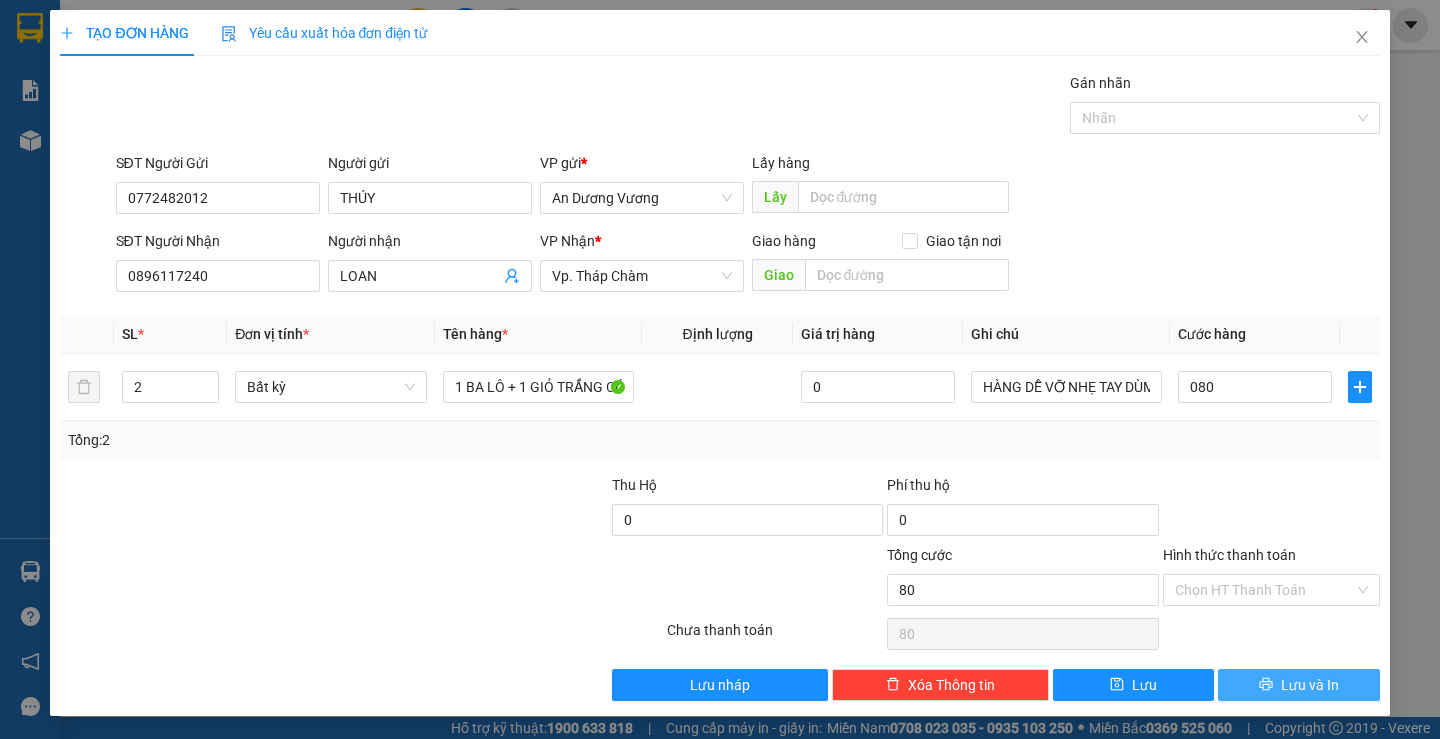 type on "80.000" 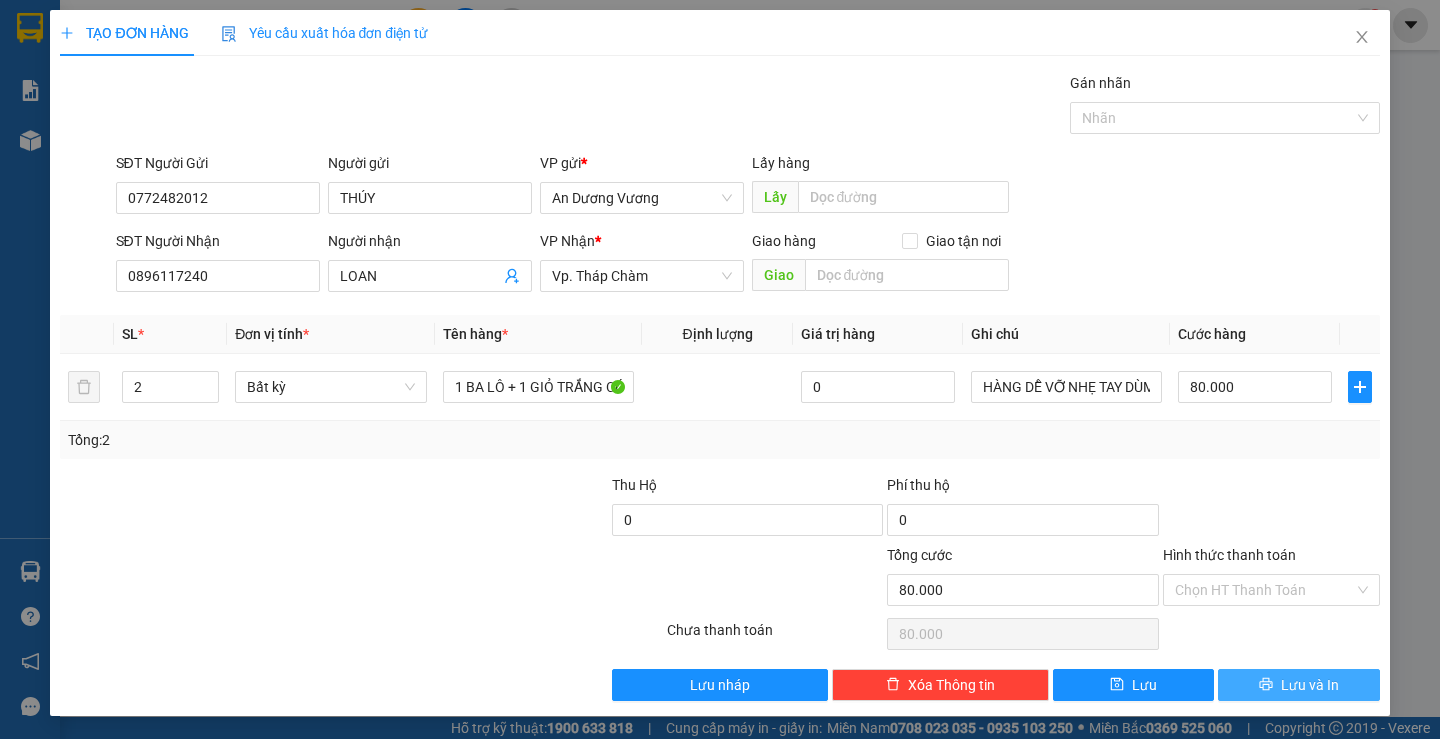click on "Lưu và In" at bounding box center (1298, 685) 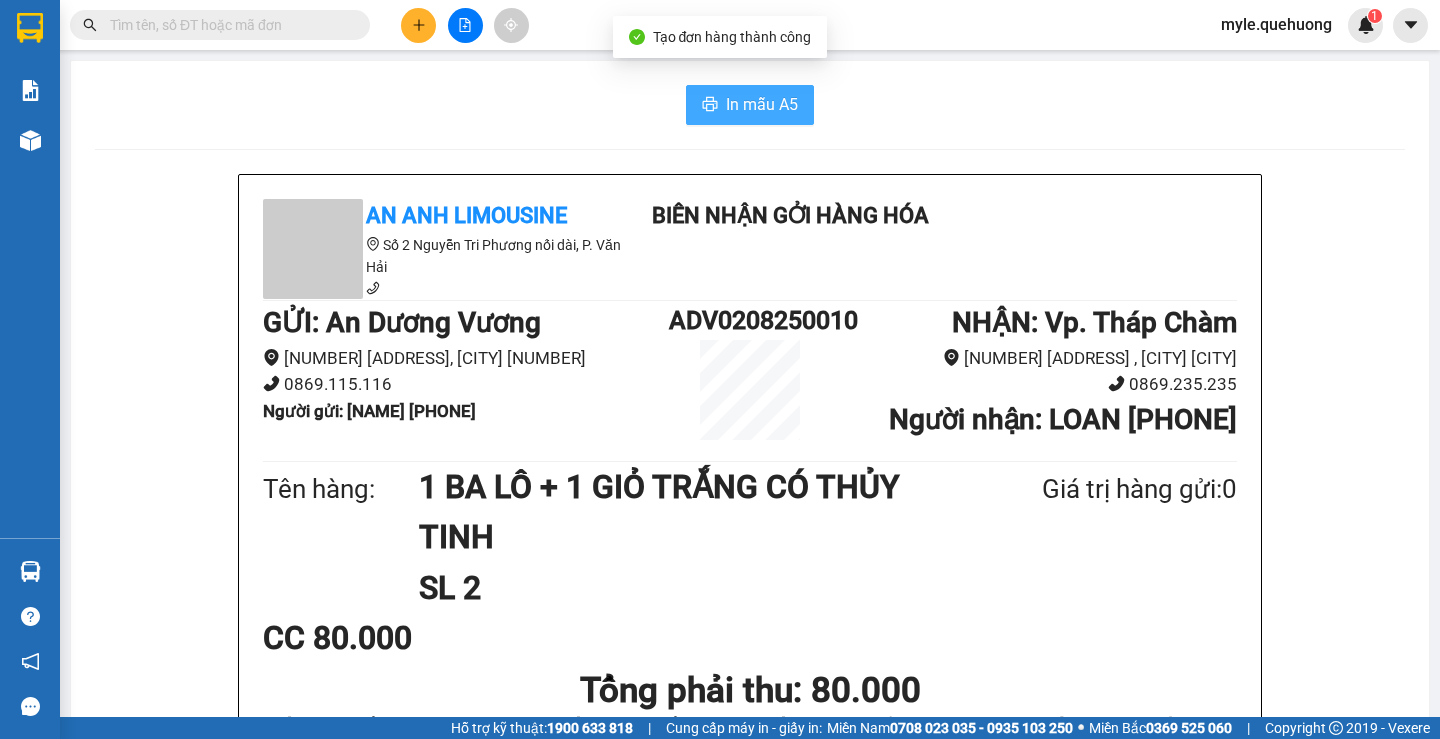 click on "In mẫu A5" at bounding box center [762, 104] 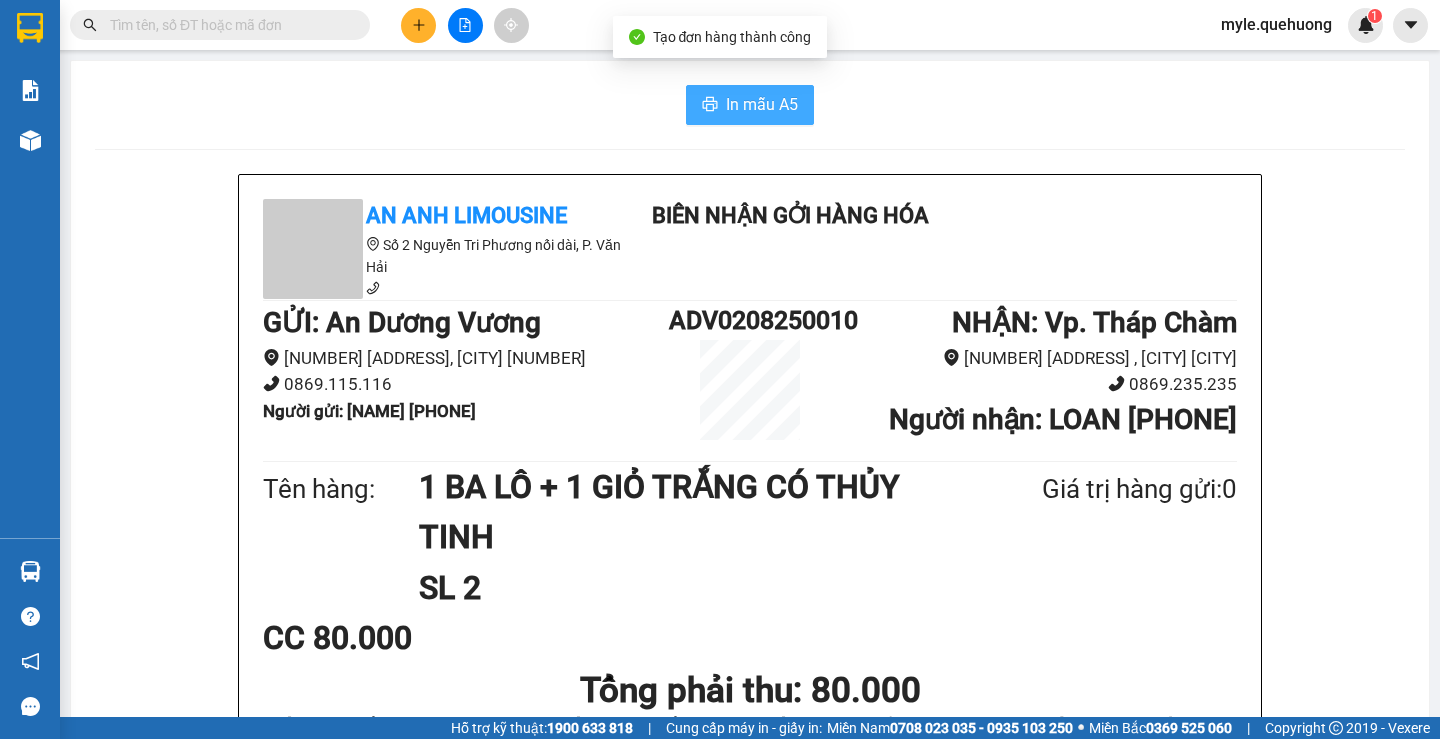 scroll, scrollTop: 0, scrollLeft: 0, axis: both 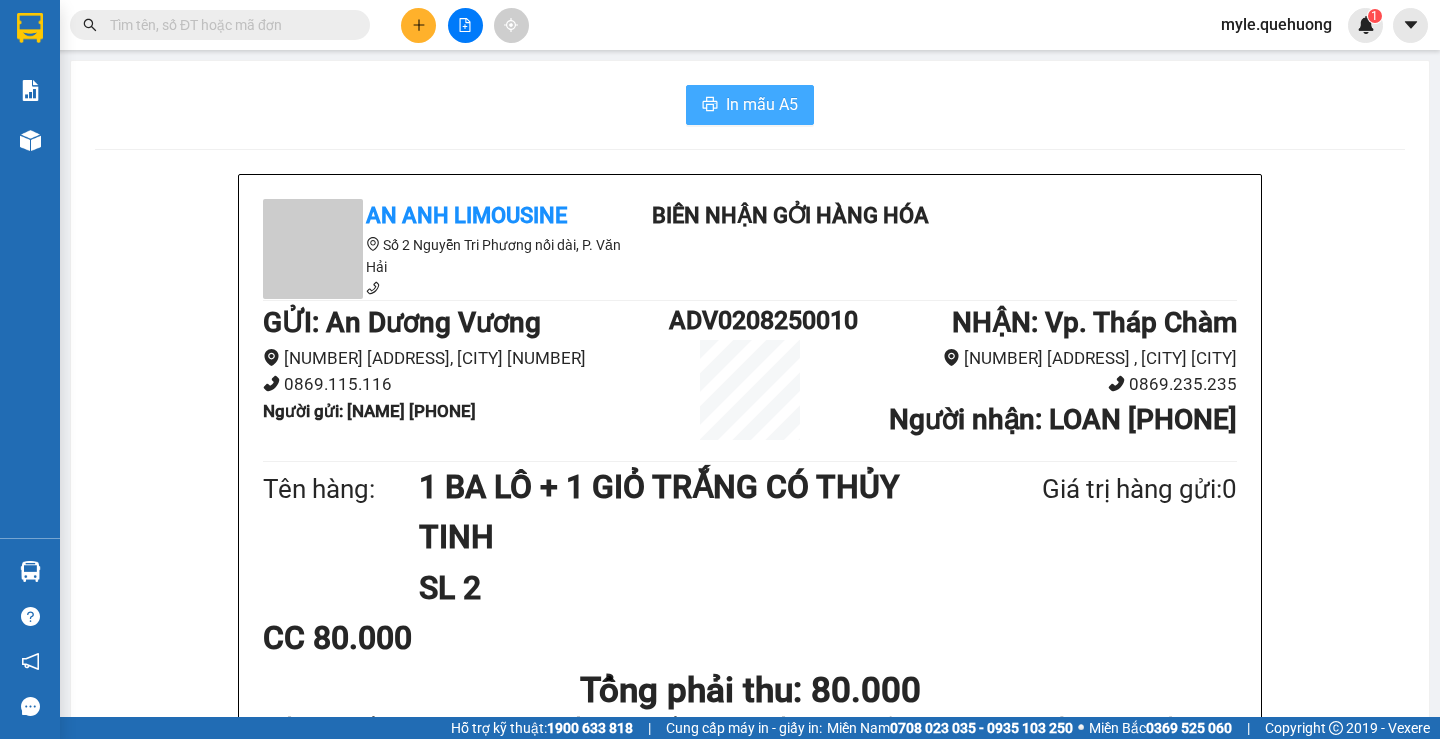 click on "In mẫu A5" at bounding box center (762, 104) 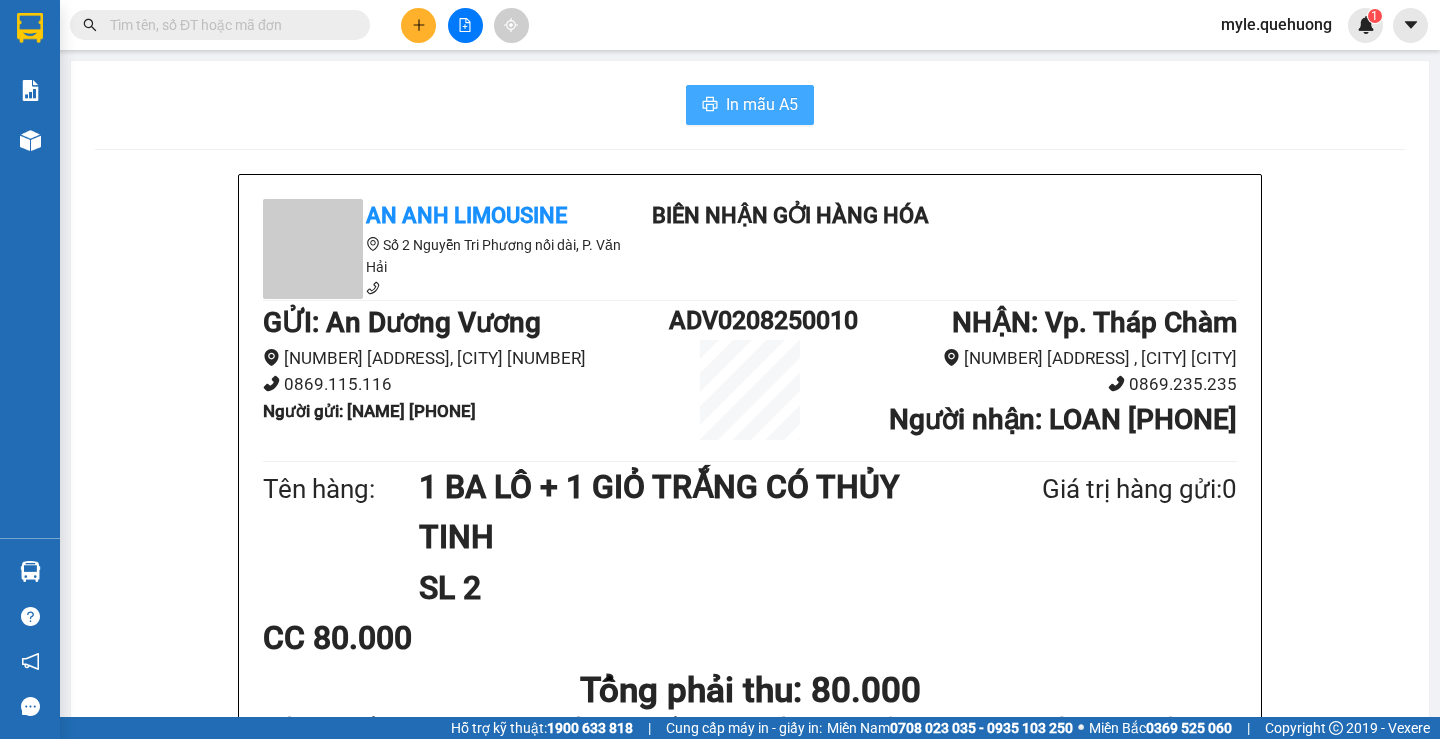 scroll, scrollTop: 0, scrollLeft: 0, axis: both 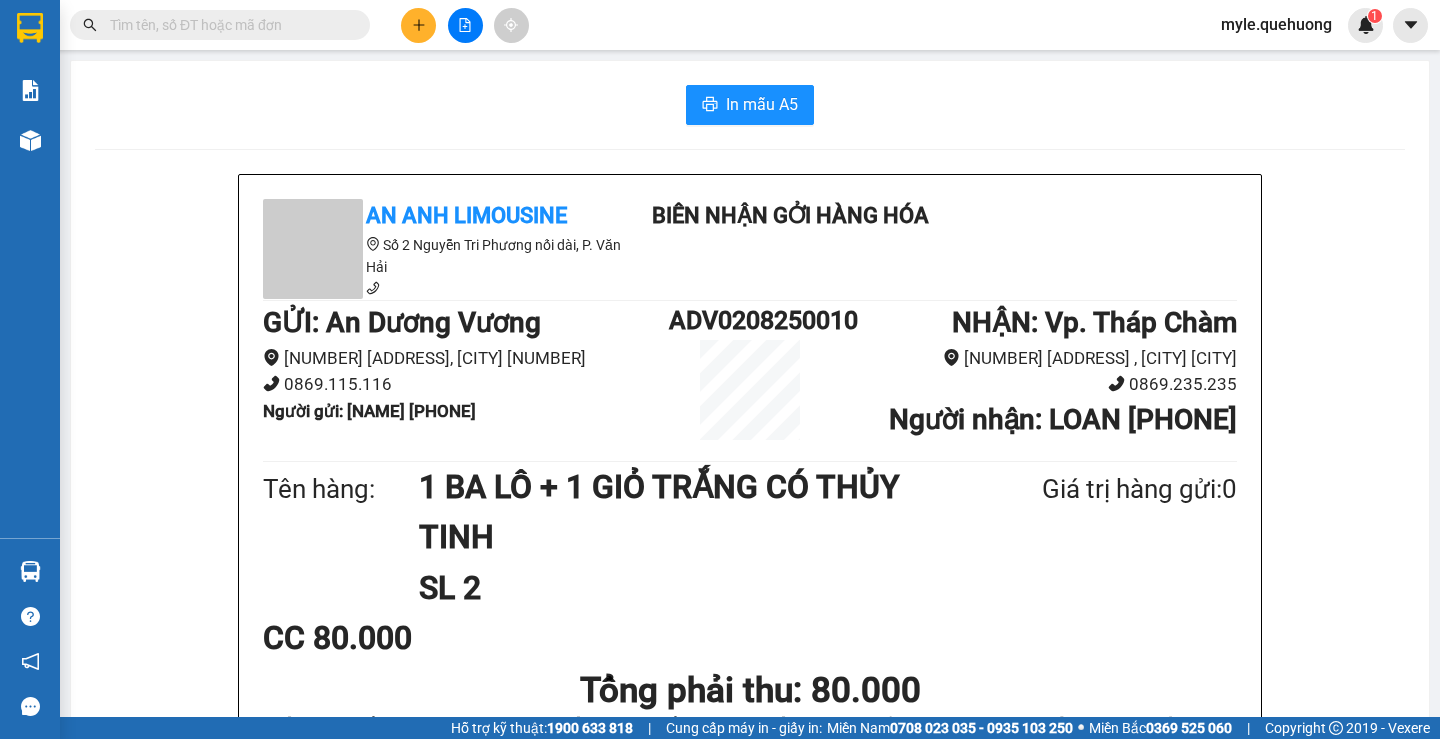 click on "Giá trị hàng gửi:  0" at bounding box center [1091, 489] 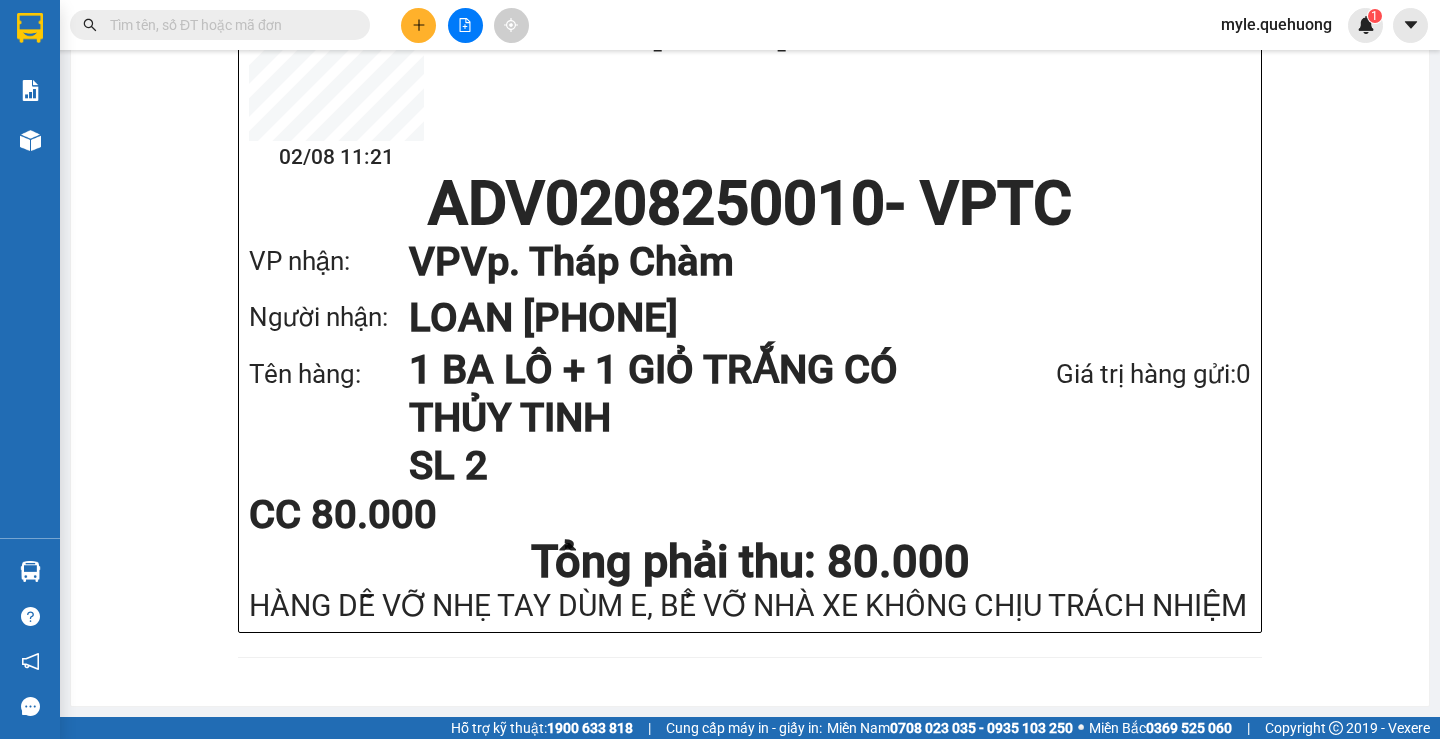scroll, scrollTop: 1175, scrollLeft: 0, axis: vertical 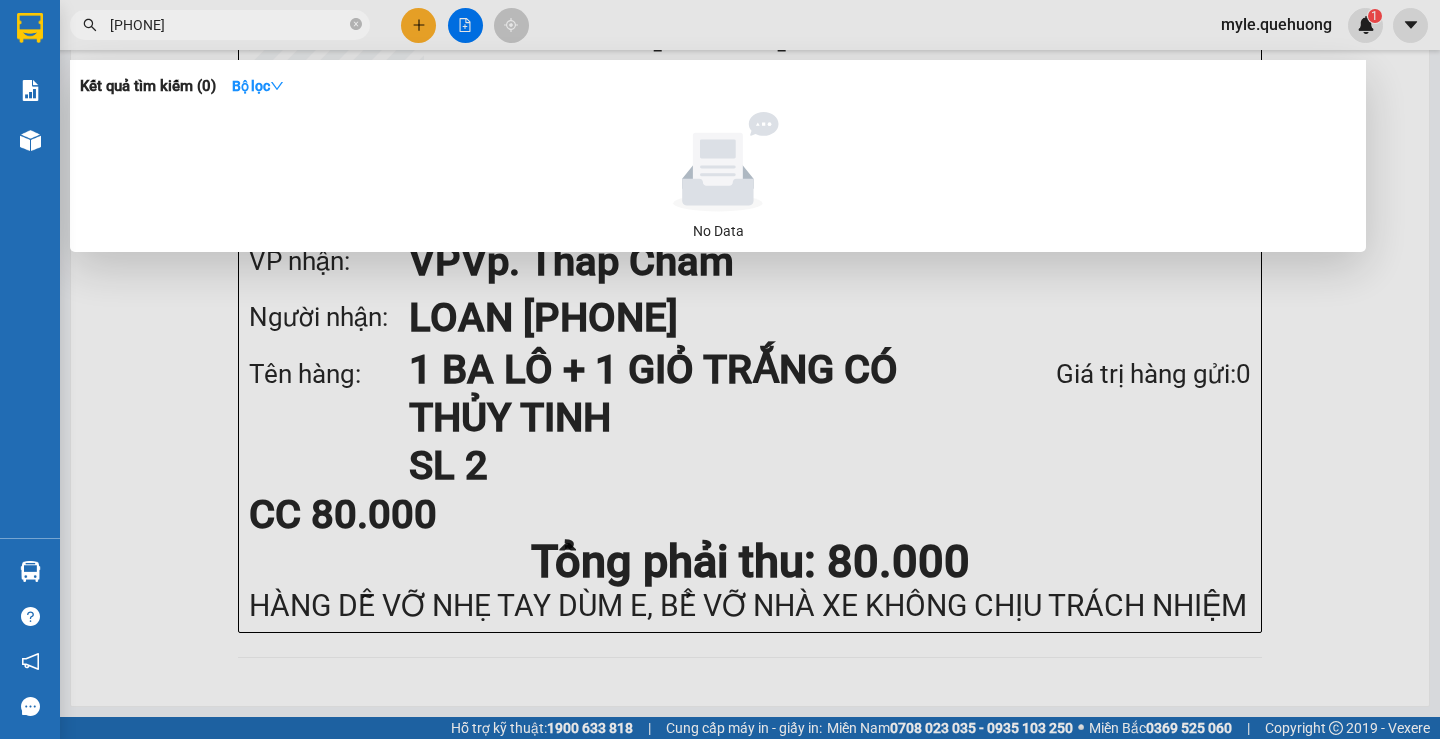 click on "0907637396" at bounding box center (228, 25) 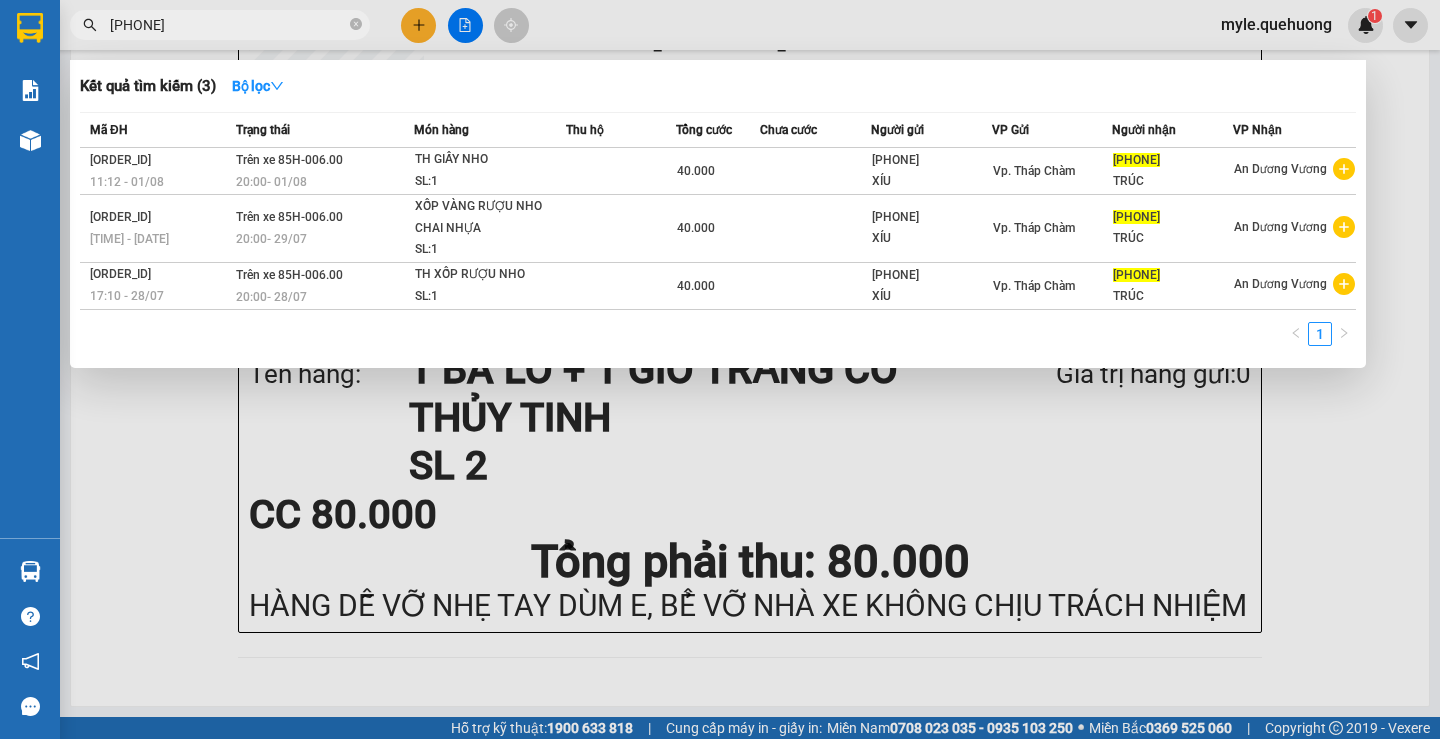 type on "[PHONE]" 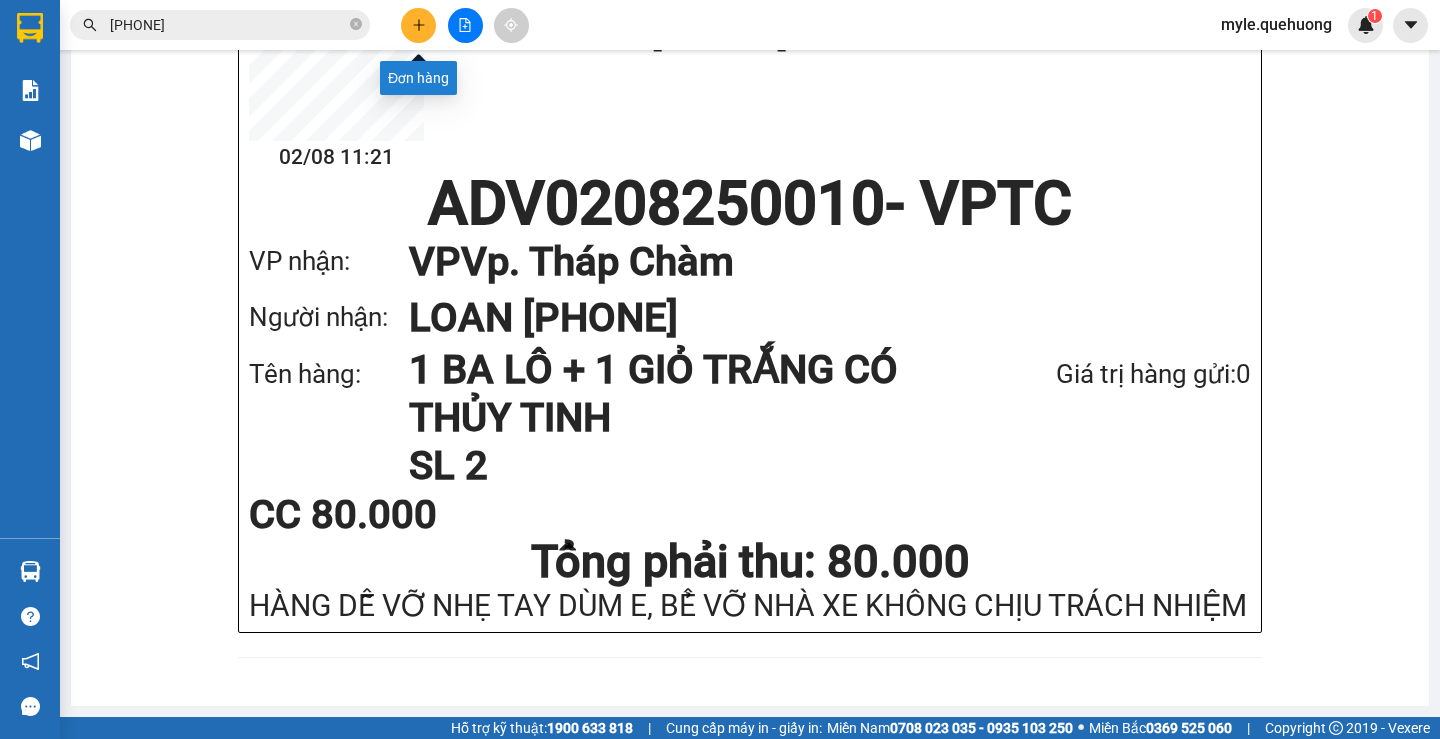 click 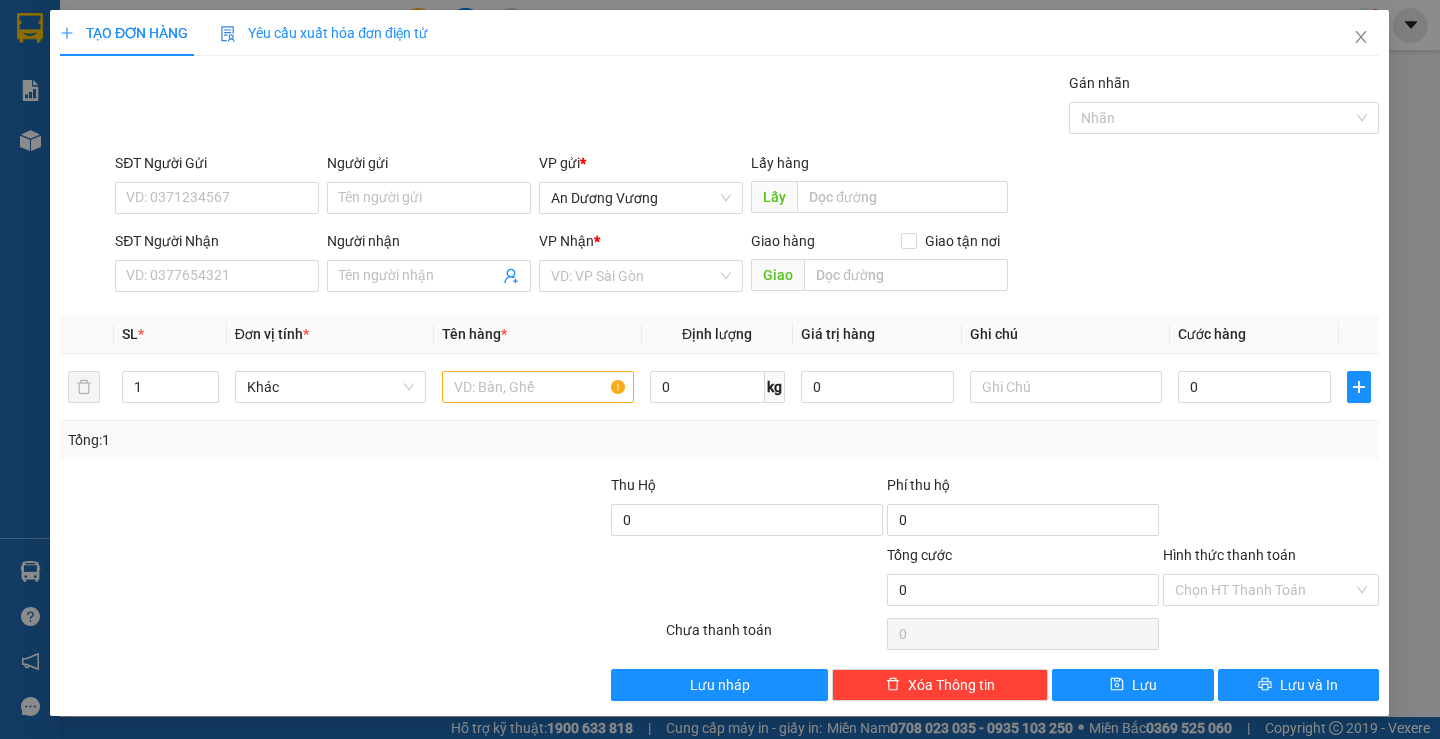 scroll, scrollTop: 0, scrollLeft: 0, axis: both 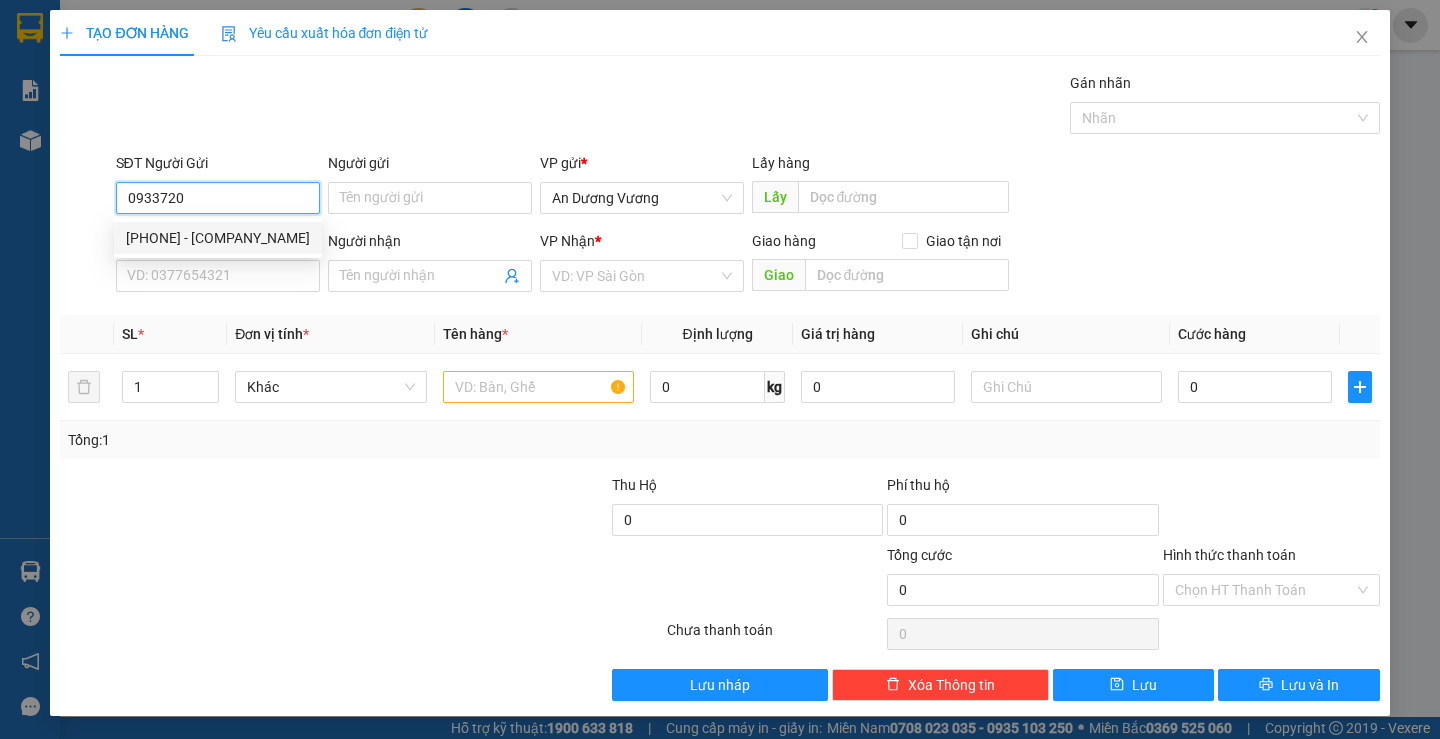 click on "0933720468 - CTY CHÍ ANH" at bounding box center (218, 238) 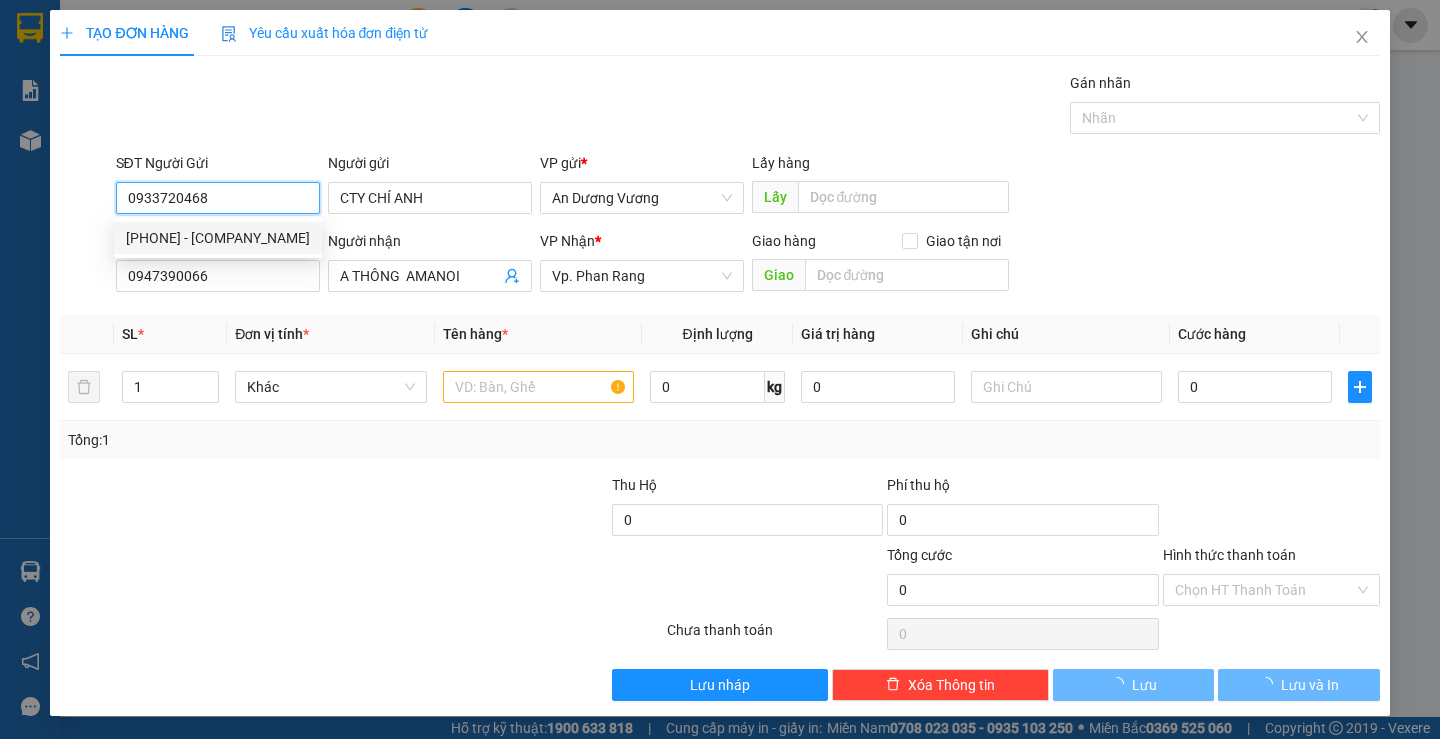 type on "40.000" 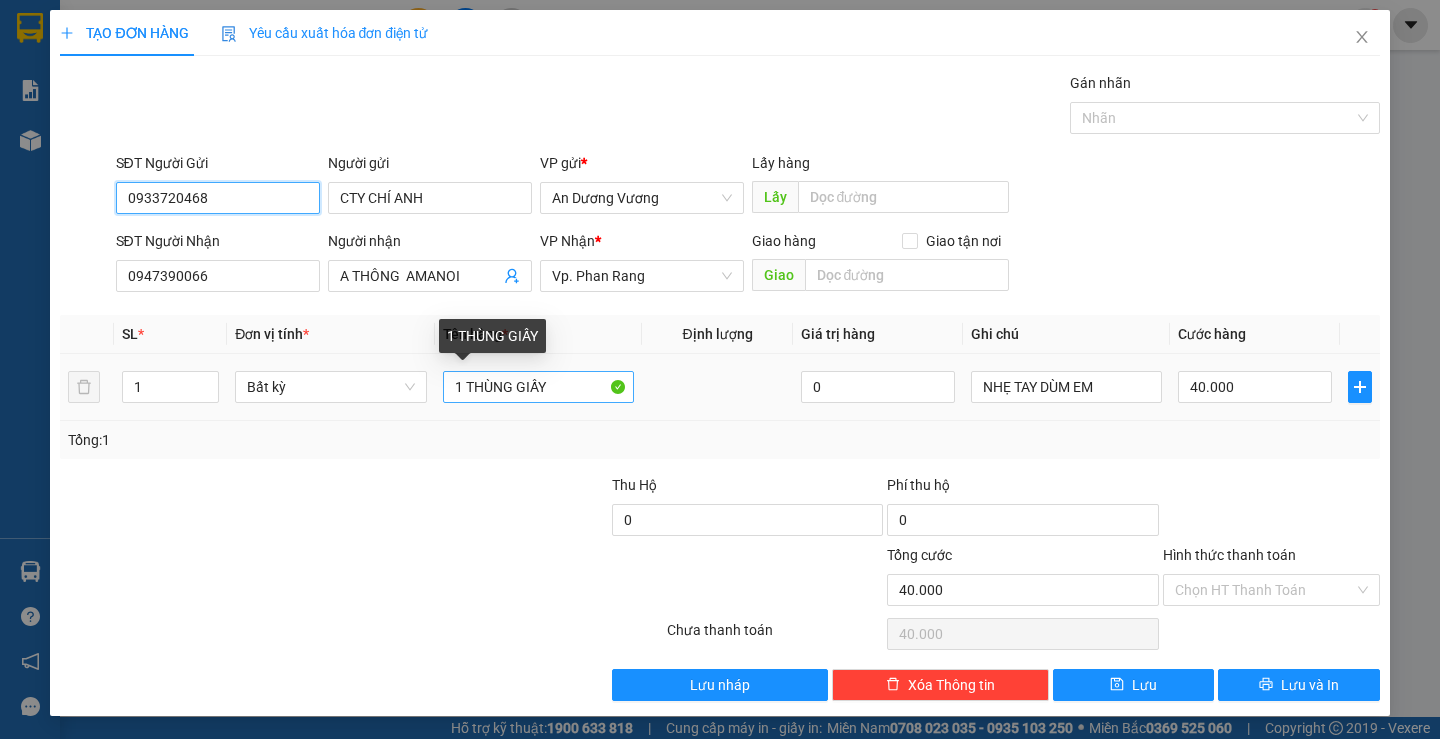 type on "0933720468" 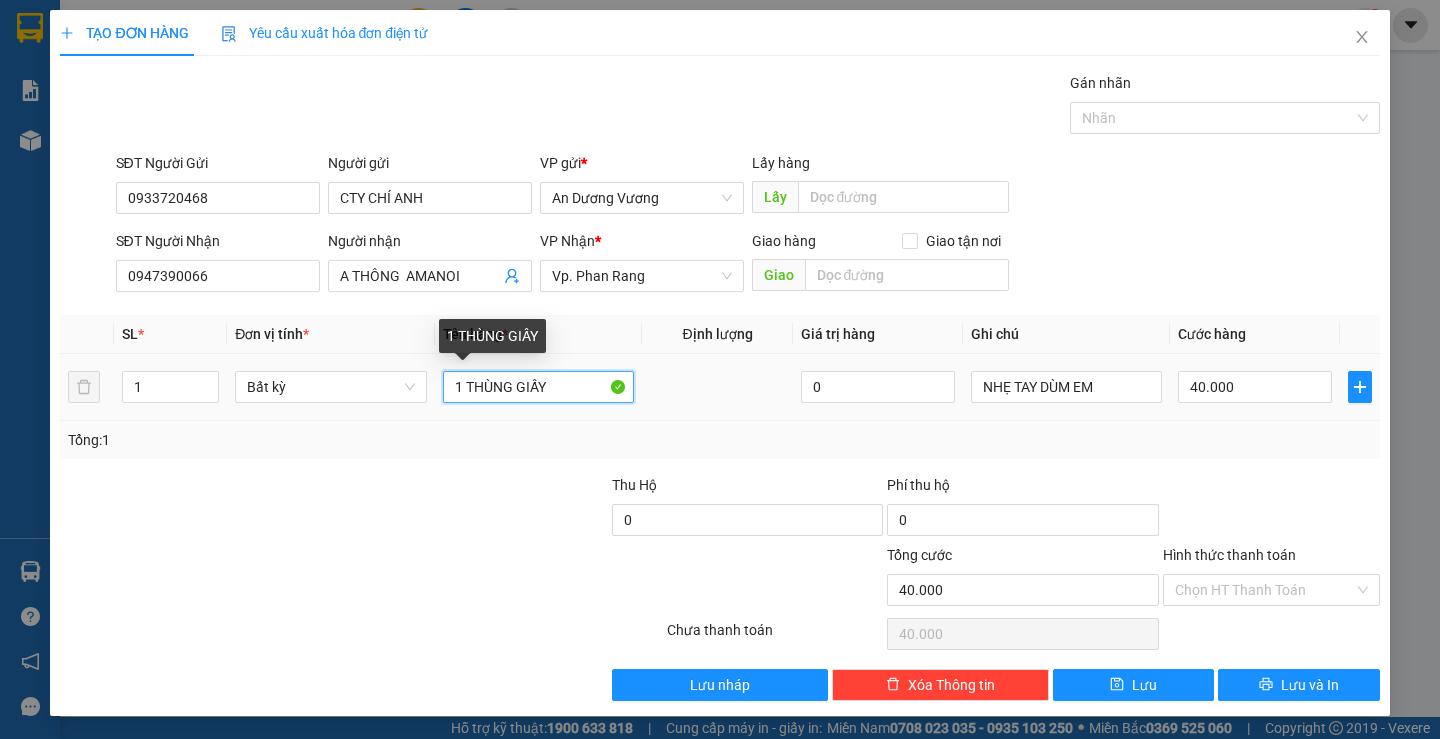 drag, startPoint x: 464, startPoint y: 383, endPoint x: 955, endPoint y: 413, distance: 491.91565 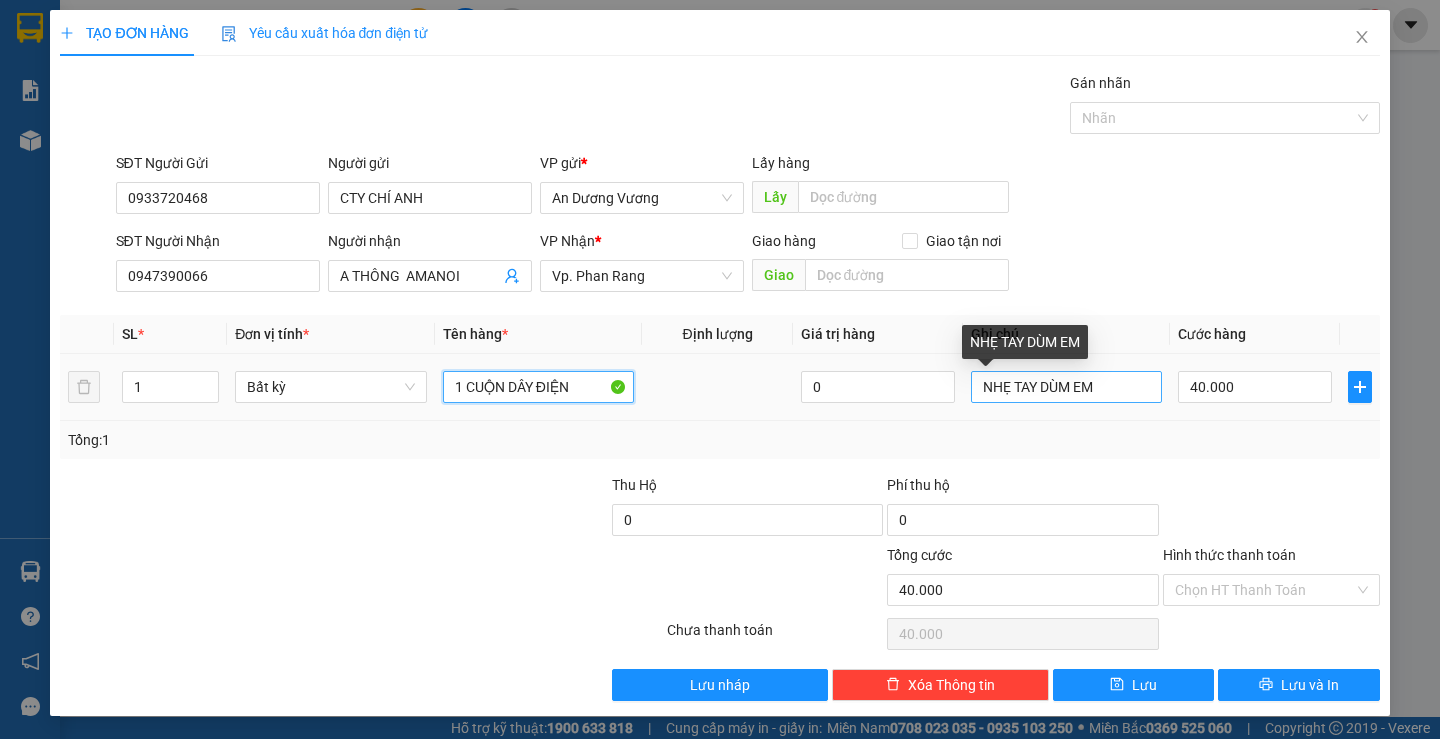 type on "1 CUỘN DÂY ĐIỆN" 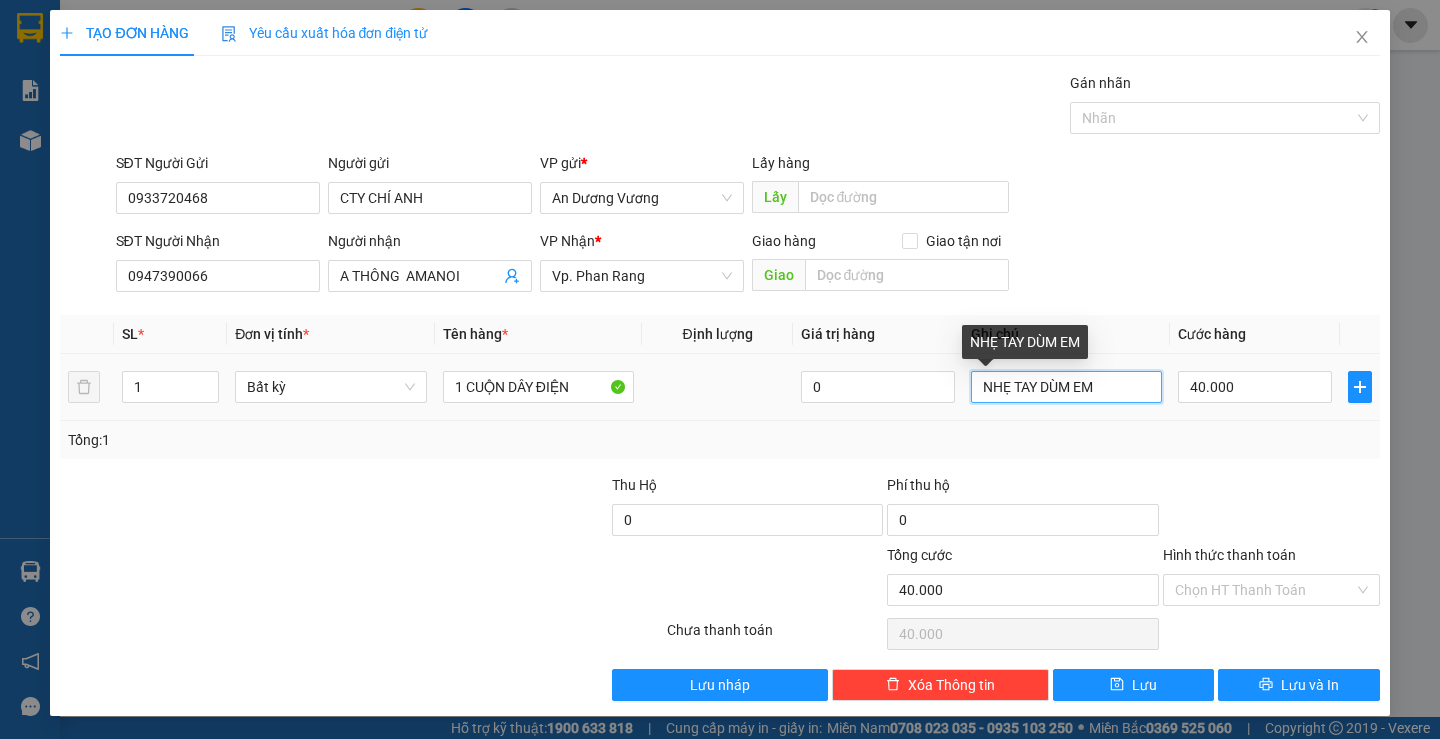 drag, startPoint x: 1114, startPoint y: 388, endPoint x: 175, endPoint y: 340, distance: 940.226 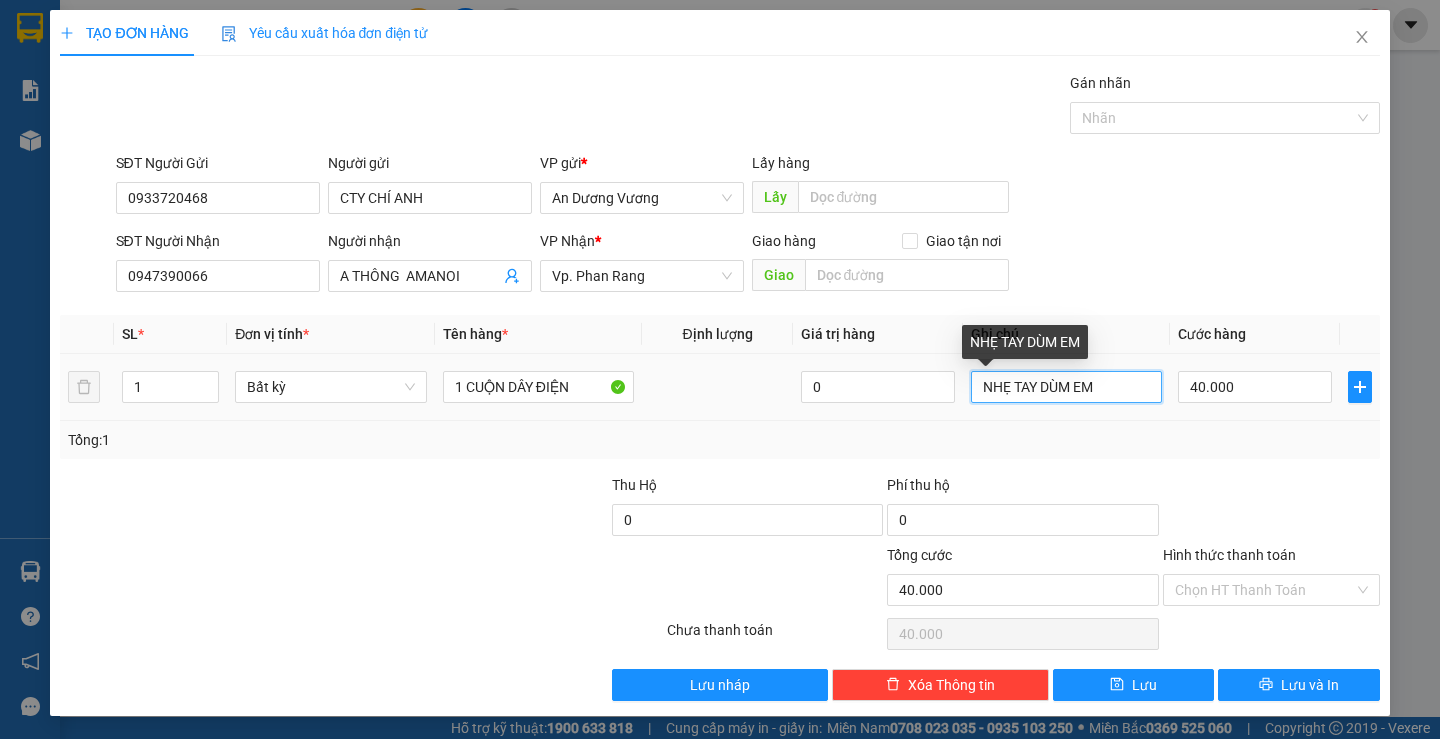 click on "SL  * Đơn vị tính  * Tên hàng  * Định lượng Giá trị hàng Ghi chú Cước hàng                   1 Bất kỳ 1 CUỘN DÂY ĐIỆN 0 NHẸ TAY DÙM EM 40.000" at bounding box center (719, 368) 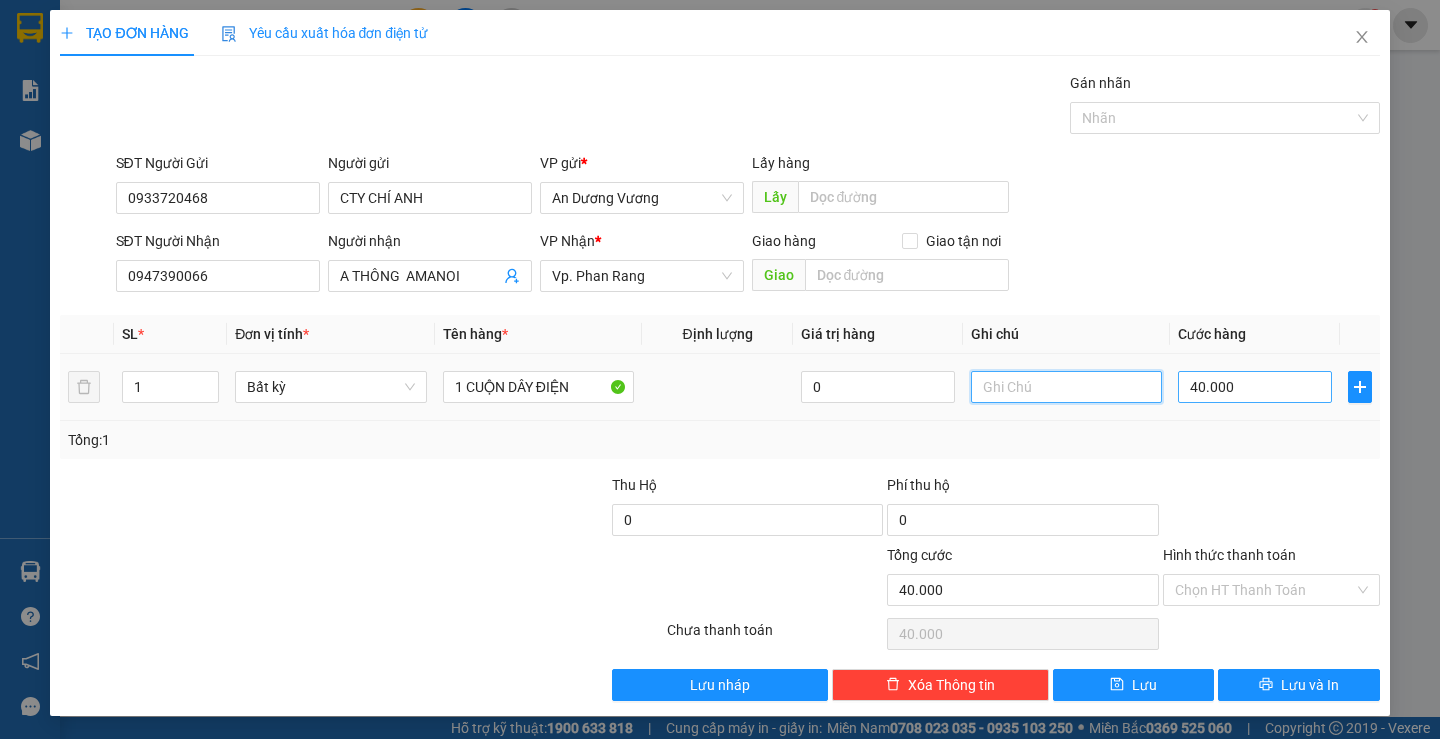 type 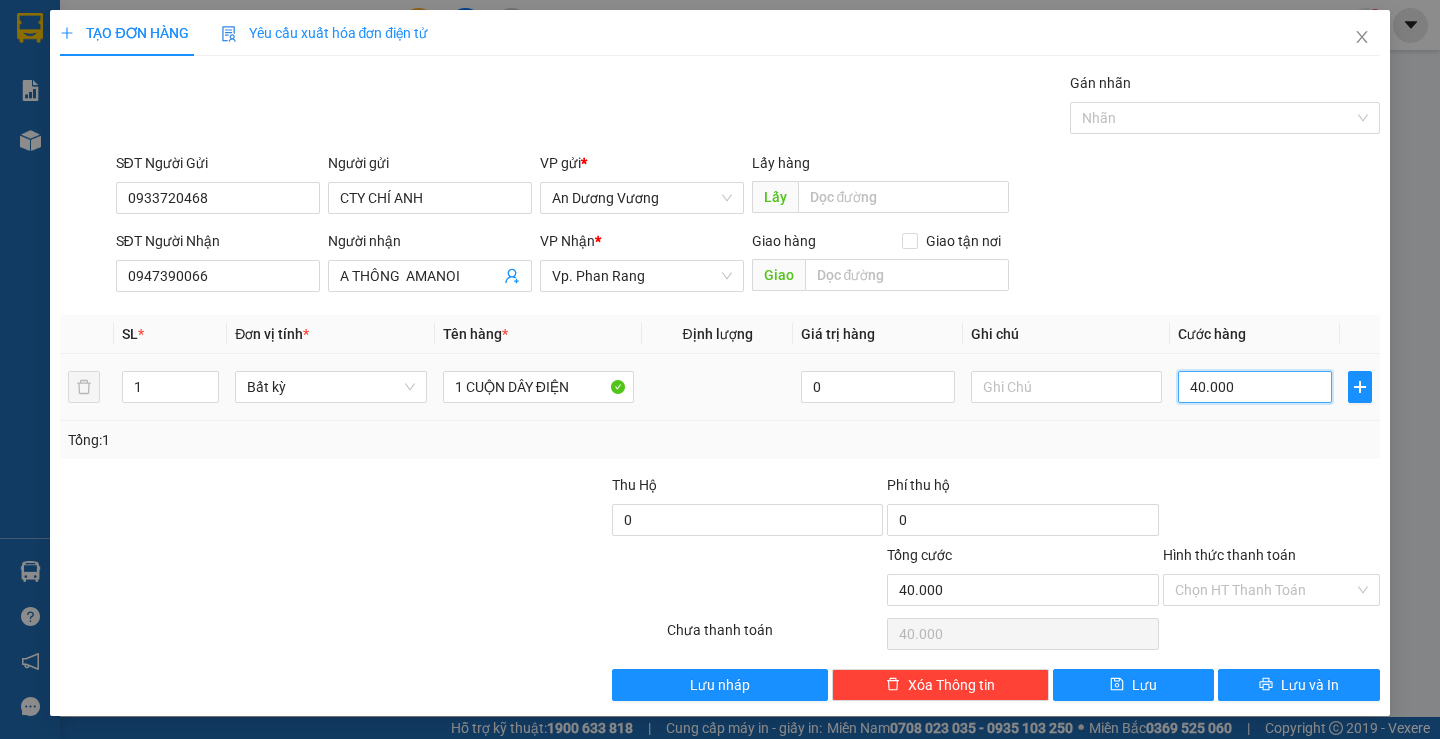 click on "40.000" at bounding box center (1255, 387) 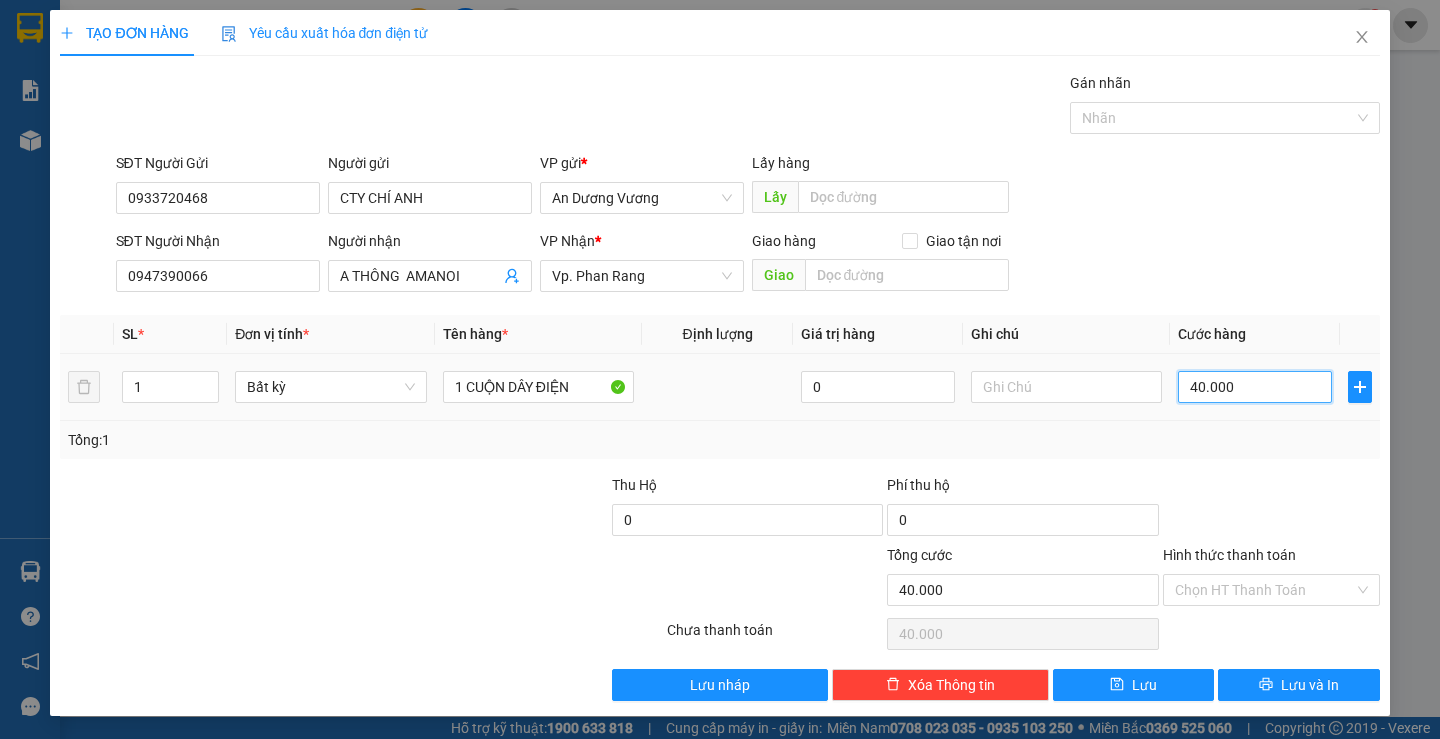 type on "0" 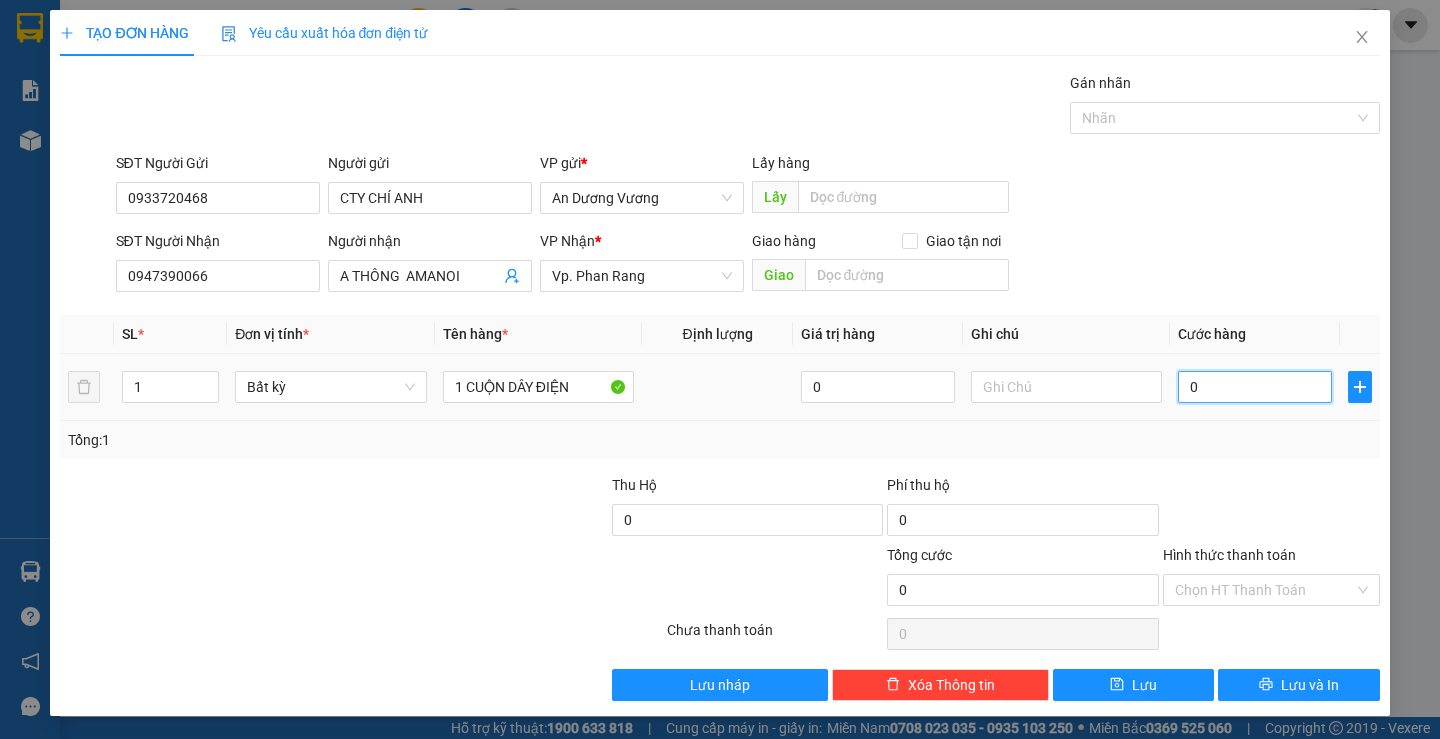 type on "0" 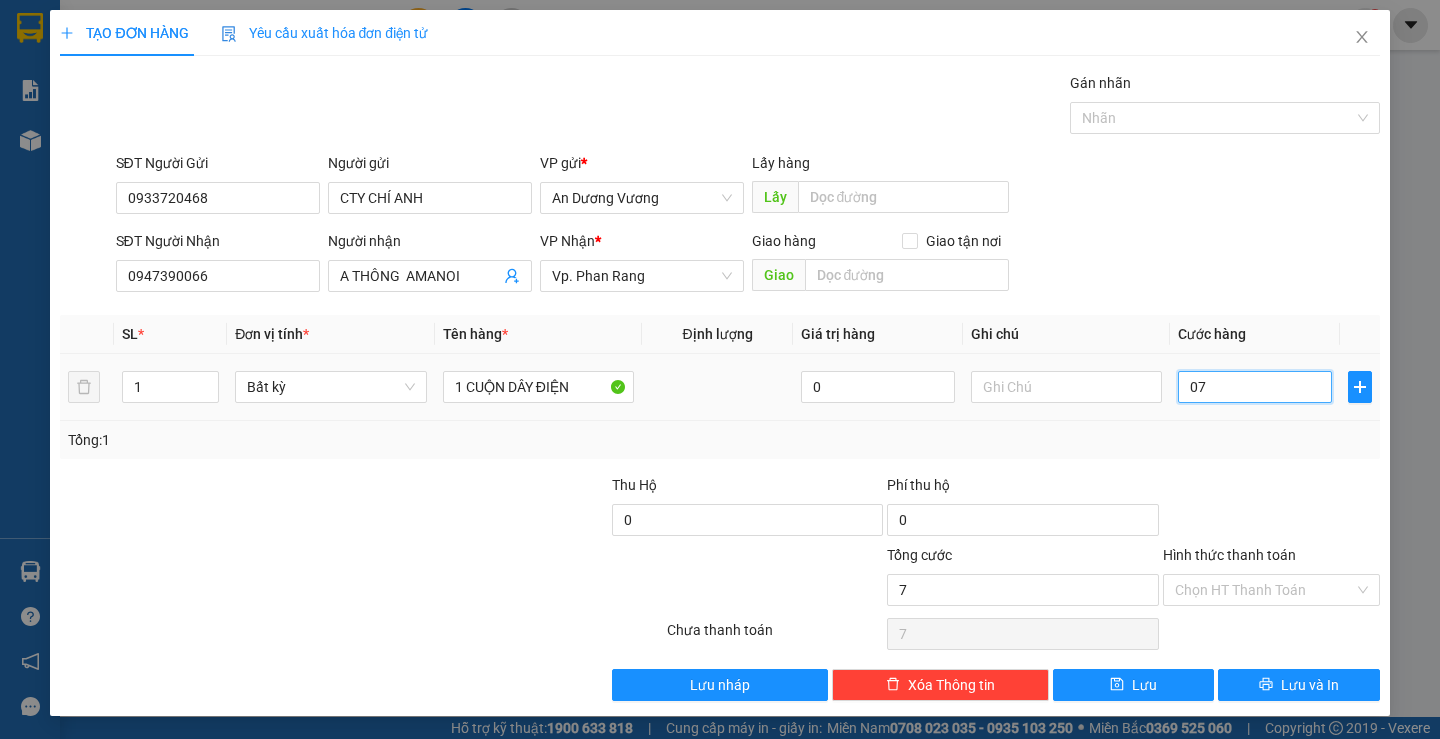 type on "070" 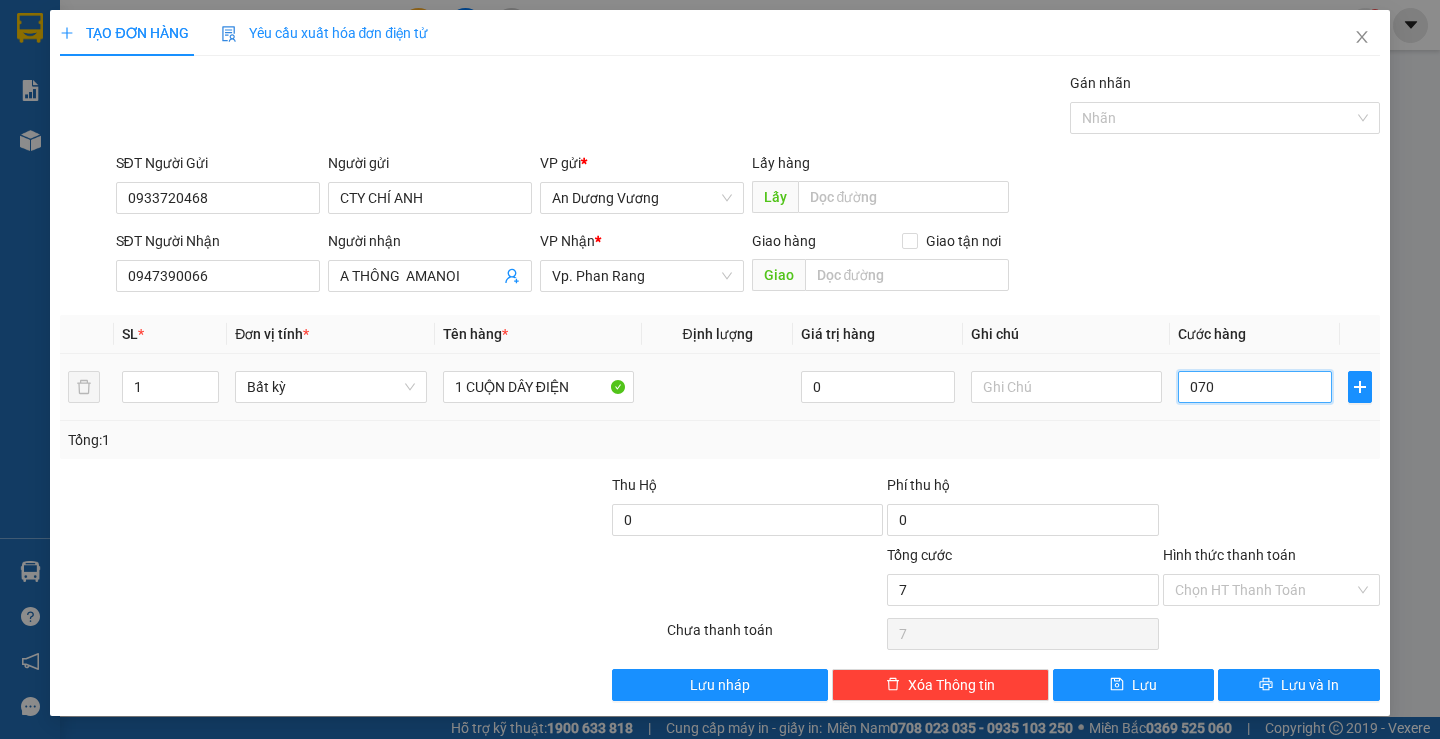 type on "70" 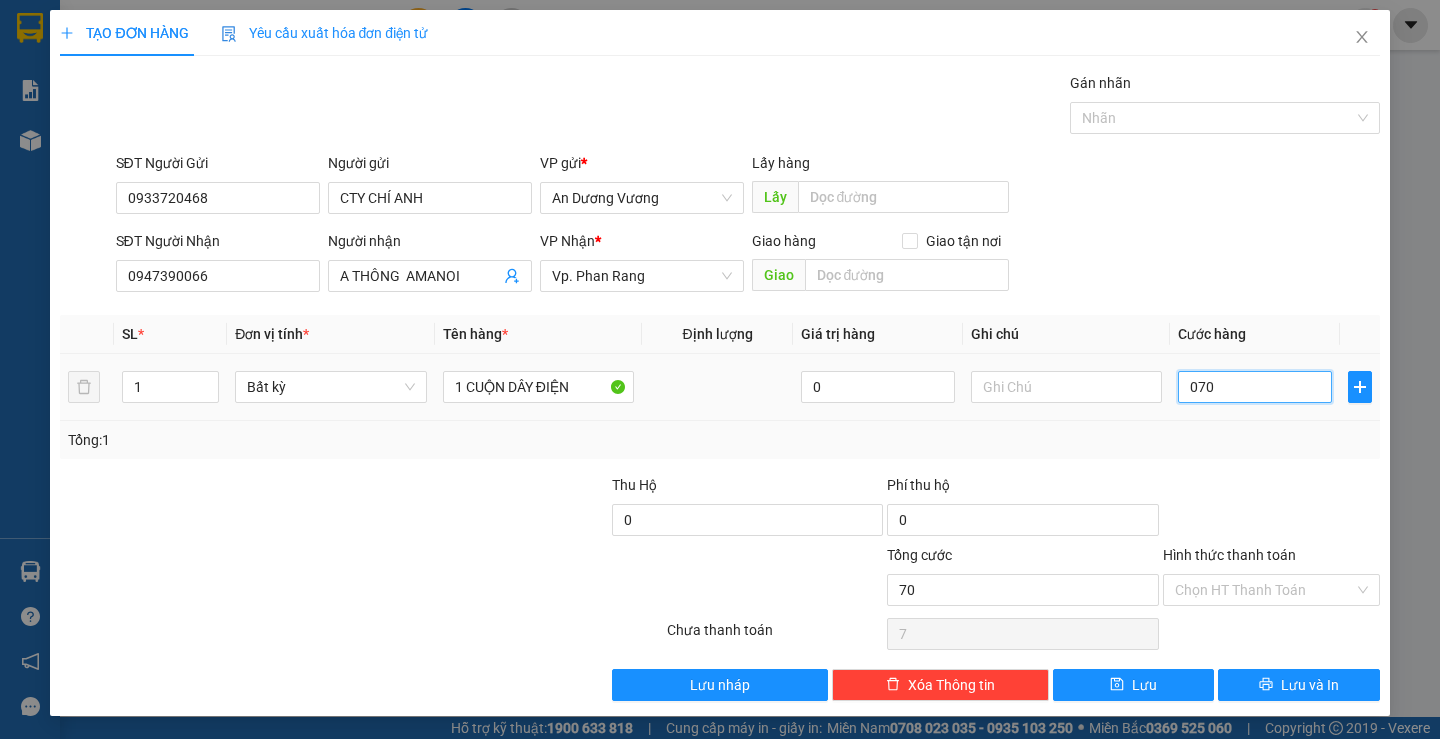 type on "70" 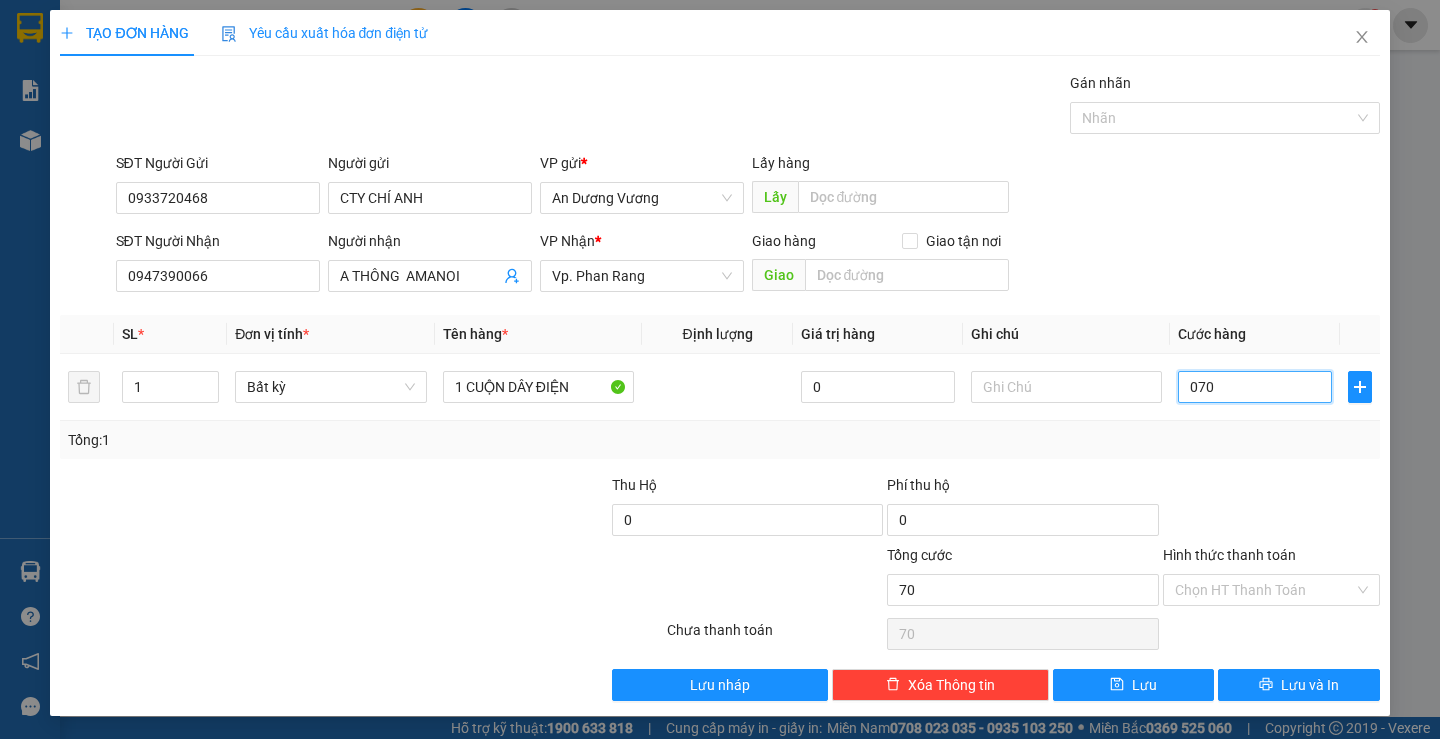 type on "070" 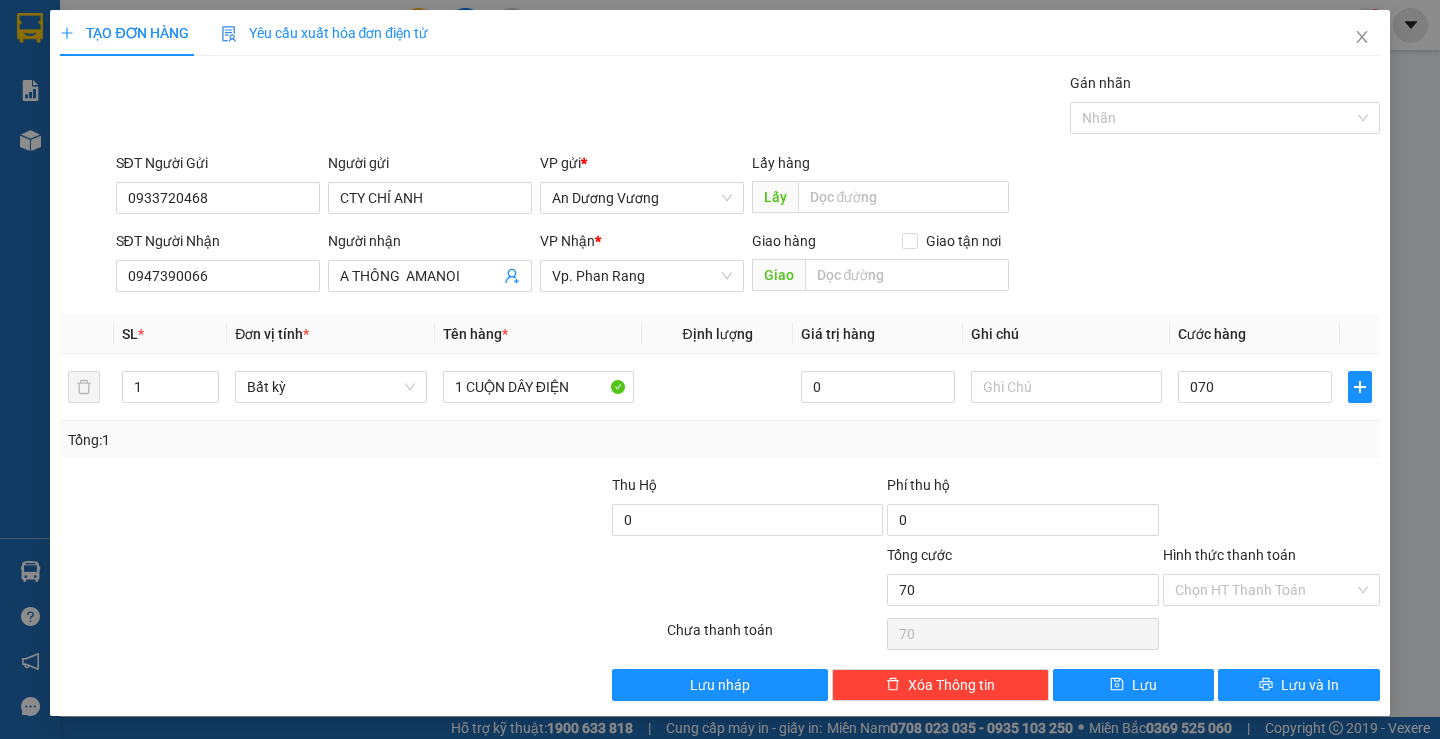 type on "70.000" 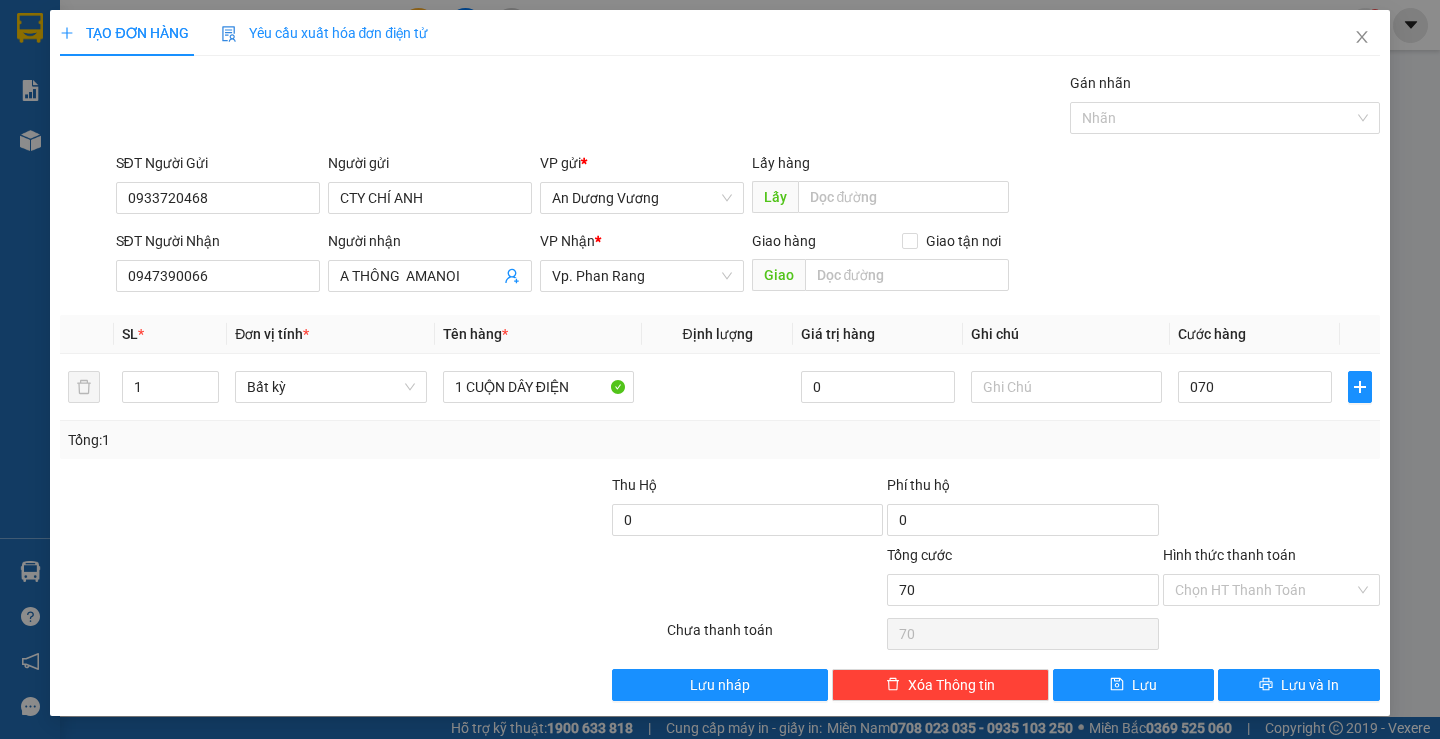 type on "70.000" 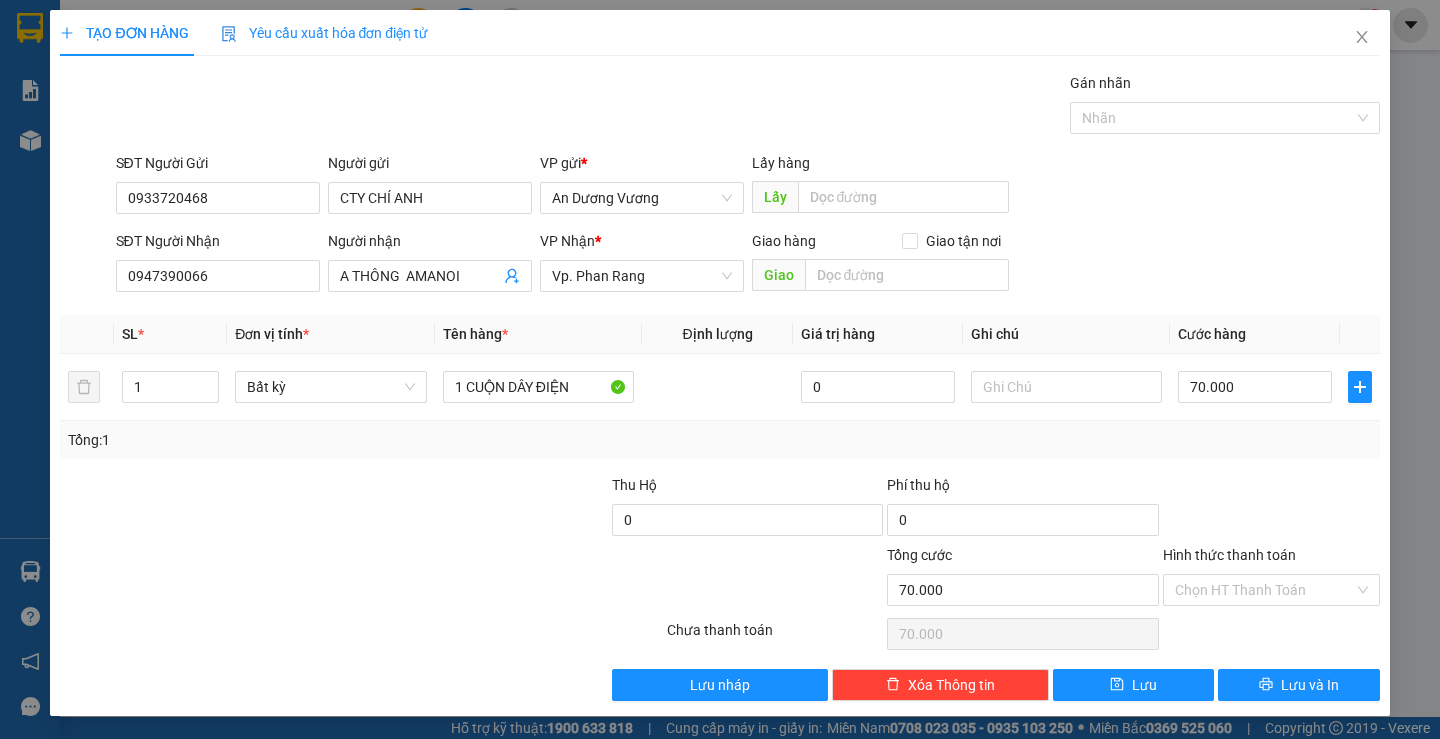 click at bounding box center [1271, 509] 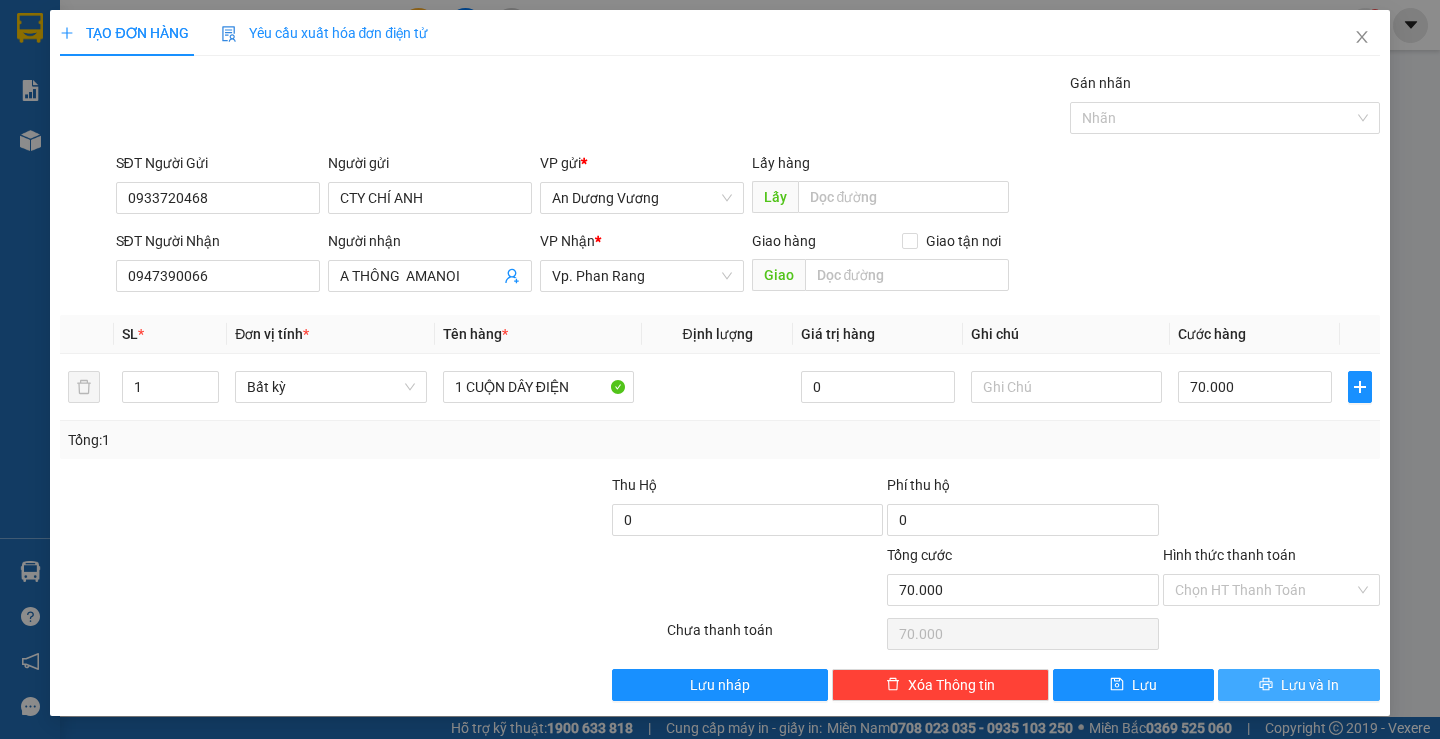 click on "Lưu và In" at bounding box center (1298, 685) 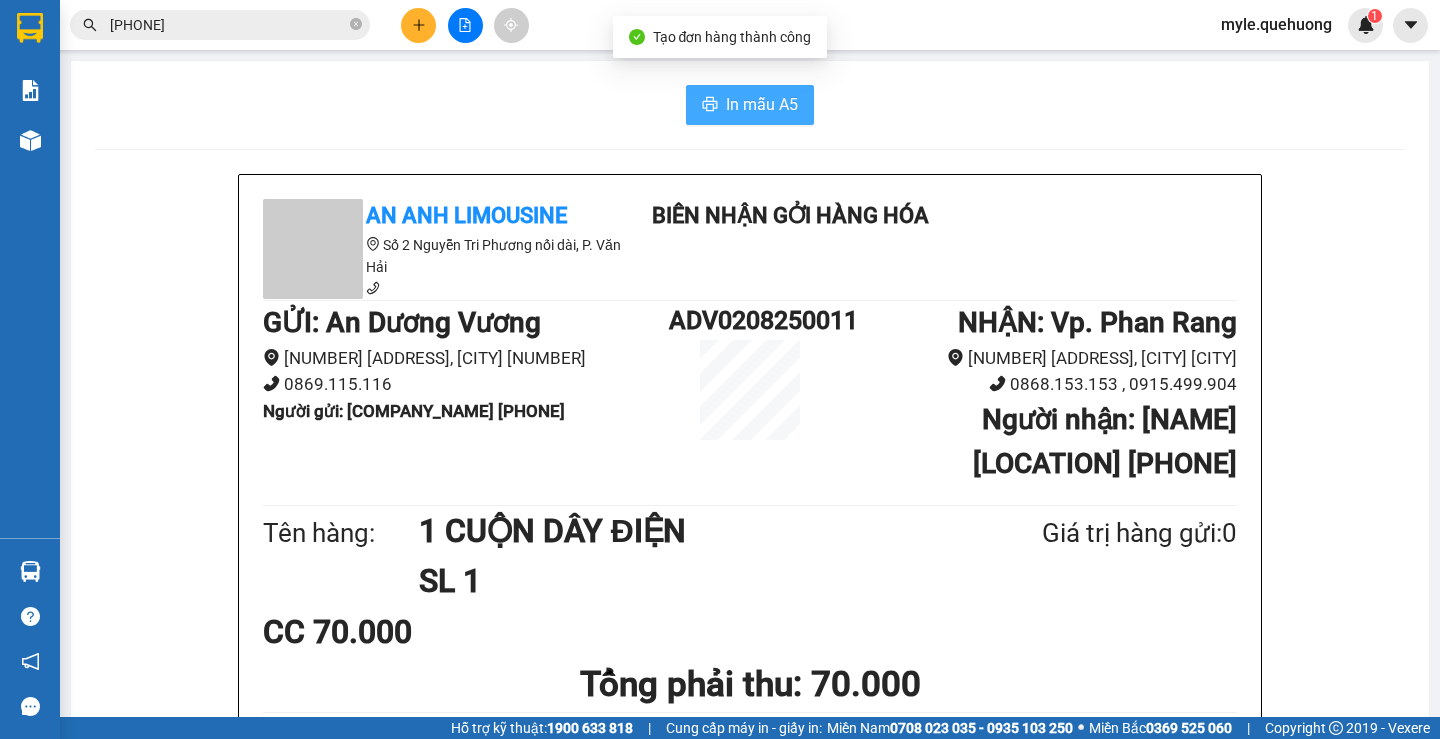 click on "In mẫu A5" at bounding box center (762, 104) 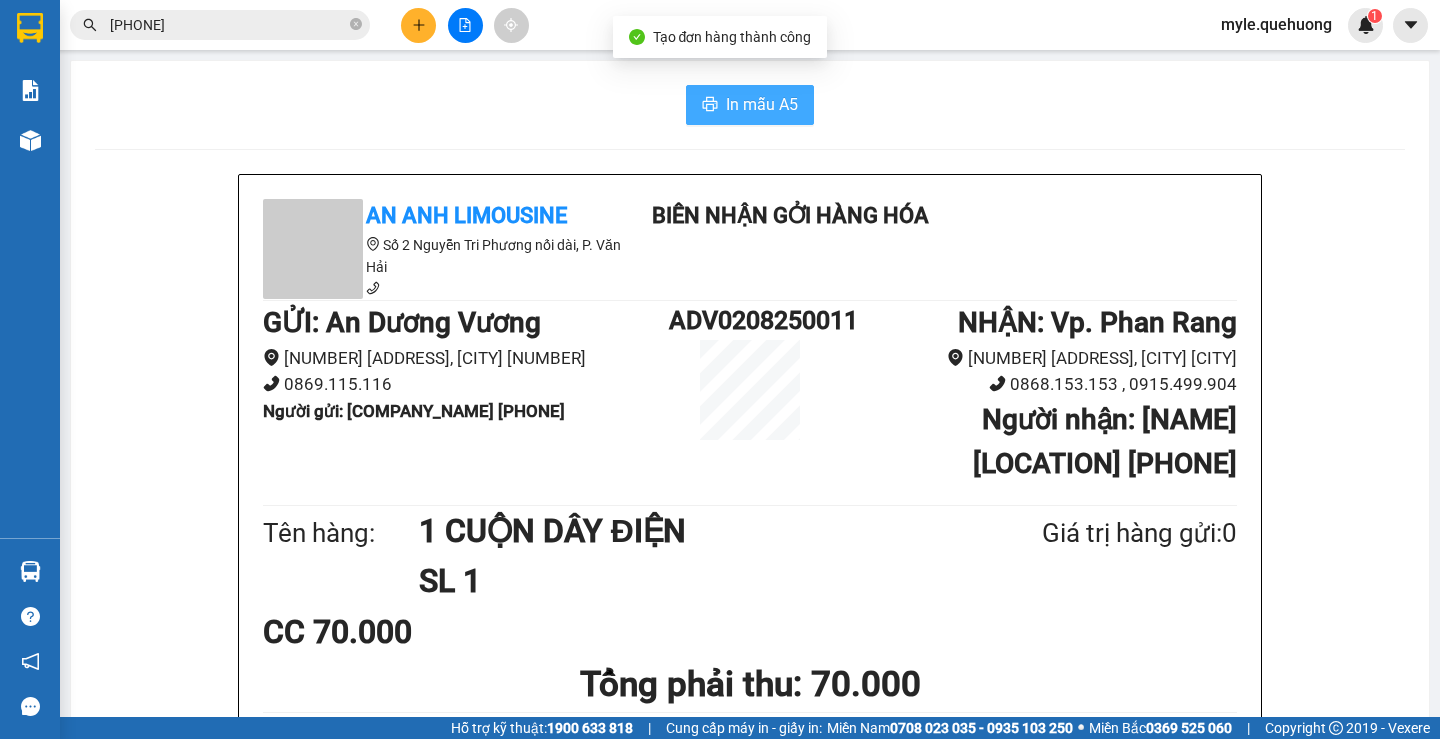scroll, scrollTop: 0, scrollLeft: 0, axis: both 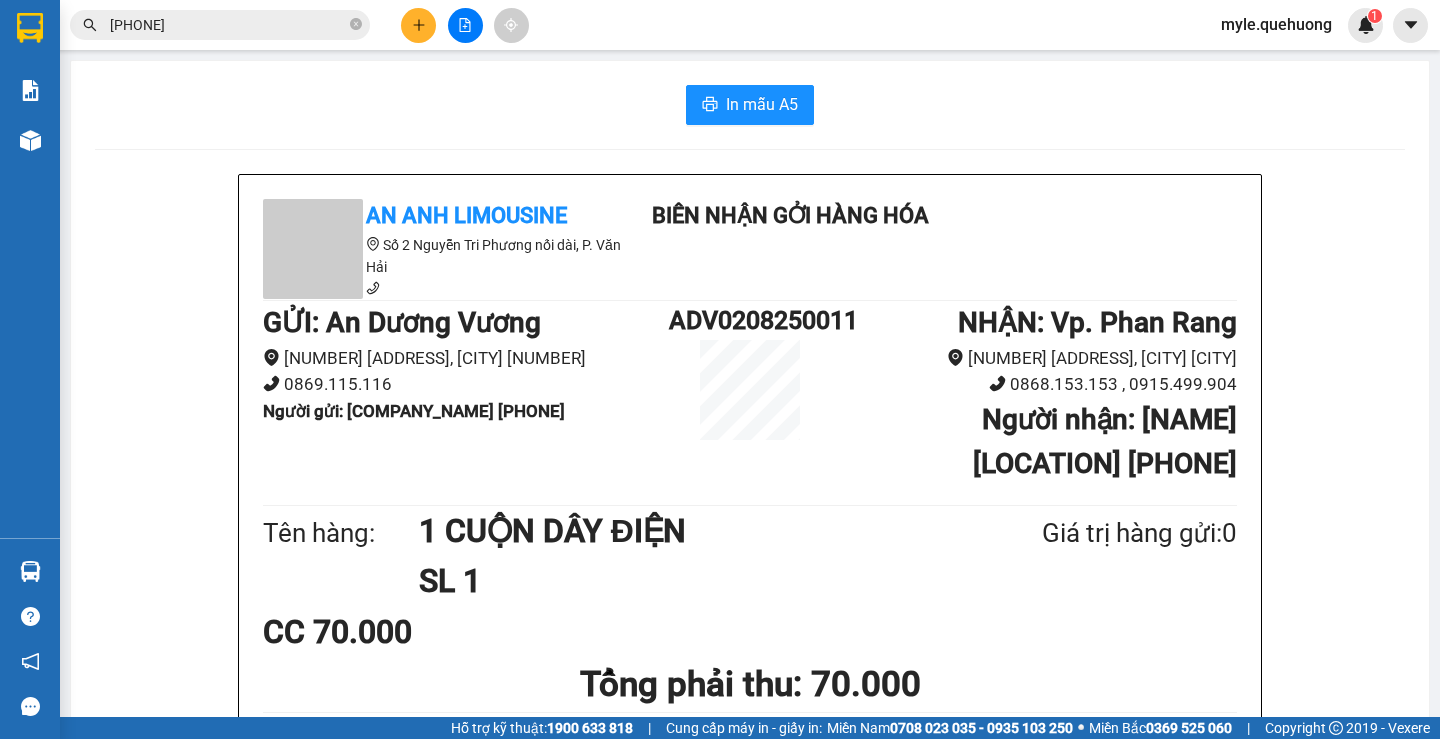 click on "In mẫu A5" at bounding box center [750, 105] 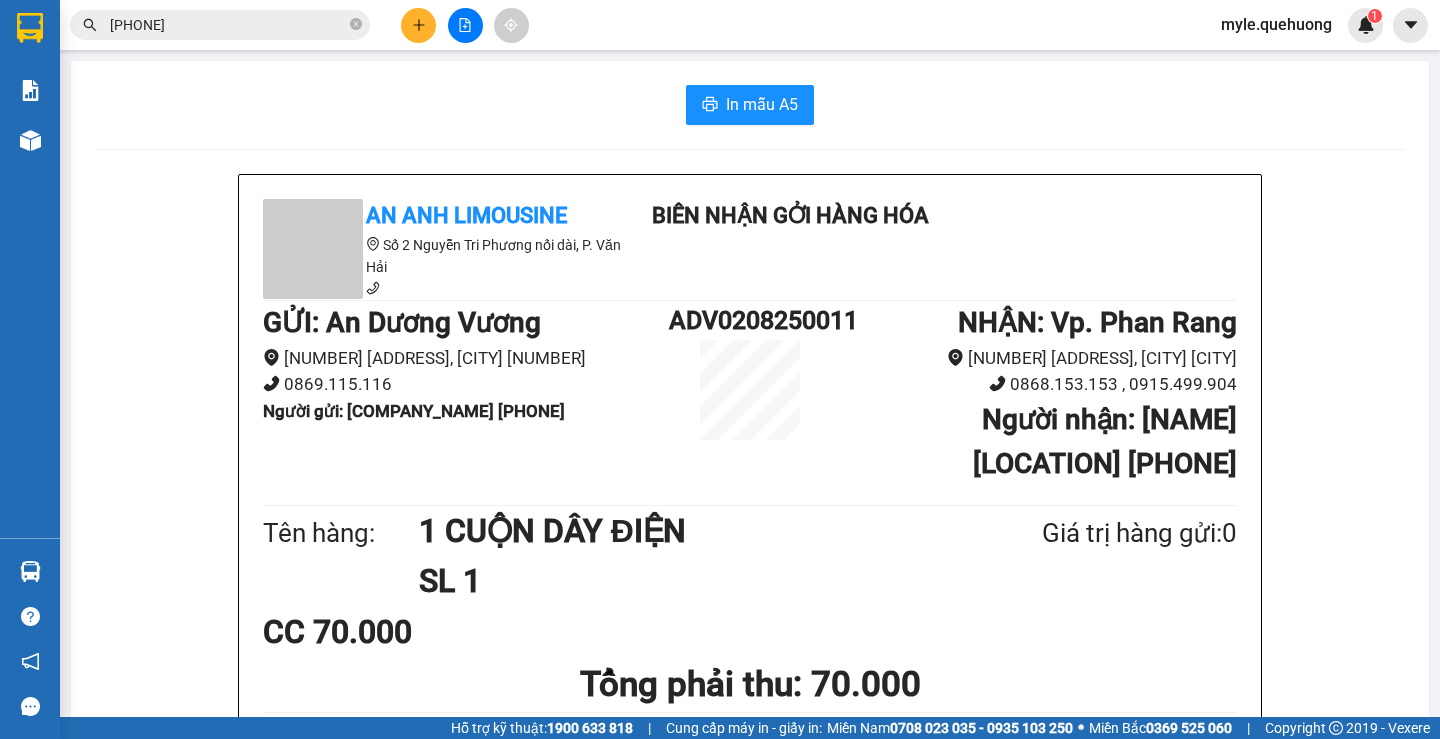 click on "1 CUỘN DÂY ĐIỆN" at bounding box center (682, 531) 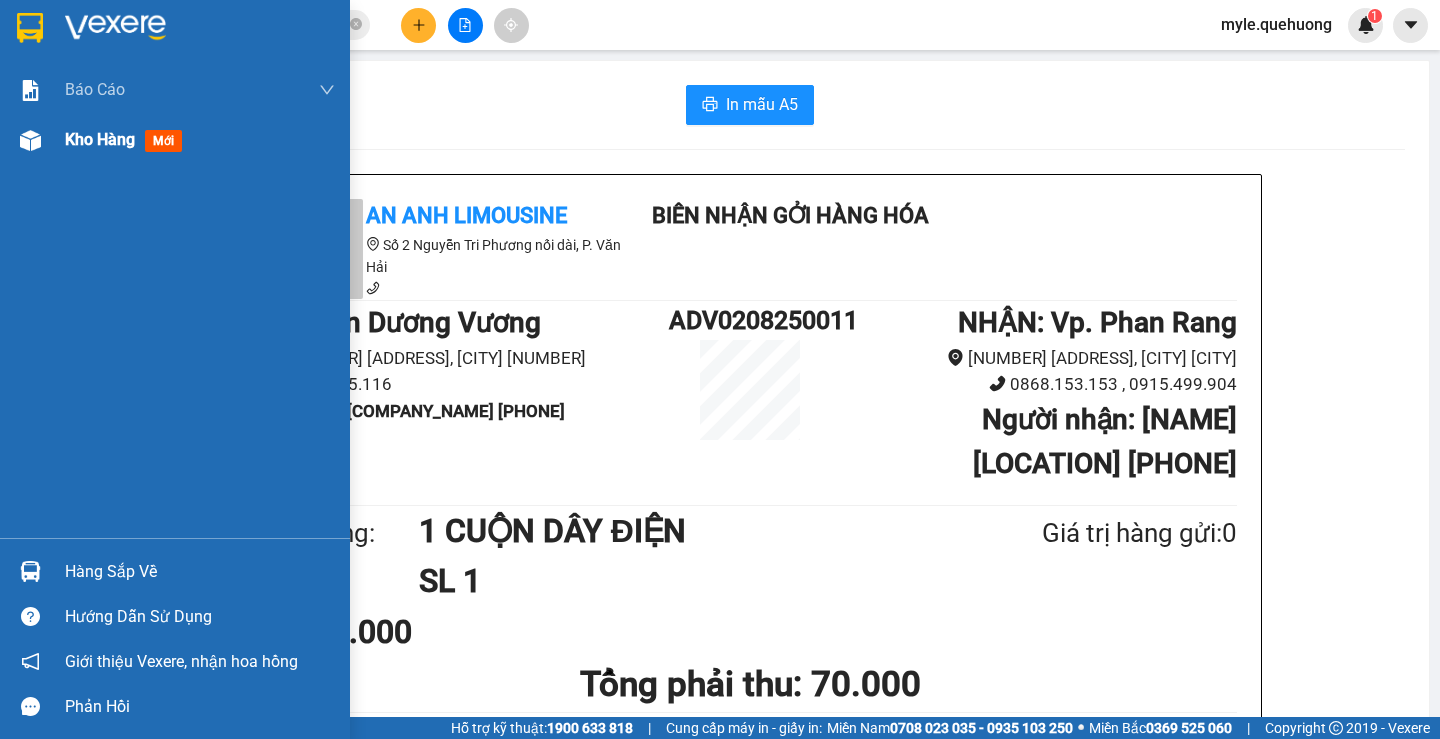 click at bounding box center [30, 140] 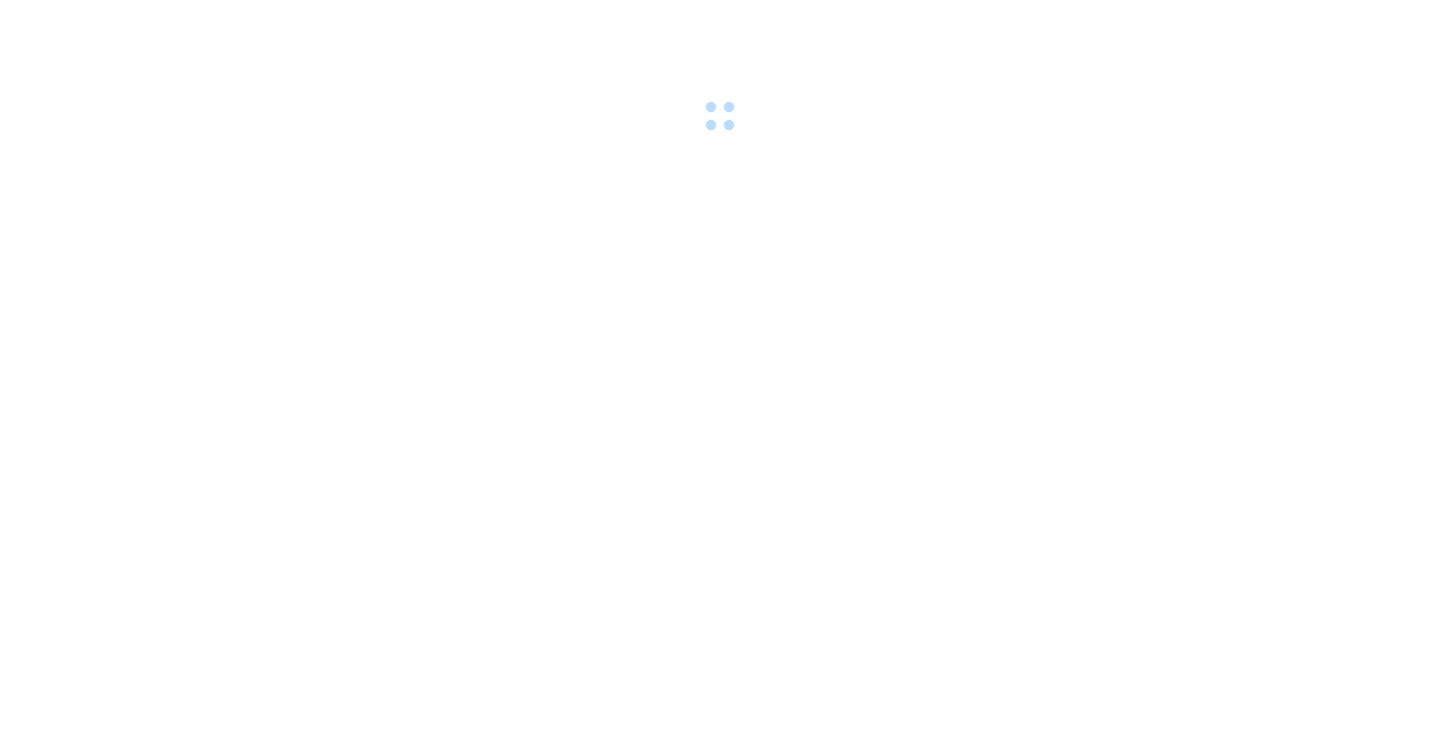 scroll, scrollTop: 0, scrollLeft: 0, axis: both 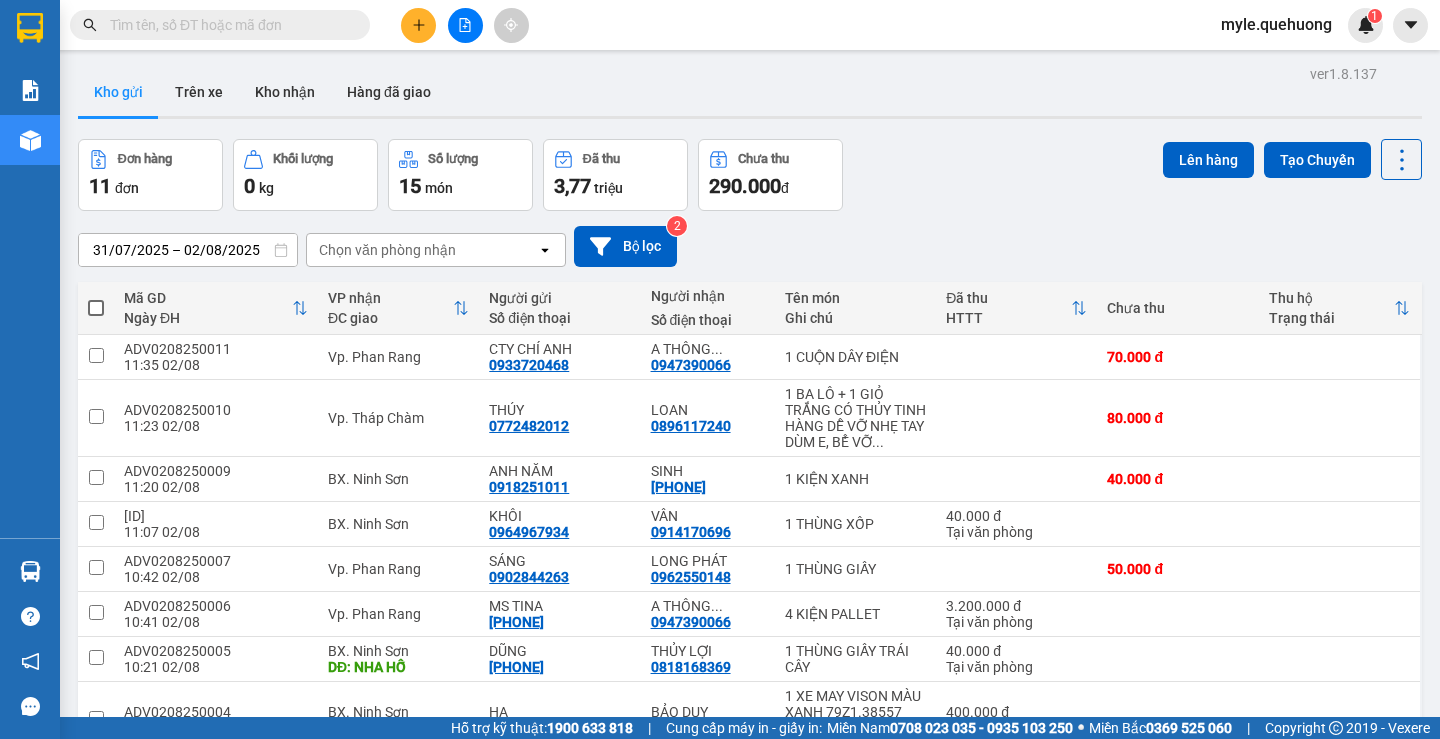 click at bounding box center [228, 25] 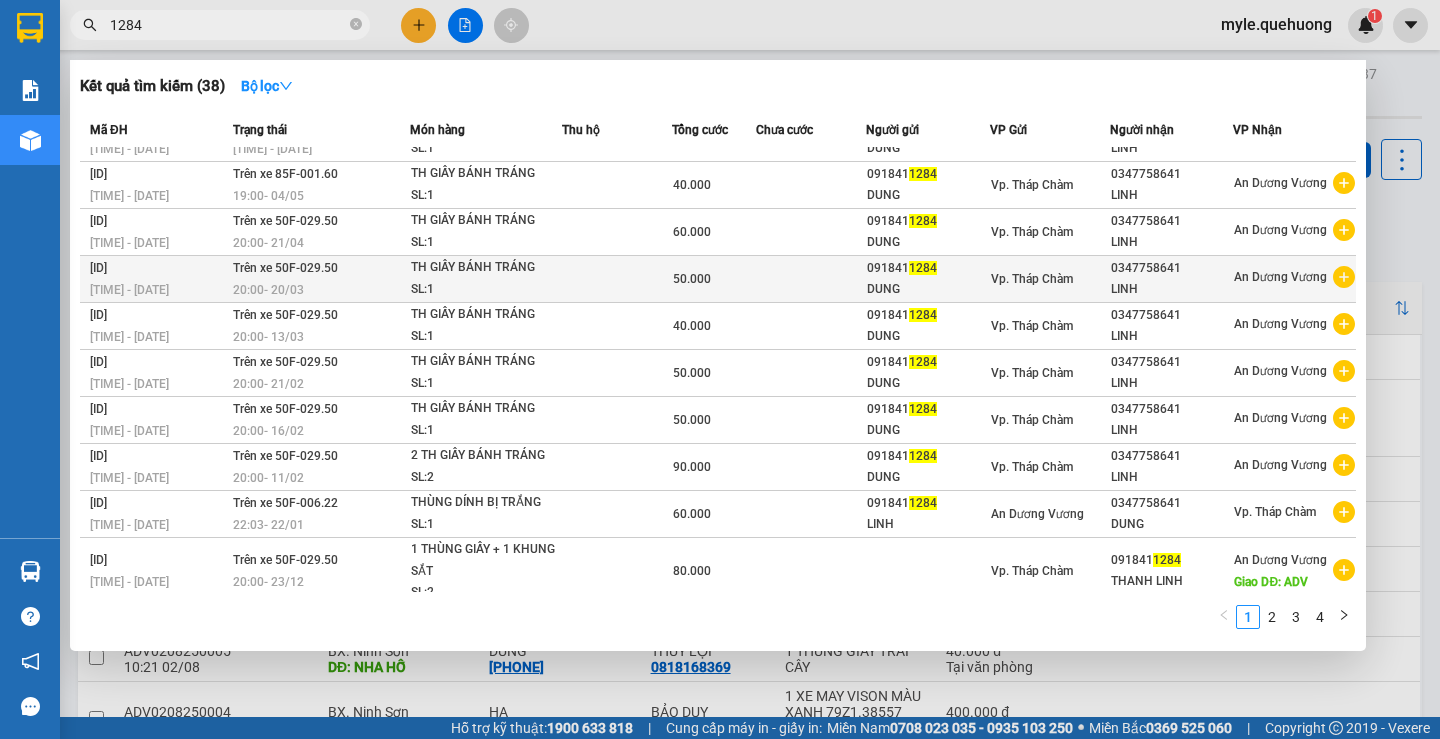 scroll, scrollTop: 48, scrollLeft: 0, axis: vertical 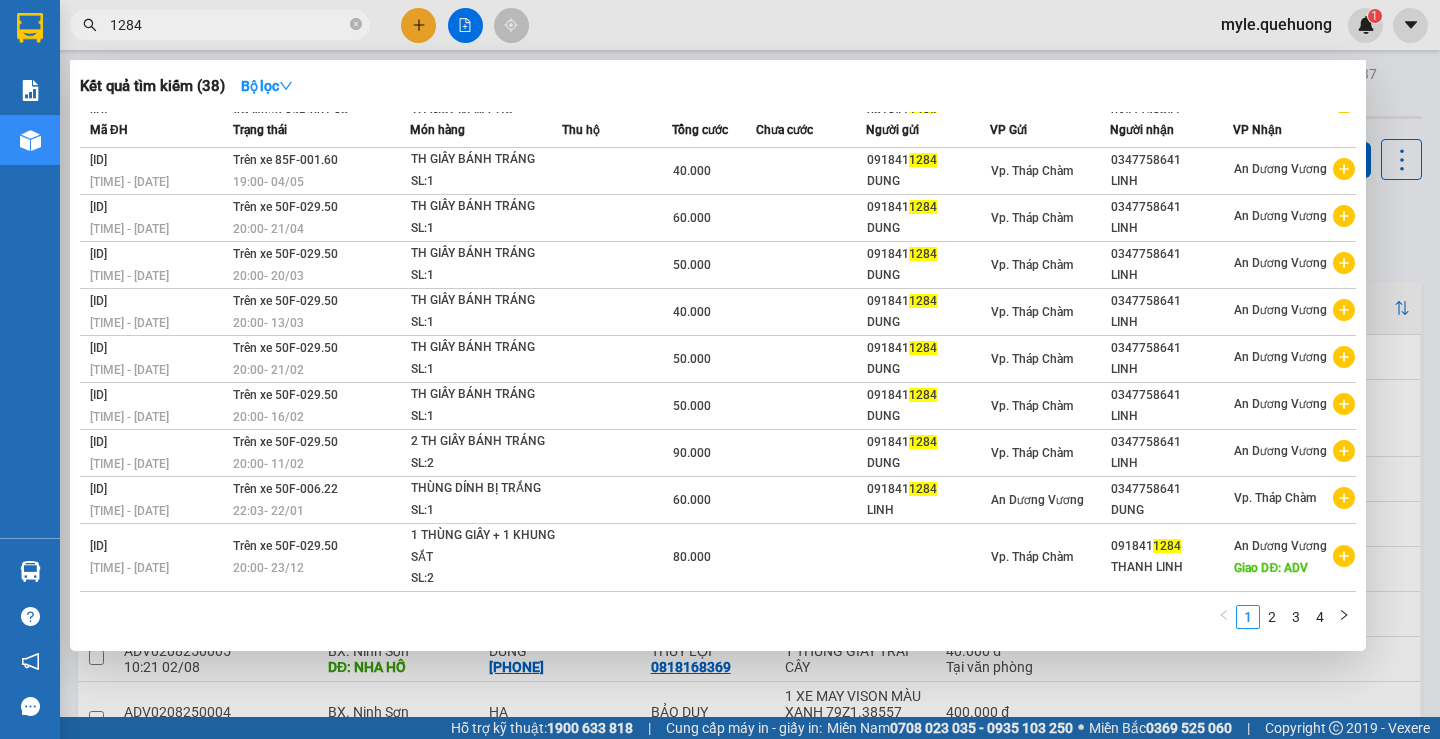 drag, startPoint x: 226, startPoint y: 23, endPoint x: 0, endPoint y: -12, distance: 228.69412 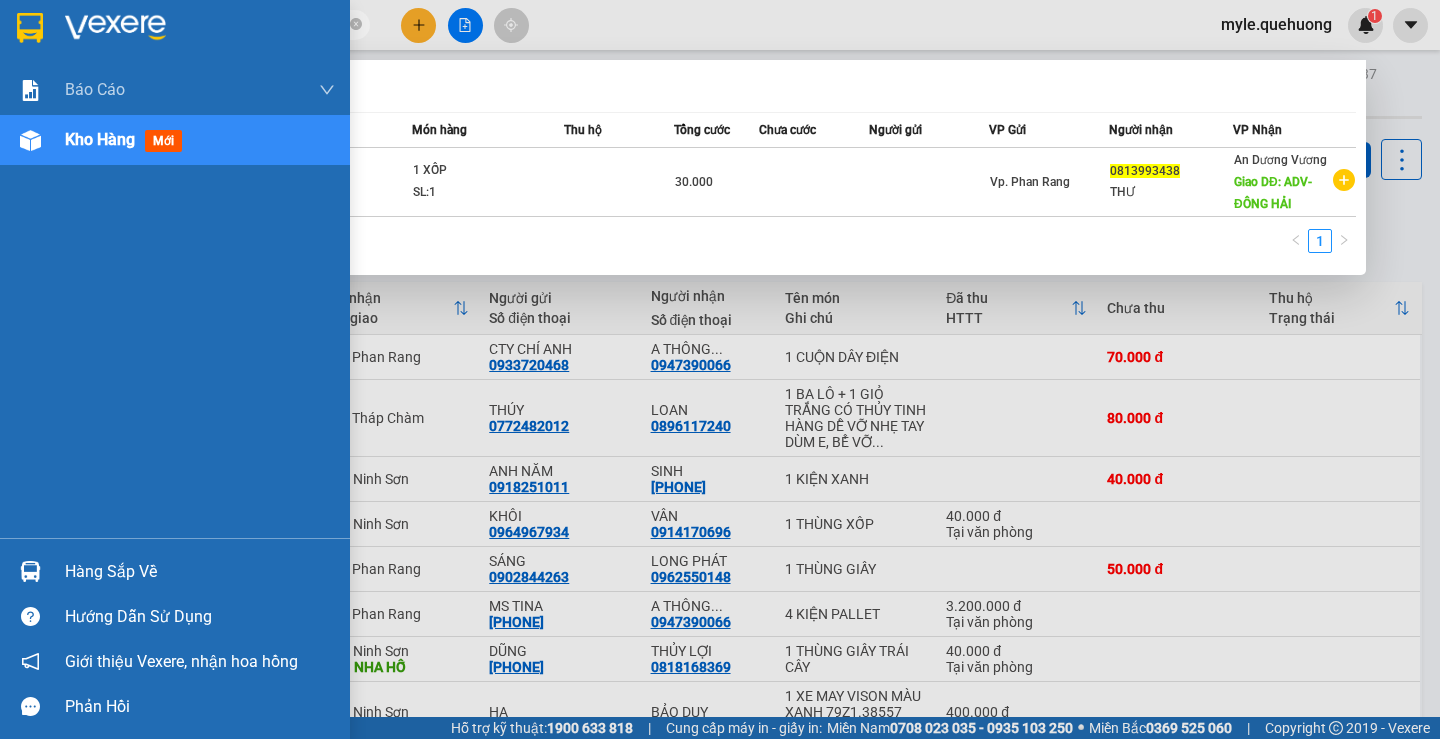 drag, startPoint x: 244, startPoint y: 31, endPoint x: 0, endPoint y: 20, distance: 244.24782 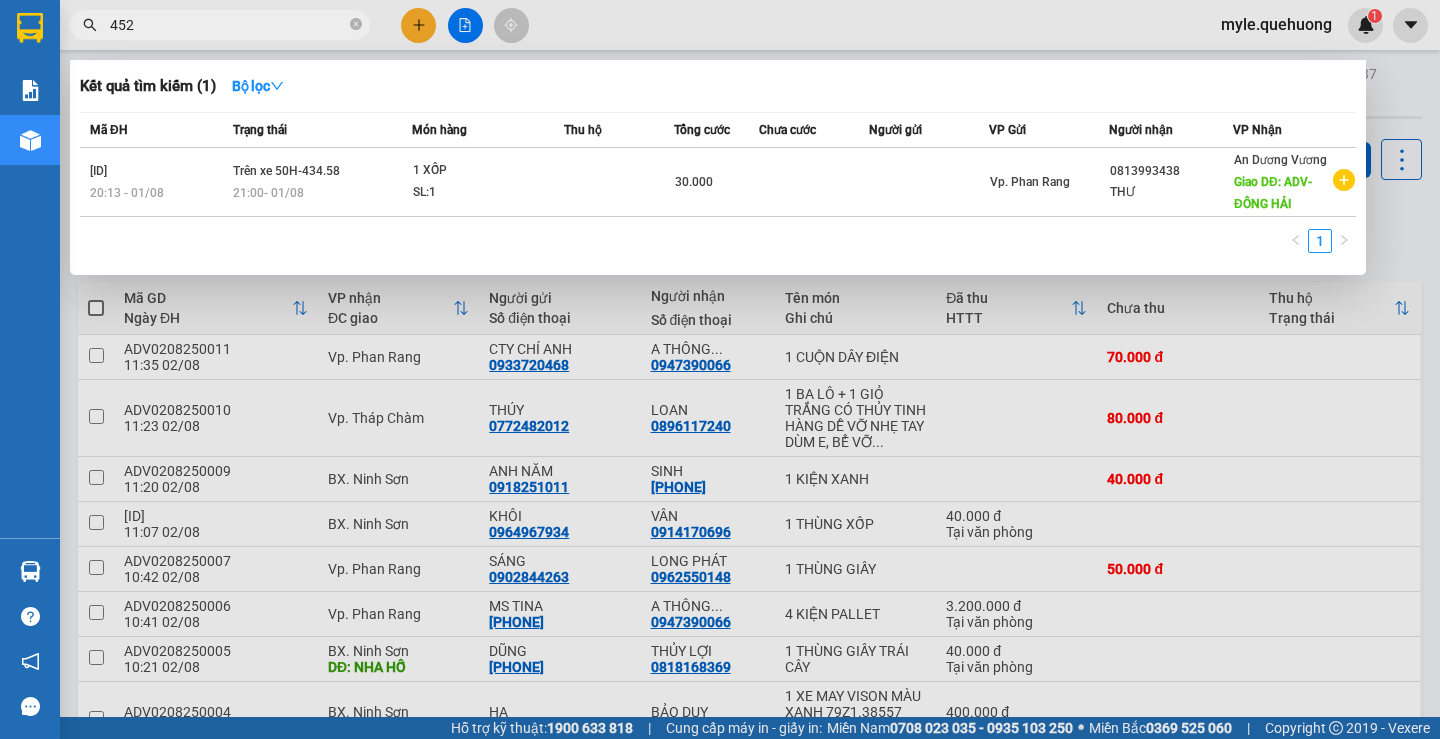 type on "4525" 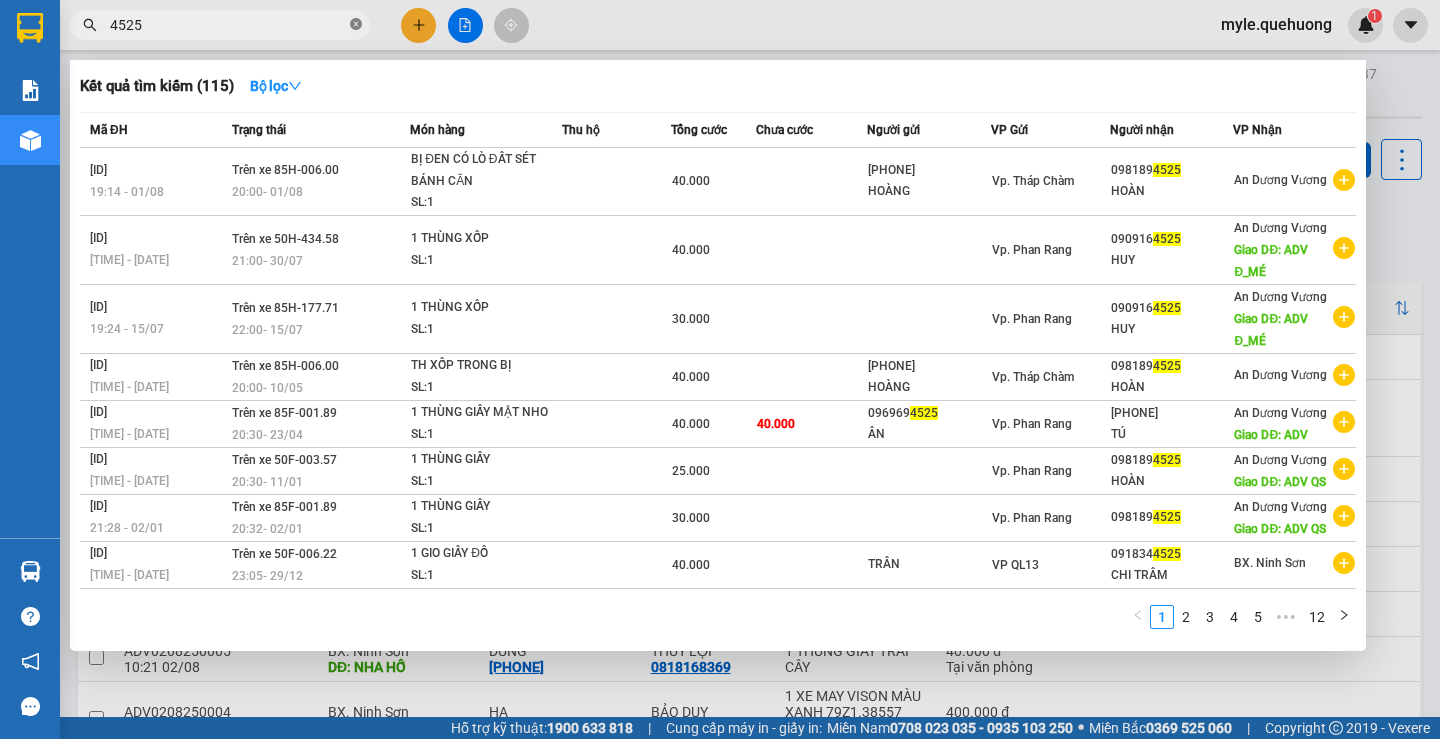 click 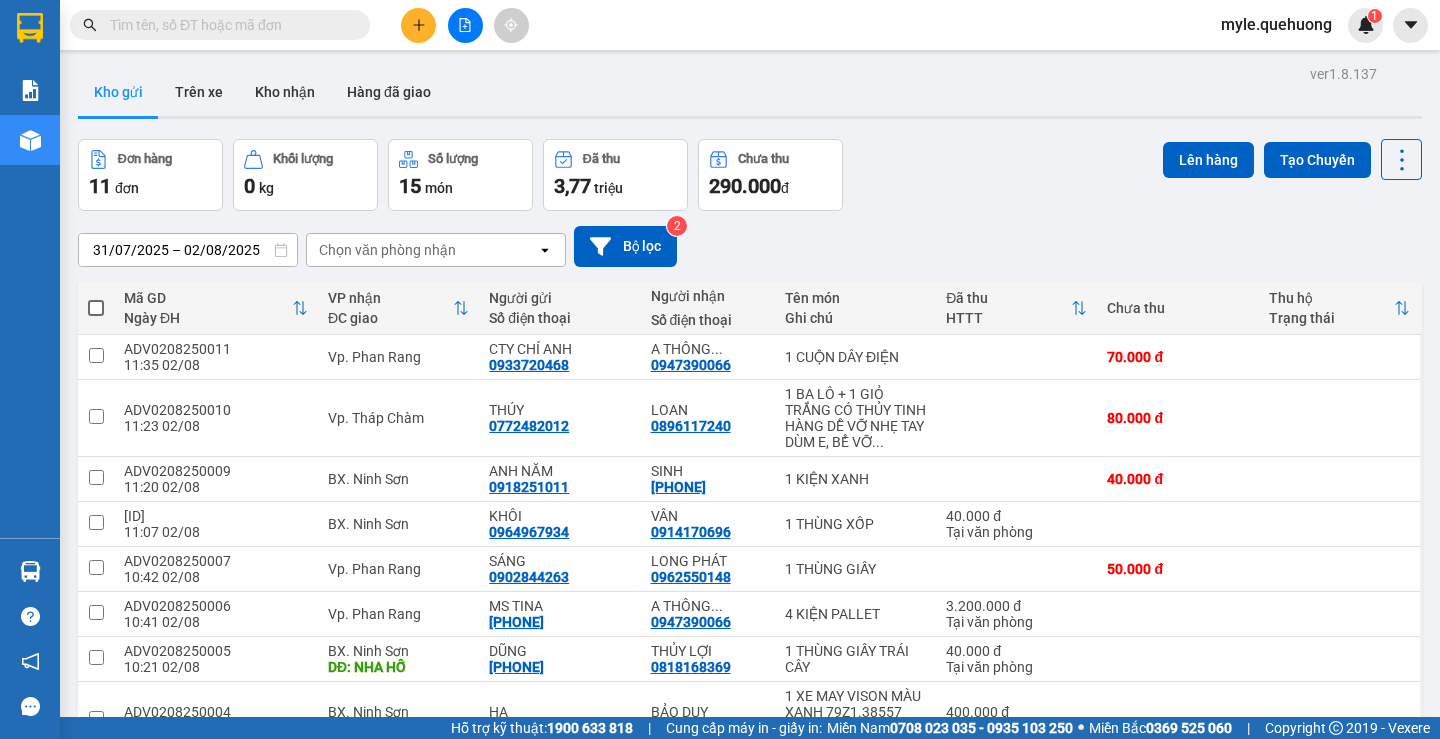 type 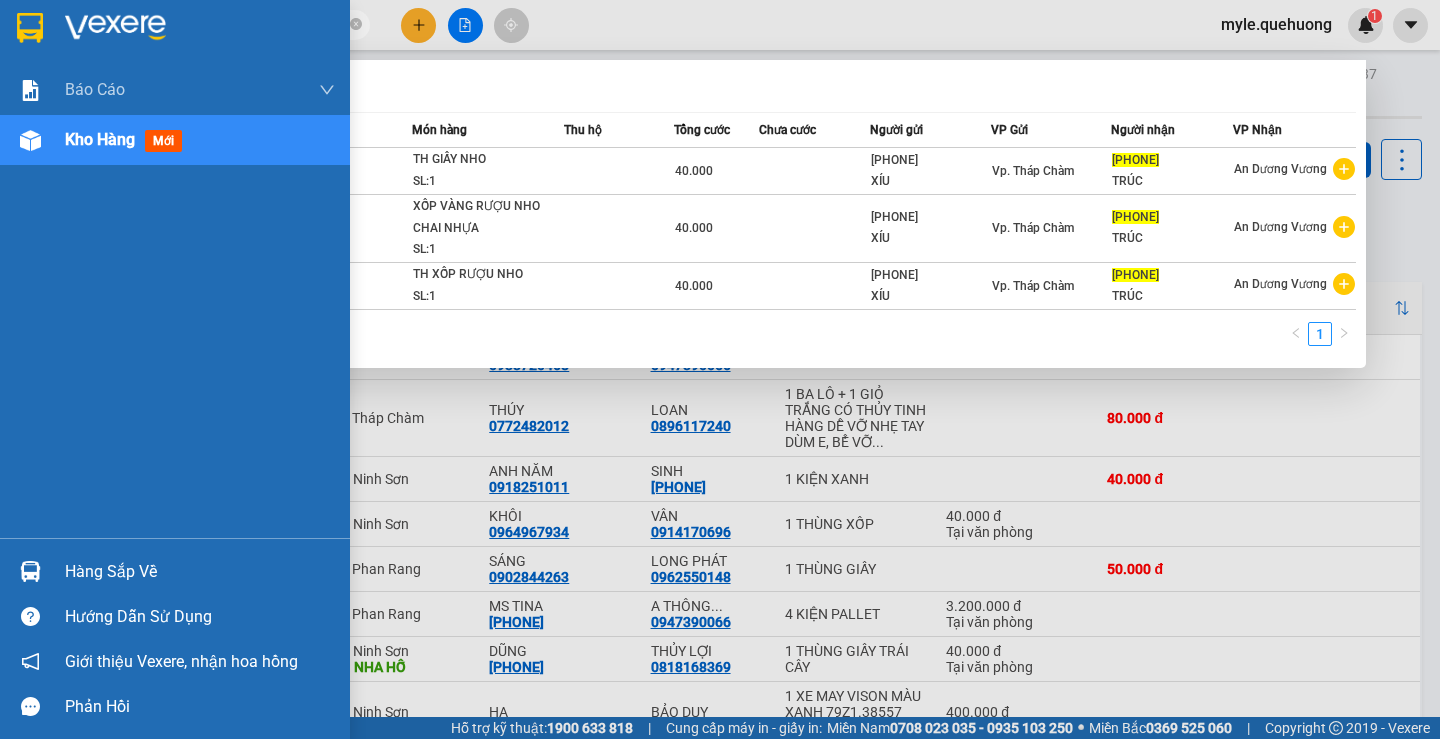 click on "Kết quả tìm kiếm ( 3 )  Bộ lọc  Mã ĐH Trạng thái Món hàng Thu hộ Tổng cước Chưa cước Người gửi VP Gửi Người nhận VP Nhận [ID] [TIME] - [DATE] Trên xe   85H-006.00 [TIME]  -   [DATE] TH GIẤY NHO SL:  1 40.000 [PHONE] XÍU Vp. Tháp Chàm [PHONE] TRÚC [LOCATION] [ID] [TIME] - [DATE] Trên xe   85H-006.00 [TIME]  -   [DATE] XỐP VÀNG RƯỢU NHO CHAI NHỰA SL:  1 40.000 [PHONE] XÍU Vp. Tháp Chàm [PHONE] TRÚC [LOCATION] [ID] [TIME] - [DATE] Trên xe   85H-006.00 [TIME]  -   [DATE] TH XỐP RƯỢU NHO SL:  1 40.000 [PHONE] XÍU Vp. Tháp Chàm [PHONE] TRÚC [LOCATION] 1 [PHONE] myle.quehuong 1     Báo cáo Báo cáo dòng tiền (nhân viên) Doanh số tạo đơn theo VP gửi (nhân viên)     Kho hàng mới Hàng sắp về Hướng dẫn sử dụng Giới thiệu Vexere, nhận hoa hồng Phản hồi Phần mềm hỗ trợ bạn tốt chứ? ver  1.8.137 Kho gửi Trên xe Kho nhận 11 0" at bounding box center (720, 369) 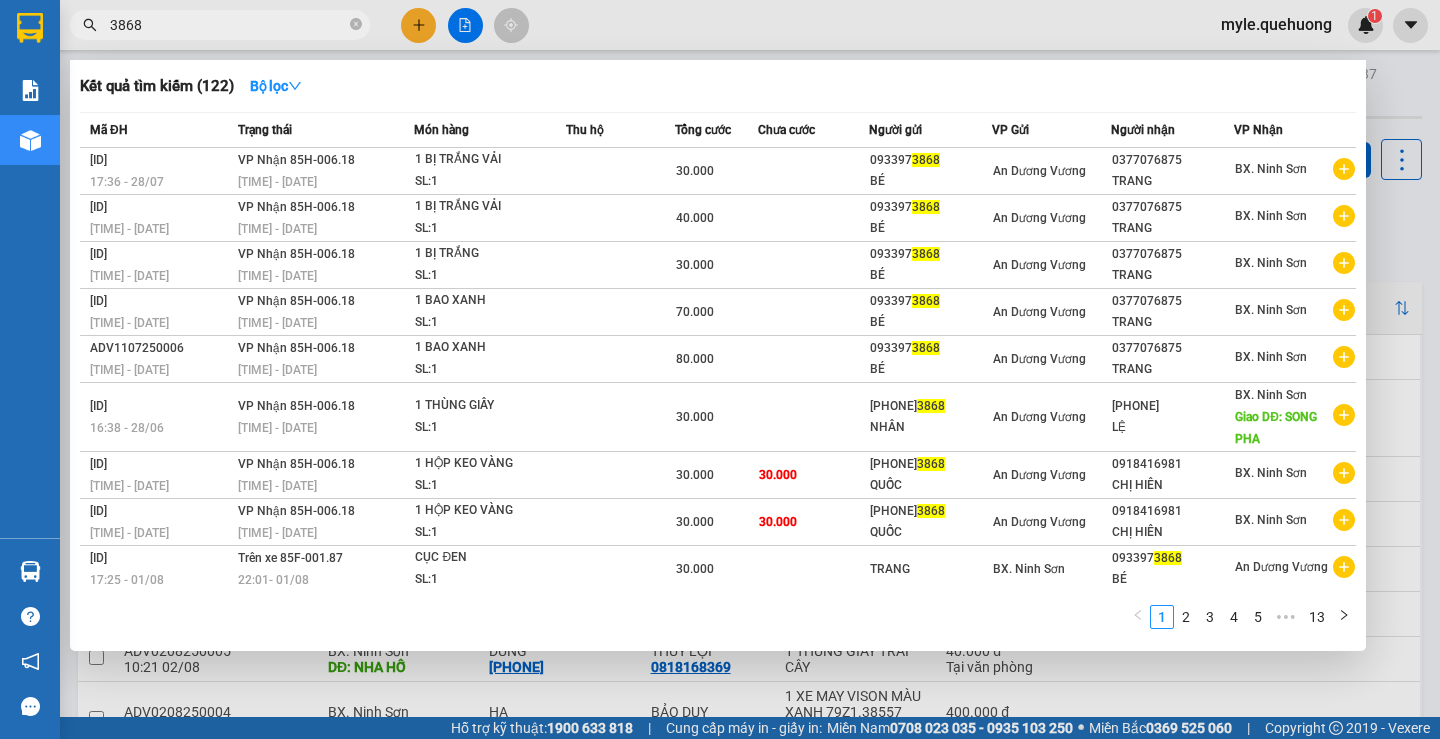 drag, startPoint x: 178, startPoint y: 26, endPoint x: 0, endPoint y: -2, distance: 180.1888 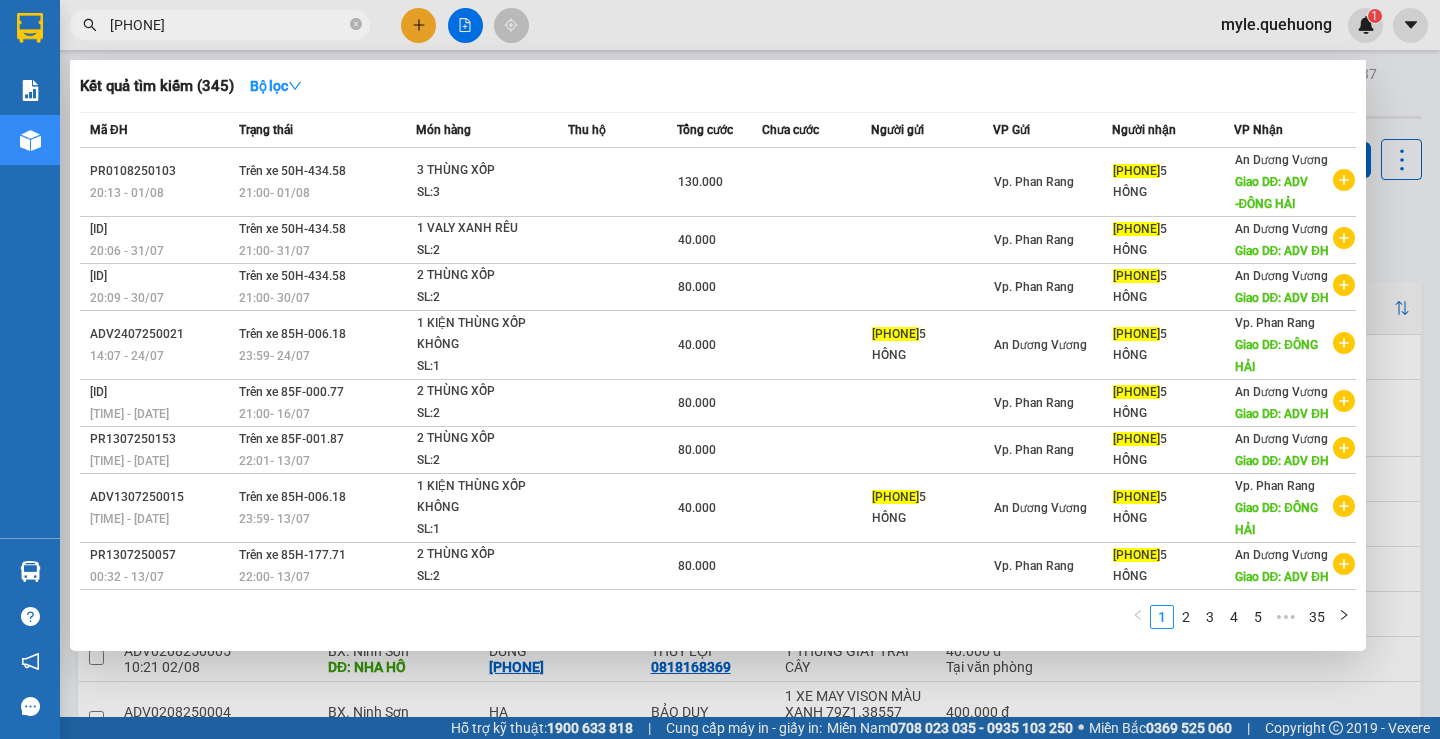 type on "0908719735" 